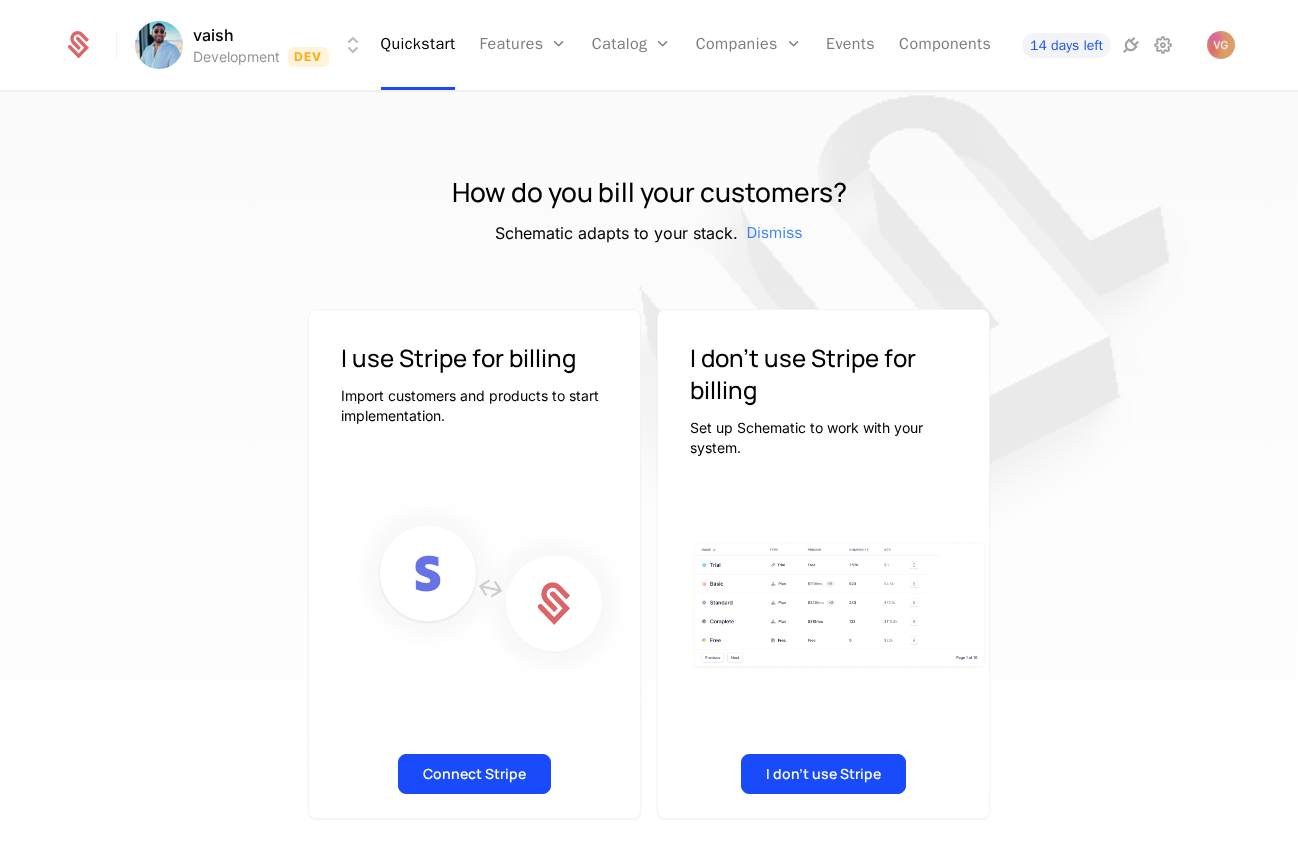 scroll, scrollTop: 0, scrollLeft: 0, axis: both 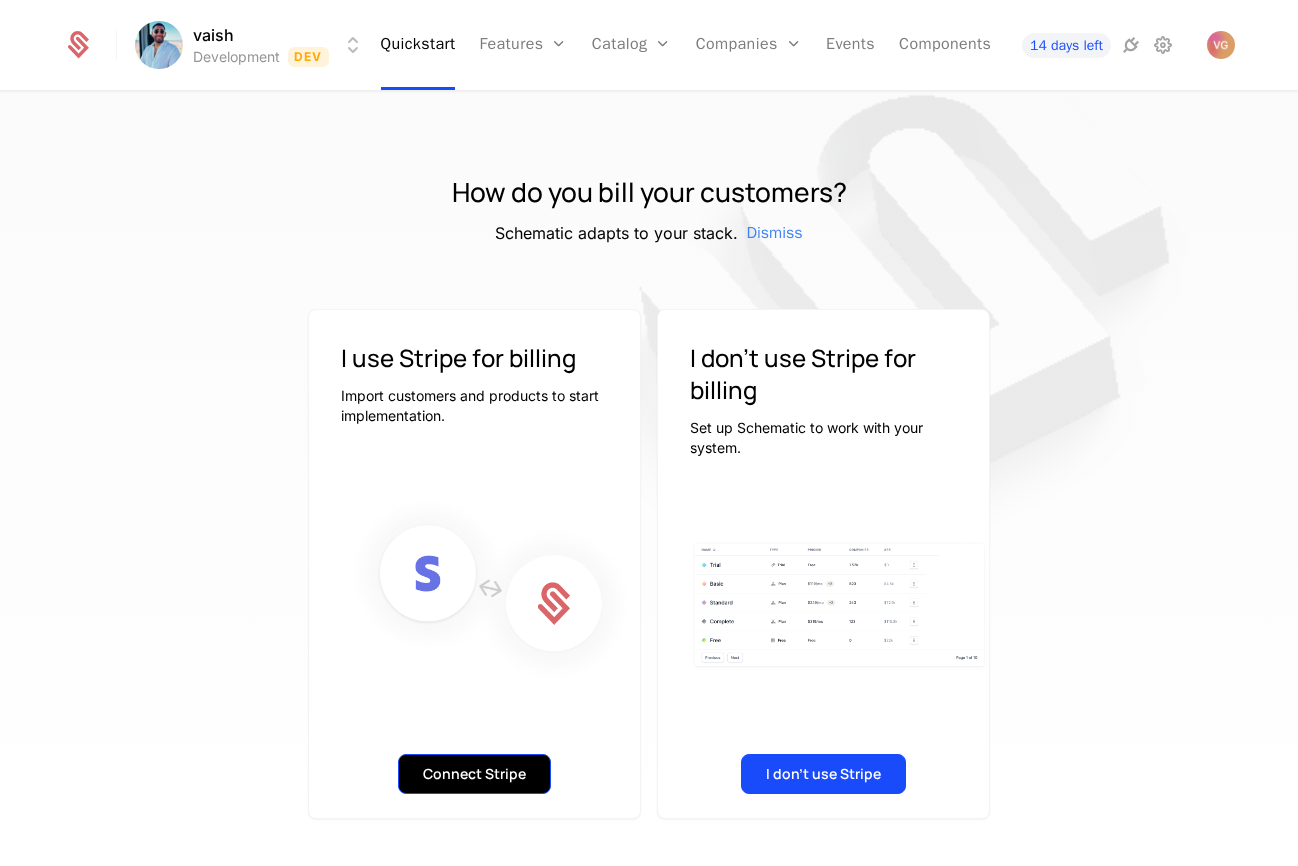 click on "Connect Stripe" at bounding box center (474, 774) 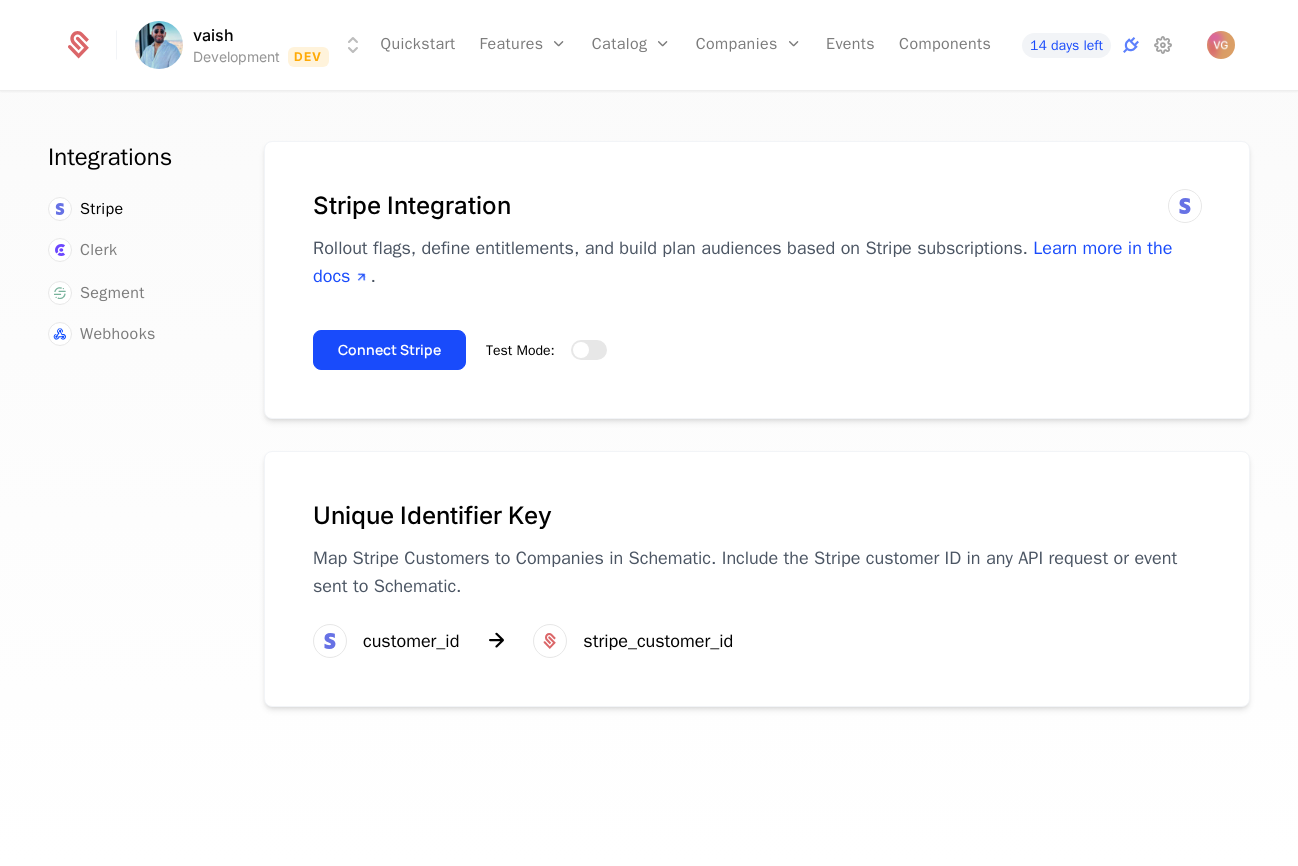 click on "Stripe" at bounding box center (132, 209) 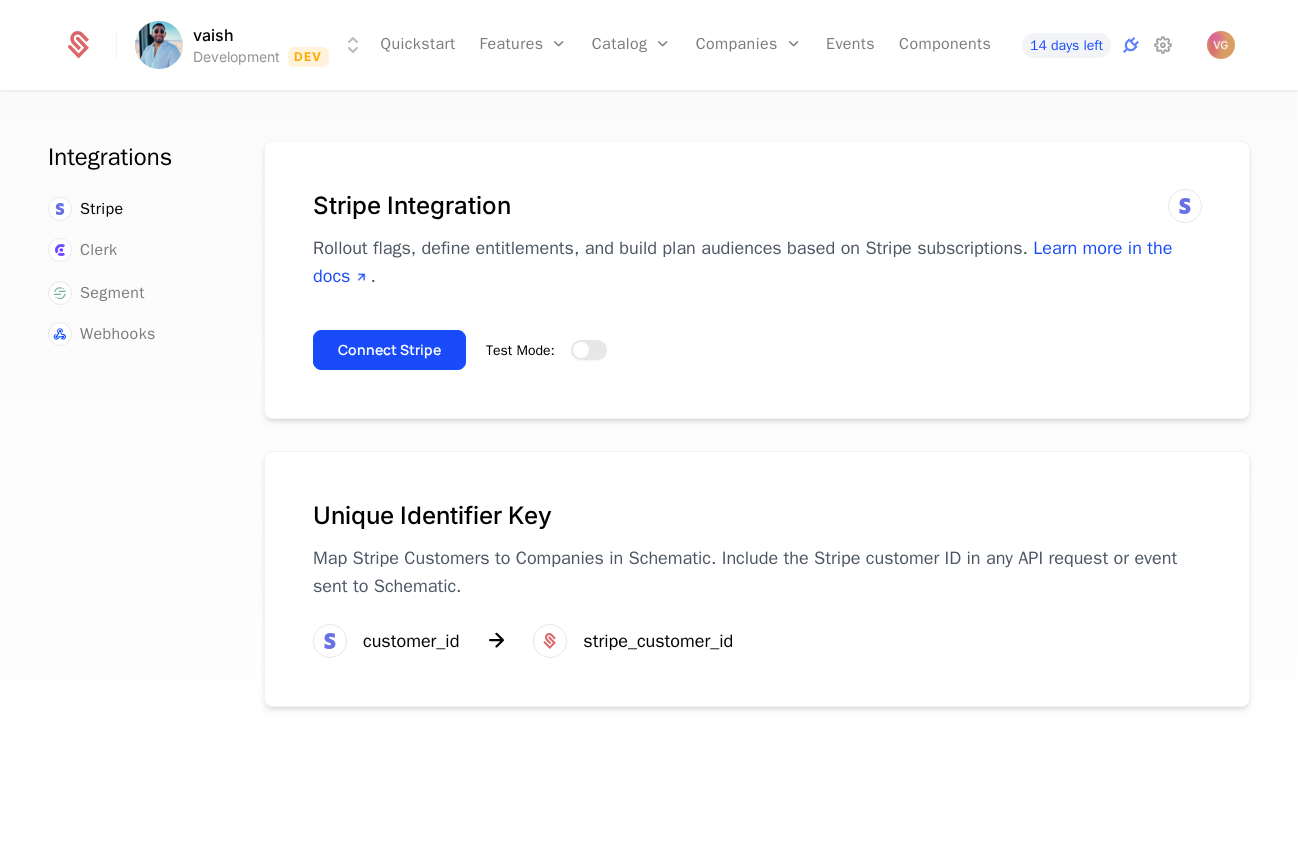 click at bounding box center (581, 350) 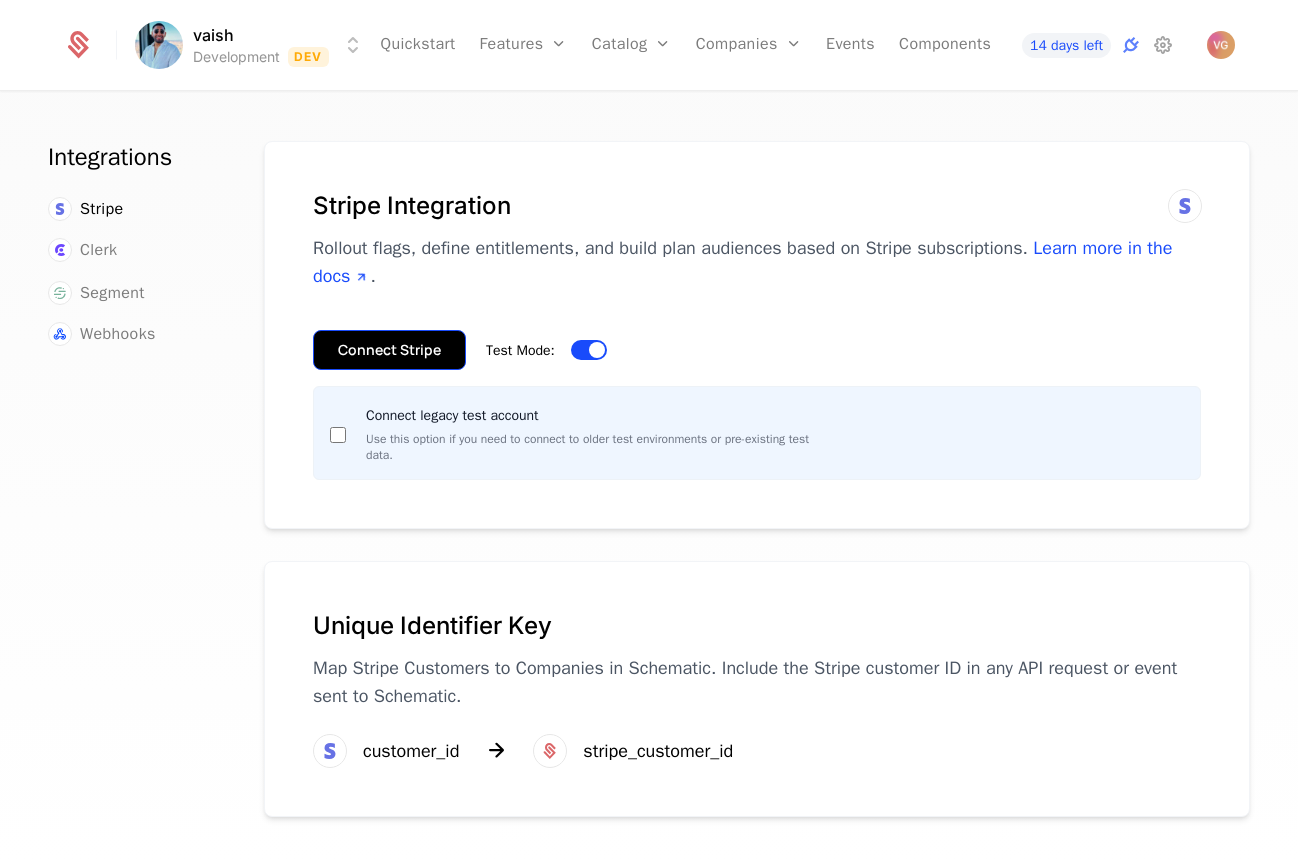 click on "Connect Stripe" at bounding box center (389, 350) 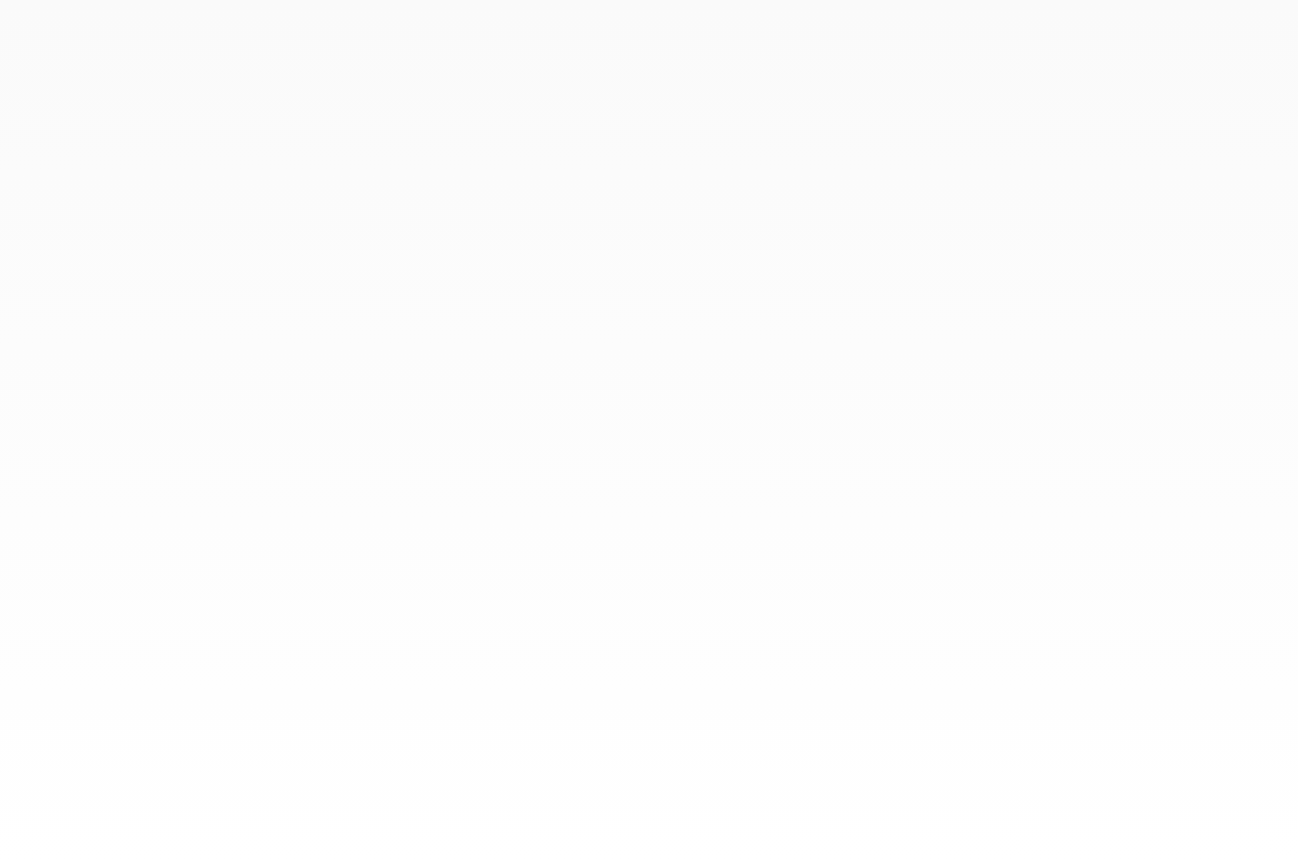 scroll, scrollTop: 0, scrollLeft: 0, axis: both 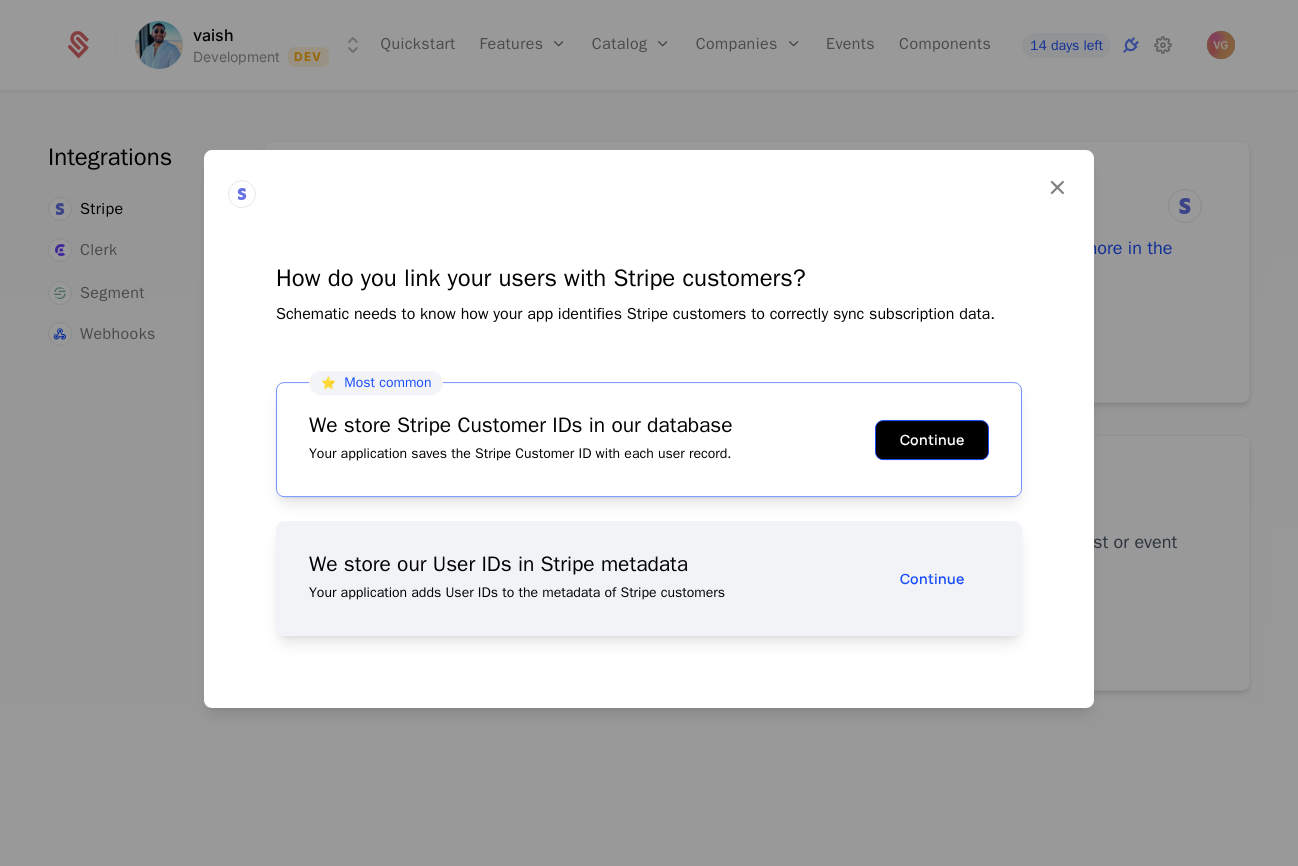 click on "Continue" at bounding box center (932, 440) 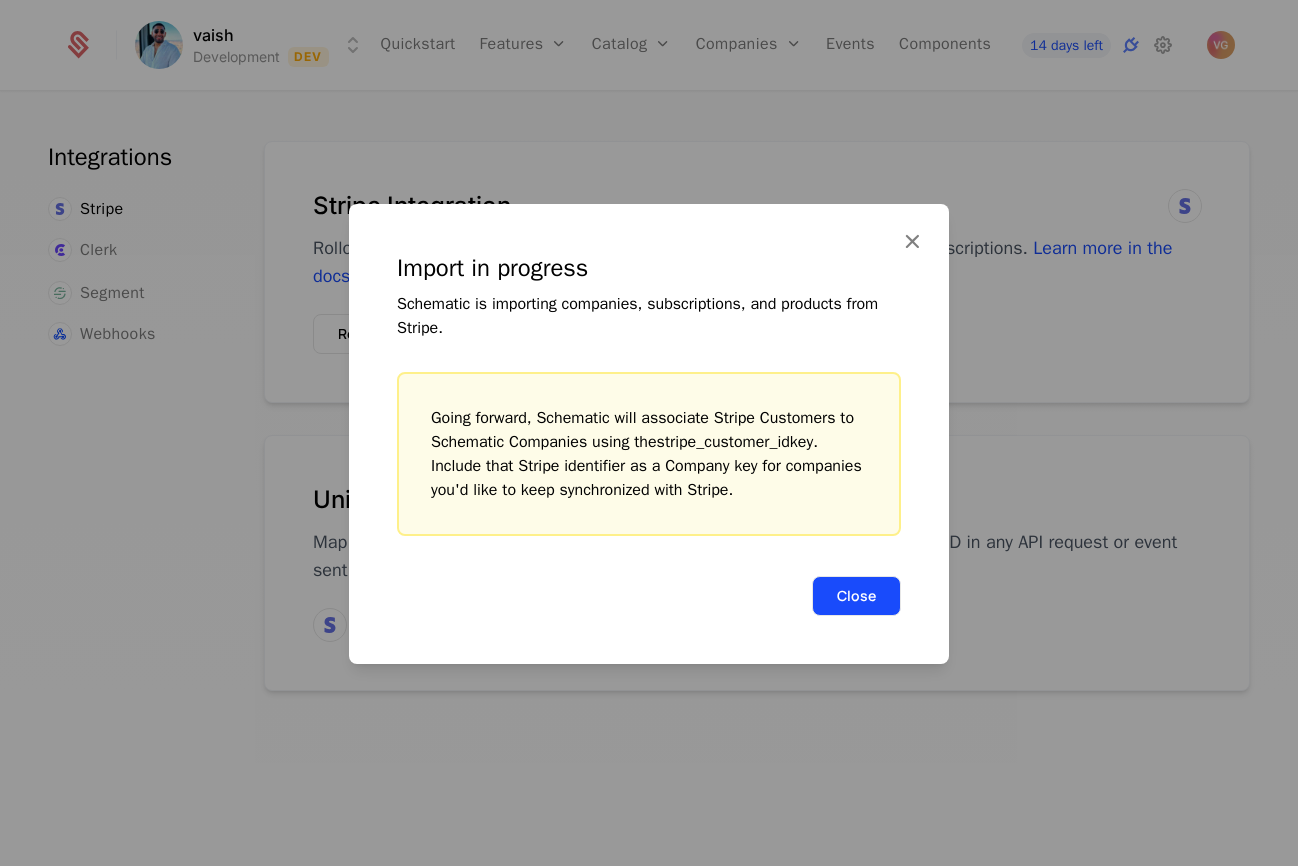 click on "Close" at bounding box center [856, 596] 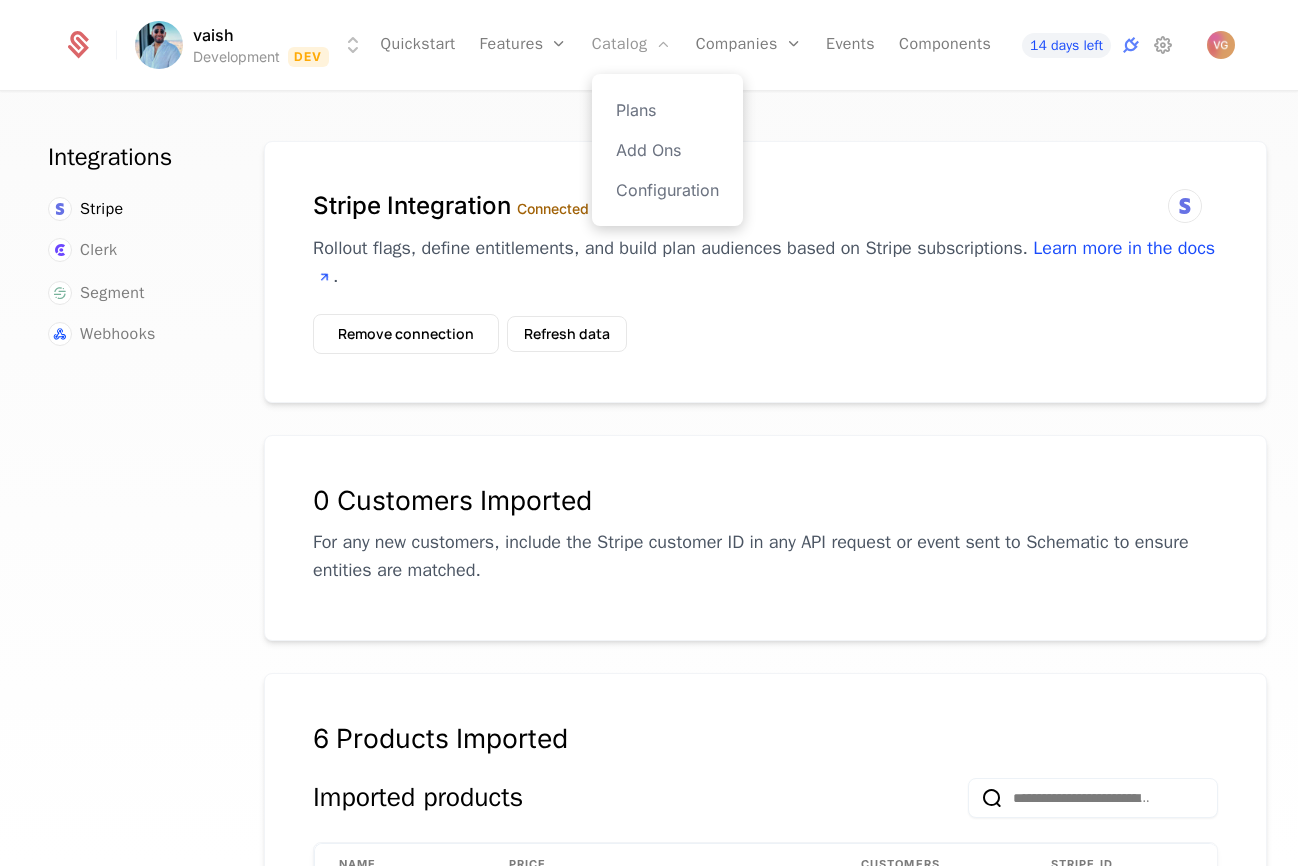 click on "Catalog" at bounding box center [632, 45] 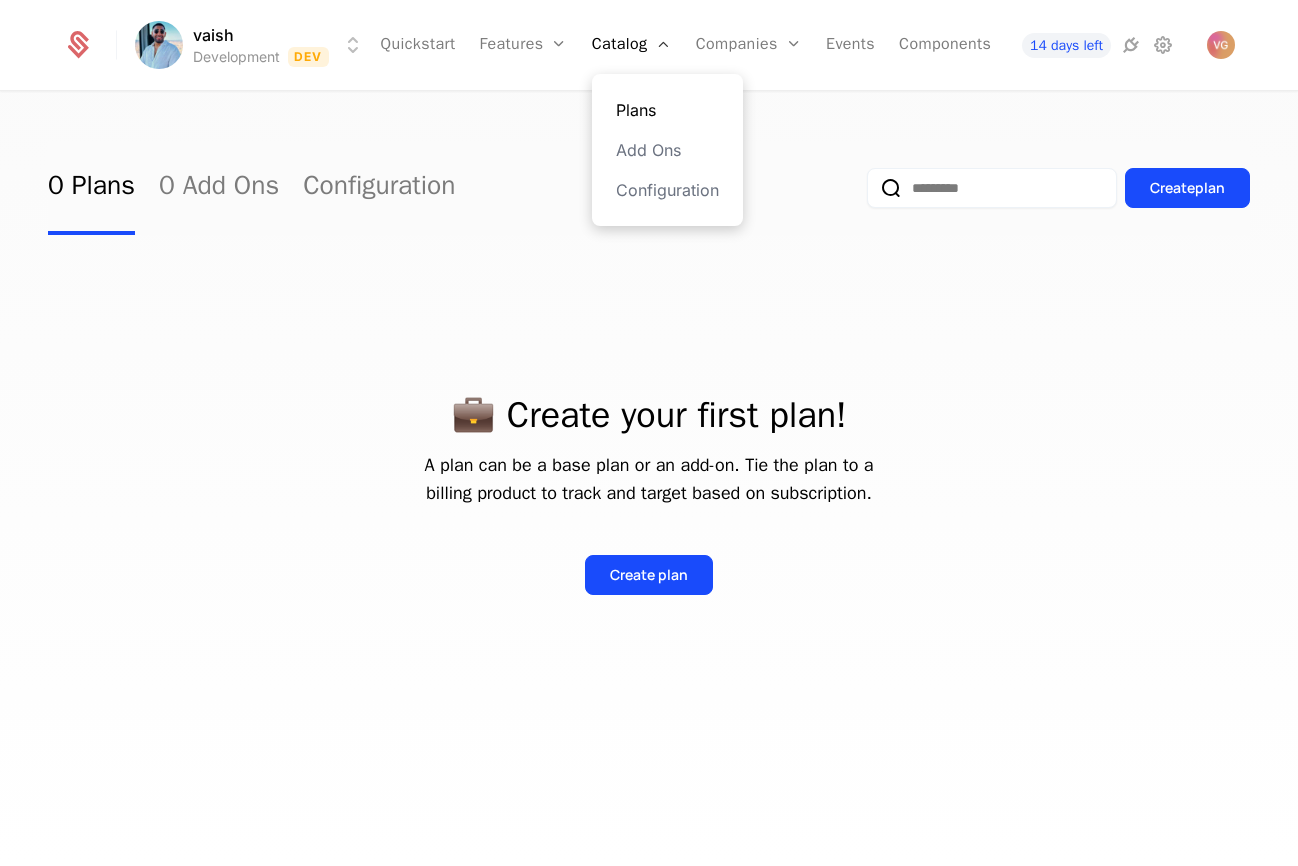 click on "Plans" at bounding box center [667, 110] 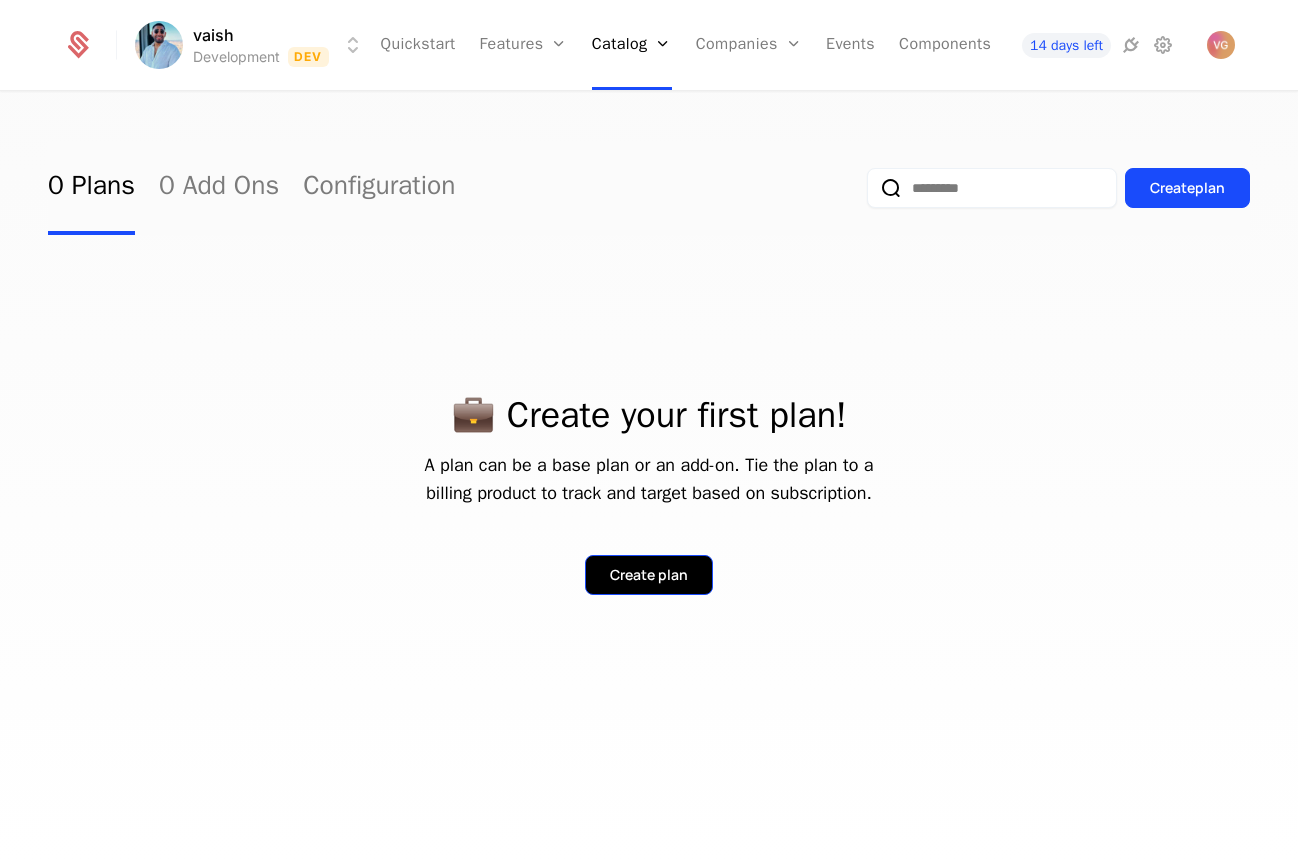 click on "Create plan" at bounding box center (649, 575) 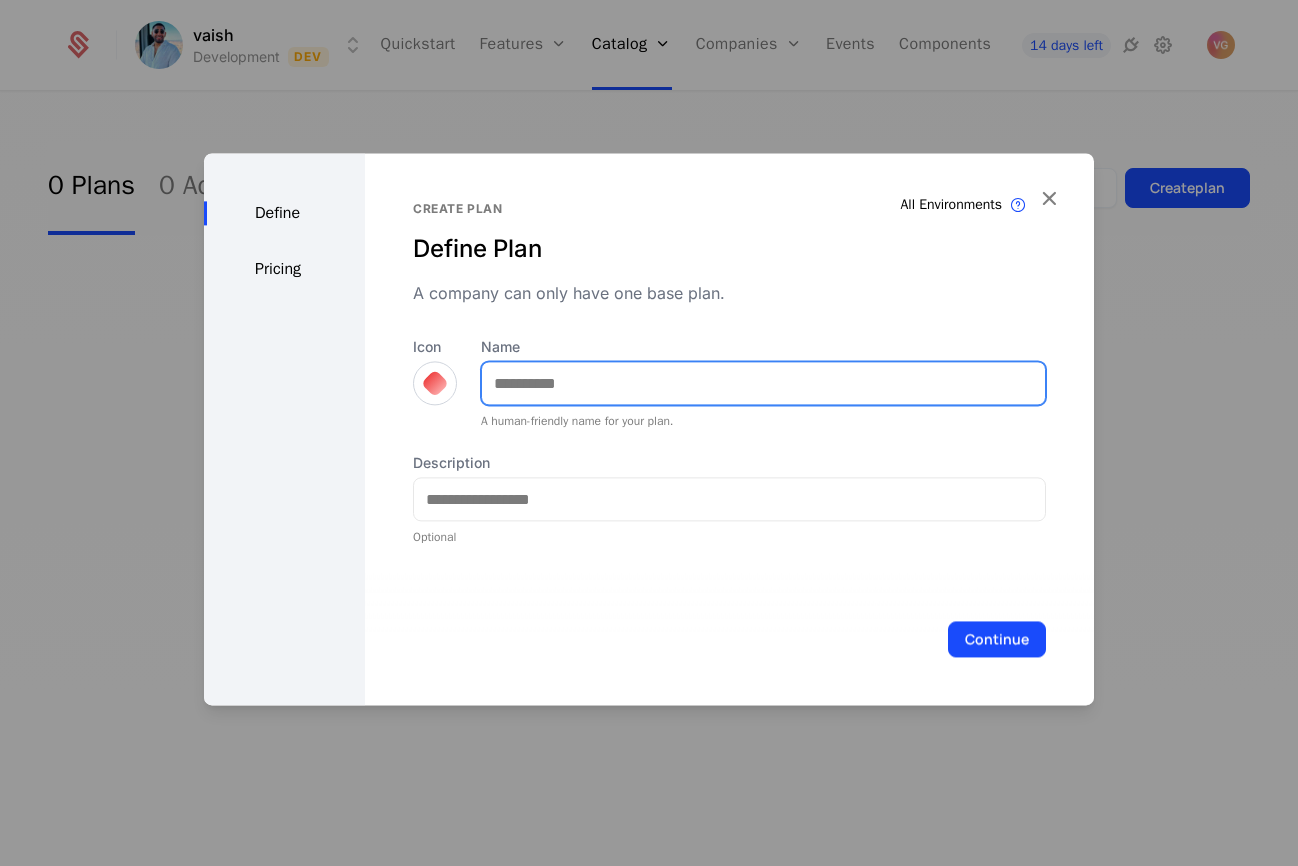 click on "Name" at bounding box center [763, 383] 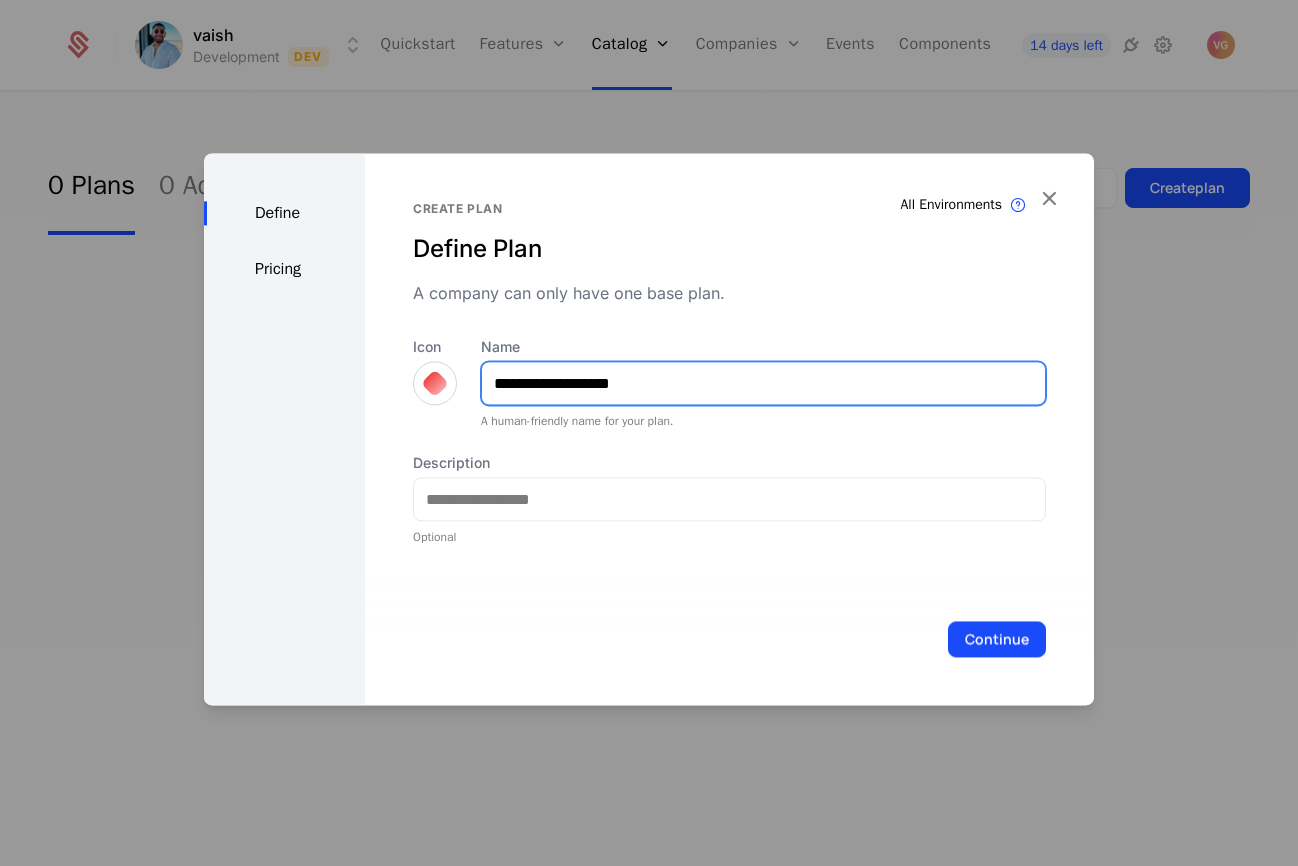 type on "**********" 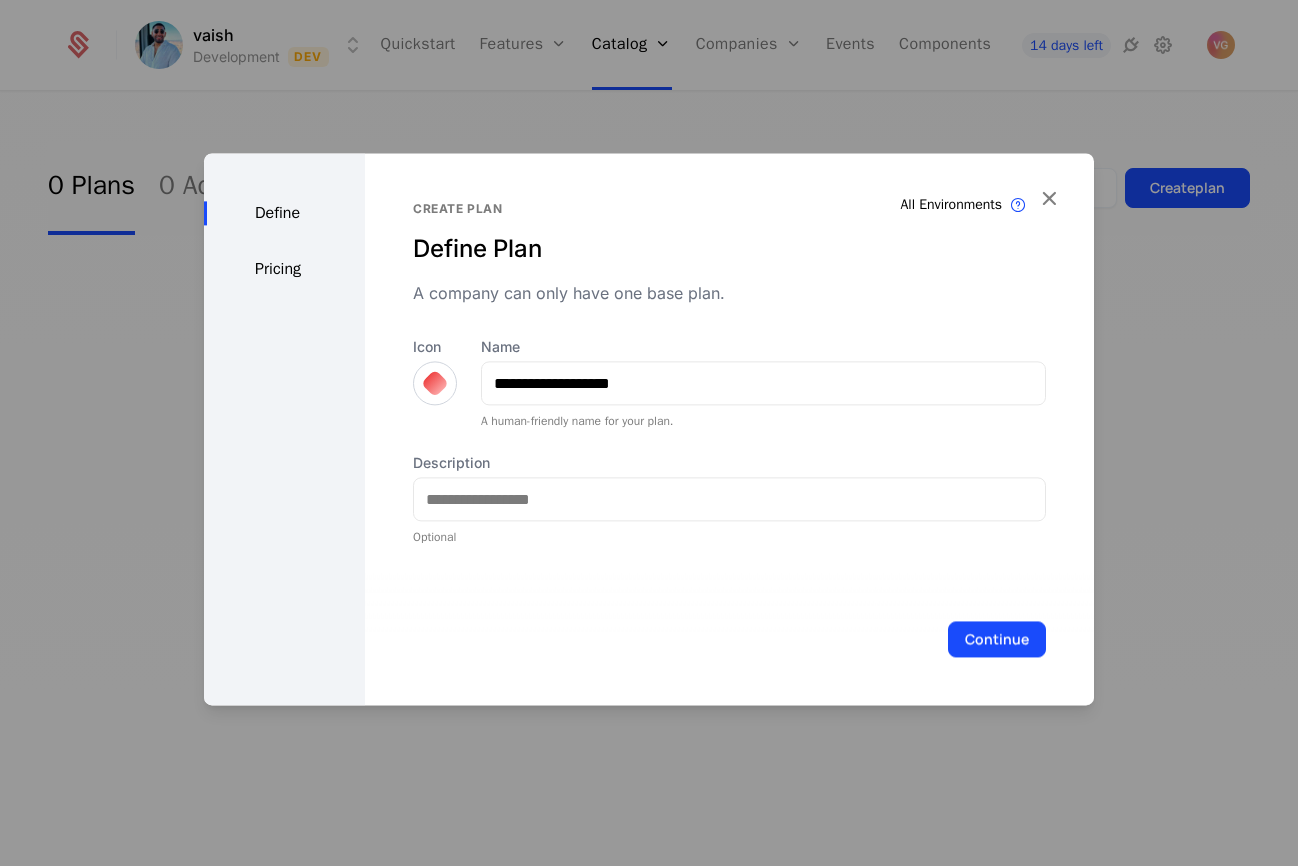 click at bounding box center [435, 383] 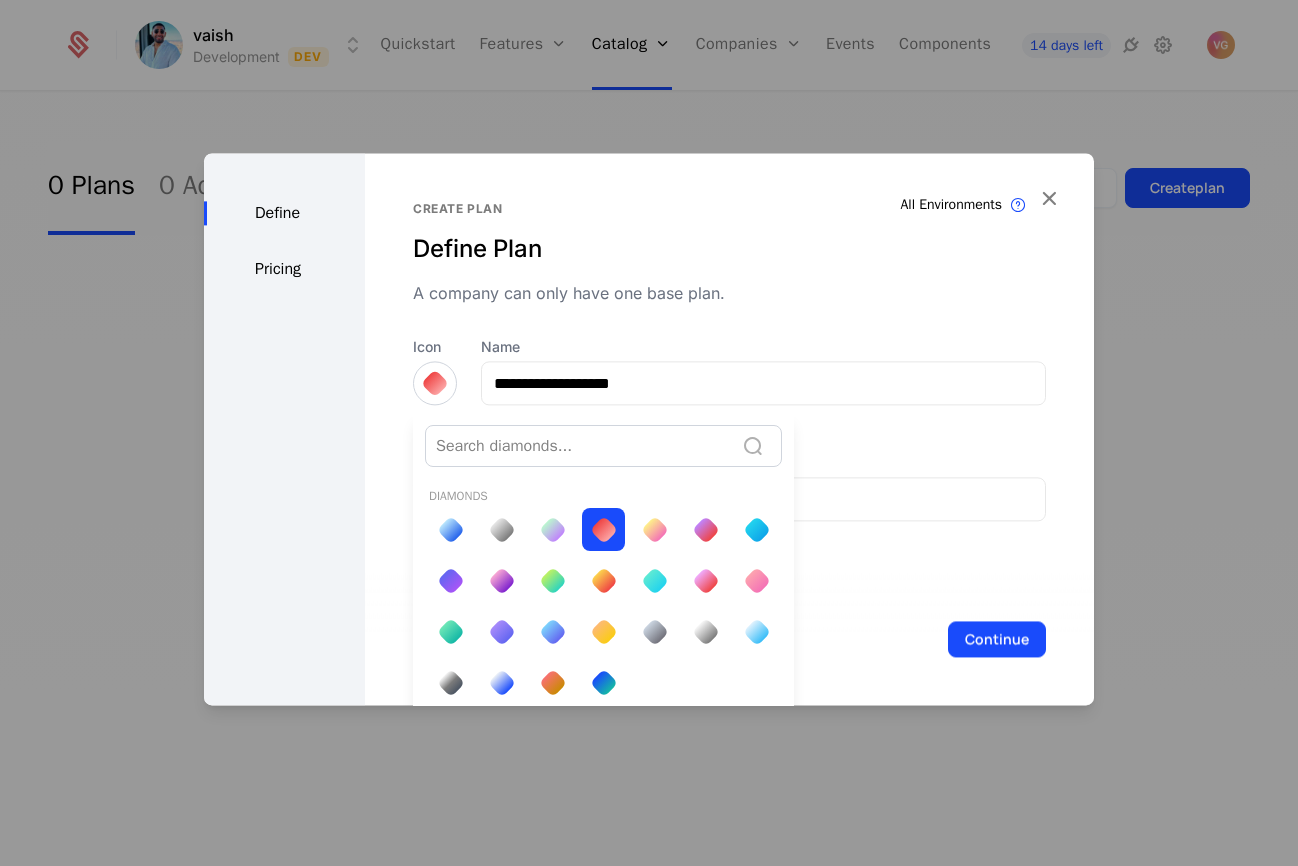 scroll, scrollTop: 7, scrollLeft: 0, axis: vertical 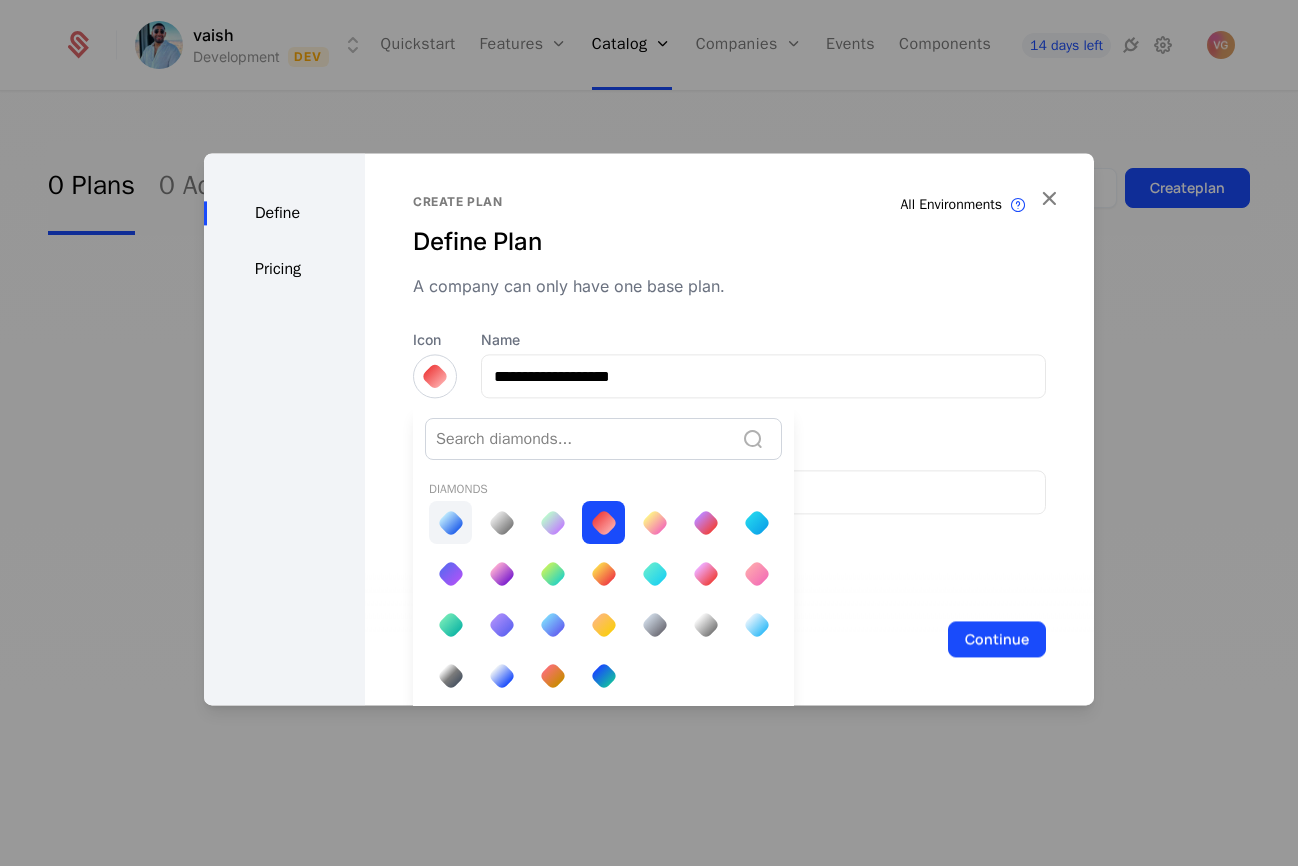 click at bounding box center (450, 523) 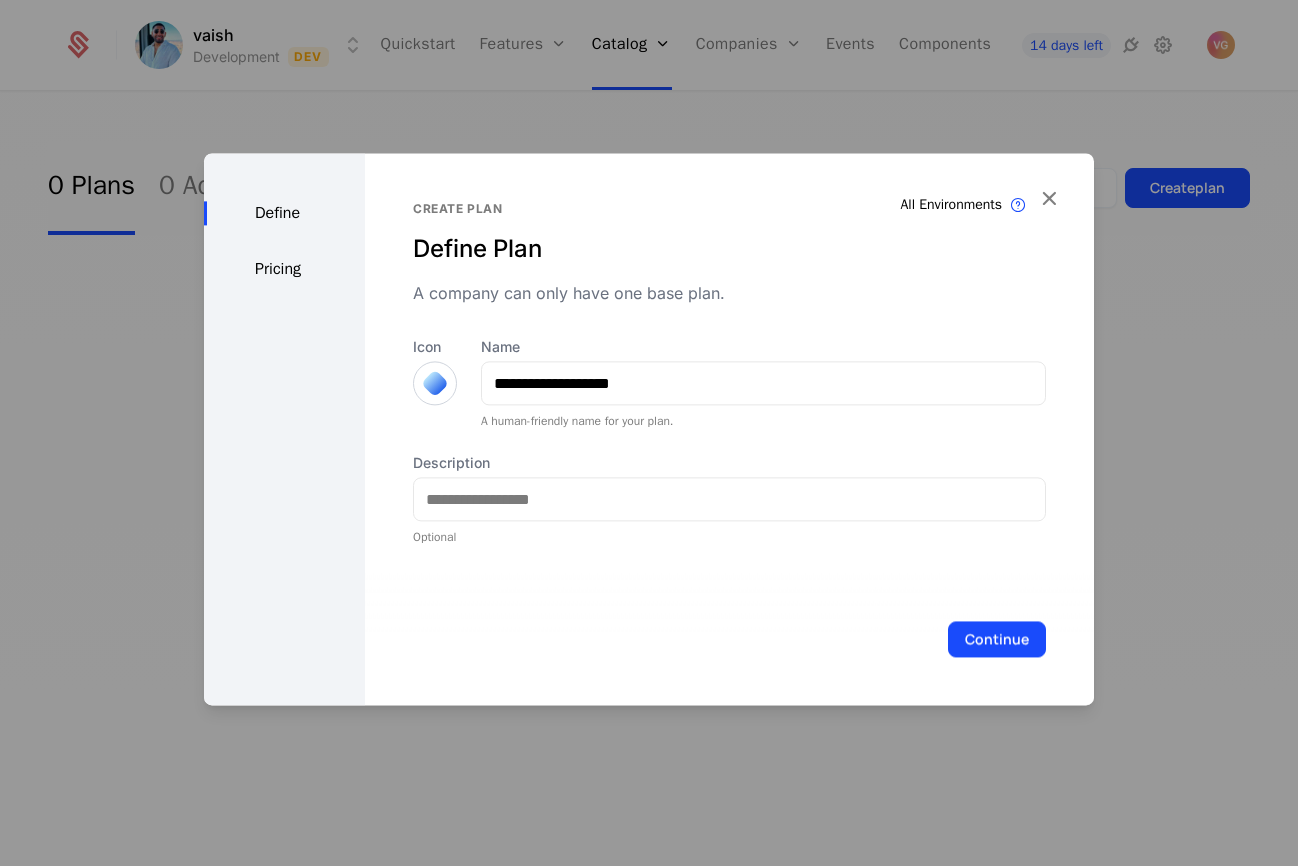 scroll, scrollTop: 0, scrollLeft: 0, axis: both 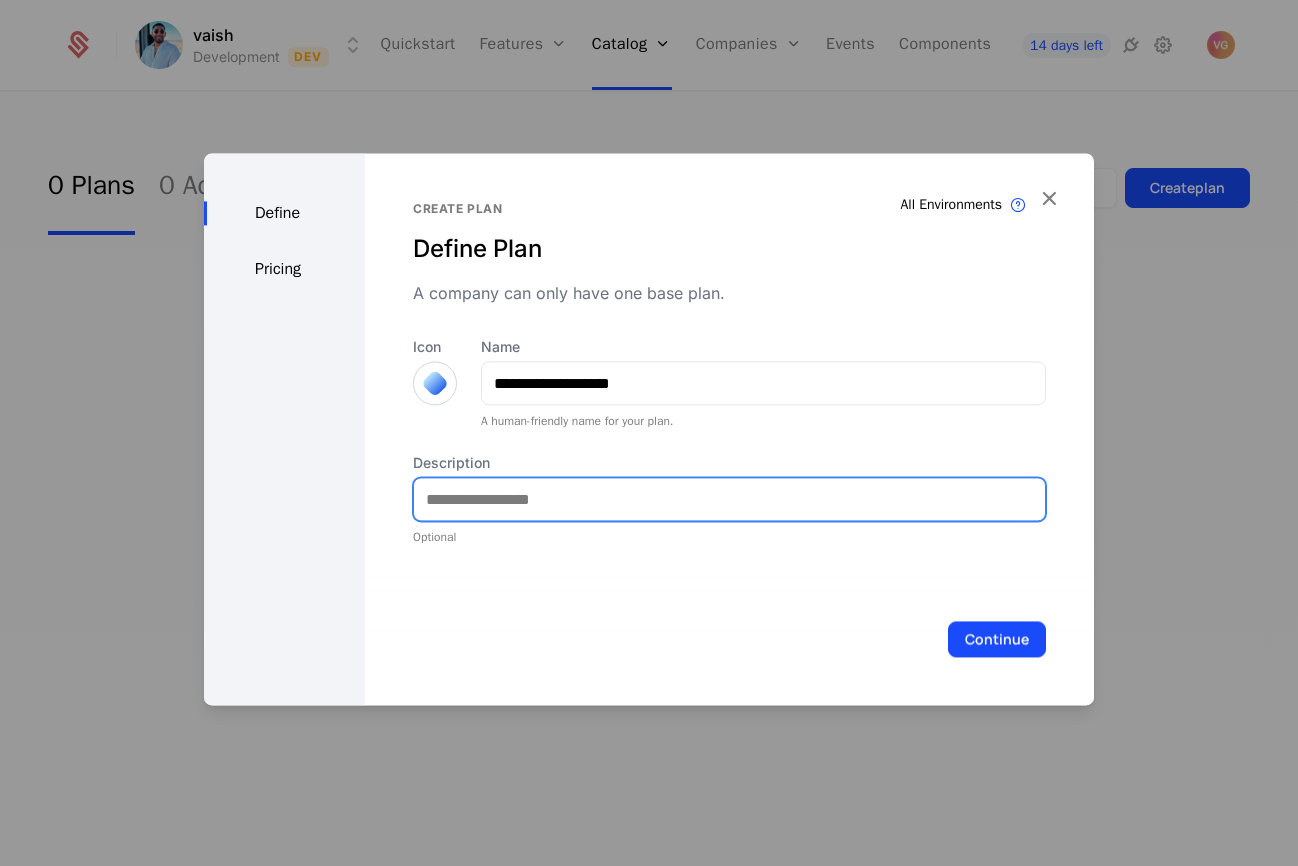 click on "Description" at bounding box center (729, 499) 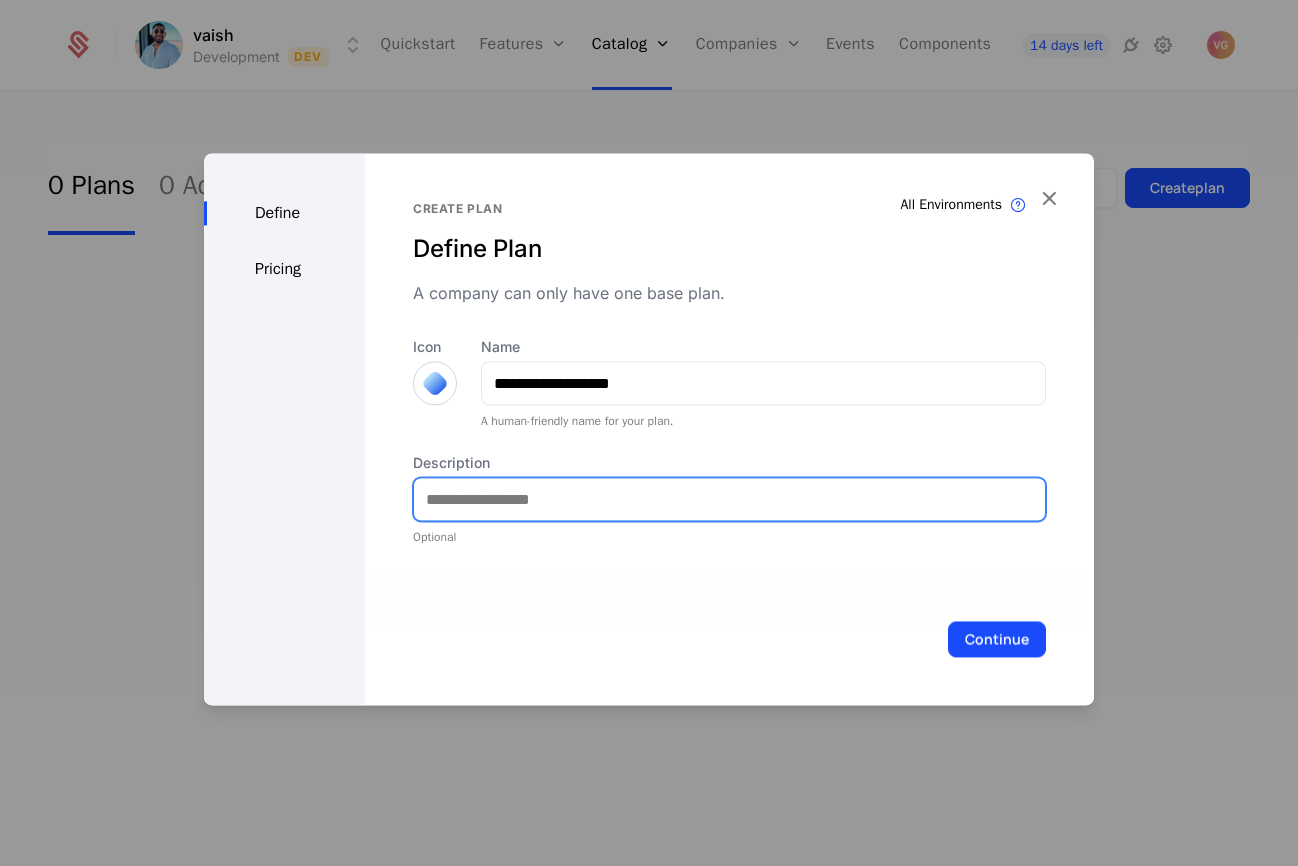 type on "*" 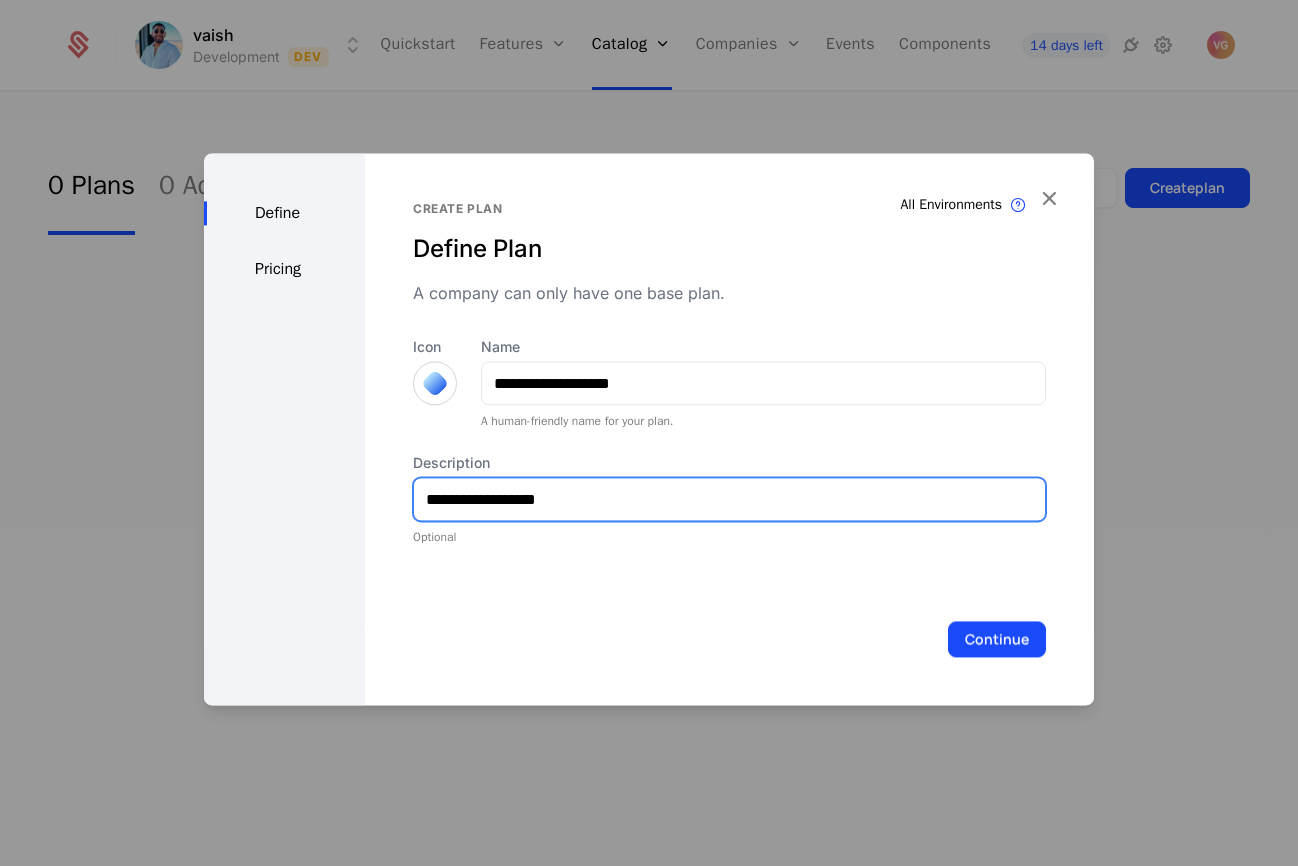 type on "**********" 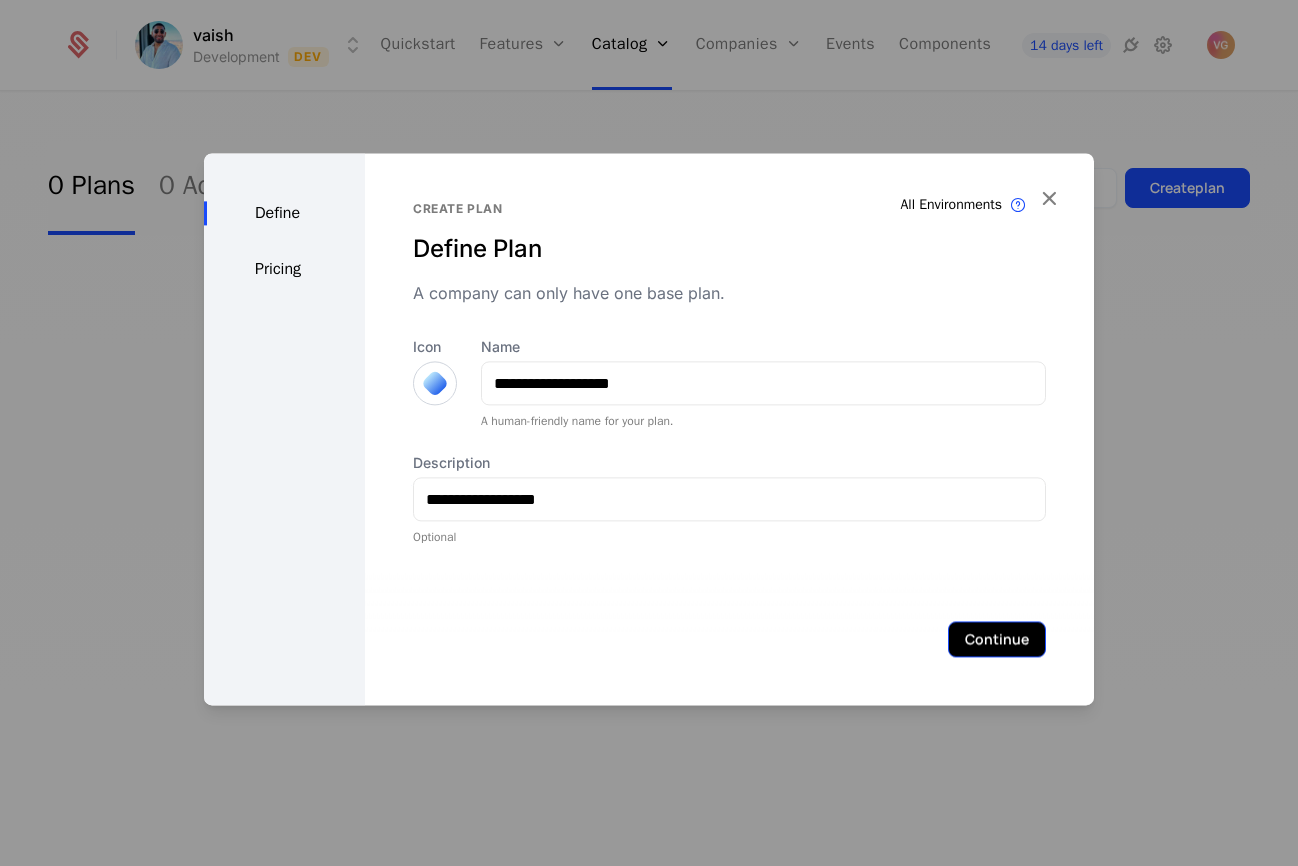 click on "Continue" at bounding box center [997, 639] 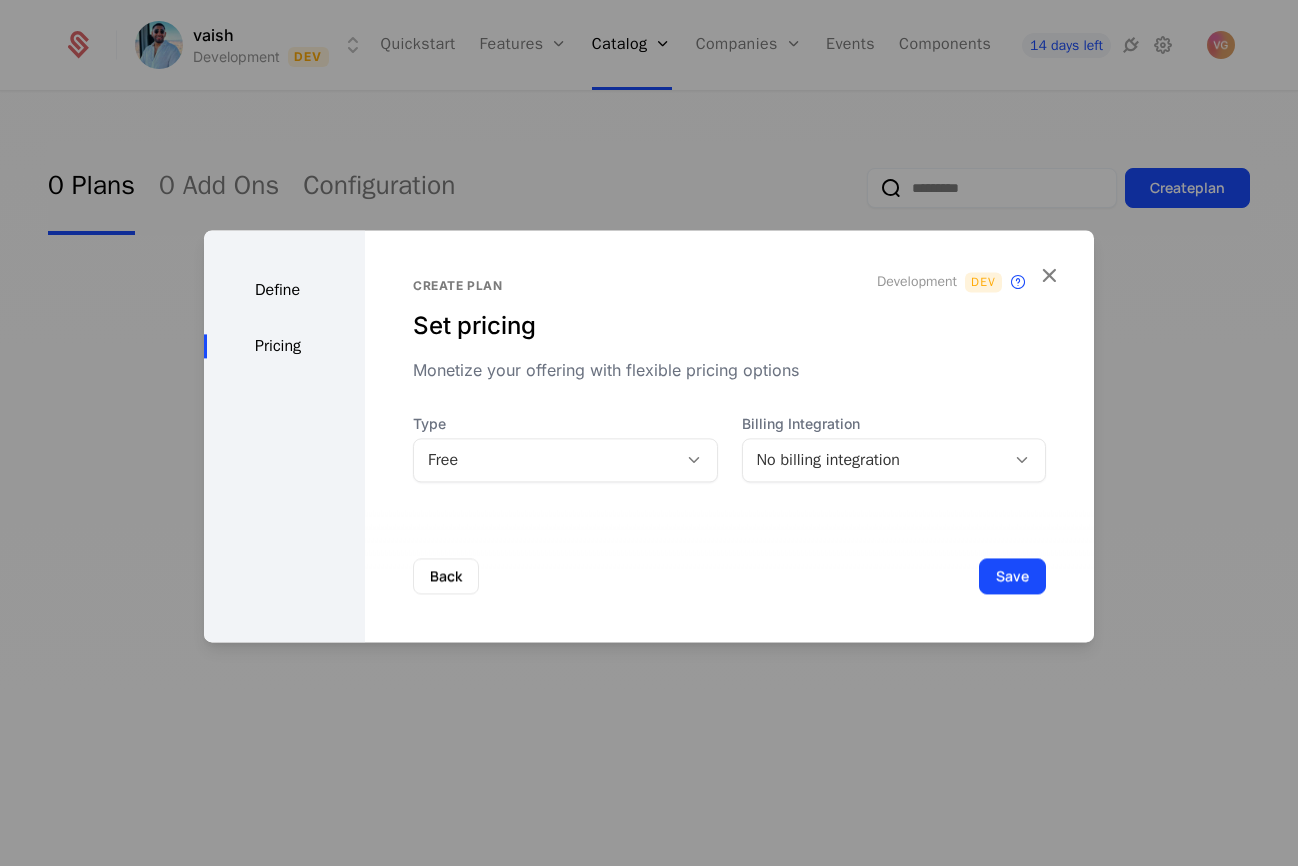 click on "Free" at bounding box center (545, 460) 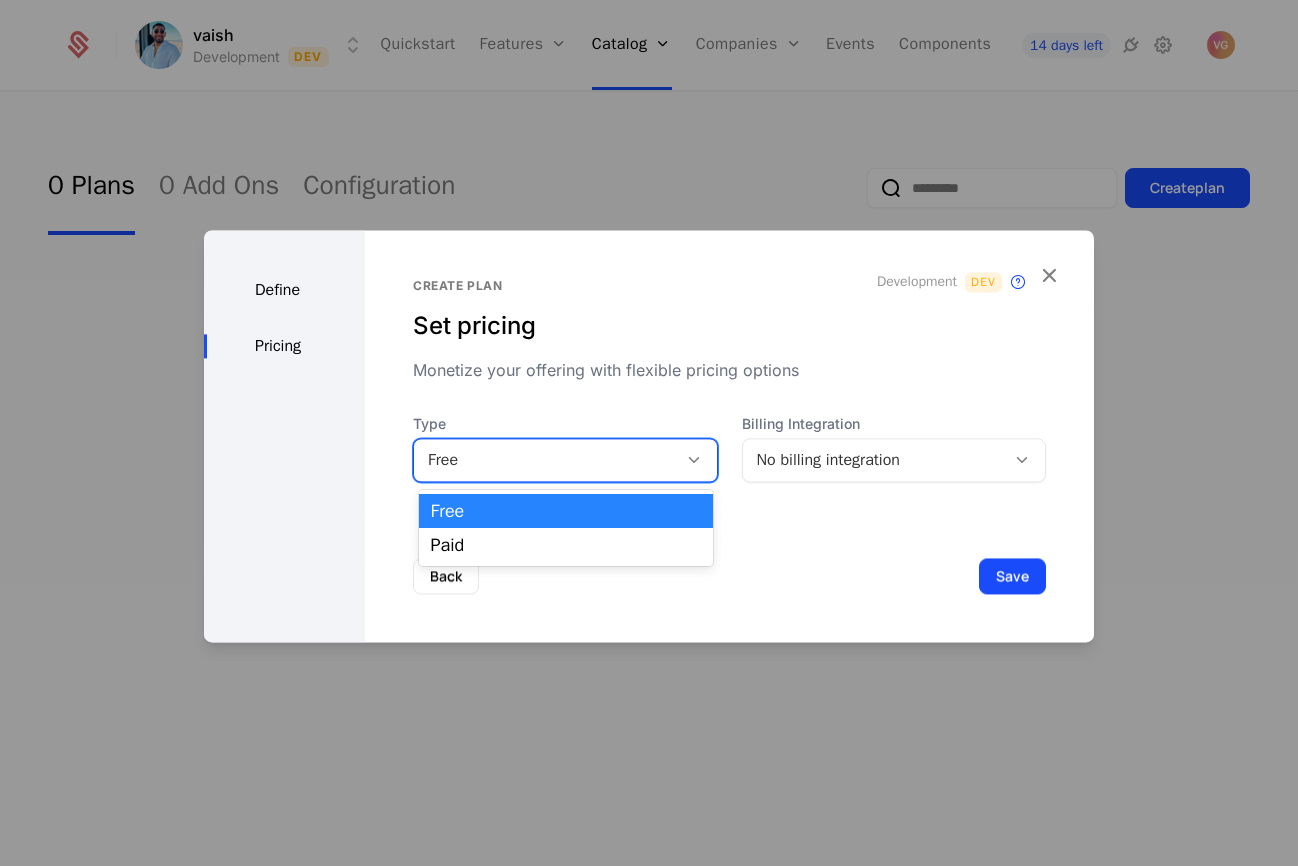 click on "Free" at bounding box center (566, 511) 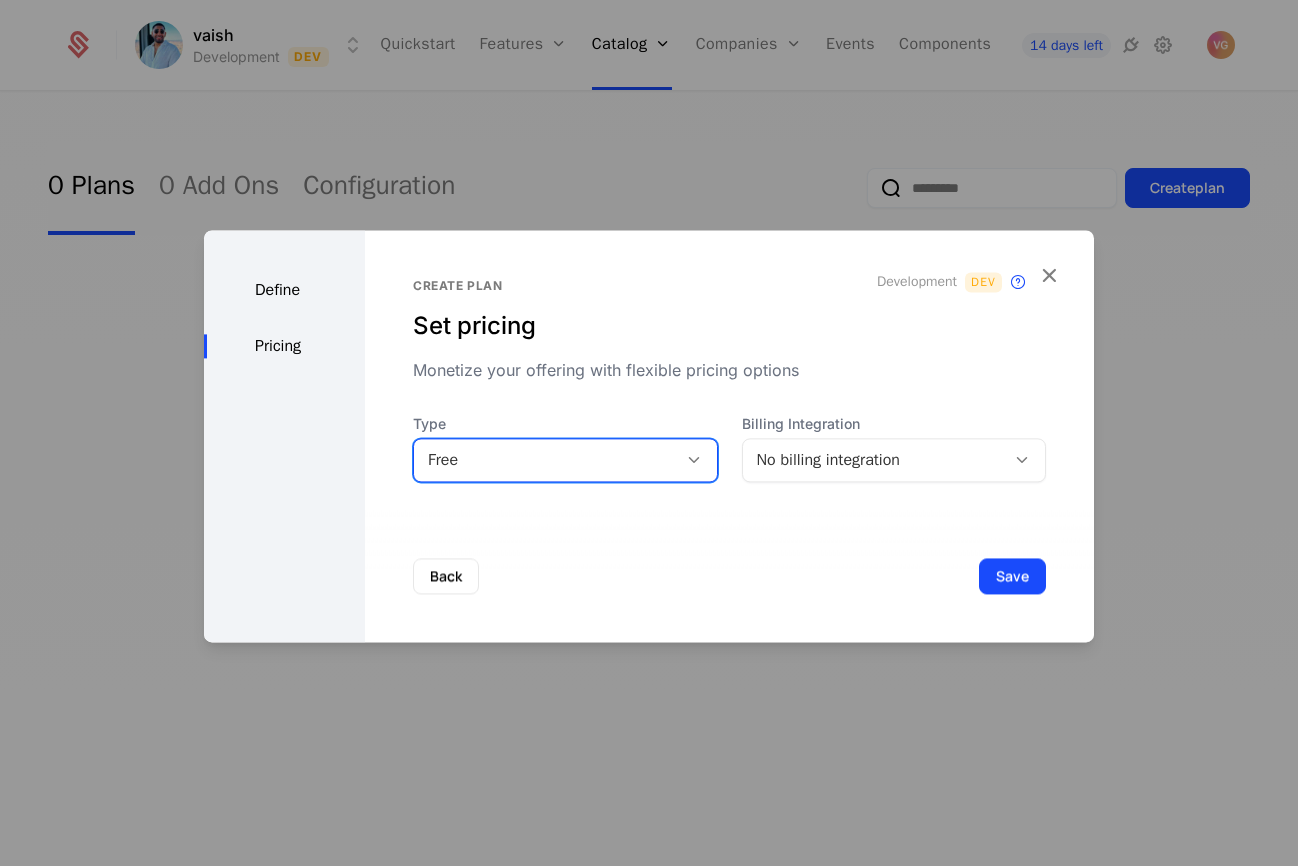 click on "No billing integration" at bounding box center [874, 460] 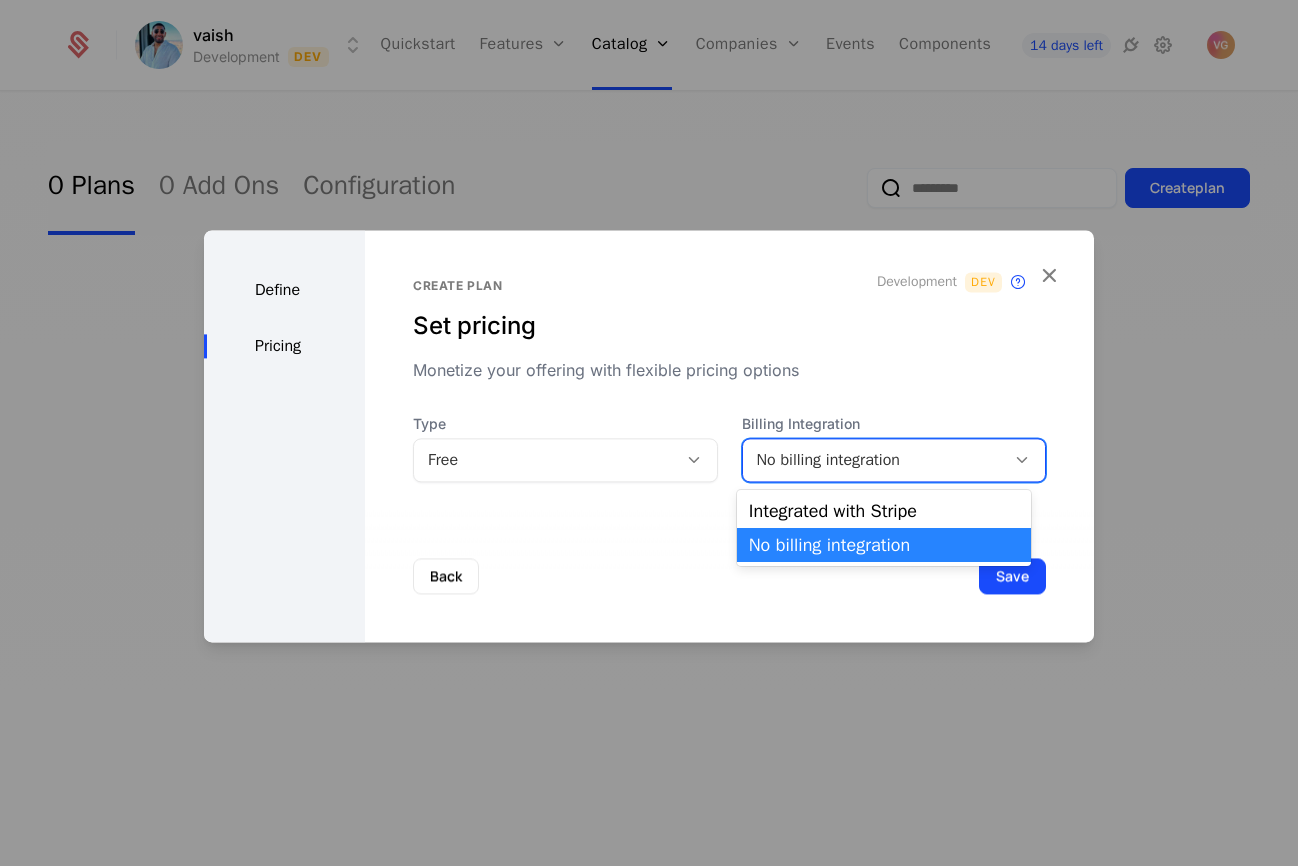 click on "No billing integration" at bounding box center (884, 545) 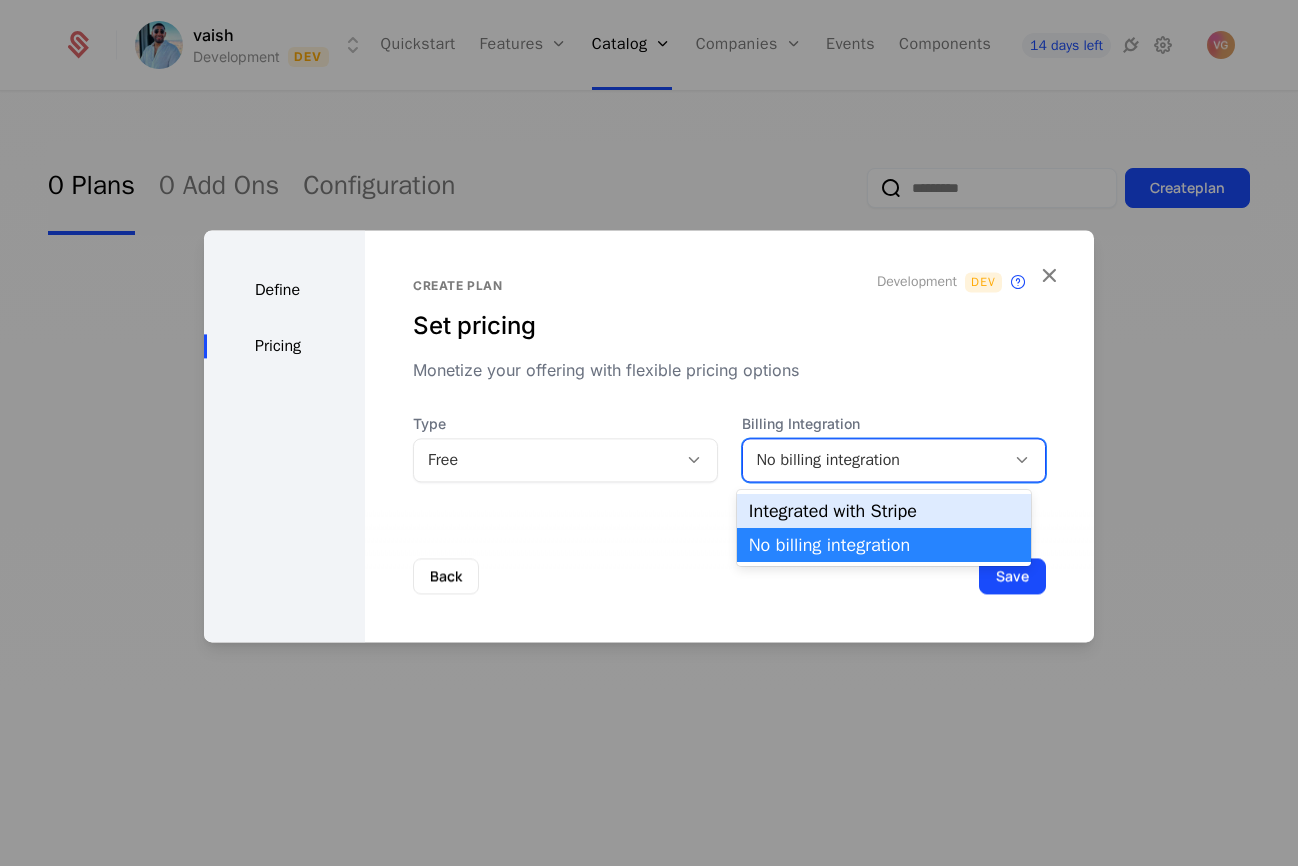 click on "Integrated with Stripe" at bounding box center (884, 511) 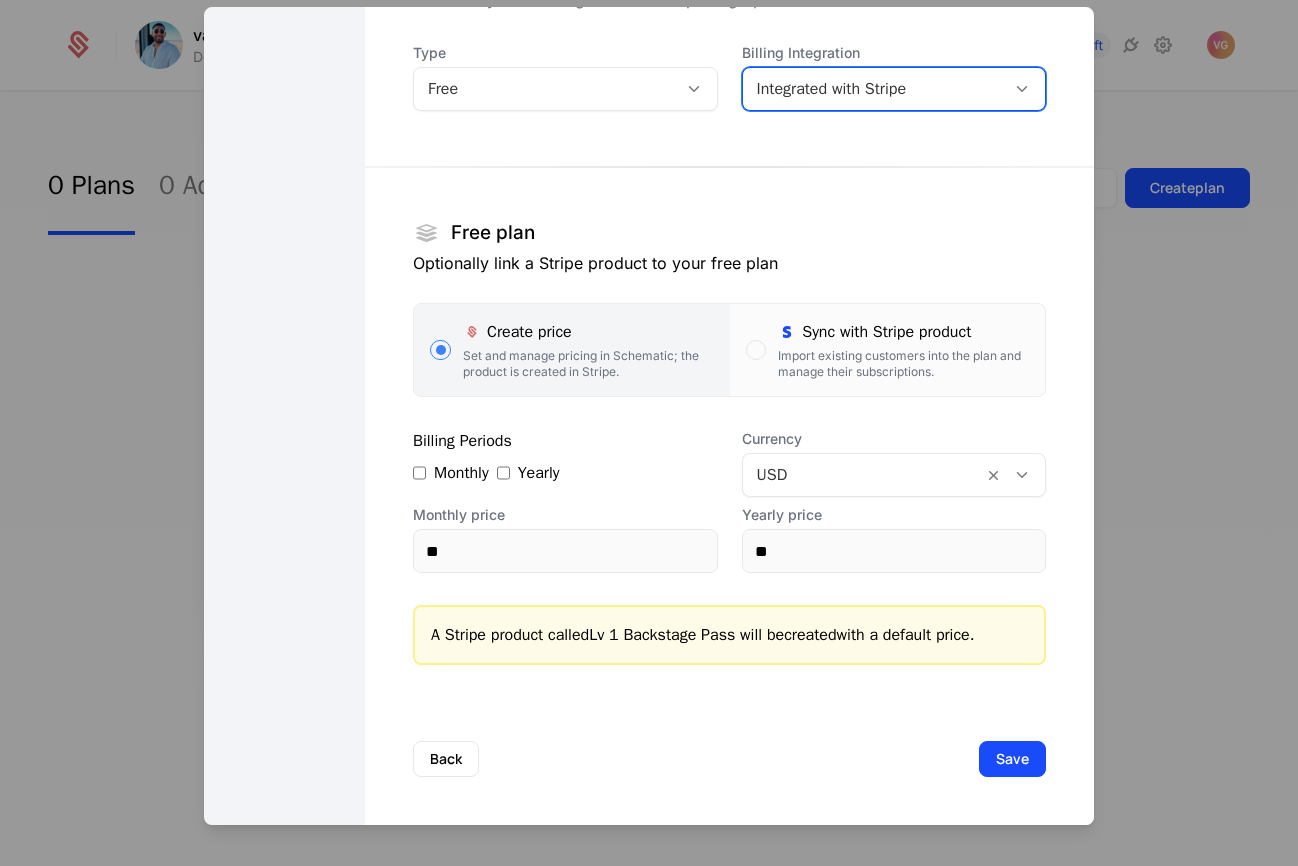 scroll, scrollTop: 172, scrollLeft: 0, axis: vertical 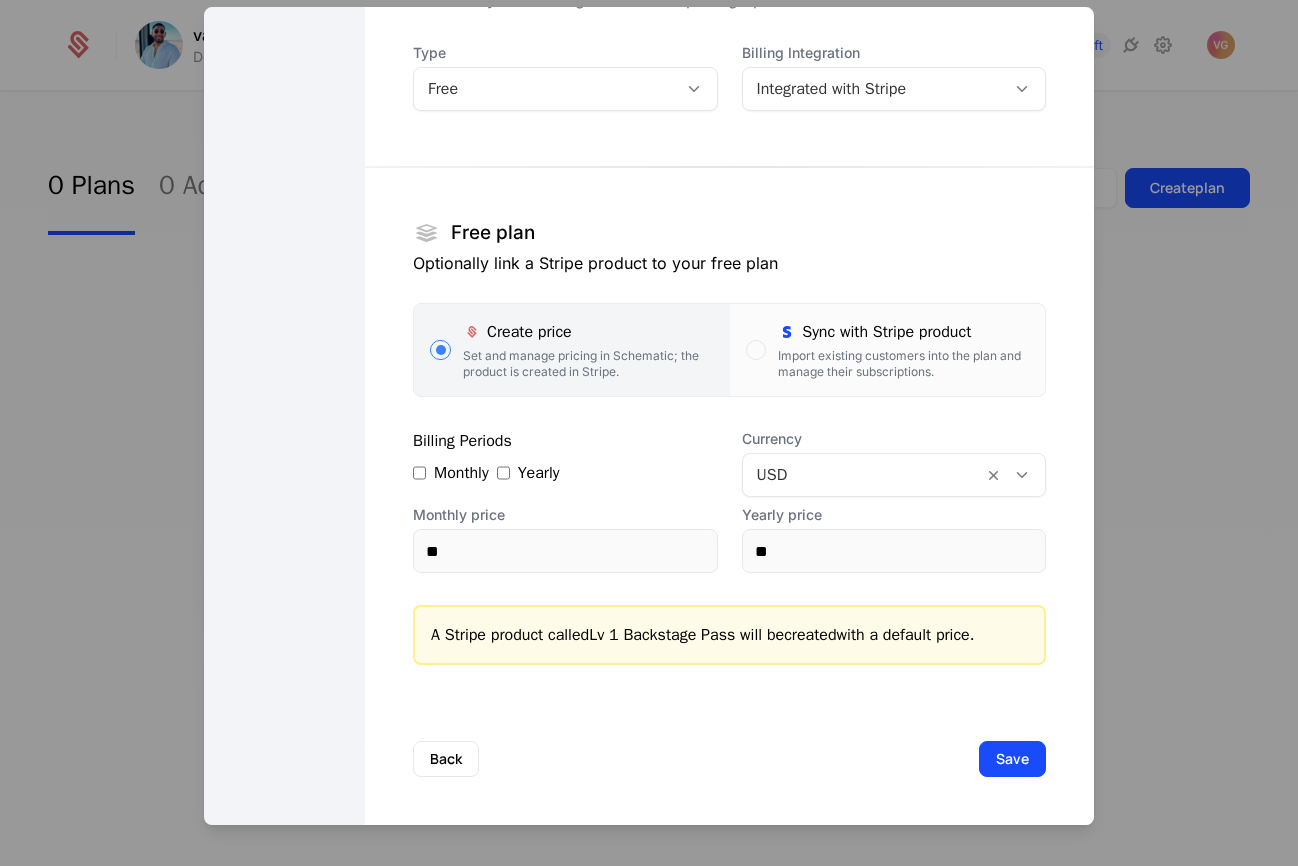 click on "Optionally link a Stripe product to your free plan" at bounding box center [729, 263] 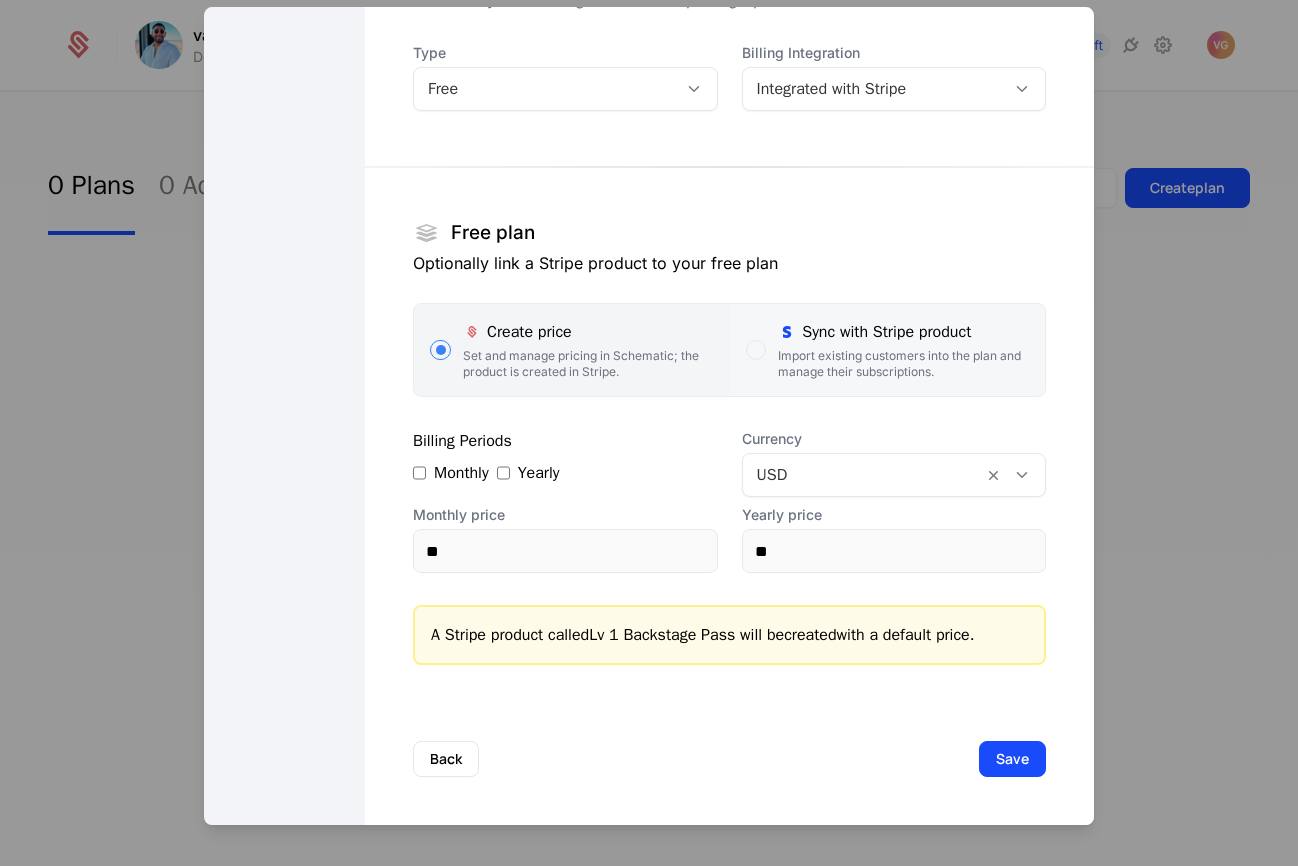 click at bounding box center [756, 350] 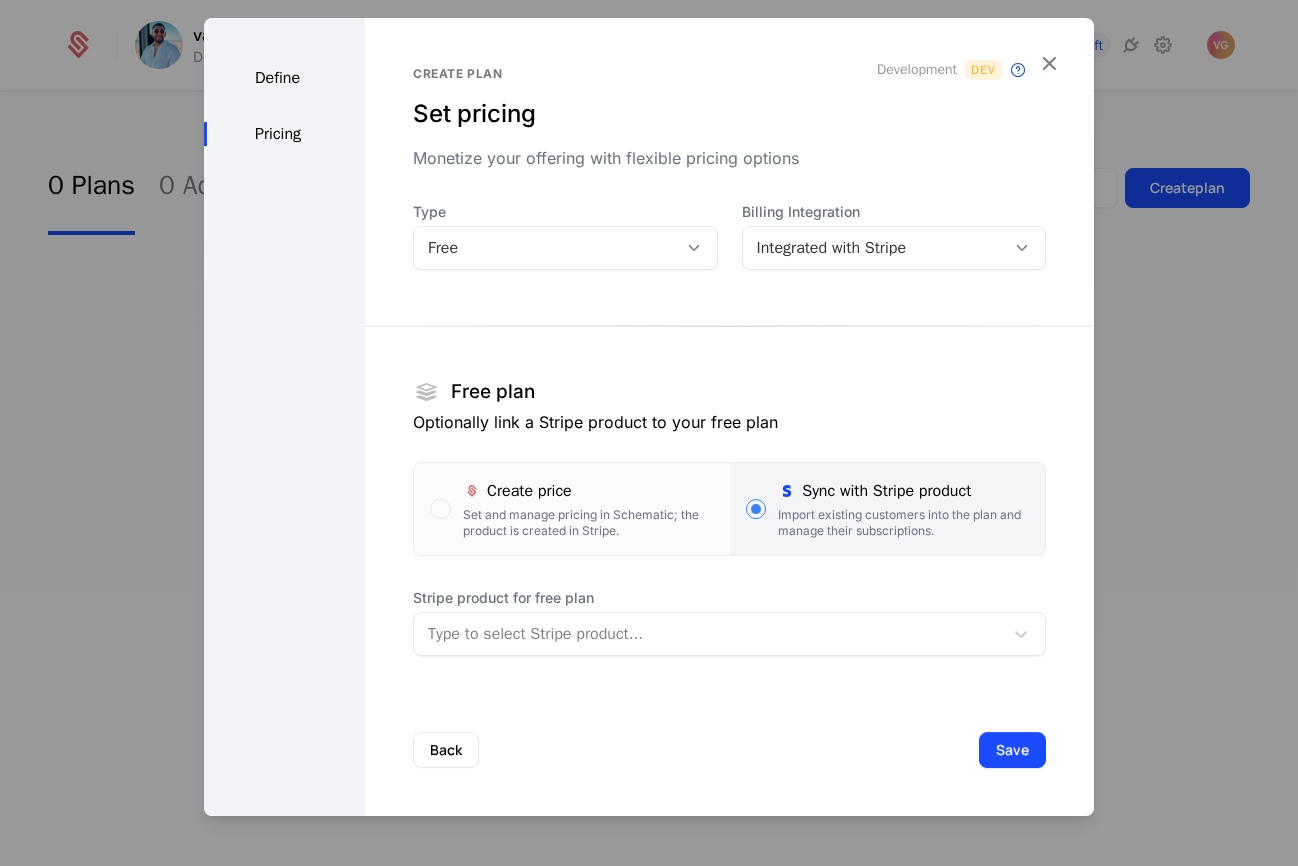 click at bounding box center [708, 634] 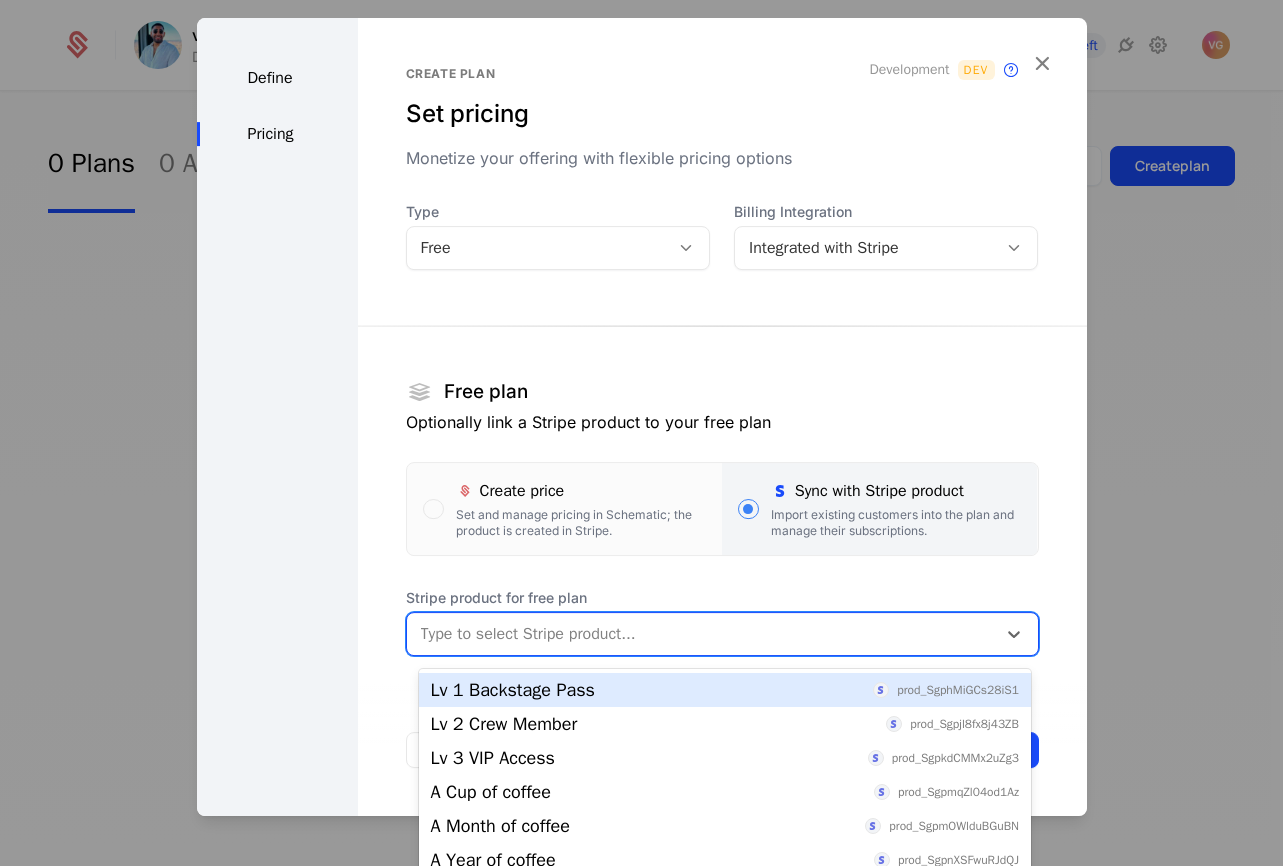 scroll, scrollTop: 28, scrollLeft: 0, axis: vertical 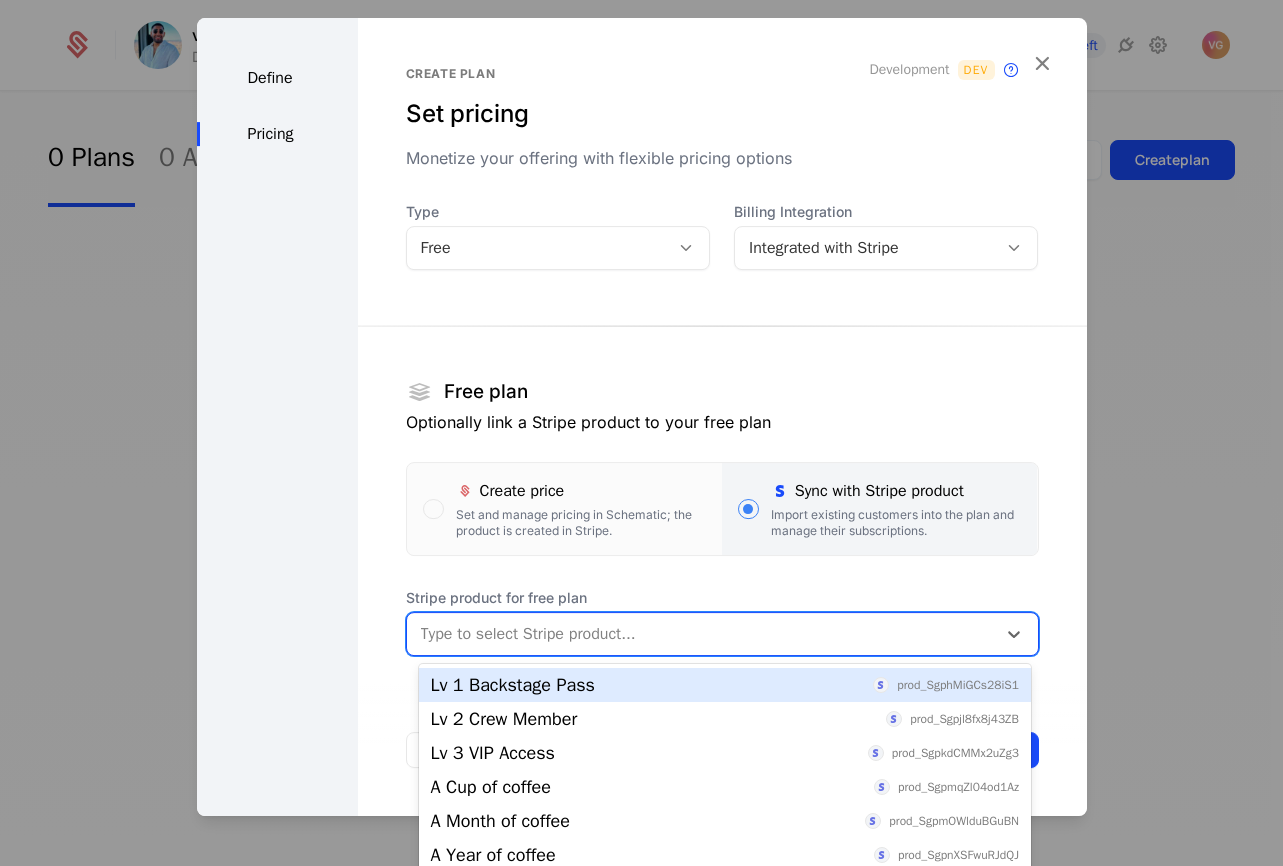 click on "Lv 1 Backstage Pass prod_SgphMiGCs28iS1" at bounding box center [725, 685] 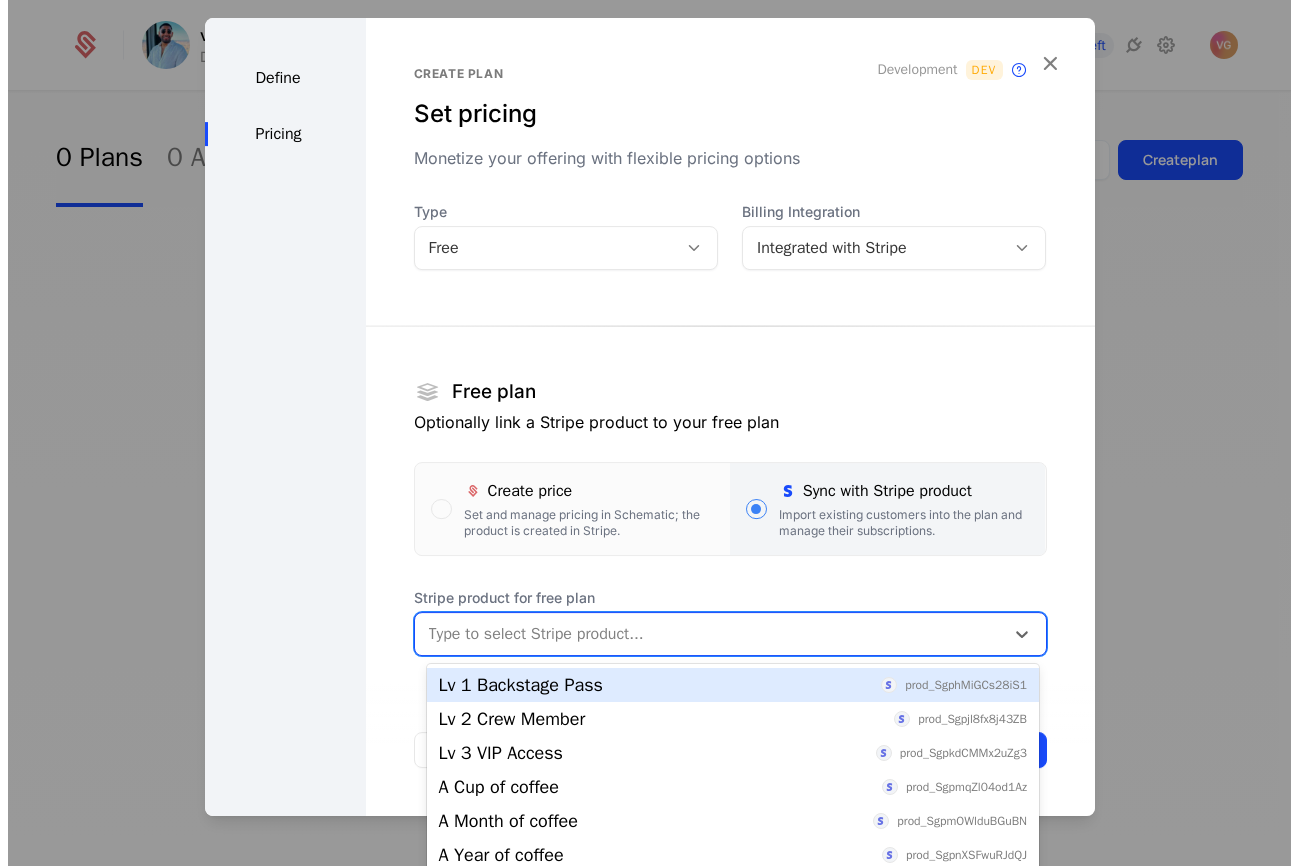 scroll, scrollTop: 0, scrollLeft: 0, axis: both 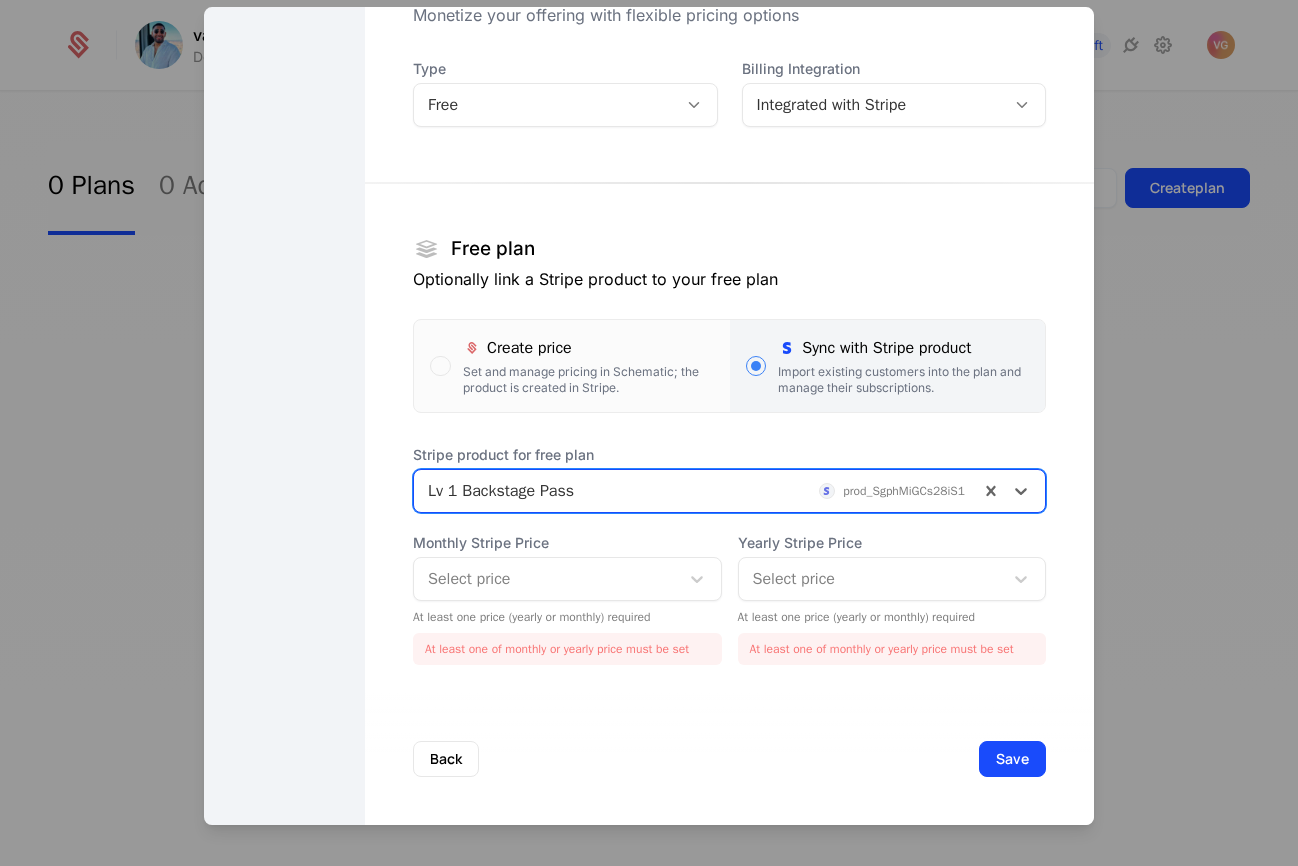 click at bounding box center (546, 579) 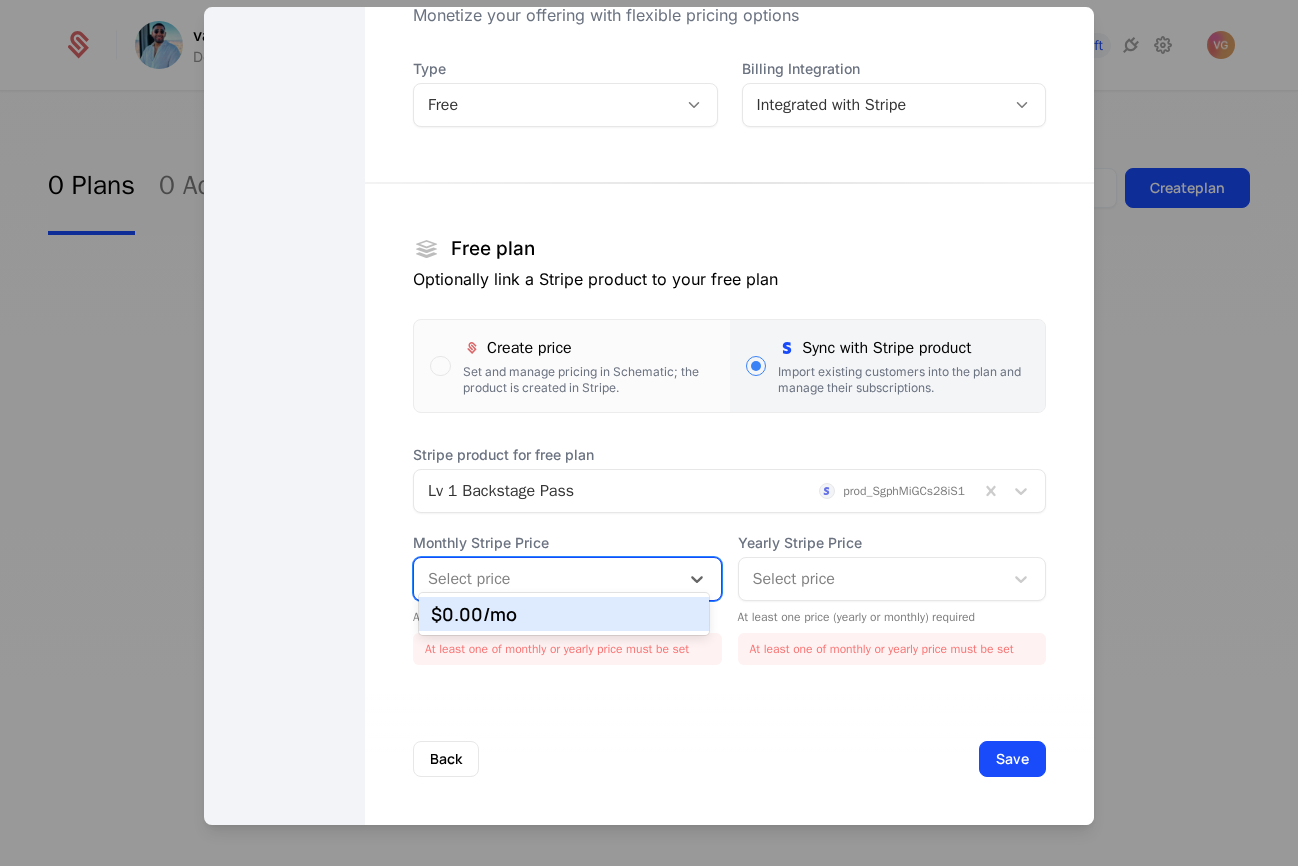 click on "$0.00 /mo" at bounding box center (564, 614) 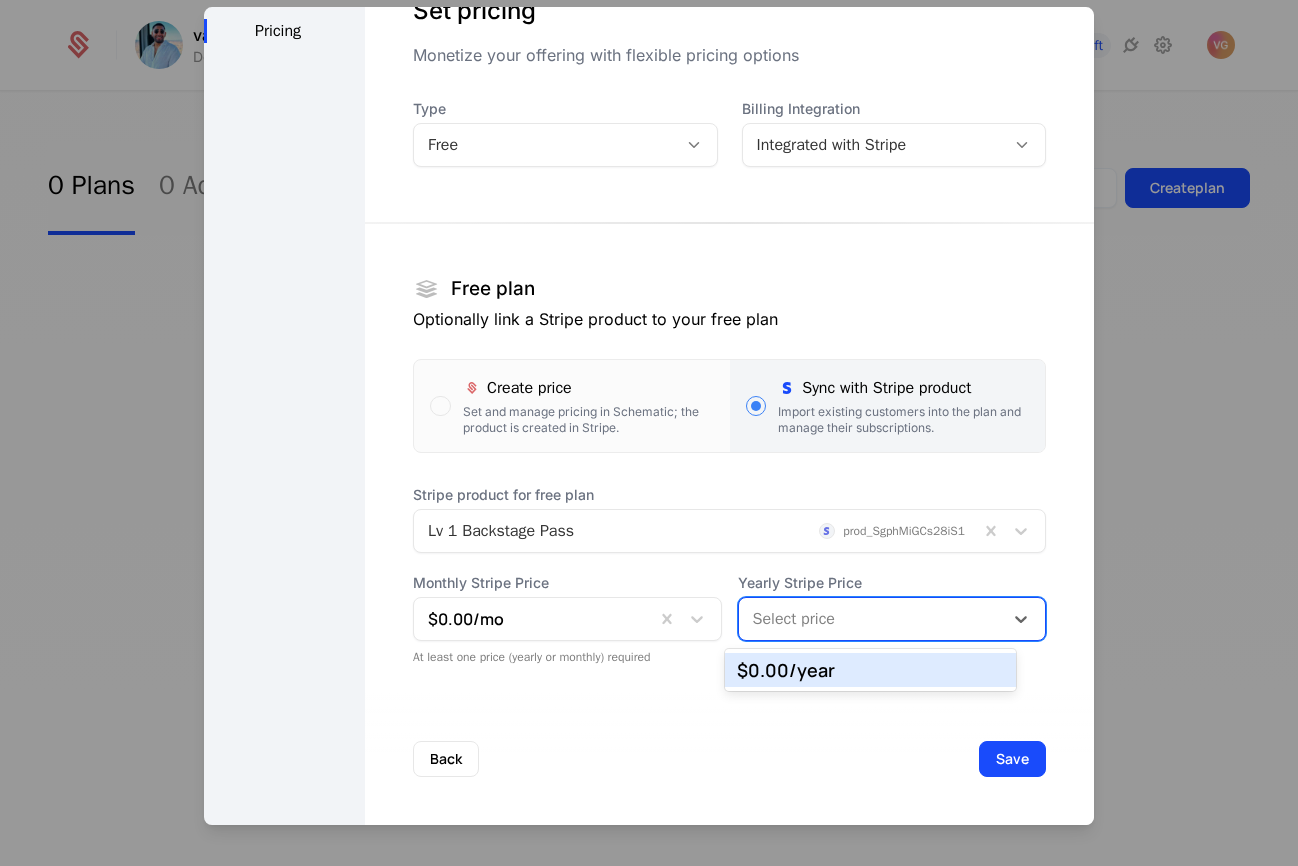 click at bounding box center [871, 619] 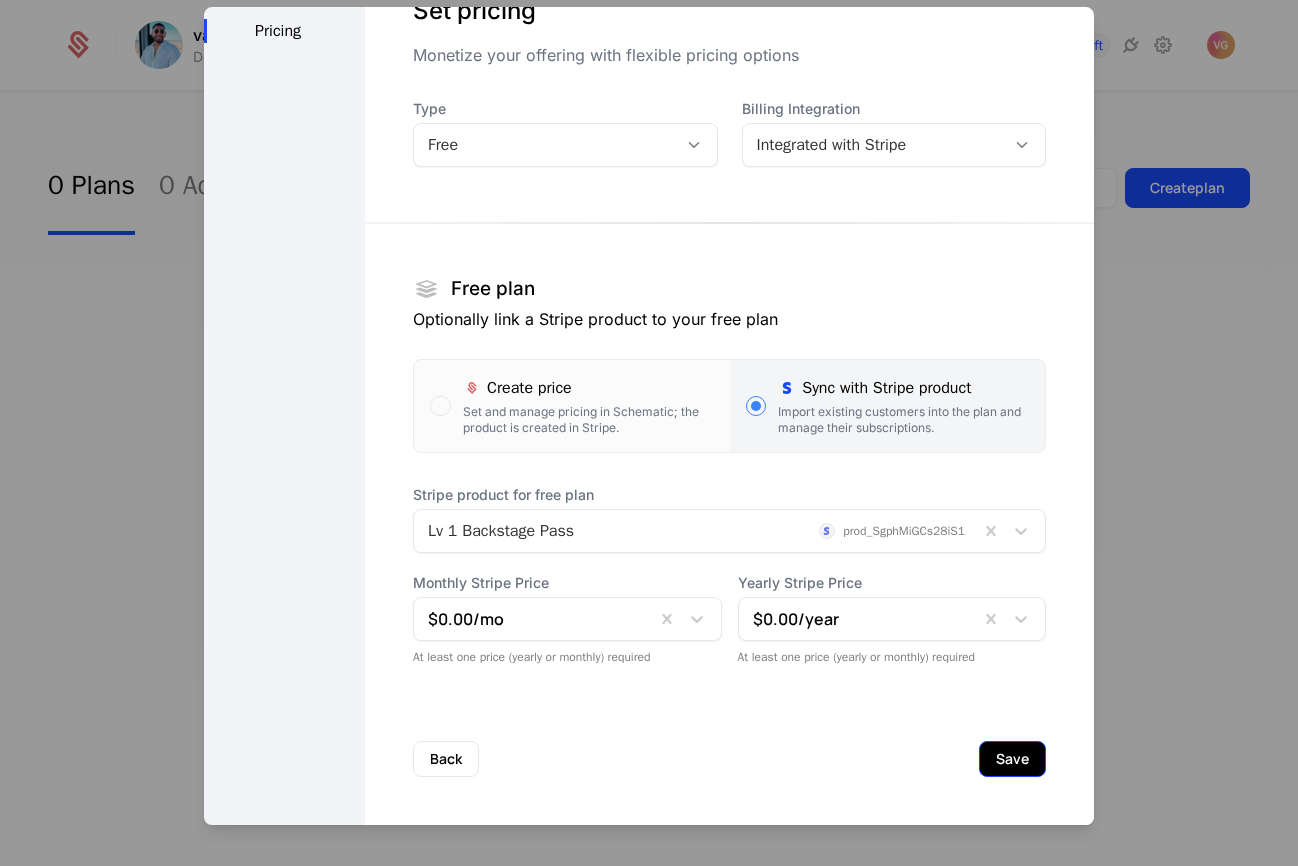 click on "Save" at bounding box center [1012, 759] 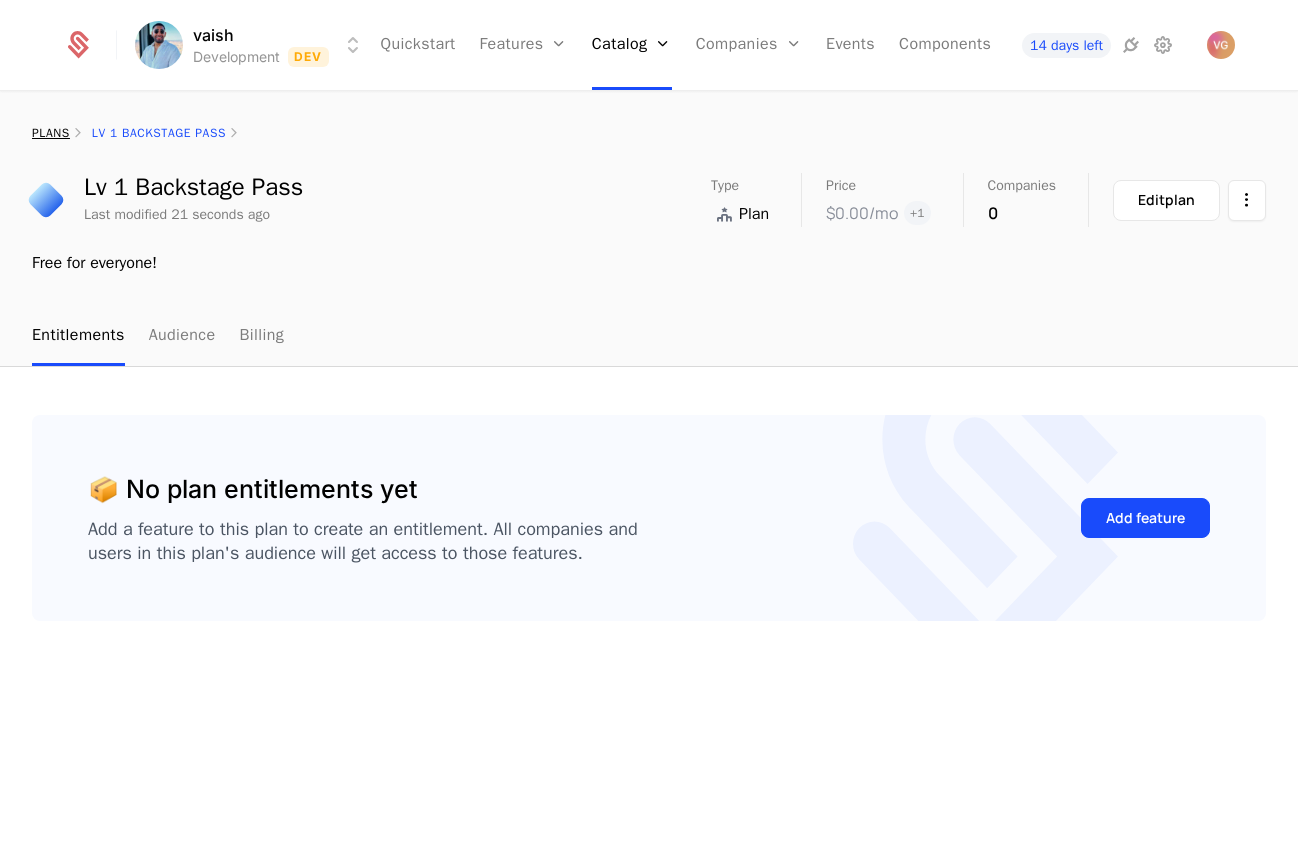 click on "plans Lv 1 Backstage Pass" at bounding box center (649, 133) 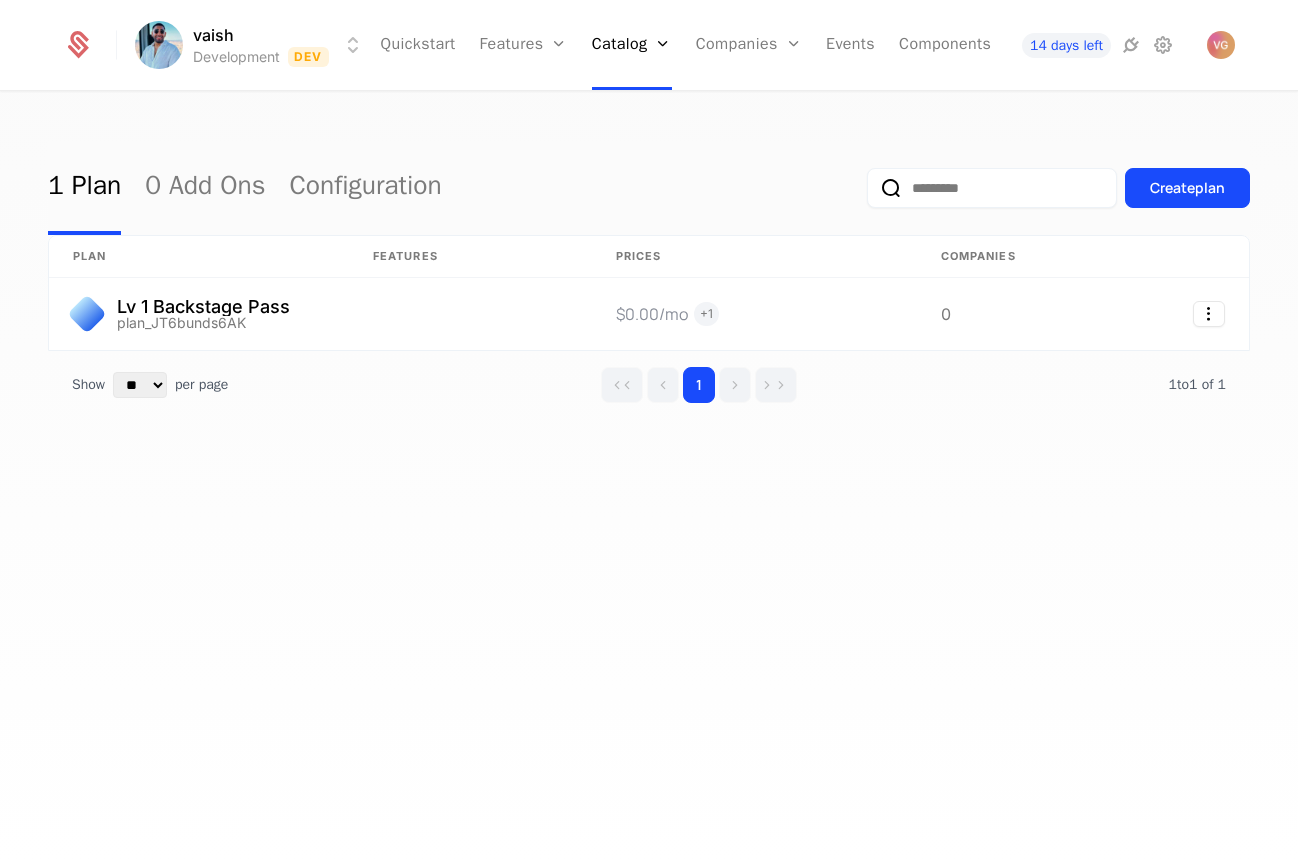 click on "1 Plan 0 Add Ons Configuration Create  plan plan Features Prices Companies Lv 1 Backstage Pass plan_JT6bunds6AK $0.00 /mo + 1 0 Show ** ** ** *** *** per page per page 1 1  to  1   of   1  of   1" at bounding box center [649, 312] 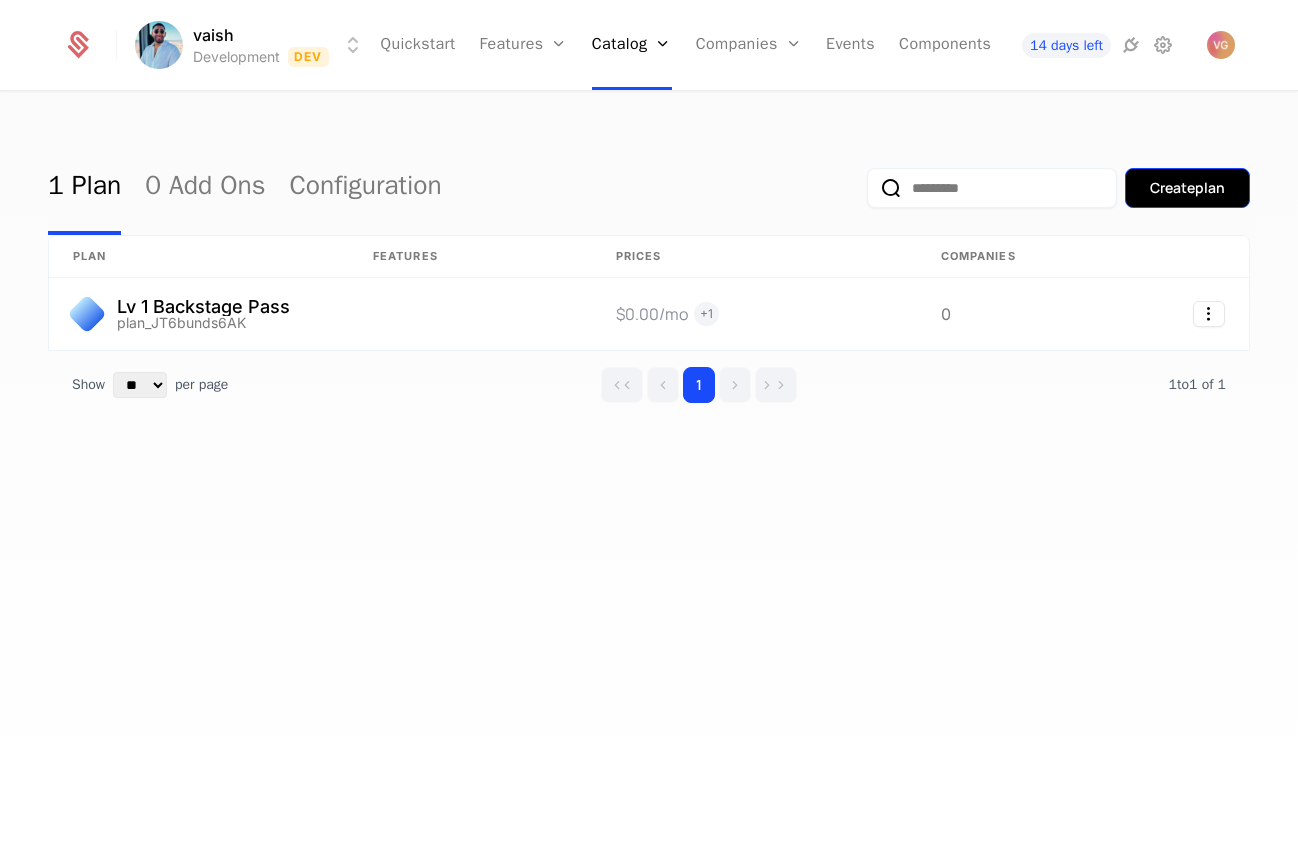 click on "Create  plan" at bounding box center [1187, 188] 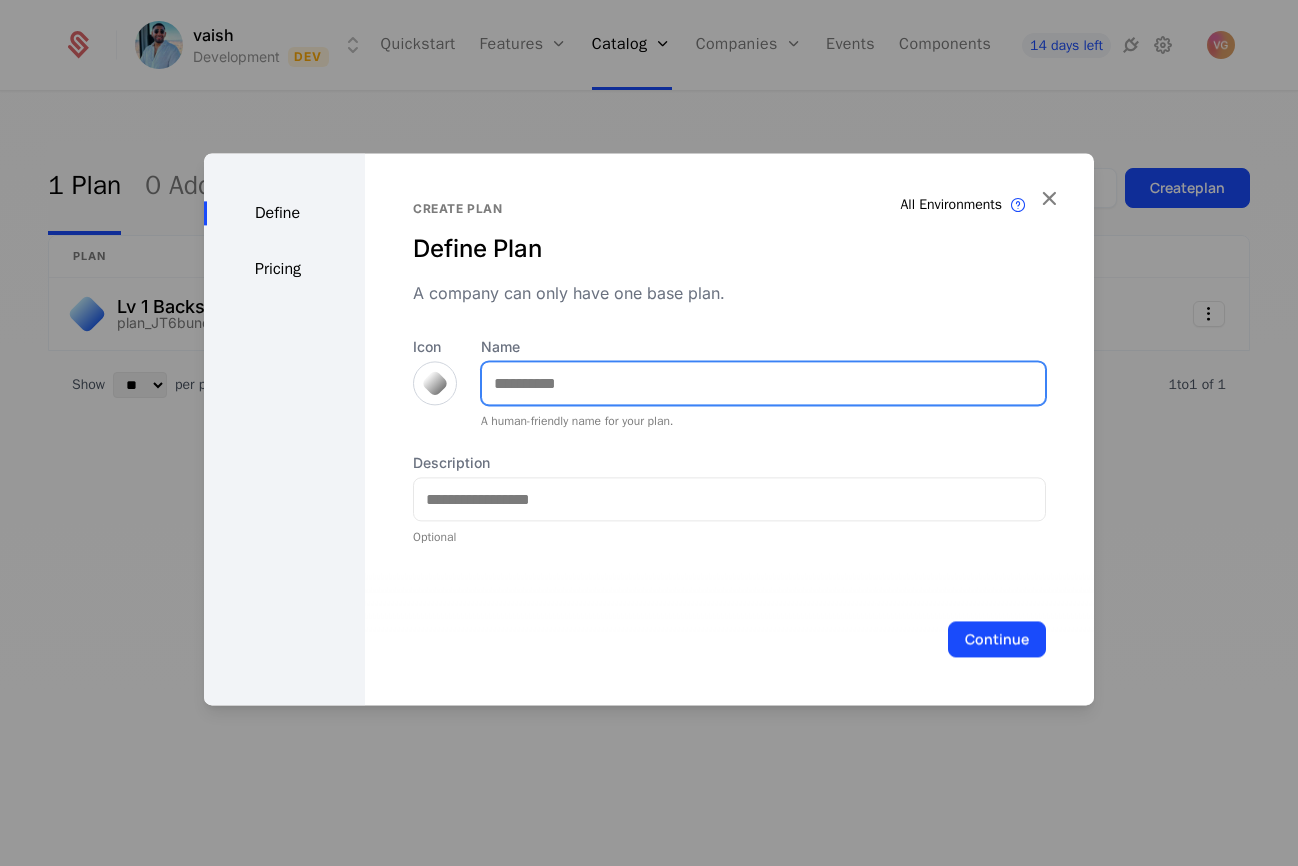 click on "Name" at bounding box center [763, 383] 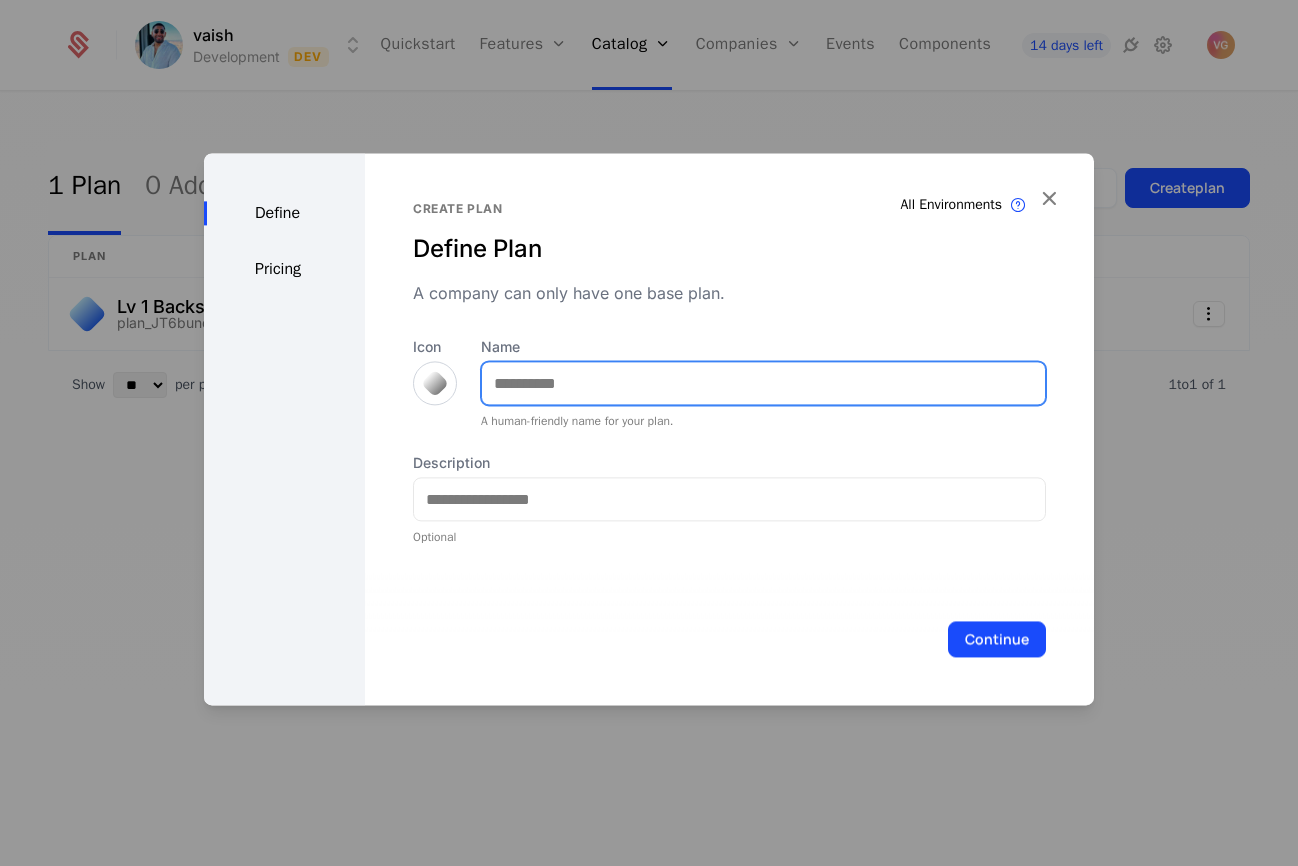 type on "*" 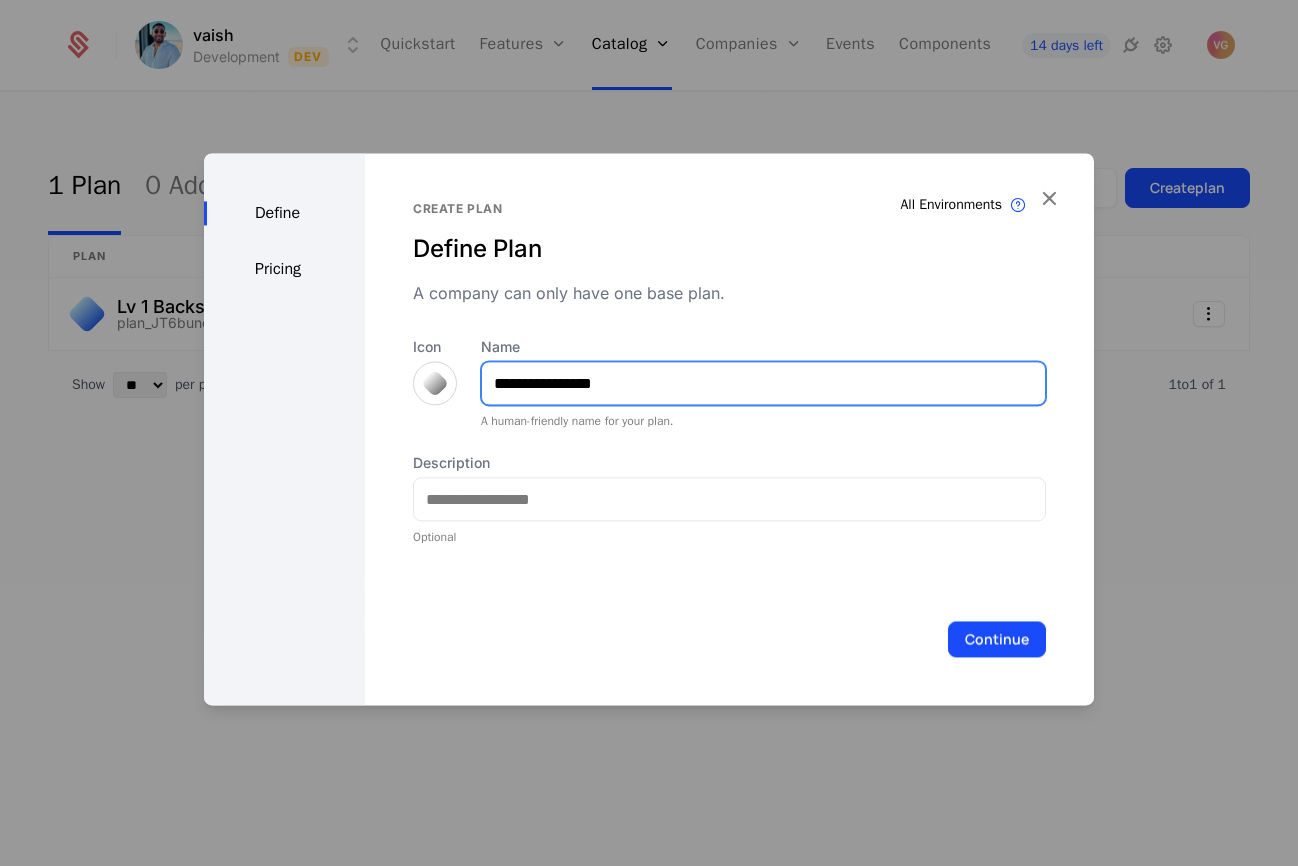 type on "**********" 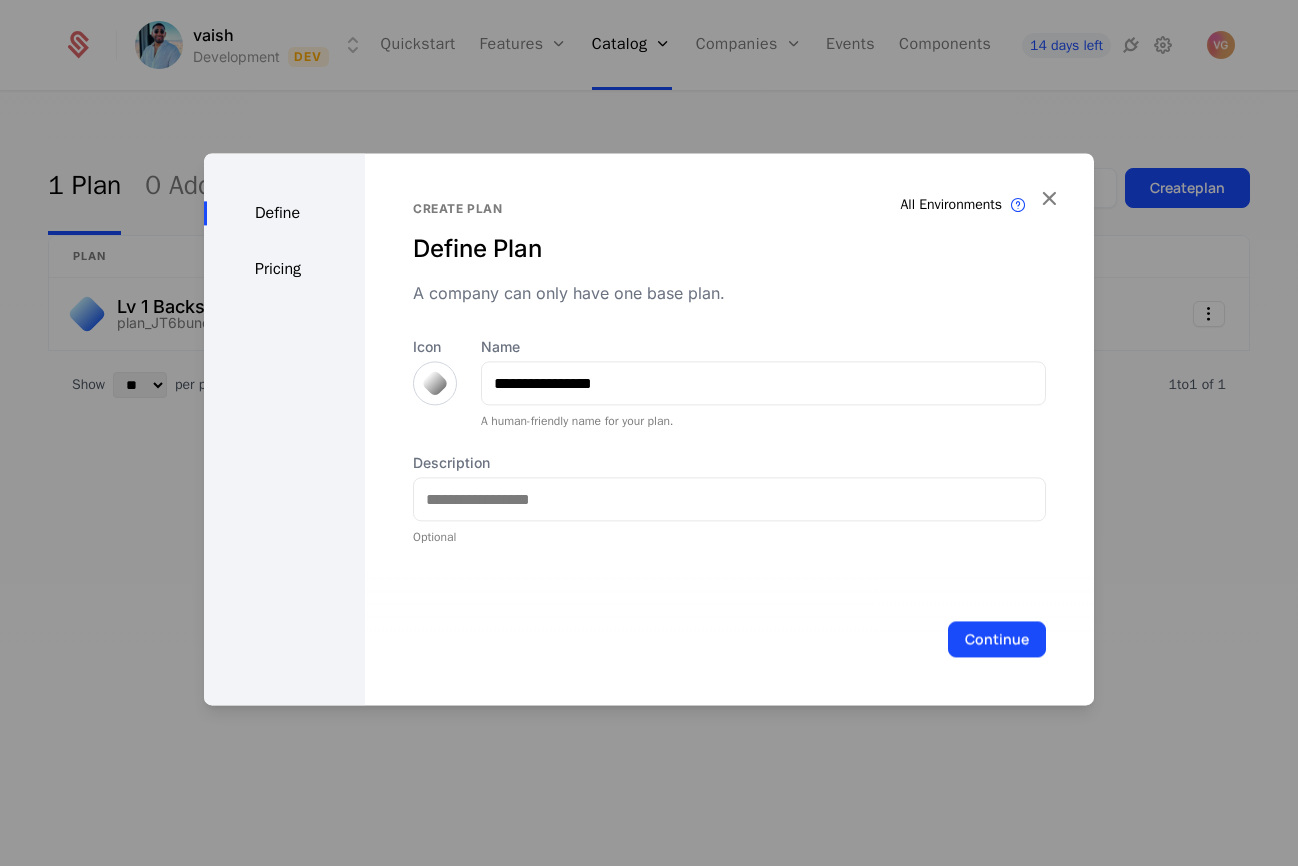 click at bounding box center [435, 383] 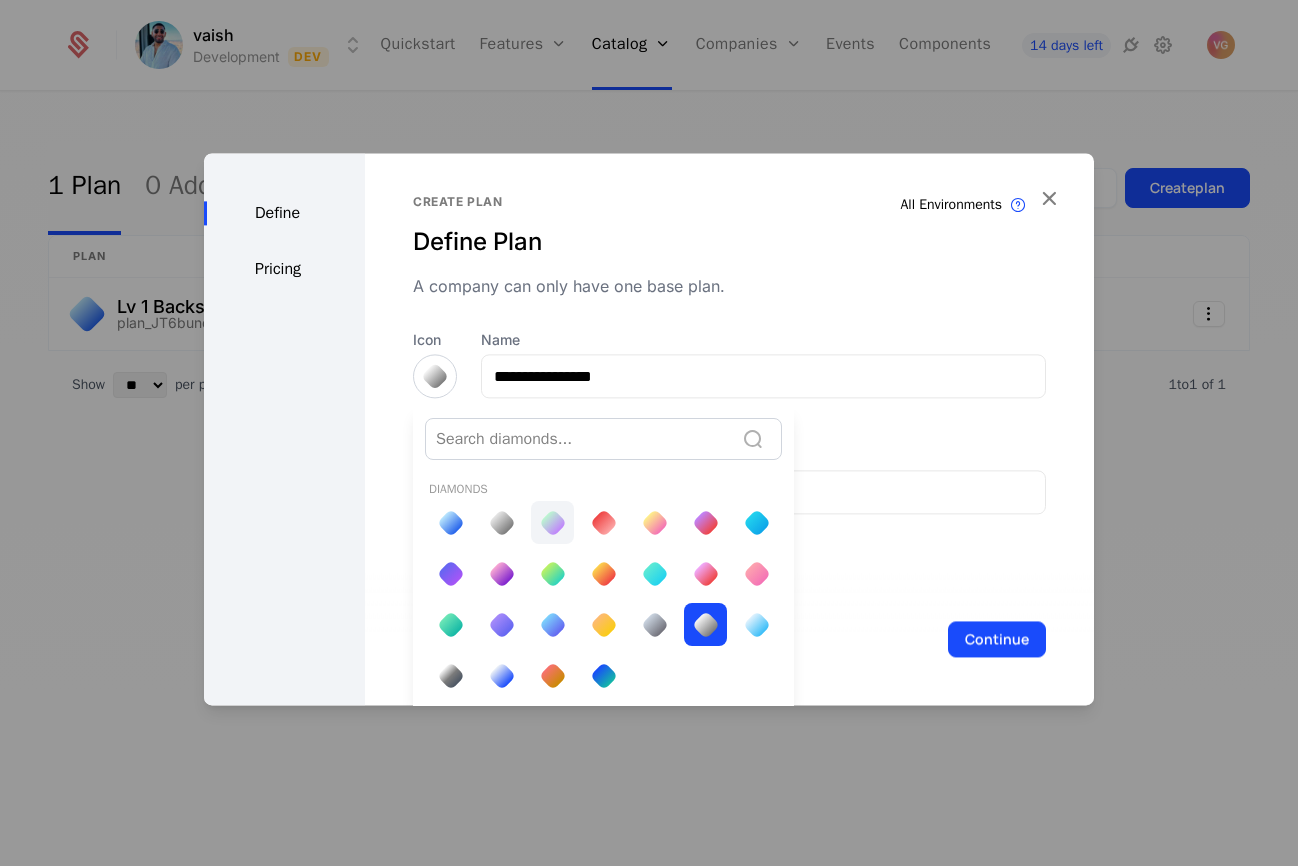 click at bounding box center (552, 522) 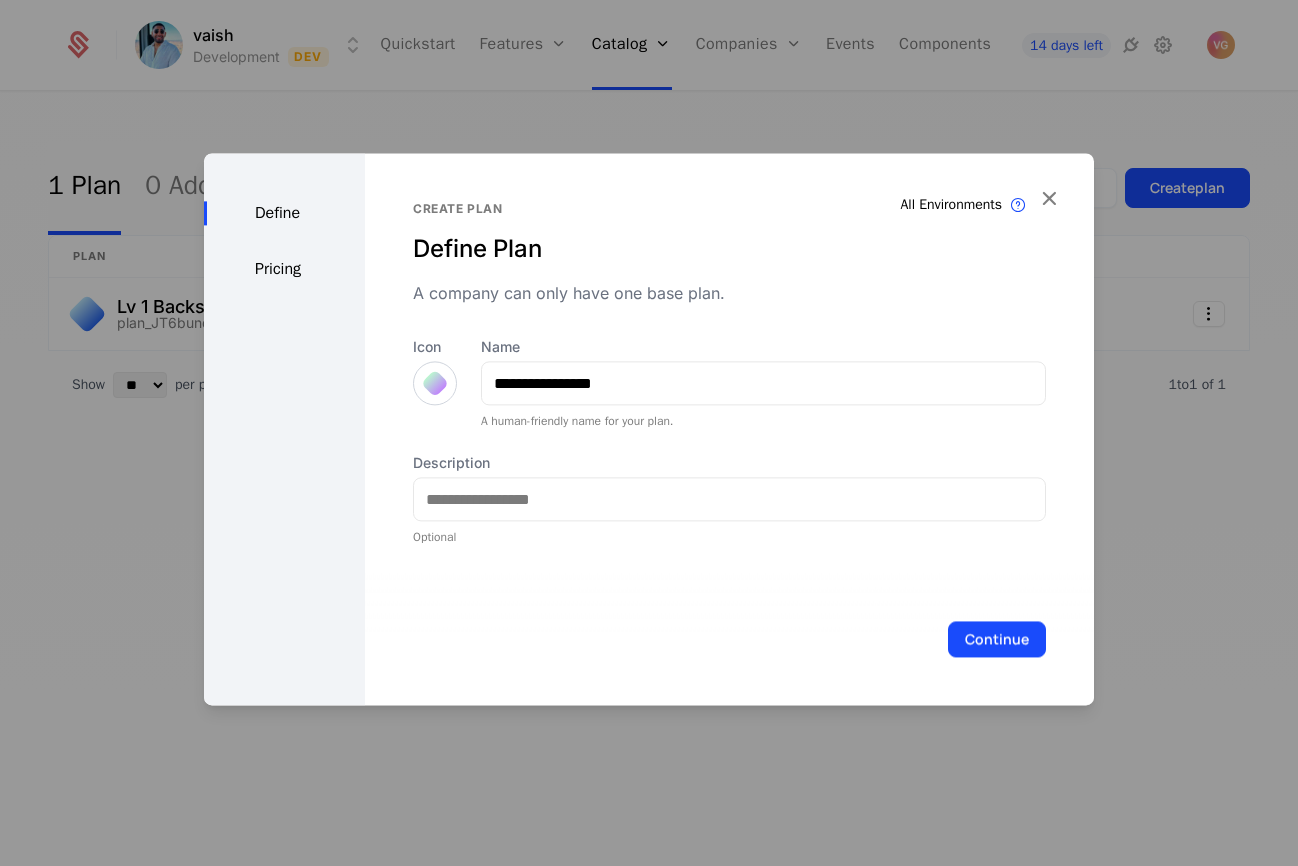 click at bounding box center [435, 383] 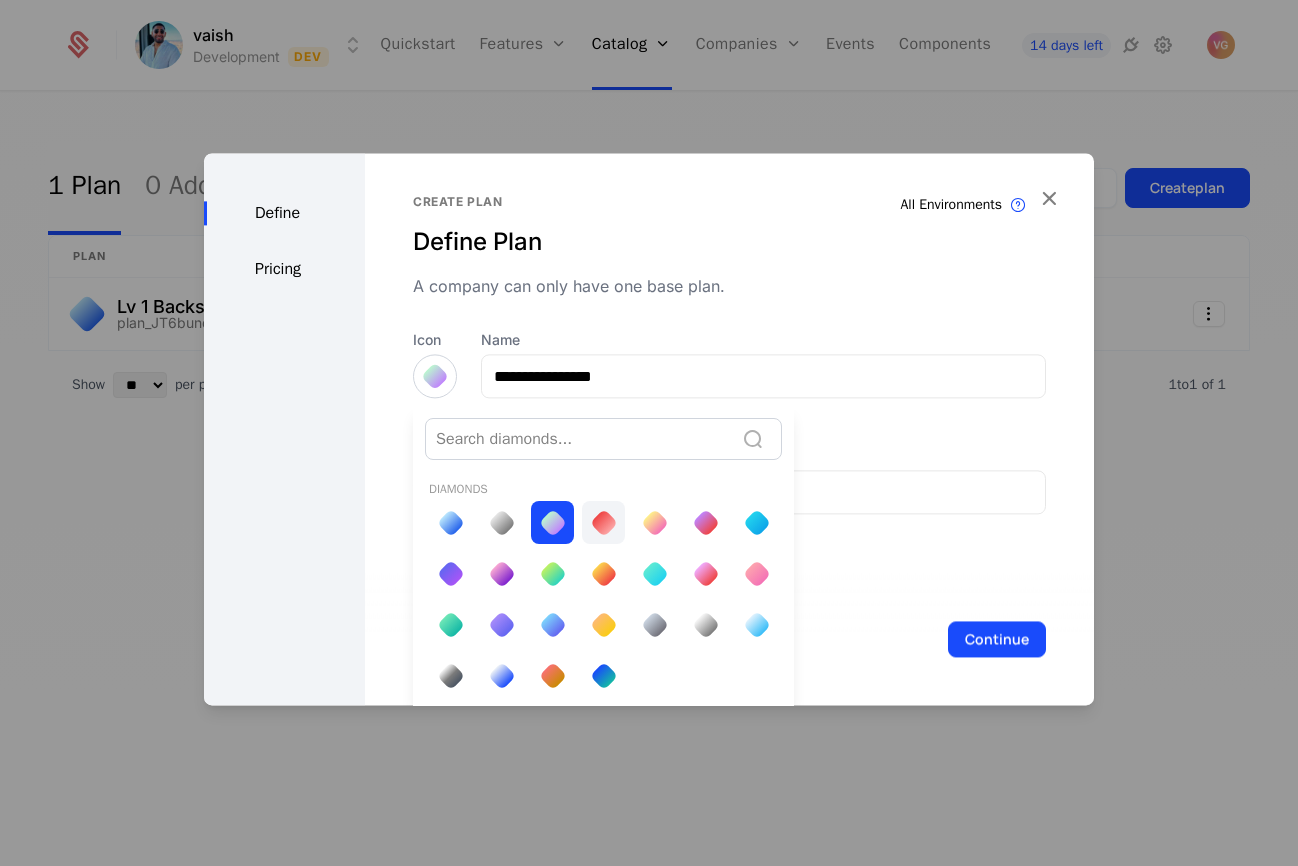 click at bounding box center (603, 522) 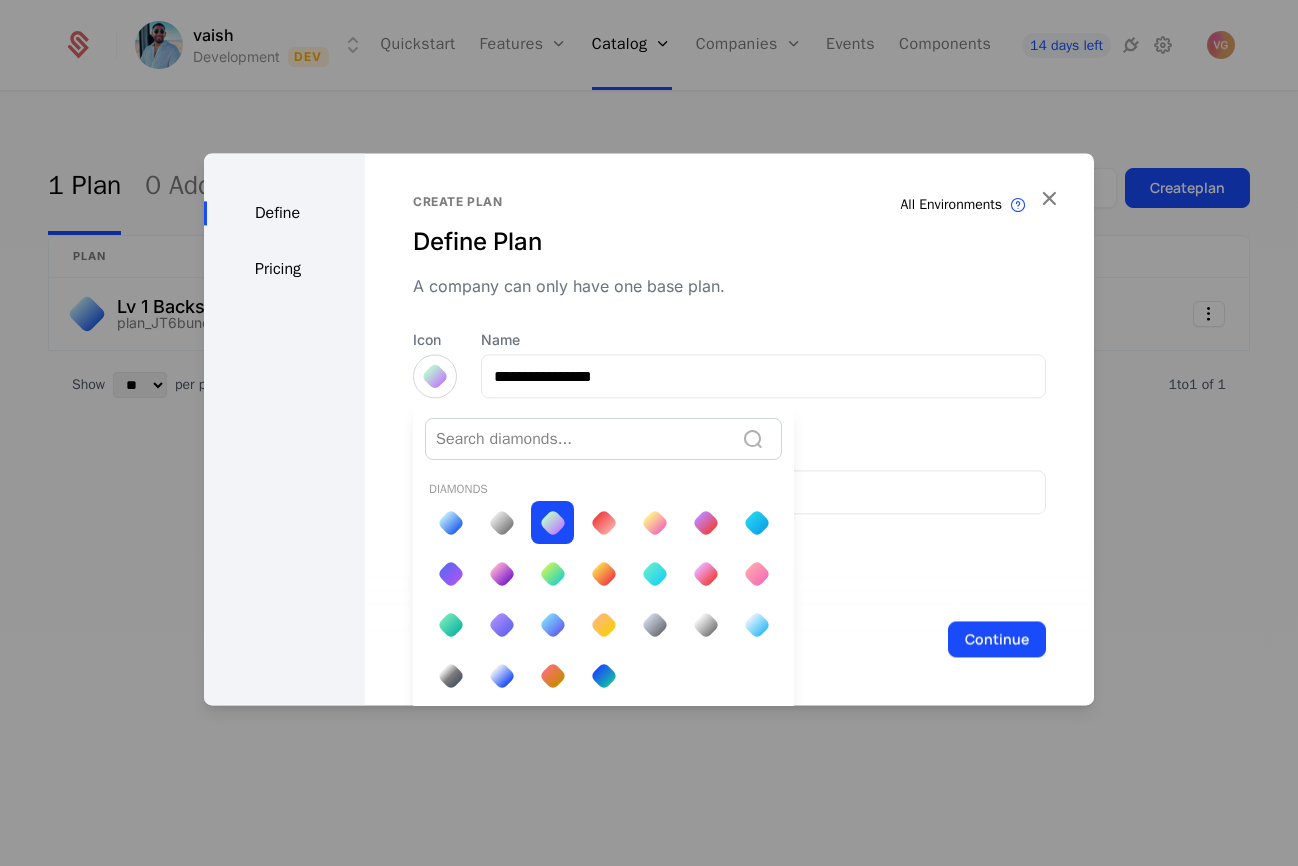 scroll, scrollTop: 0, scrollLeft: 0, axis: both 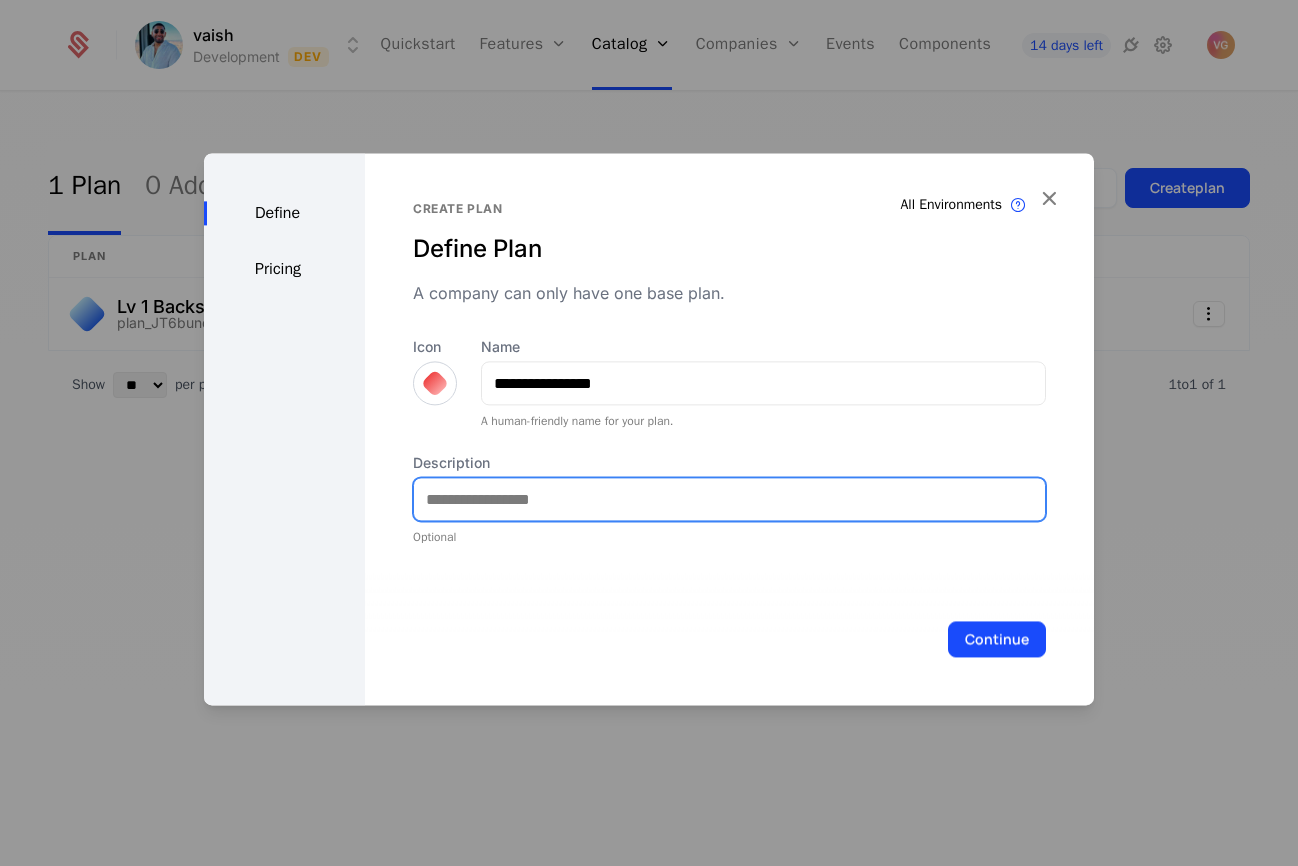 click on "Description" at bounding box center (729, 499) 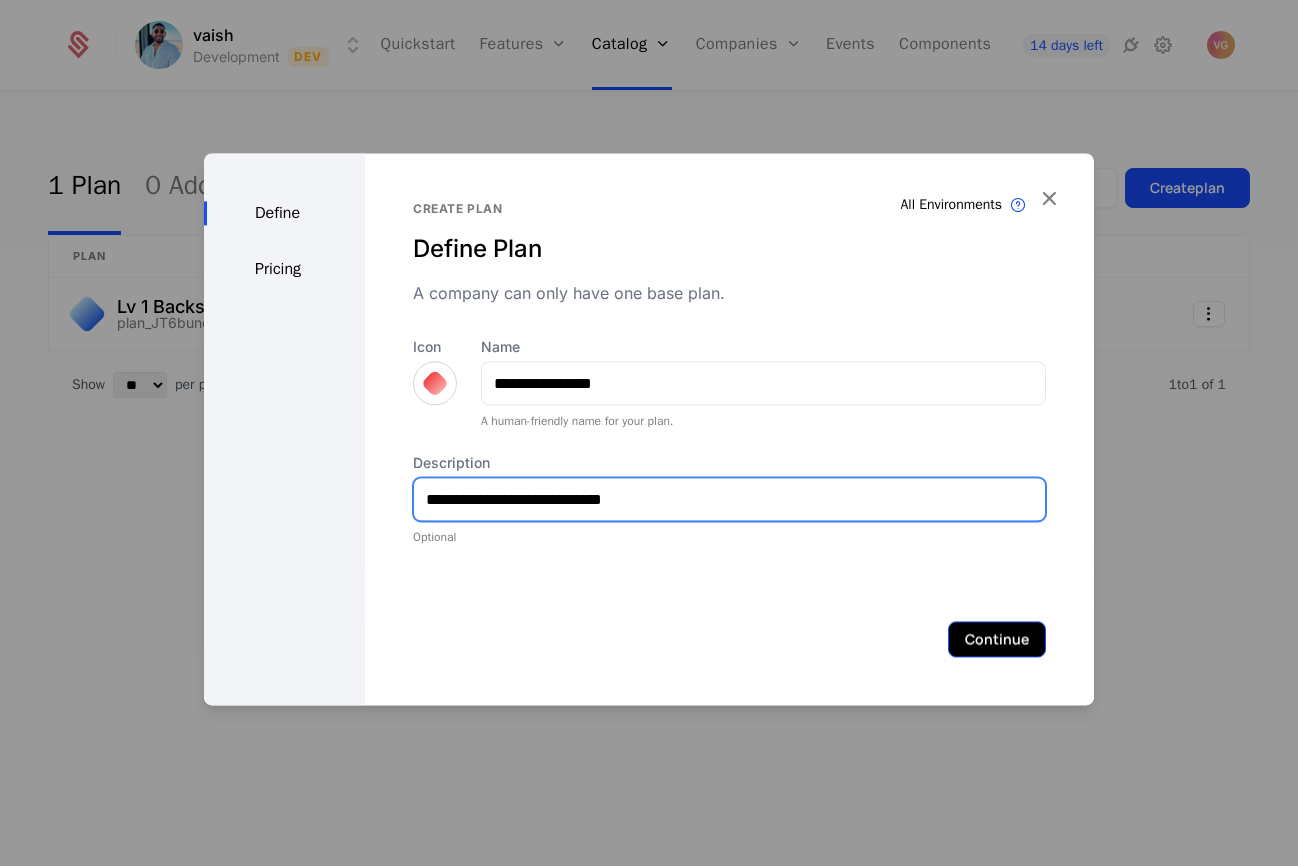 type on "**********" 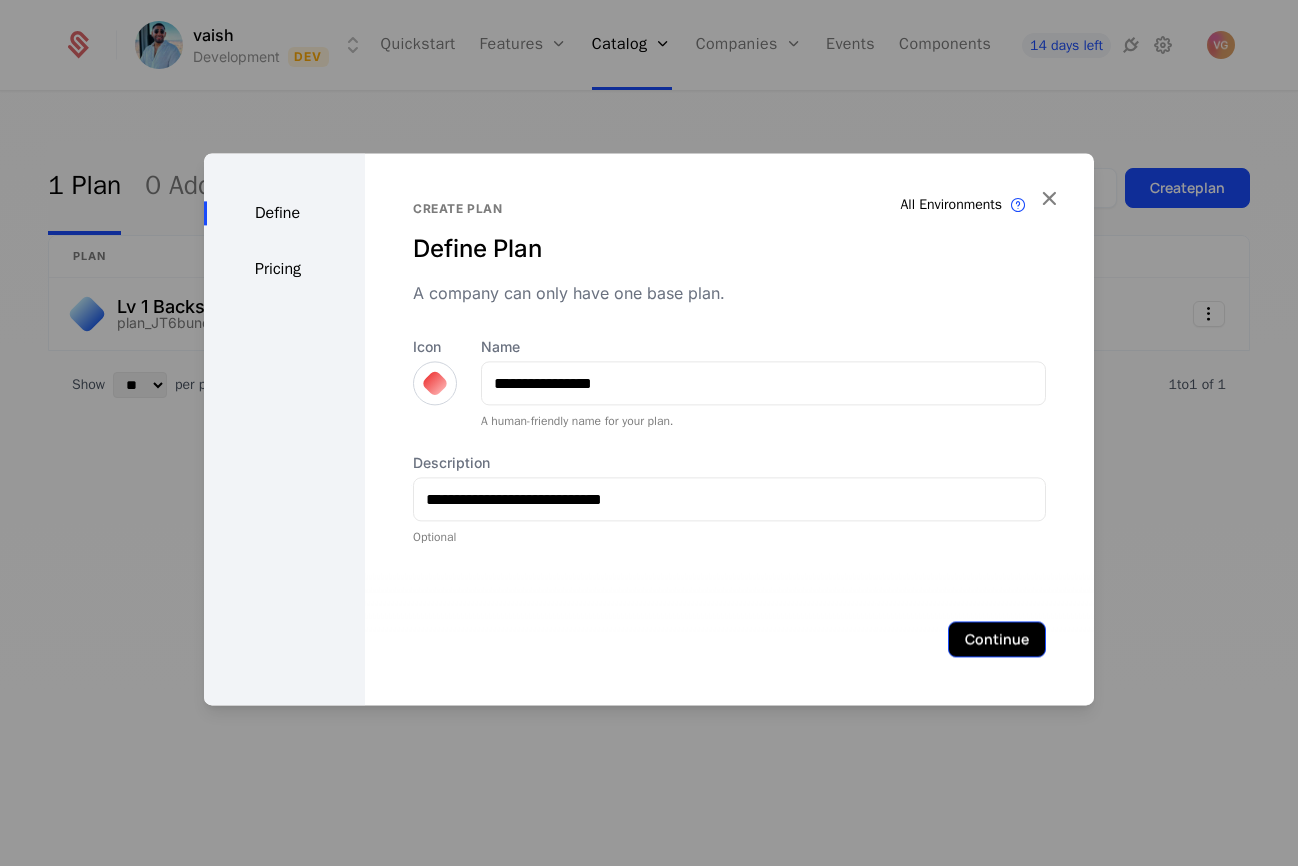 click on "Continue" at bounding box center [997, 639] 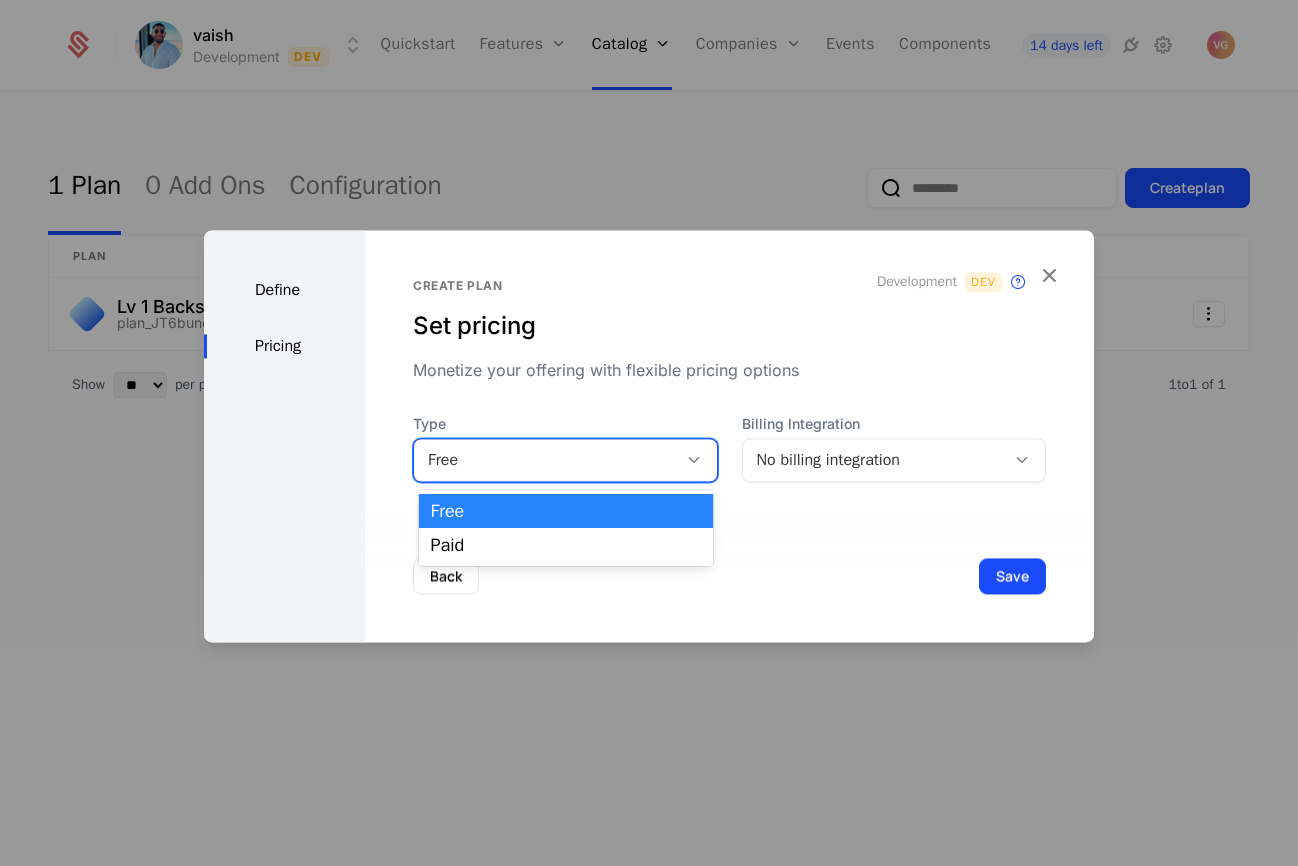 click on "Free" at bounding box center (545, 460) 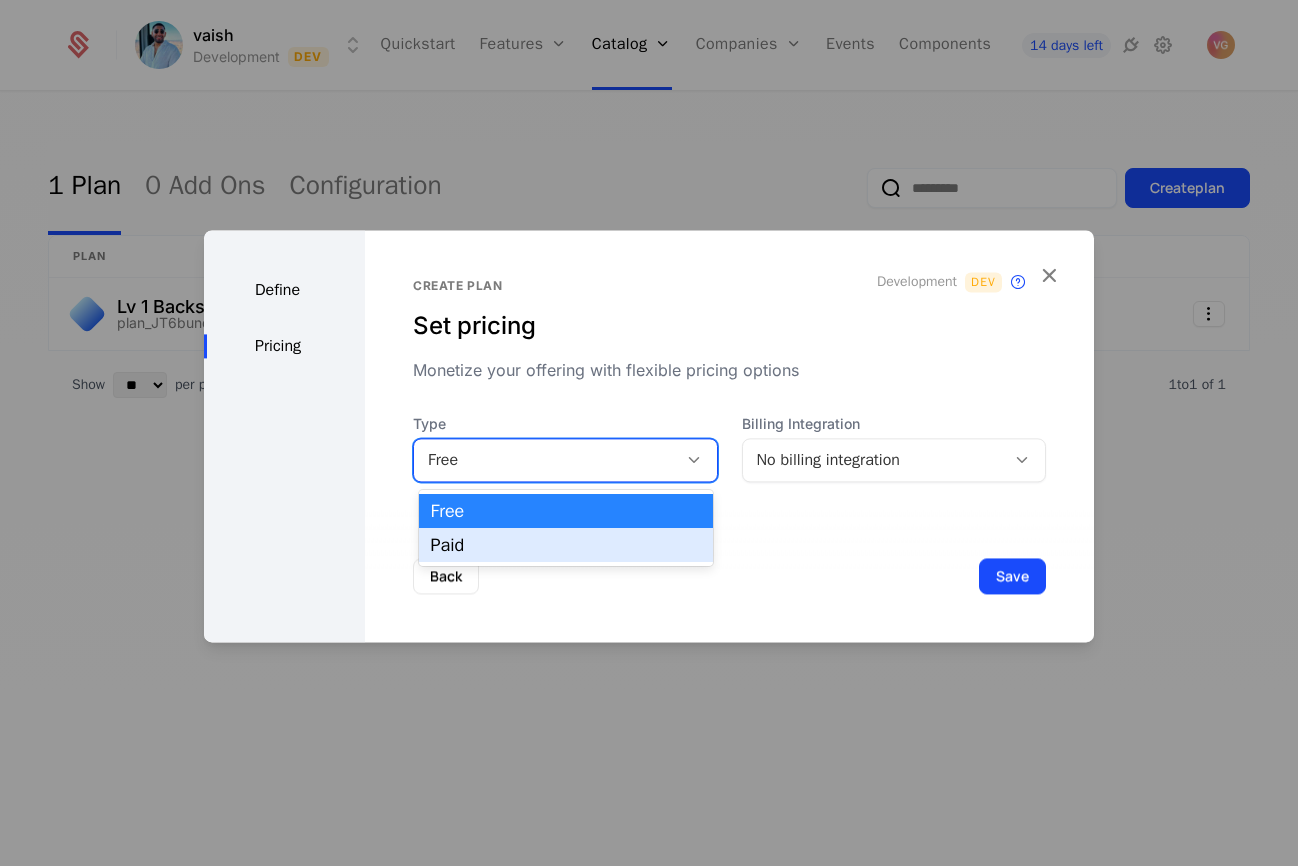 click on "Paid" at bounding box center (566, 545) 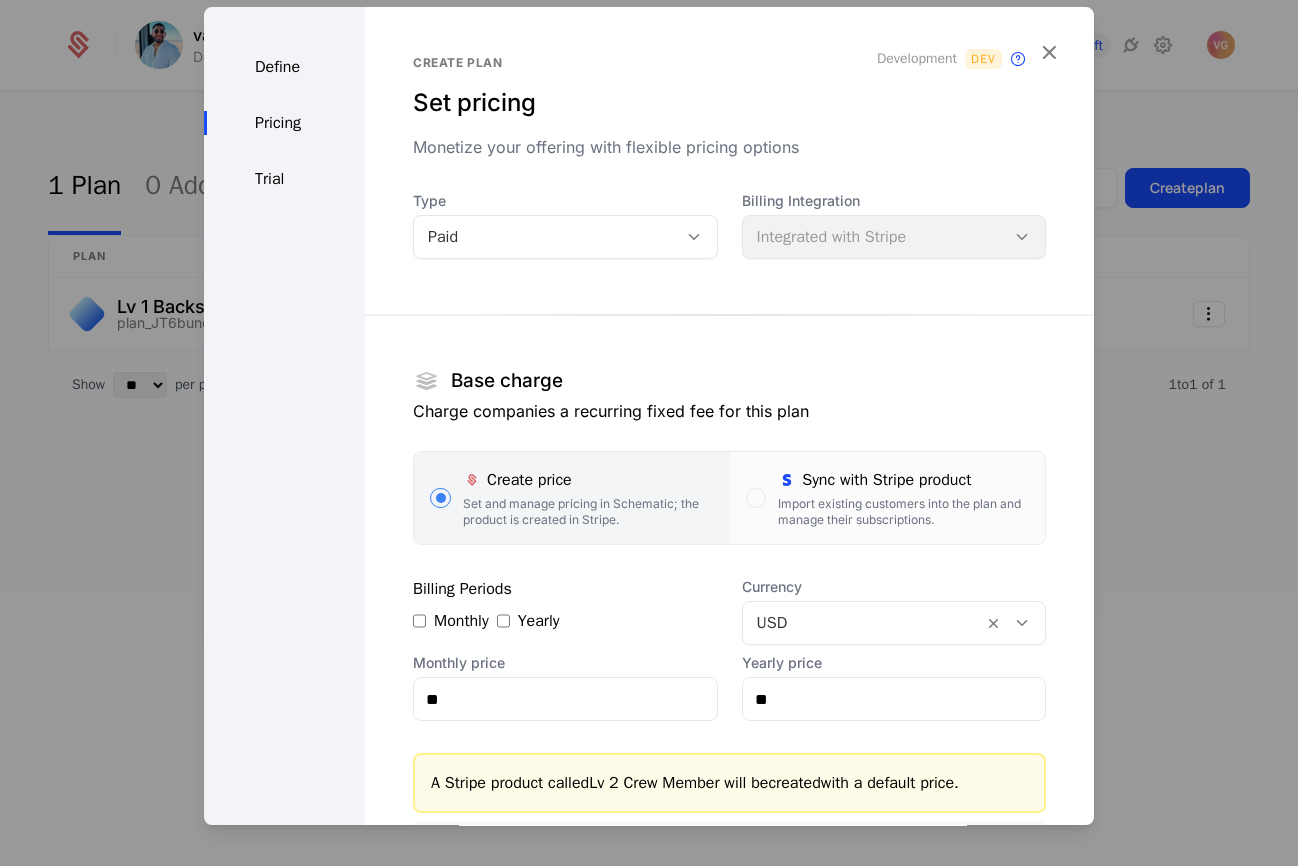 click on "Billing Integration Integrated with Stripe" at bounding box center (894, 225) 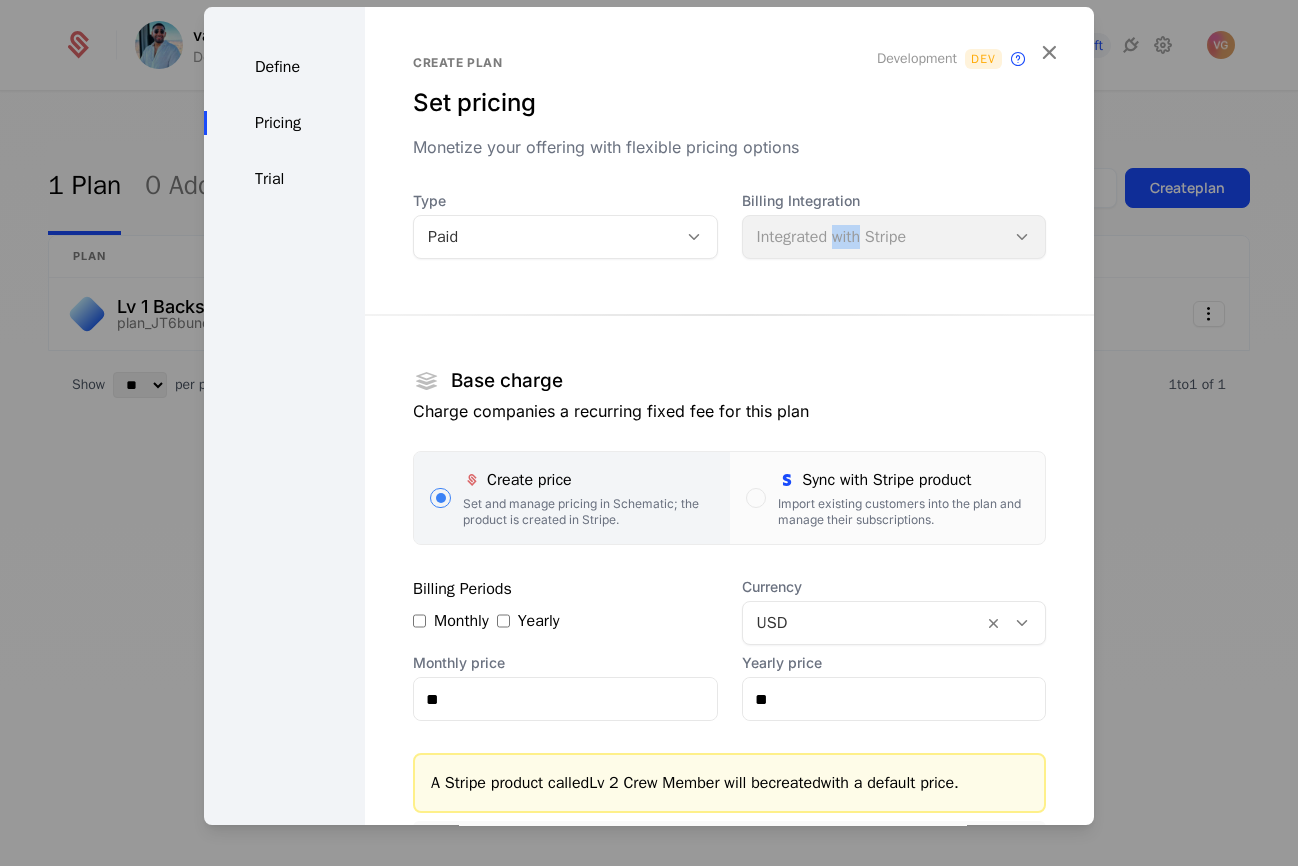 click on "Billing Integration Integrated with Stripe" at bounding box center (894, 225) 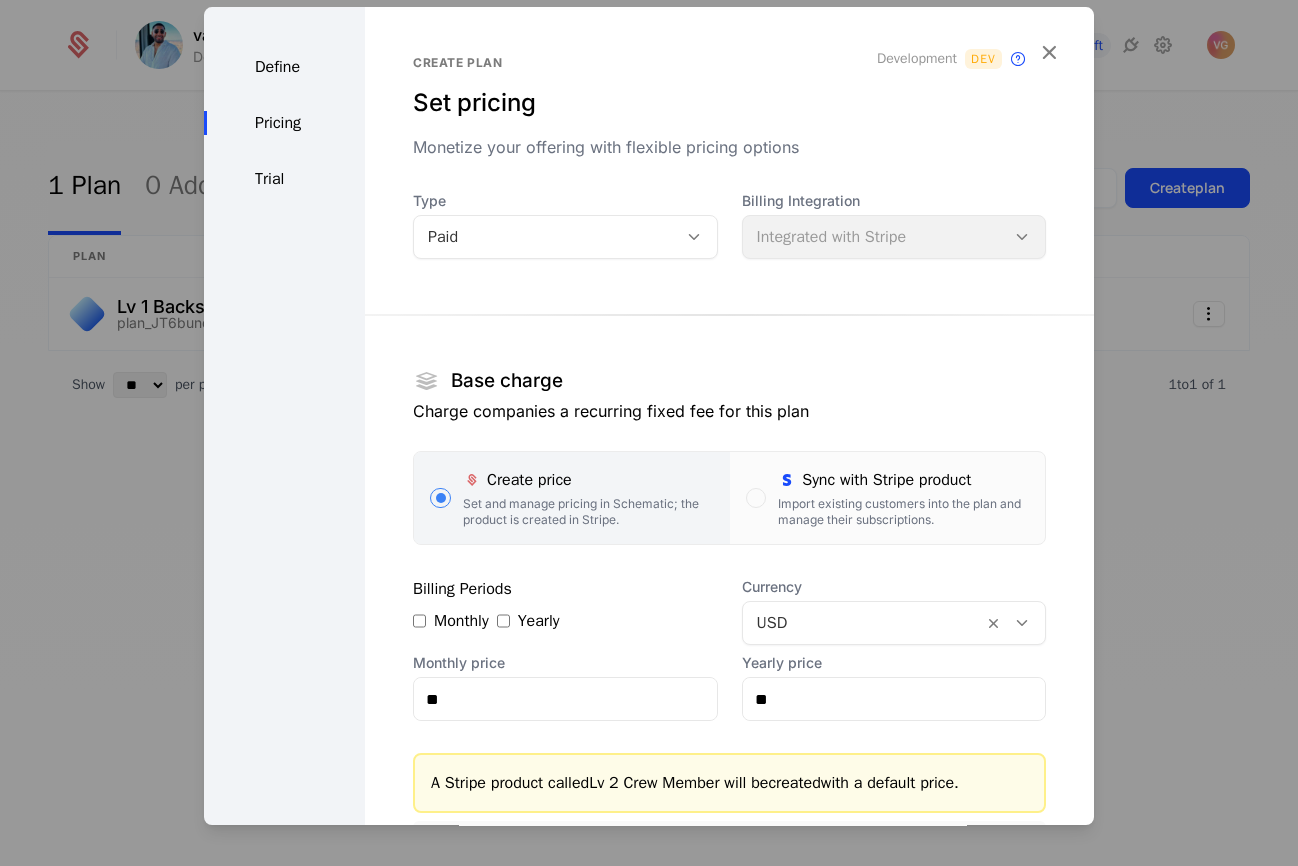 click on "Base charge Charge companies a recurring fixed fee for this plan Create price Set and manage pricing in Schematic; the product is created in Stripe. Sync with Stripe product Import existing customers into the plan and manage their subscriptions. Billing Periods Monthly Yearly Currency USD Monthly price ** Yearly price ** A Stripe product   called  Lv 2 Crew Member   will be  created  with a default price. Usage-based charges Edit plan entitlements to charge companies based on their usage of the features within this plan. Pay as you go, pay in advance. Learn more" at bounding box center [729, 620] 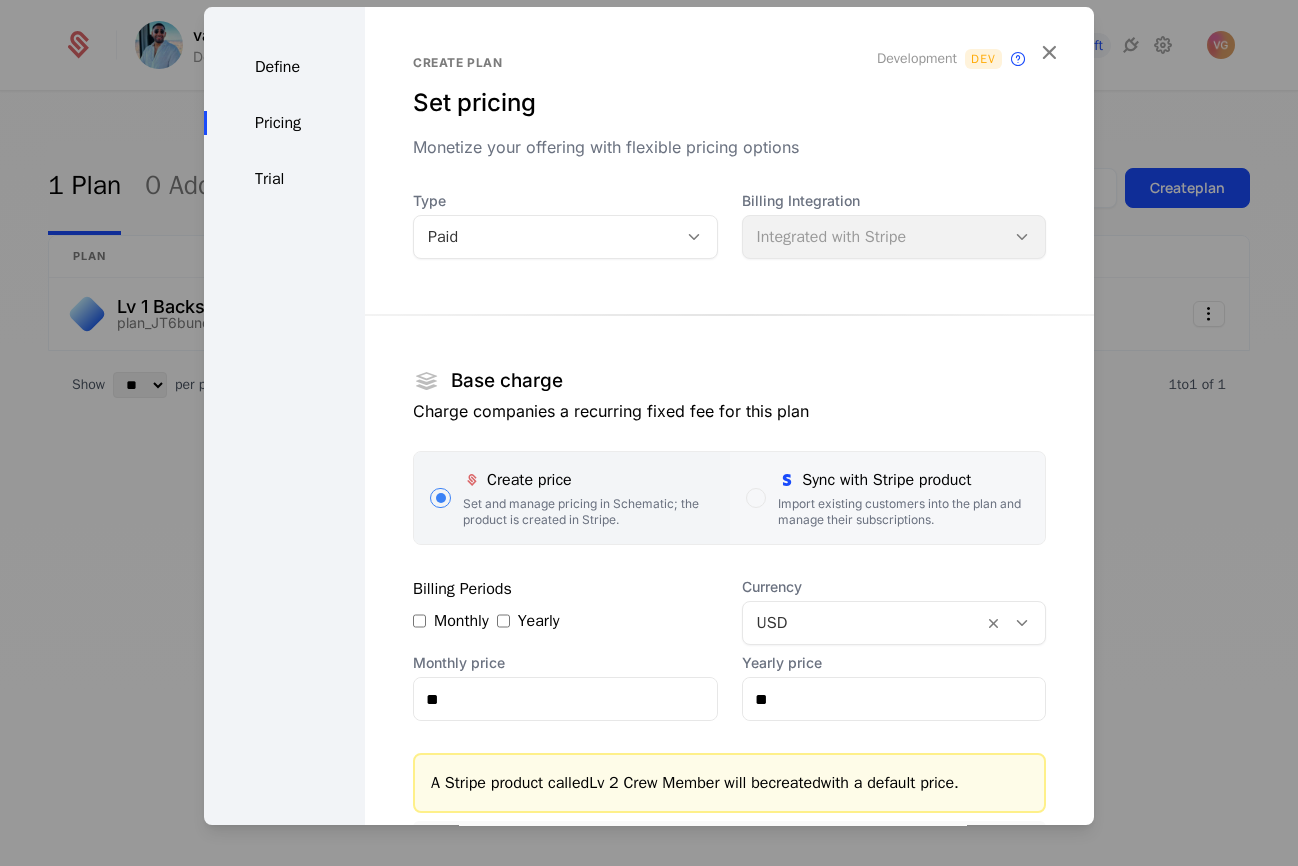 click at bounding box center (756, 498) 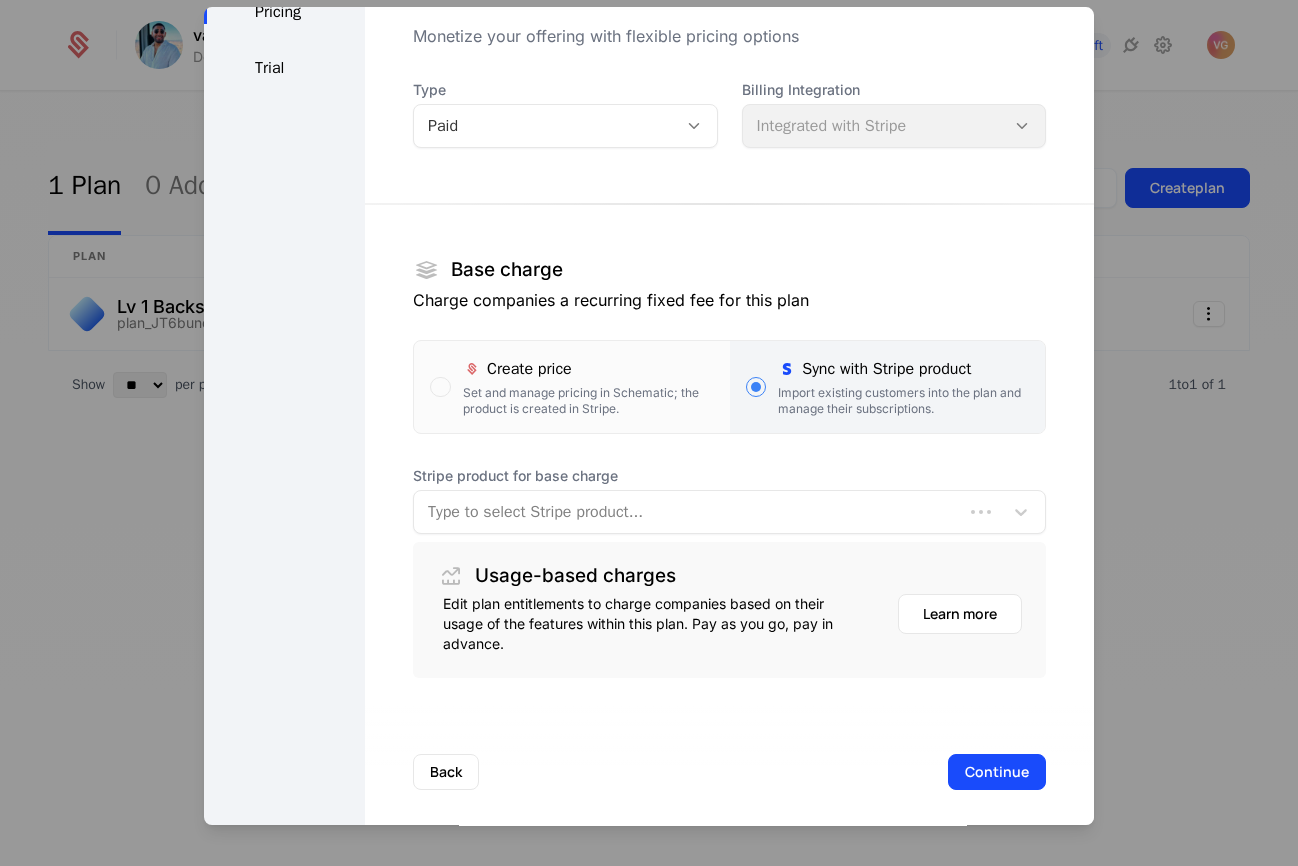 scroll, scrollTop: 124, scrollLeft: 0, axis: vertical 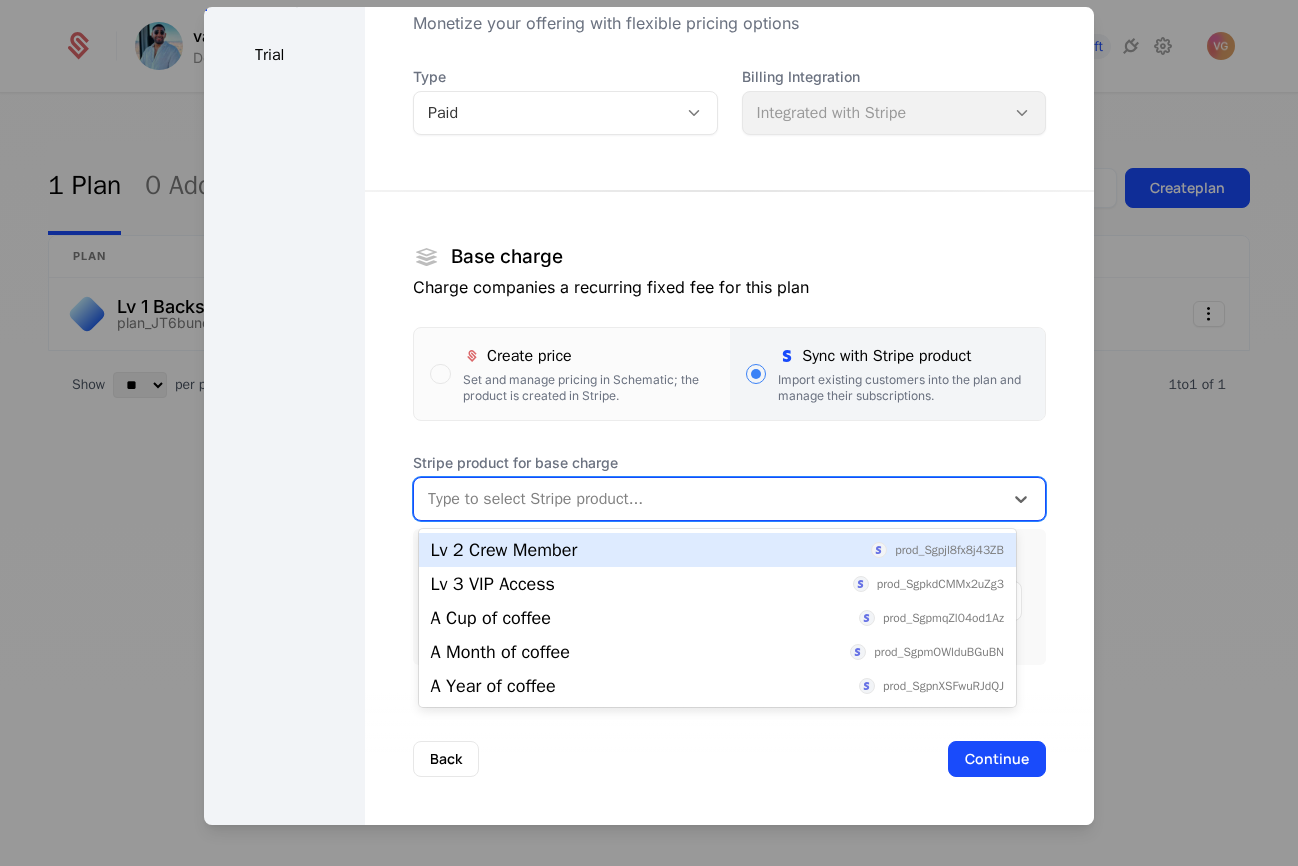 click at bounding box center (708, 499) 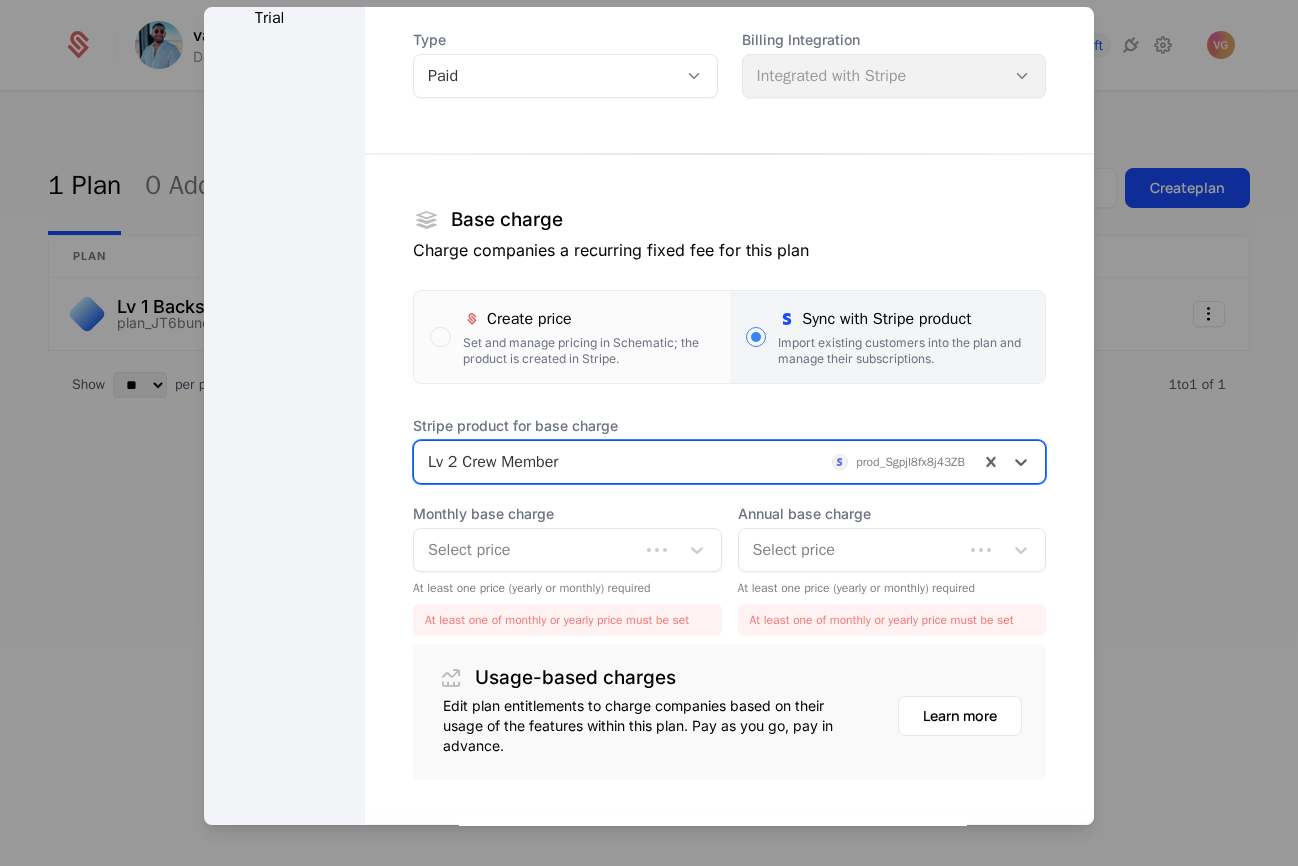 scroll, scrollTop: 167, scrollLeft: 0, axis: vertical 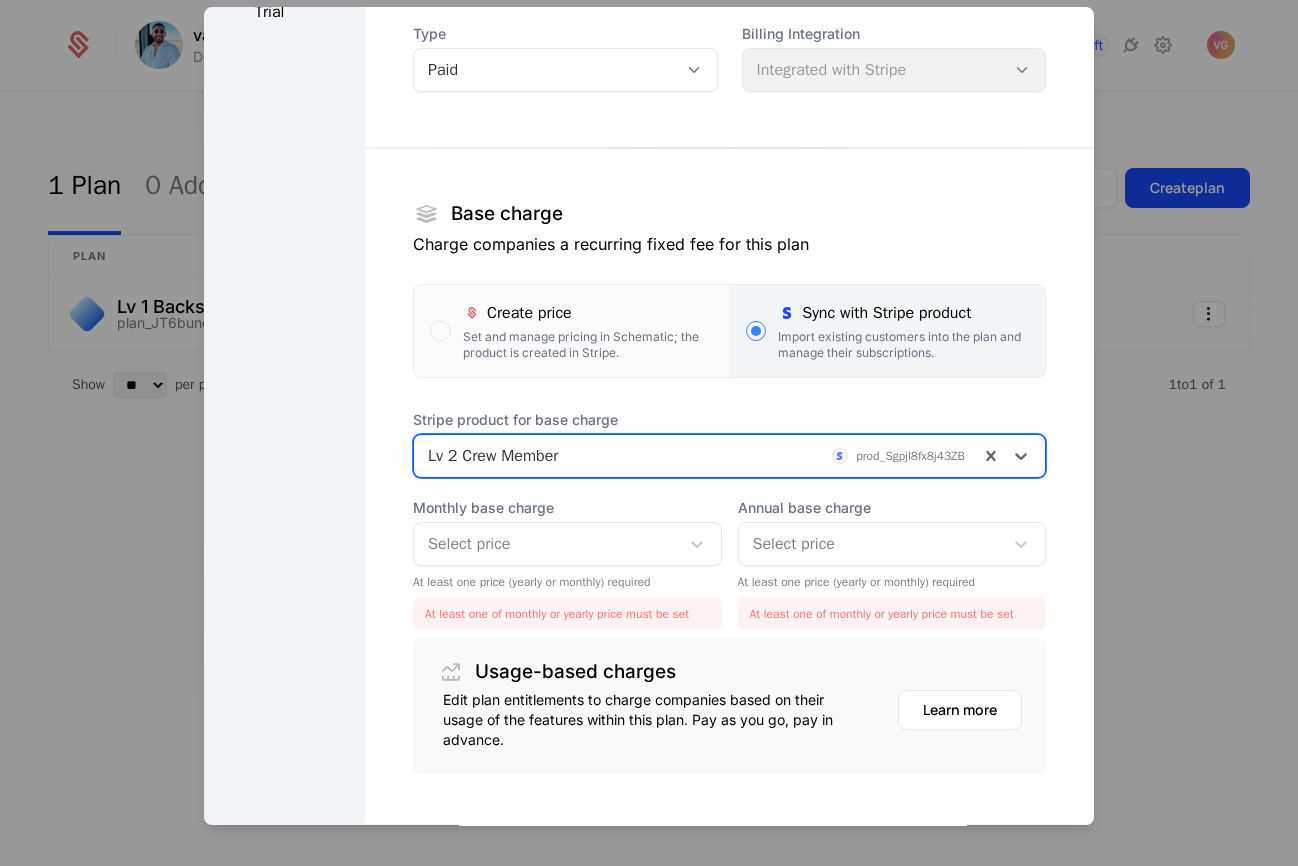 click at bounding box center (546, 544) 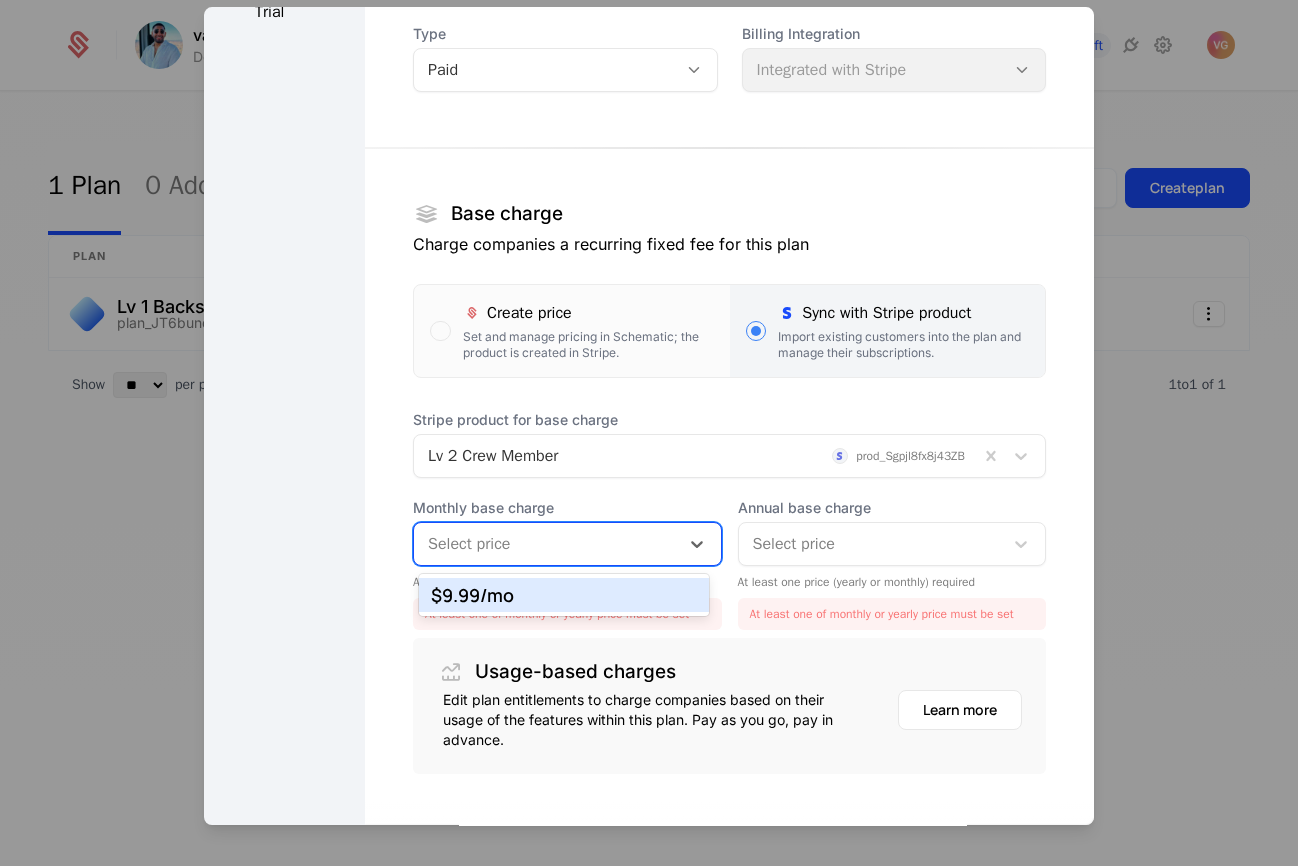 click on "$9.99 /mo" at bounding box center [564, 595] 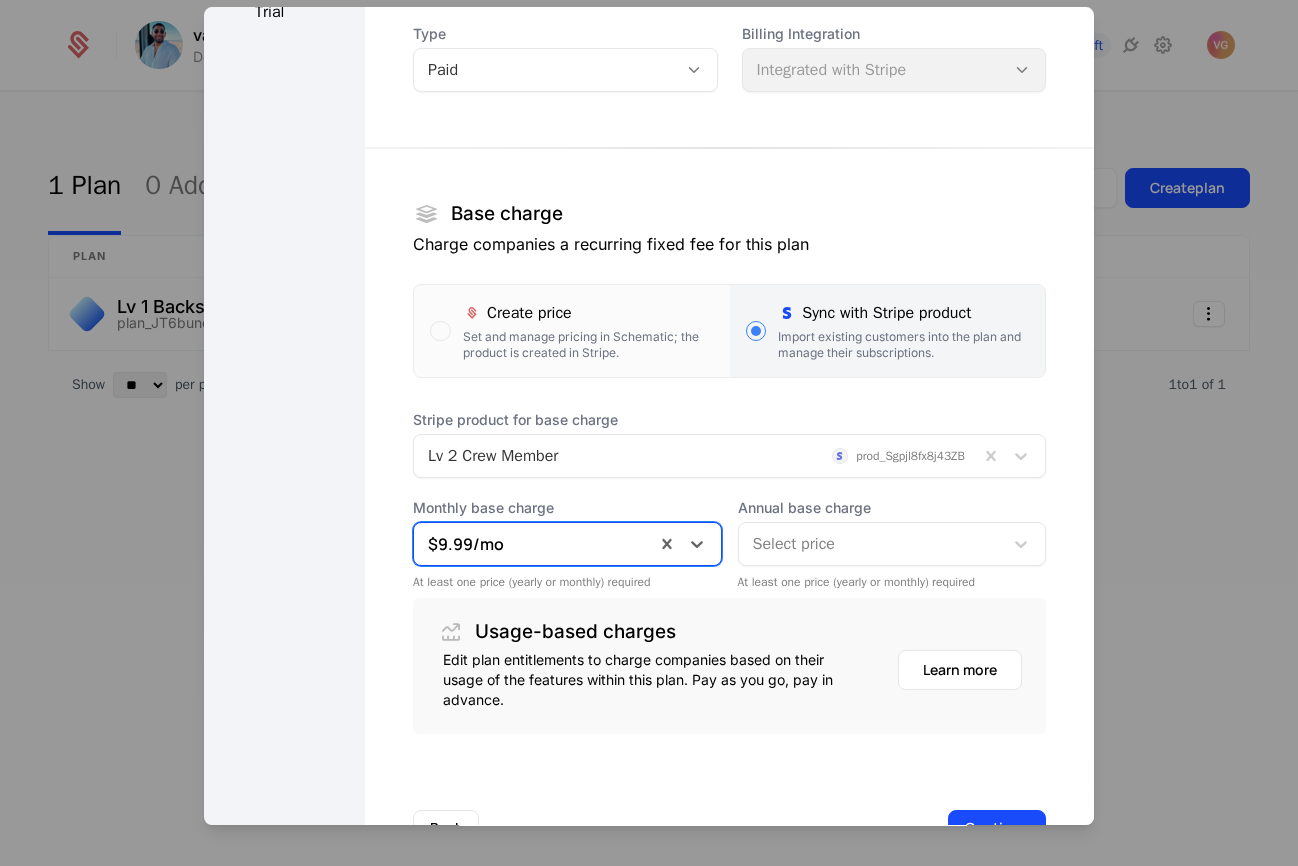 click at bounding box center [871, 544] 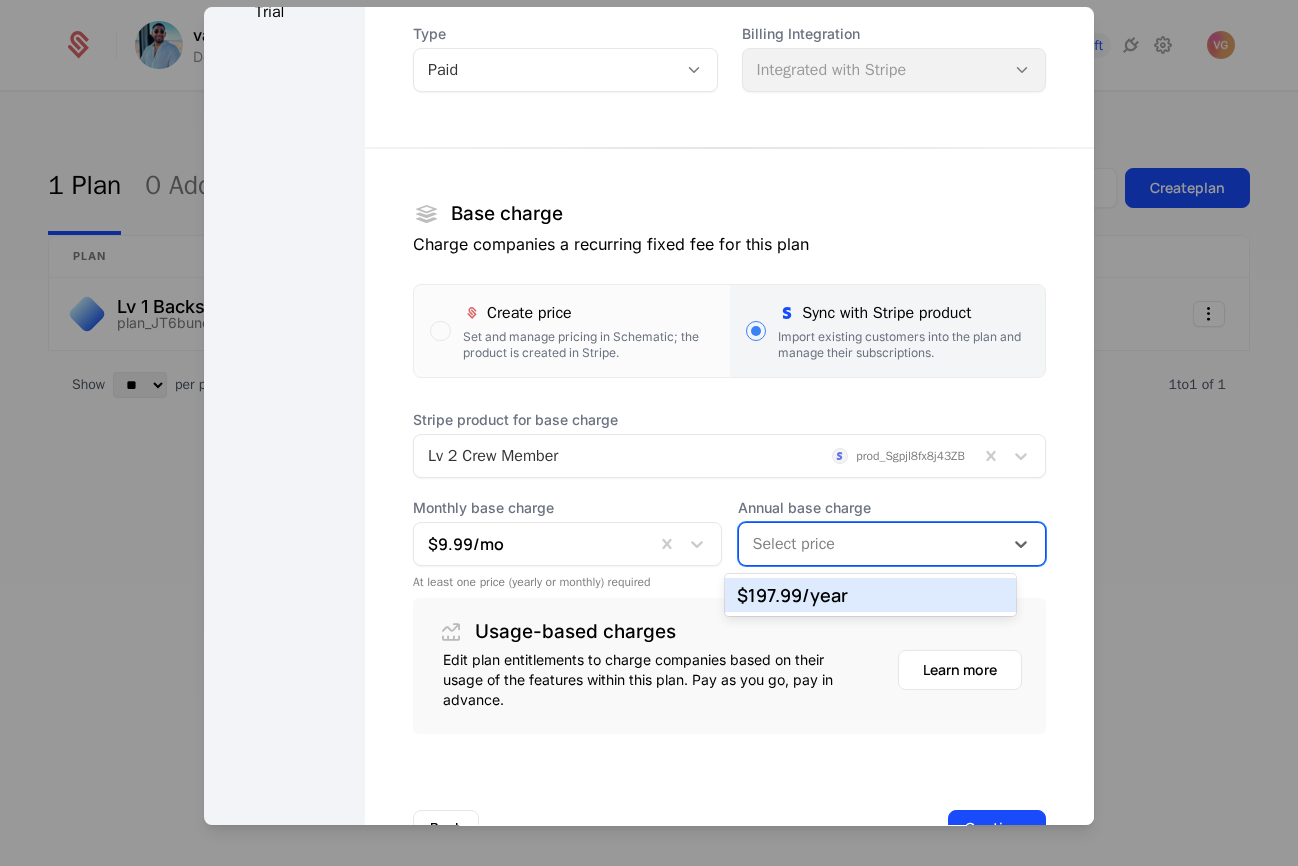 click on "$197.99 /year" at bounding box center (870, 595) 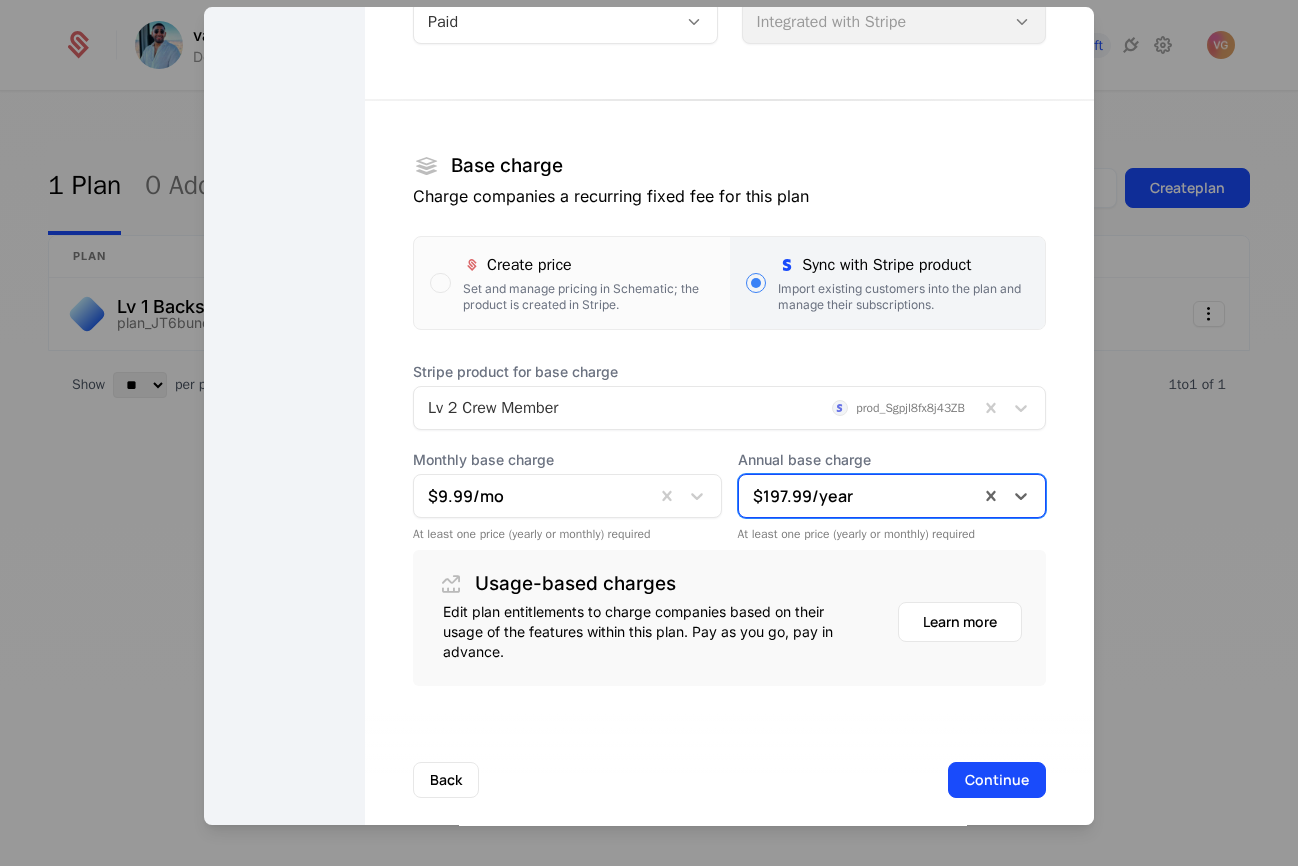 scroll, scrollTop: 236, scrollLeft: 0, axis: vertical 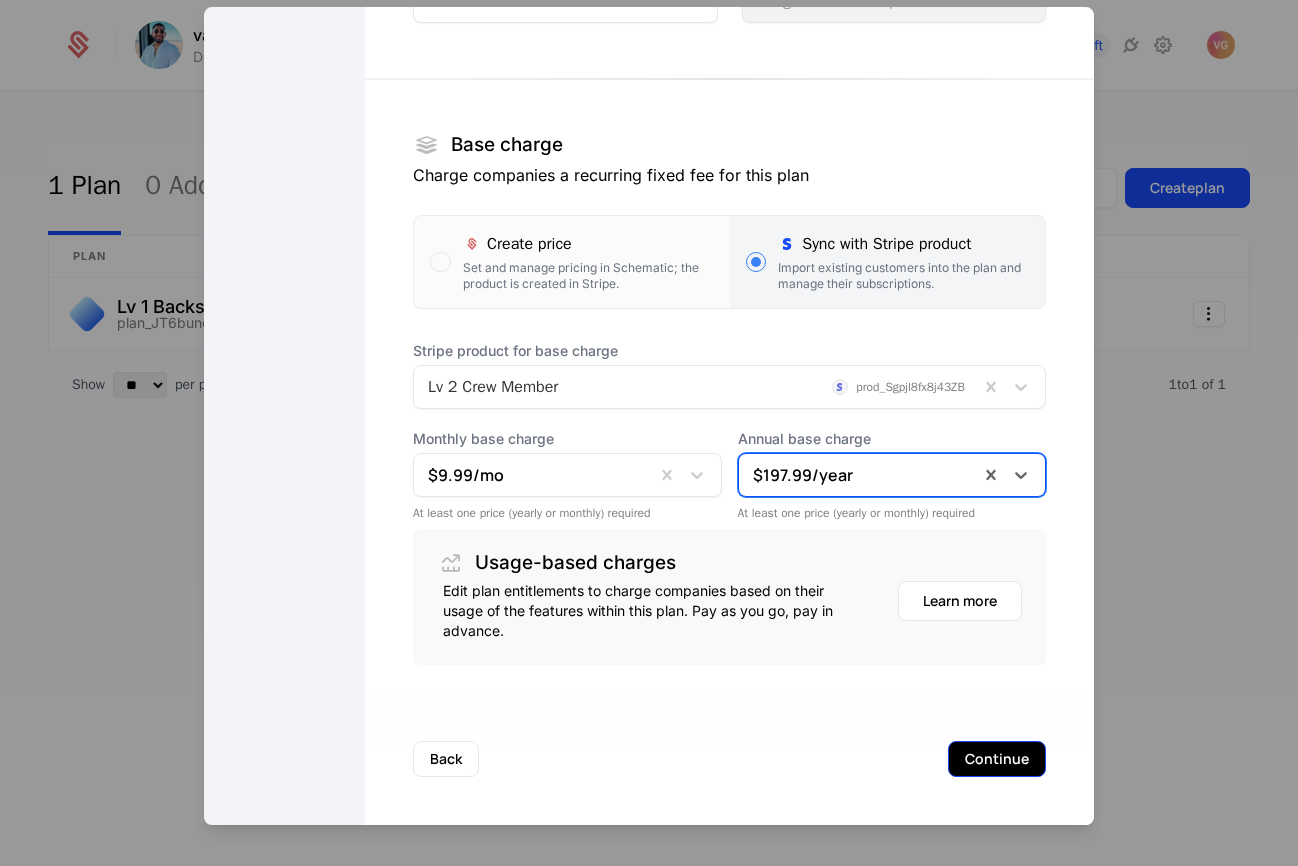 click on "Continue" at bounding box center (997, 759) 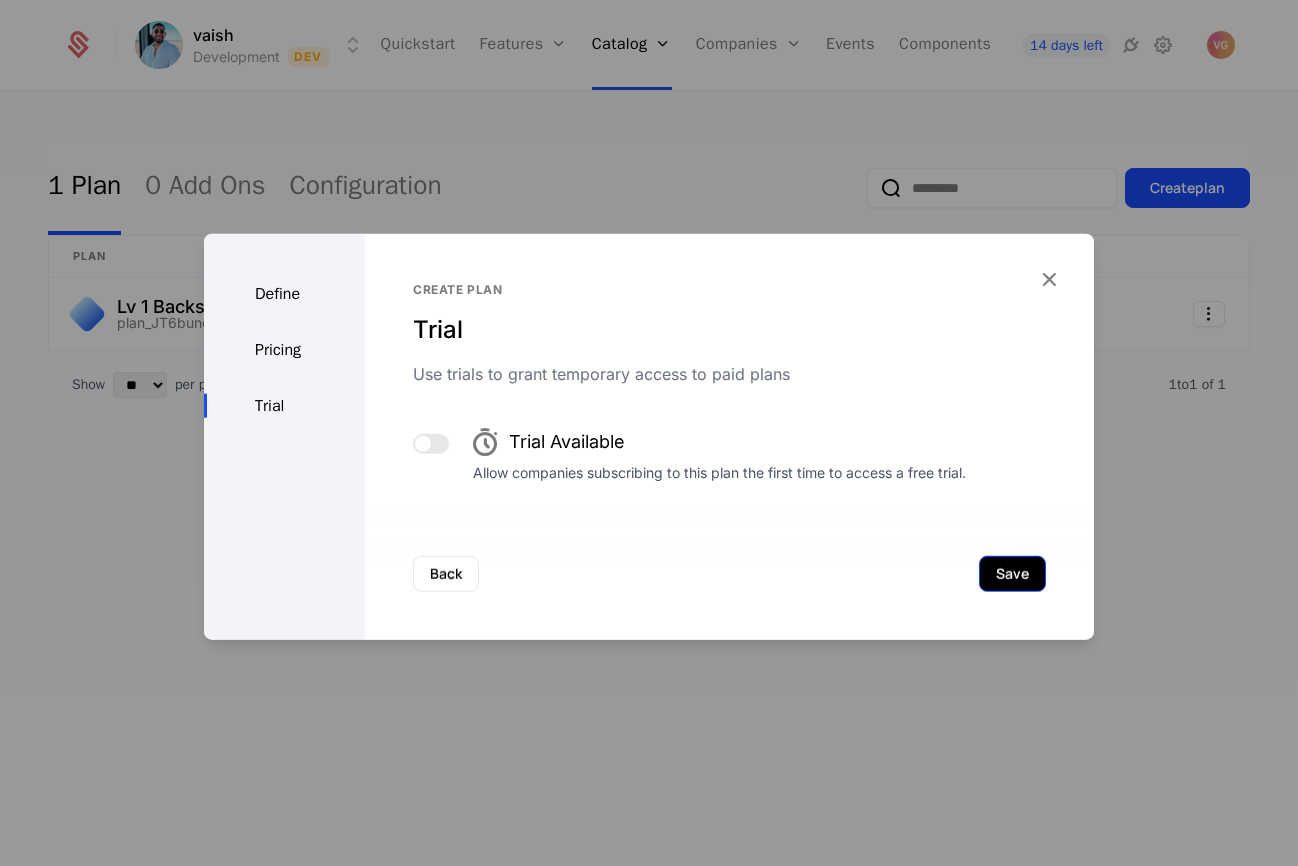 scroll, scrollTop: 0, scrollLeft: 0, axis: both 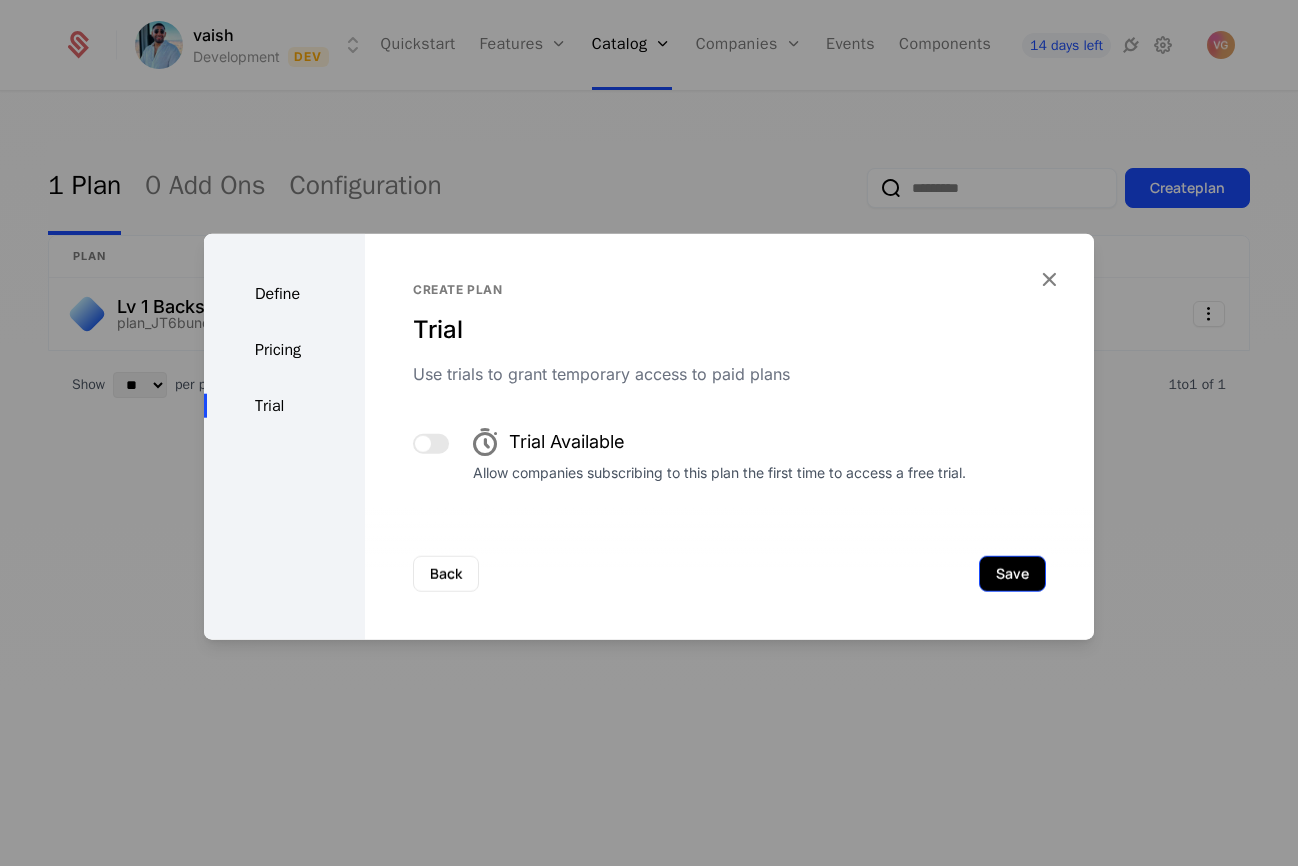 click on "Save" at bounding box center [1012, 574] 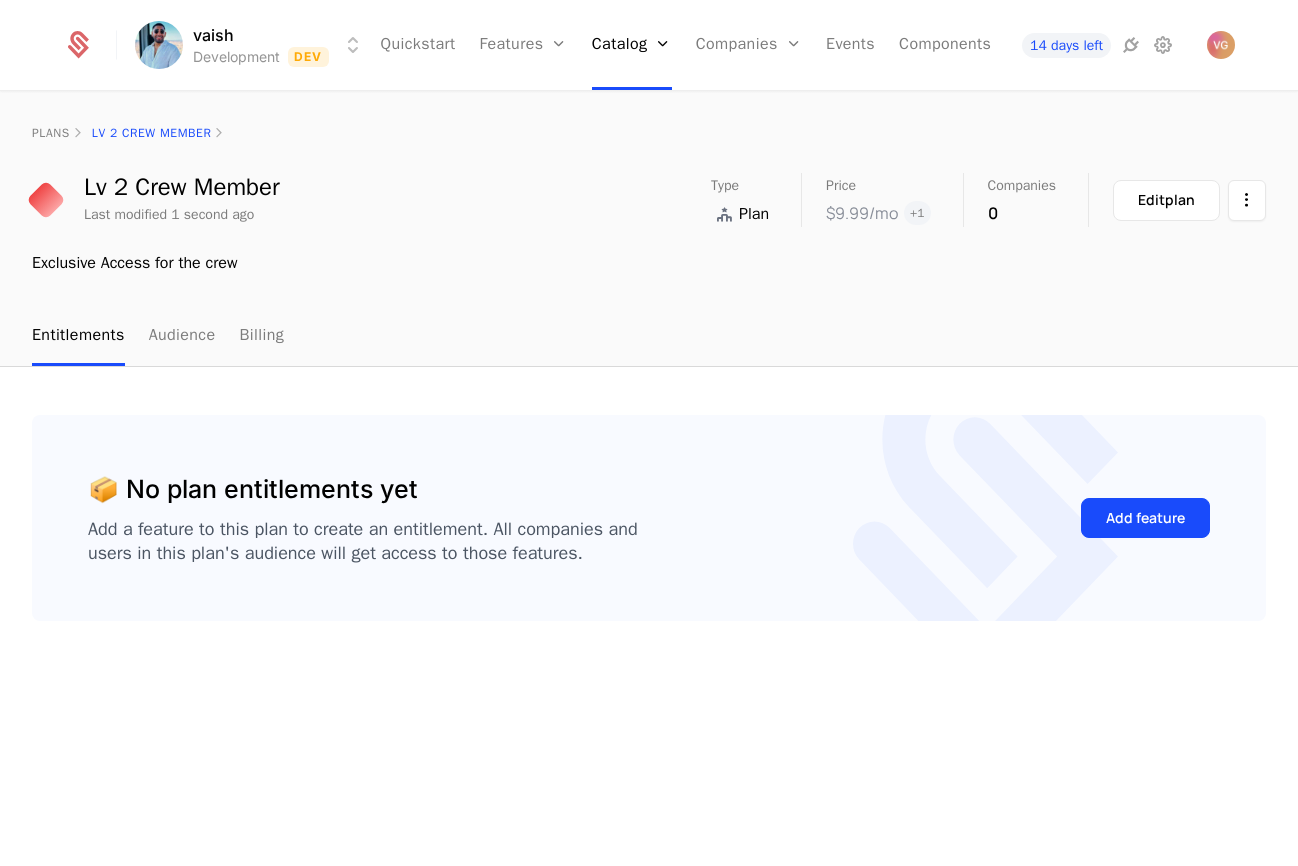 click on "plans Lv 2 Crew Member" at bounding box center [649, 133] 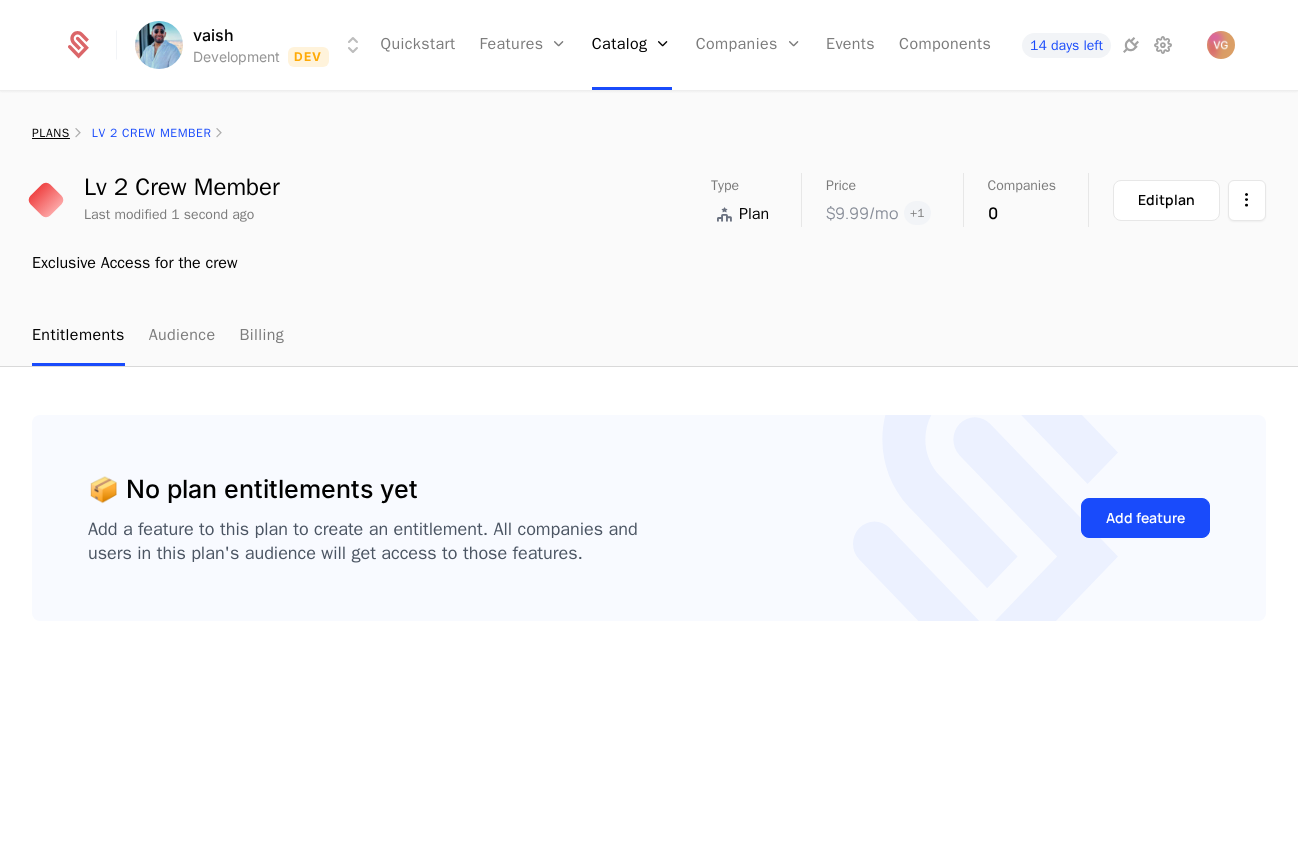 click on "plans" at bounding box center (51, 133) 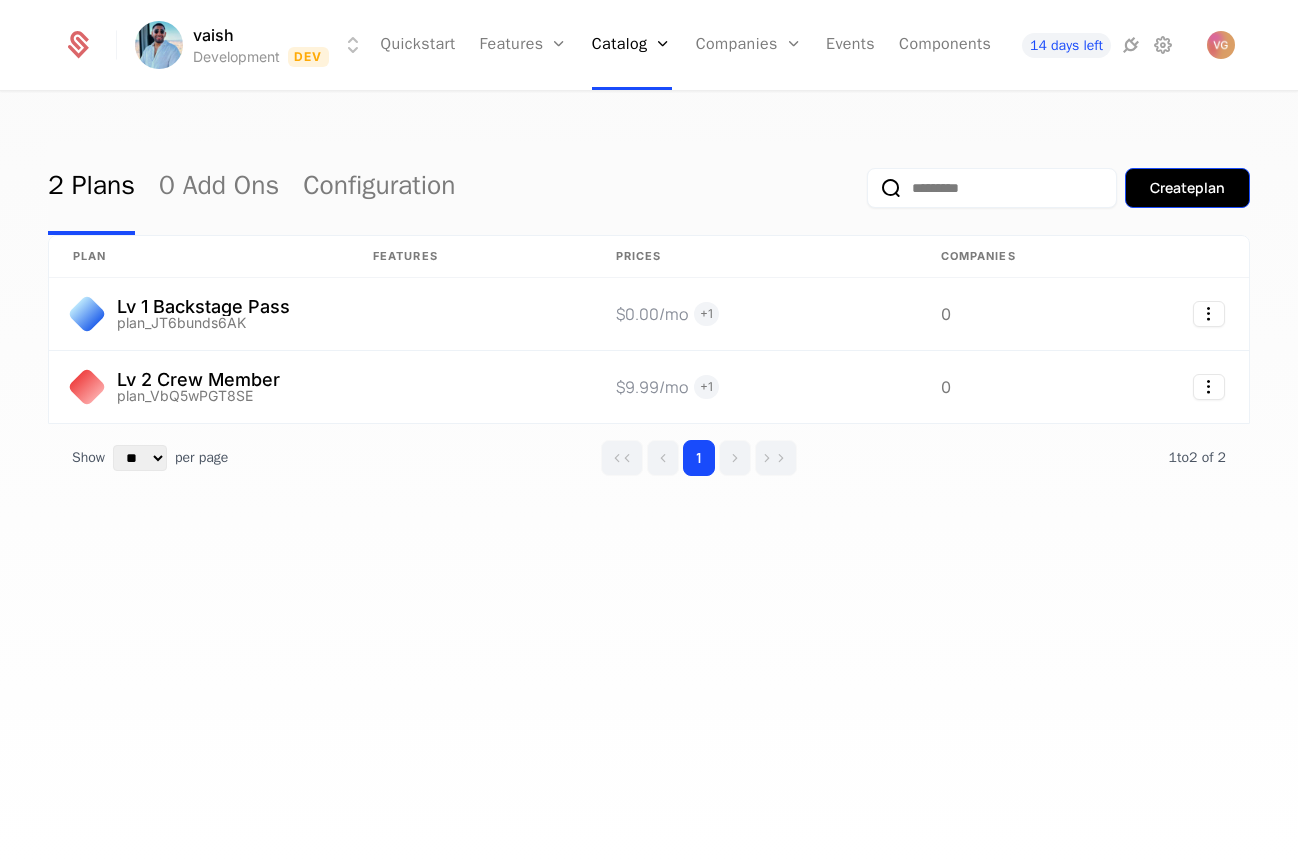 click on "Create  plan" at bounding box center (1187, 188) 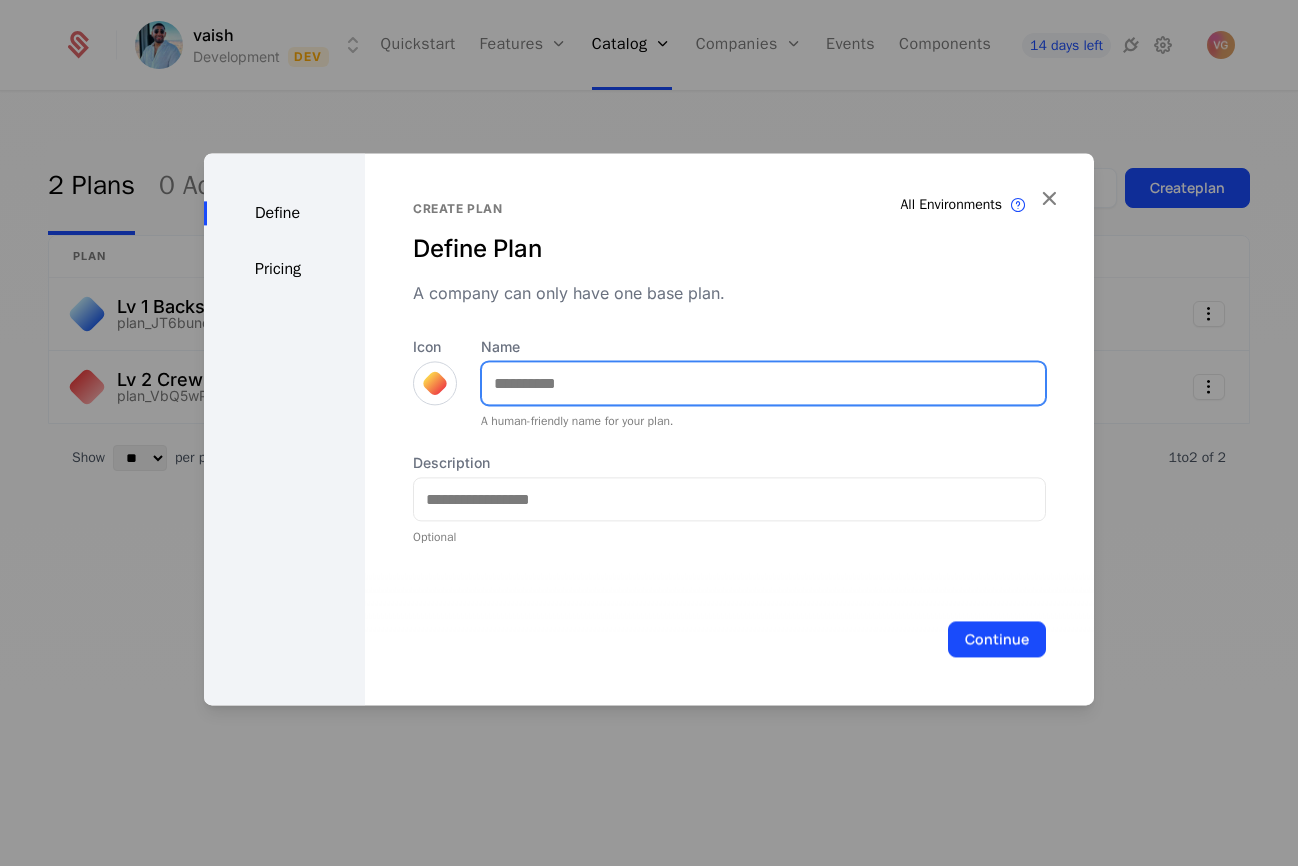 click on "Name" at bounding box center [763, 383] 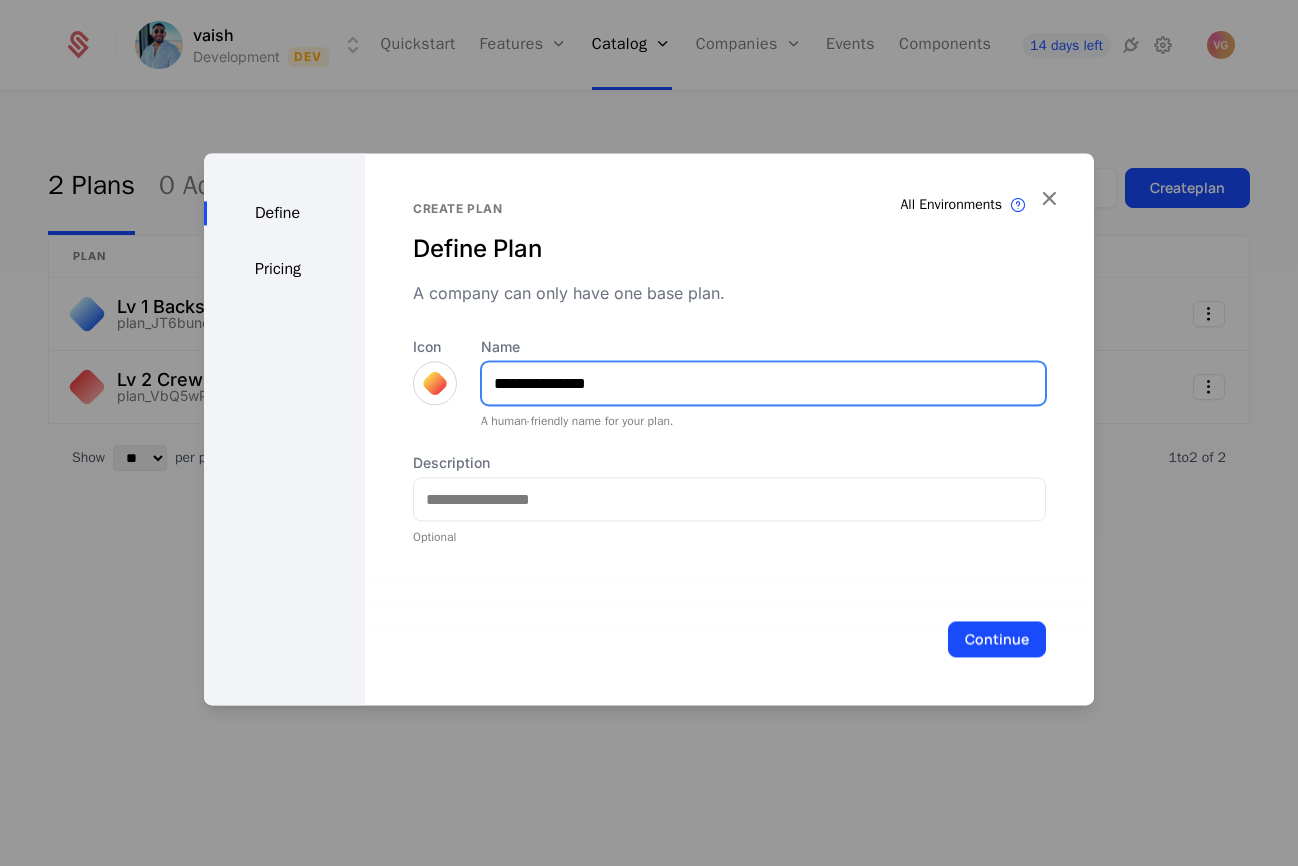 type on "**********" 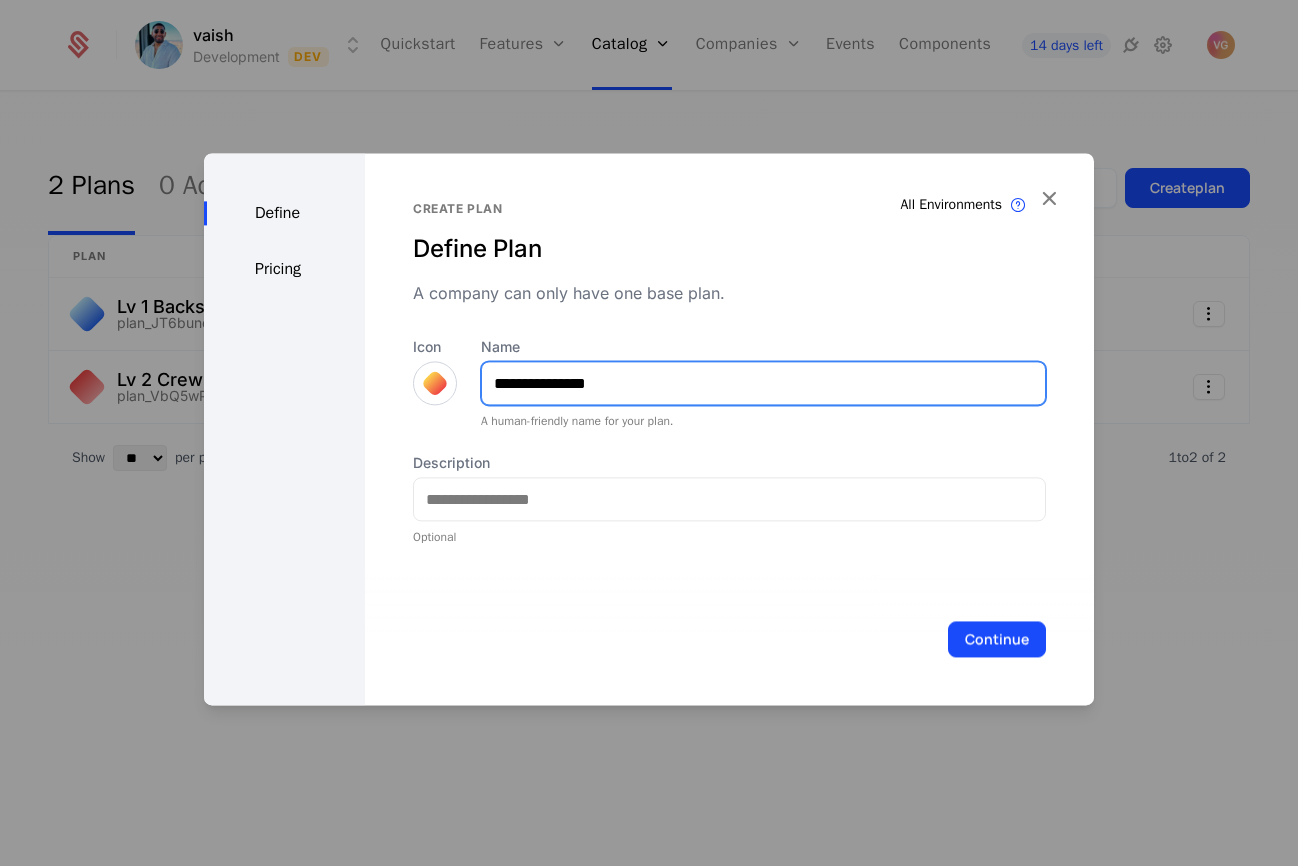 drag, startPoint x: 552, startPoint y: 378, endPoint x: 628, endPoint y: 380, distance: 76.02631 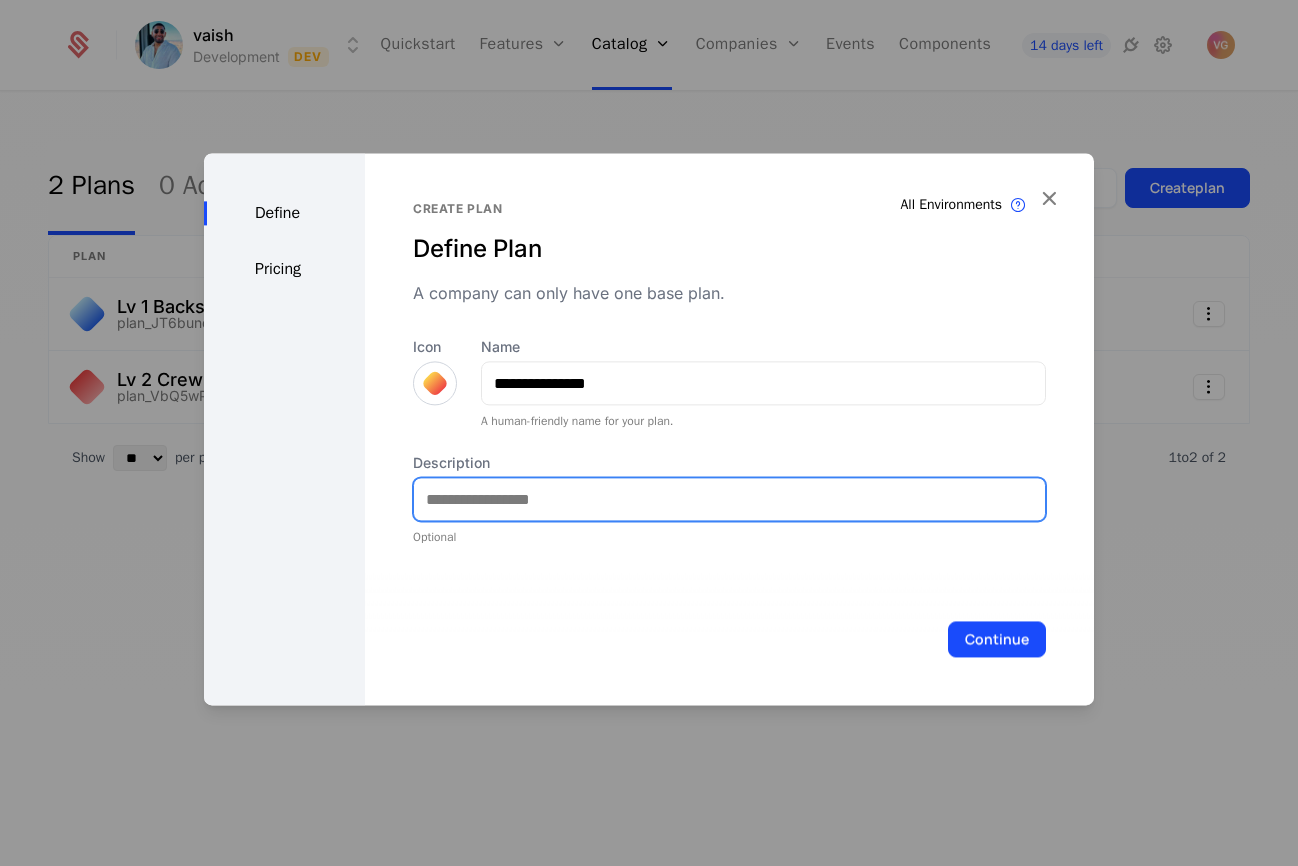 click on "Description" at bounding box center [729, 499] 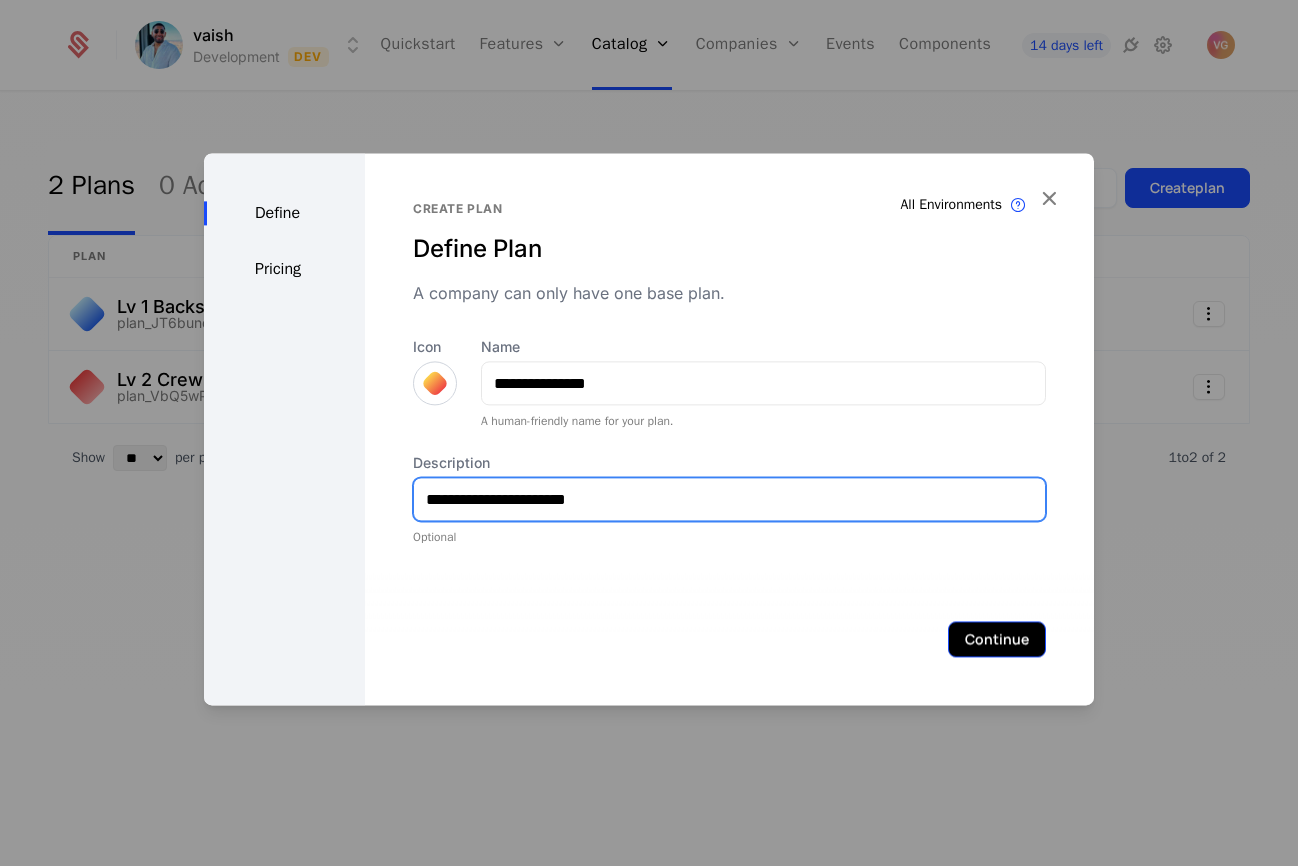 type on "**********" 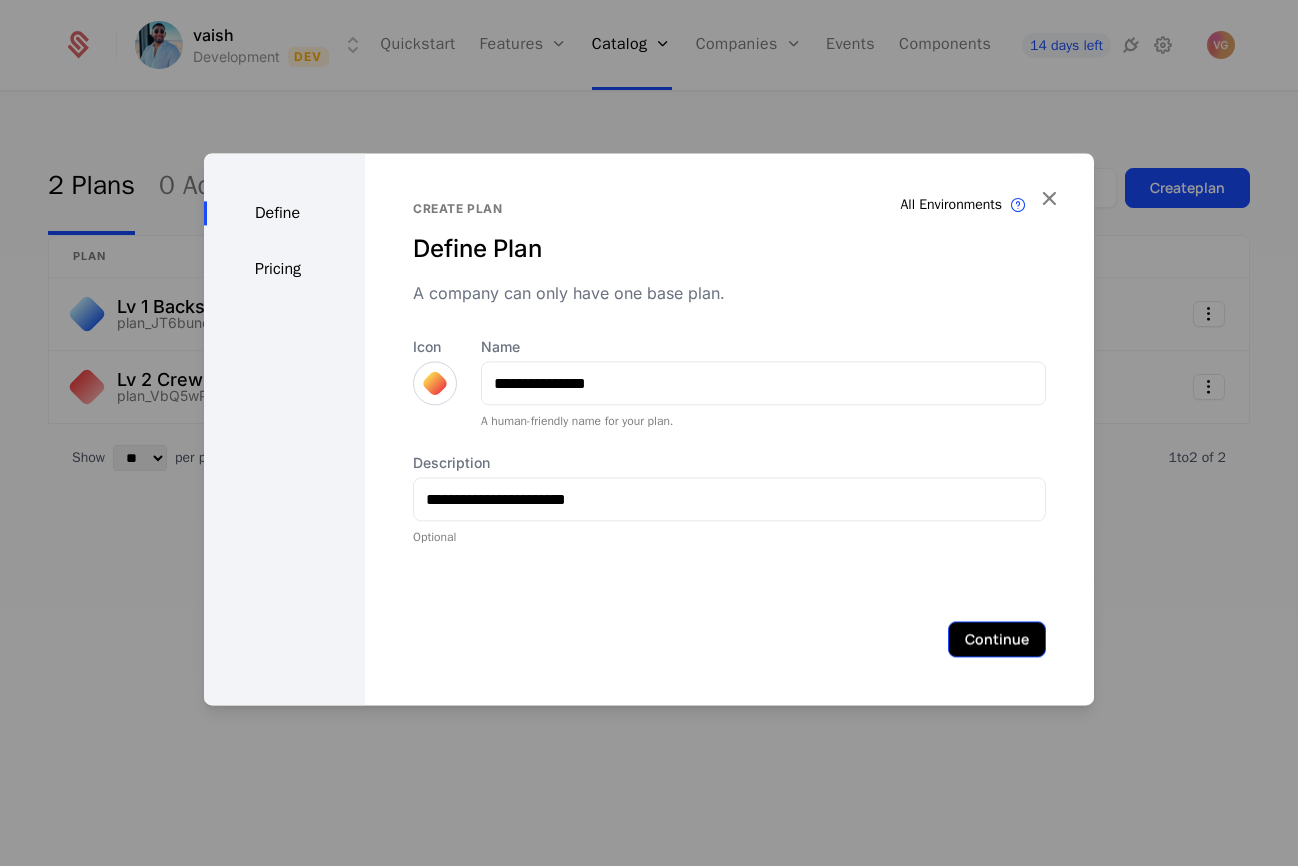 click on "Continue" at bounding box center (997, 639) 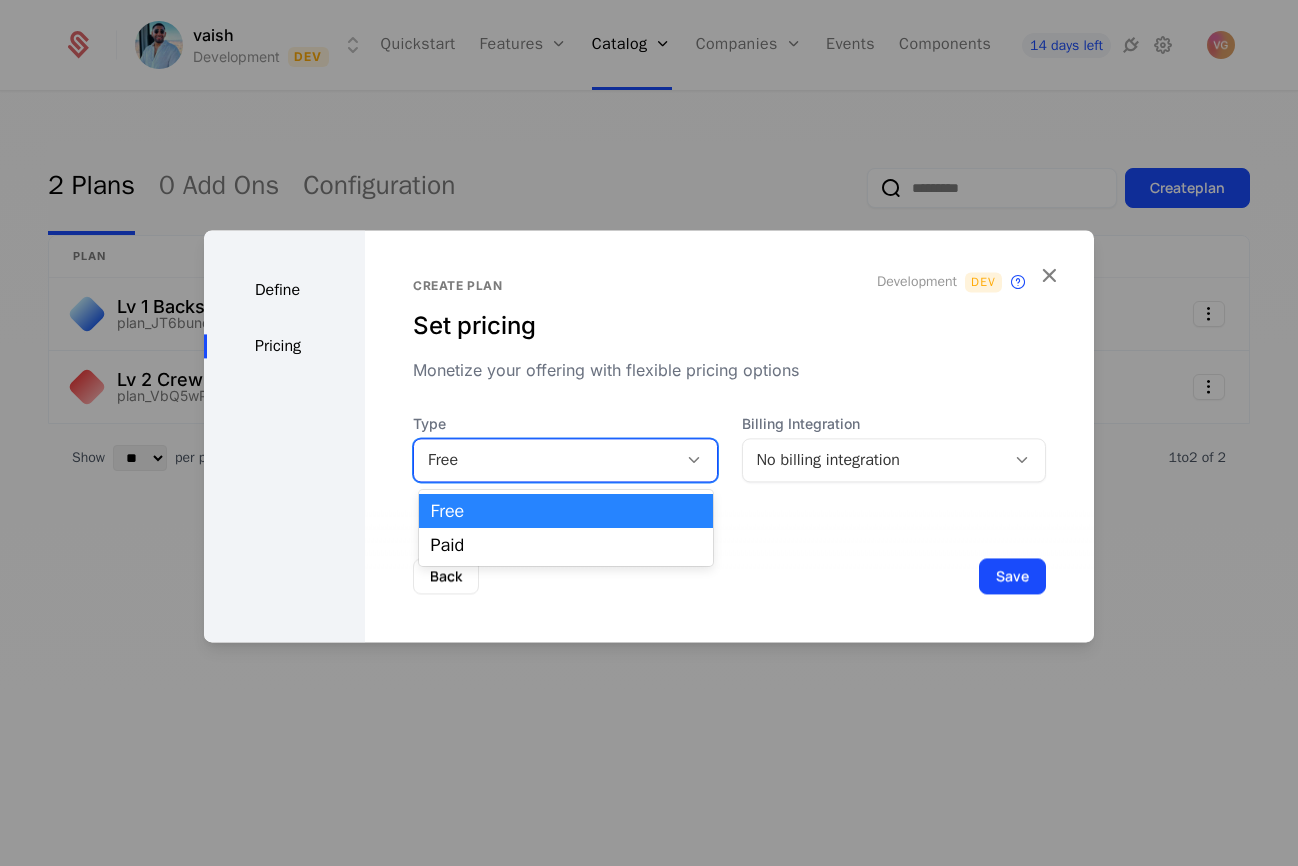 click on "Free" at bounding box center (545, 460) 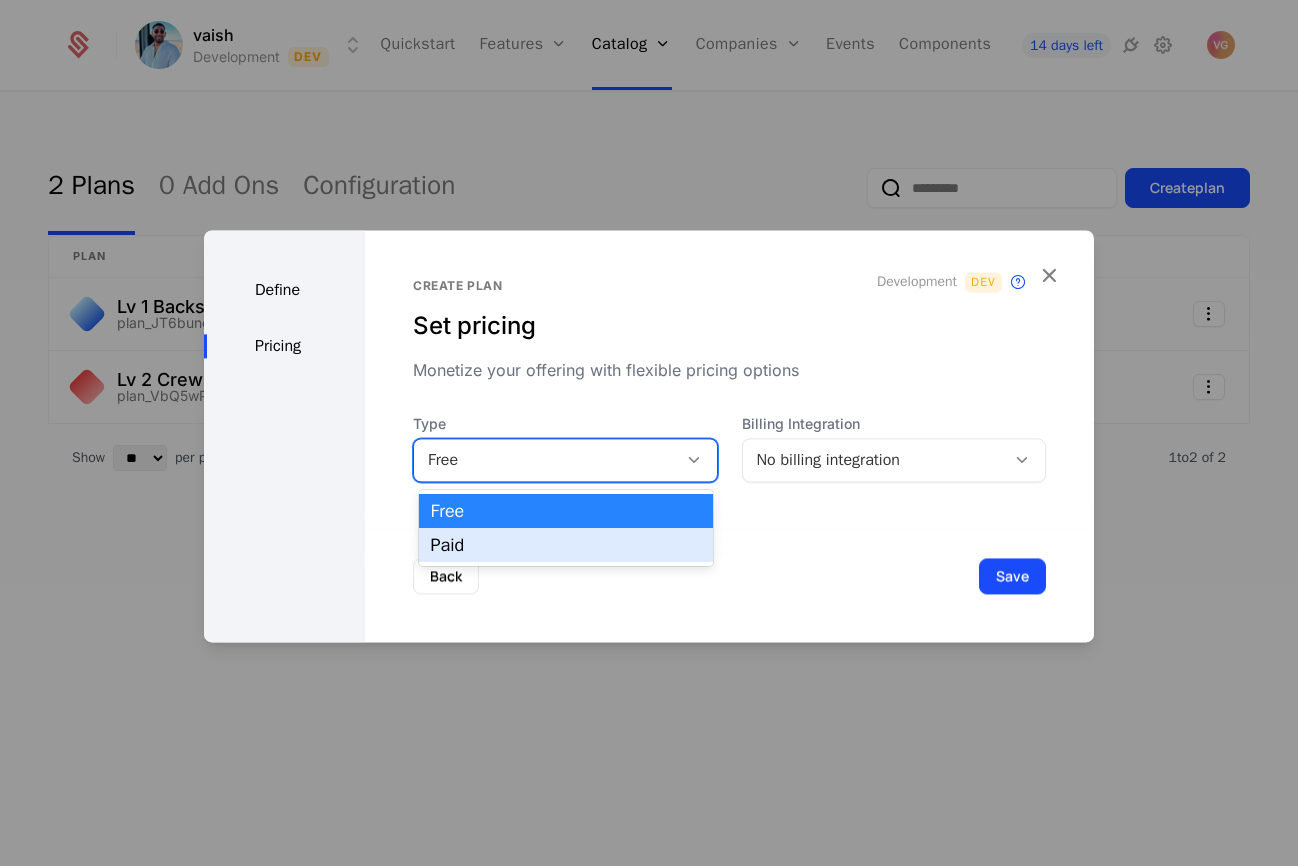click on "Paid" at bounding box center [566, 545] 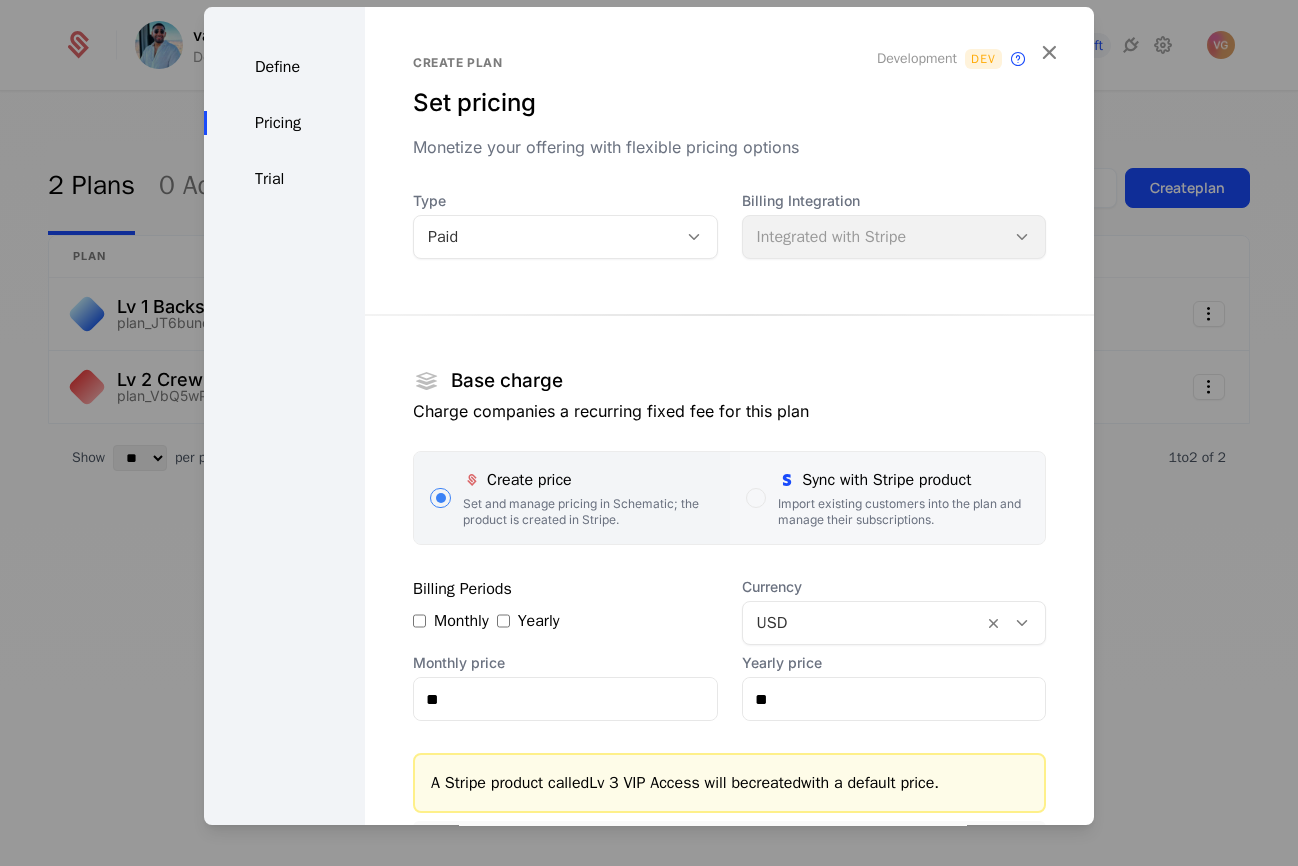 click on "Sync with Stripe product Import existing customers into the plan and manage their subscriptions." at bounding box center (887, 498) 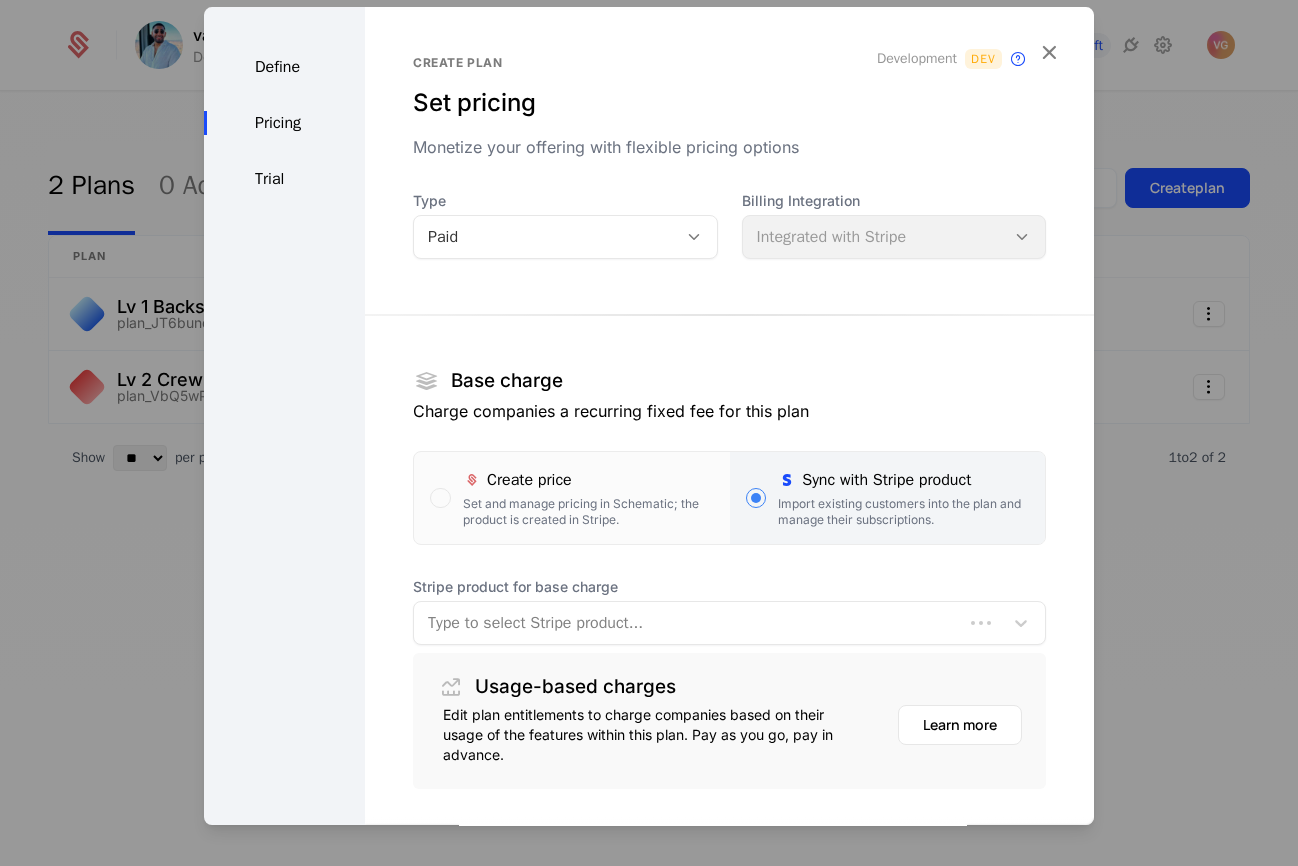 click at bounding box center (688, 623) 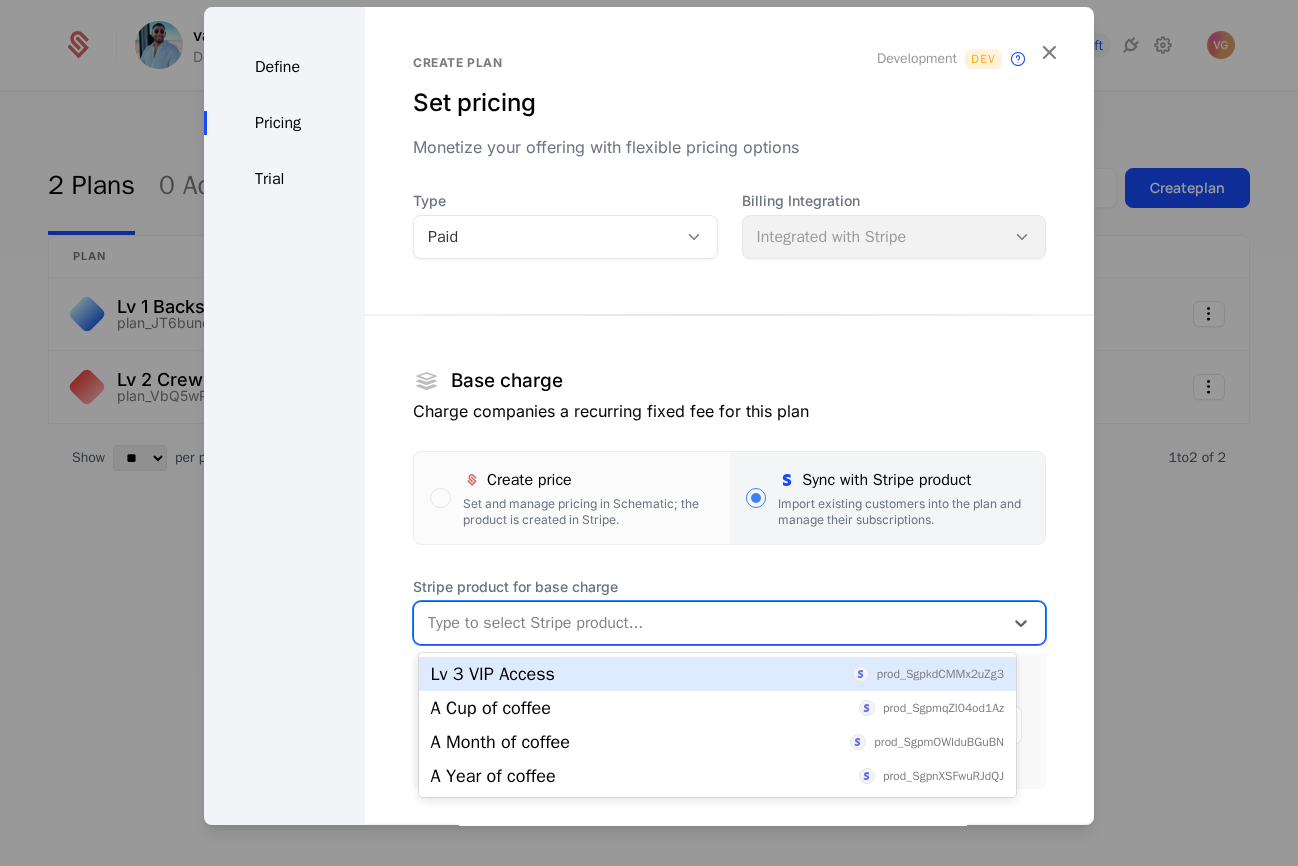 click on "Lv 3 VIP Access" at bounding box center (493, 674) 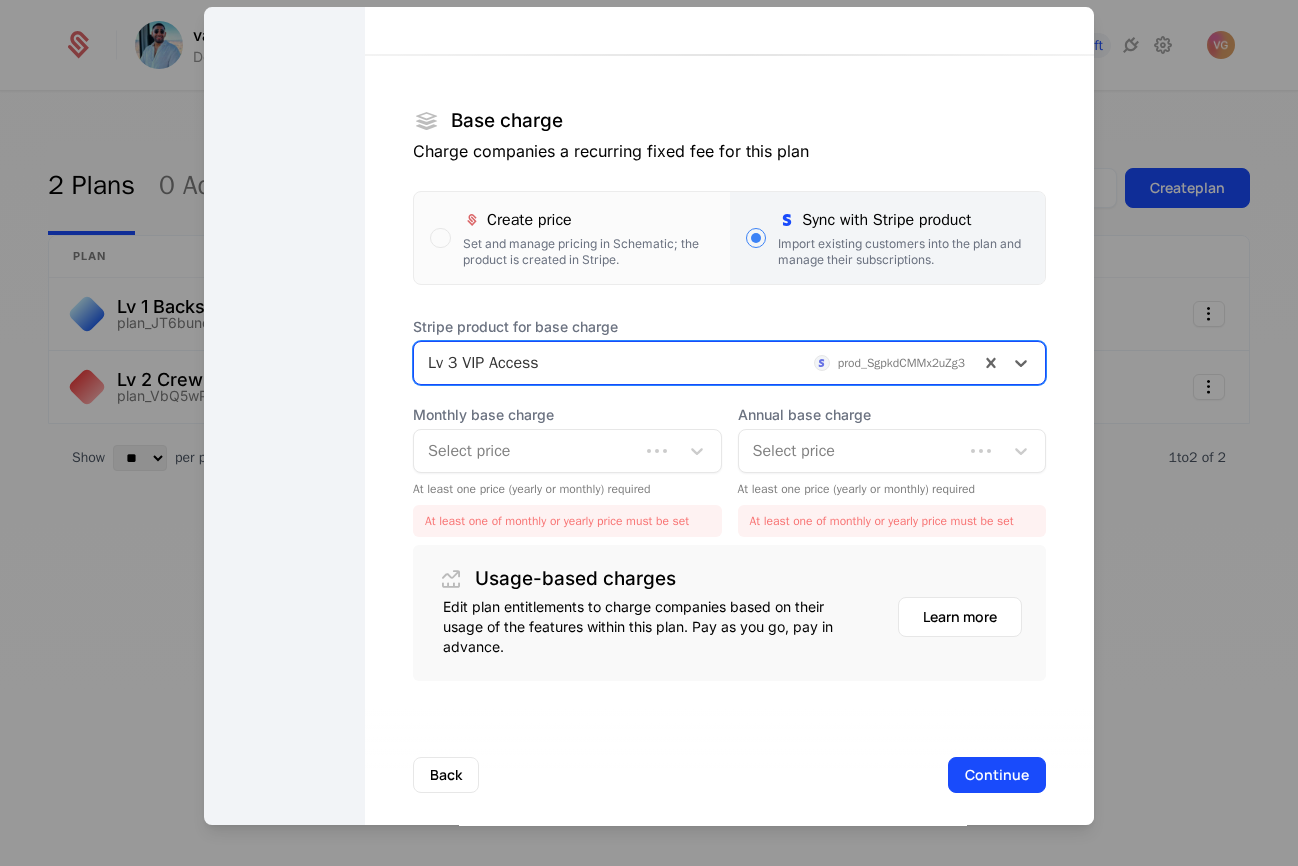 scroll, scrollTop: 292, scrollLeft: 0, axis: vertical 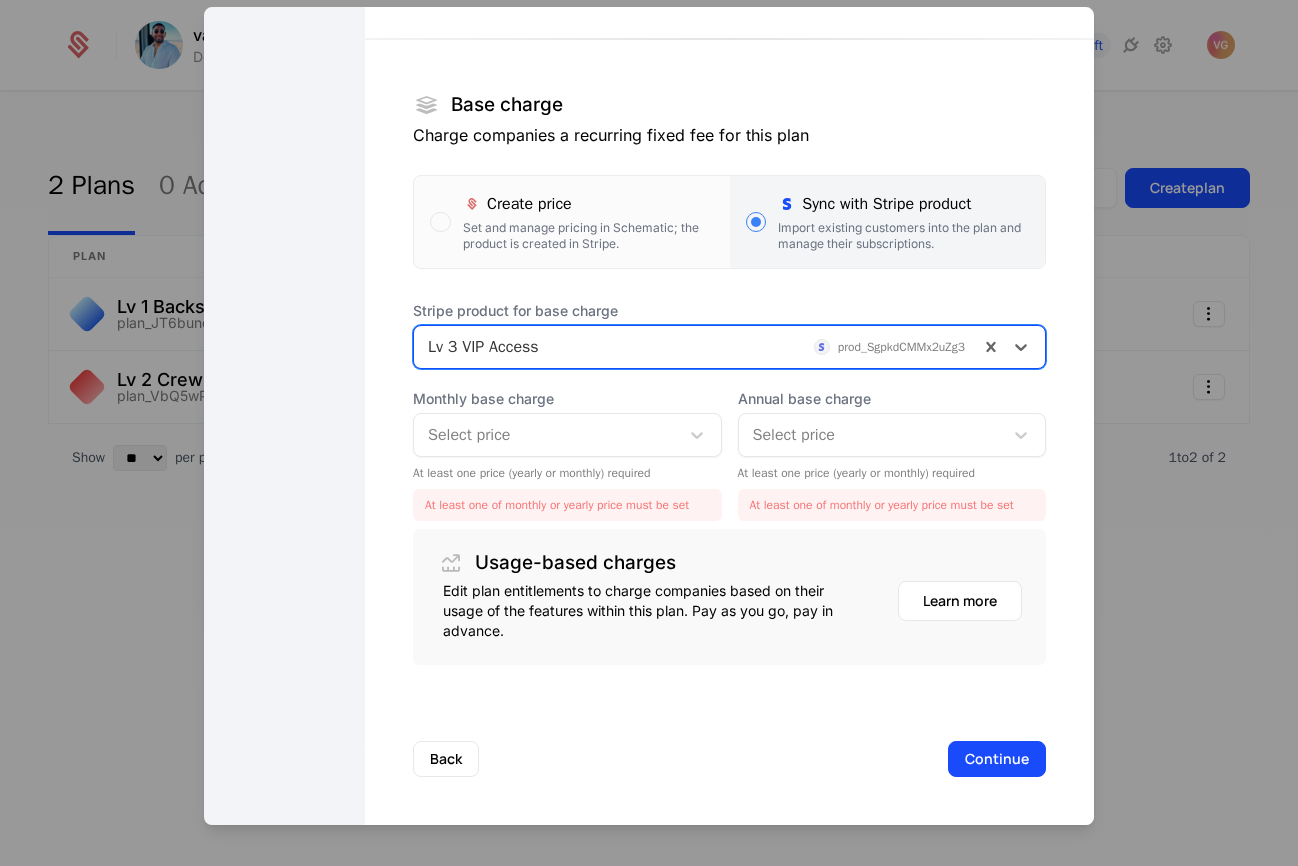 click on "Select price" at bounding box center [546, 435] 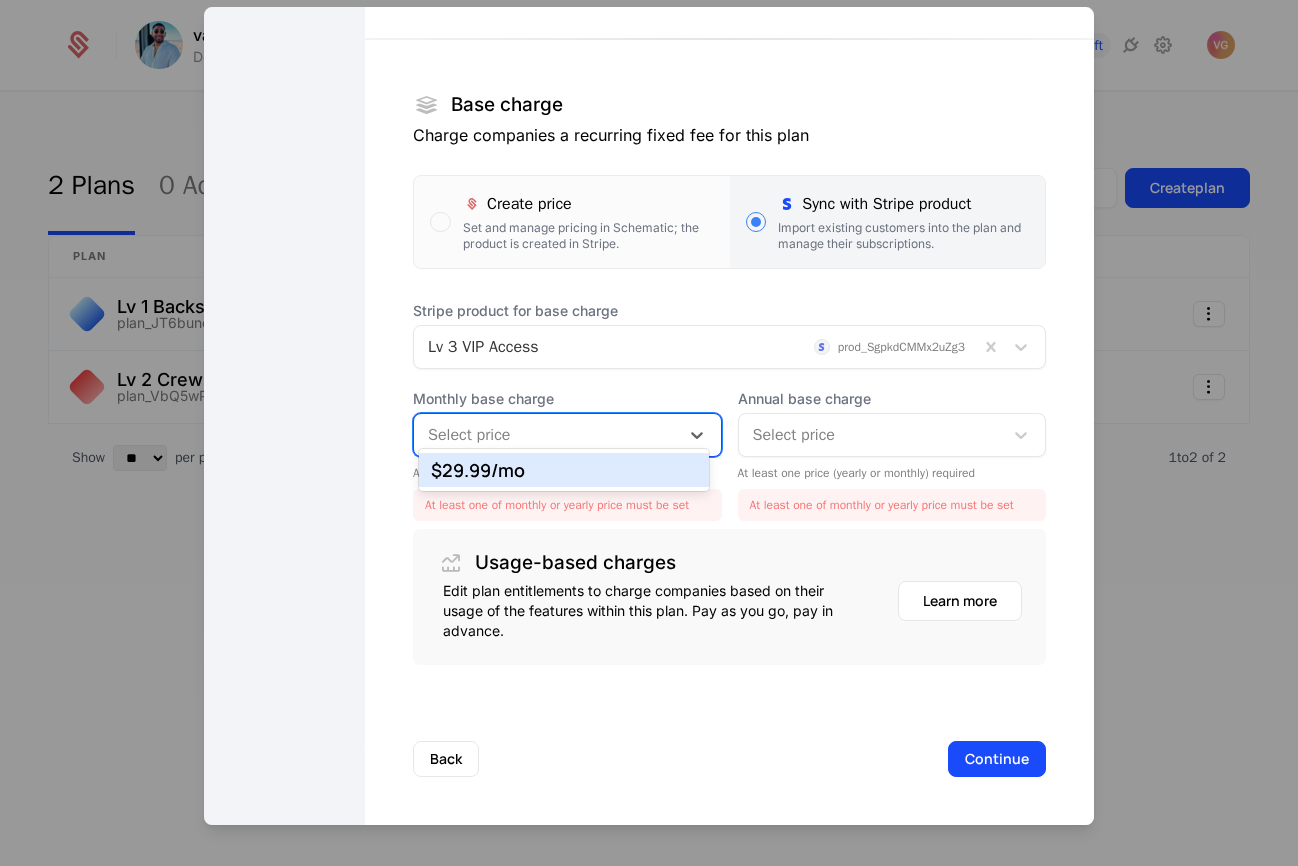 click on "$29.99 /mo" at bounding box center [564, 470] 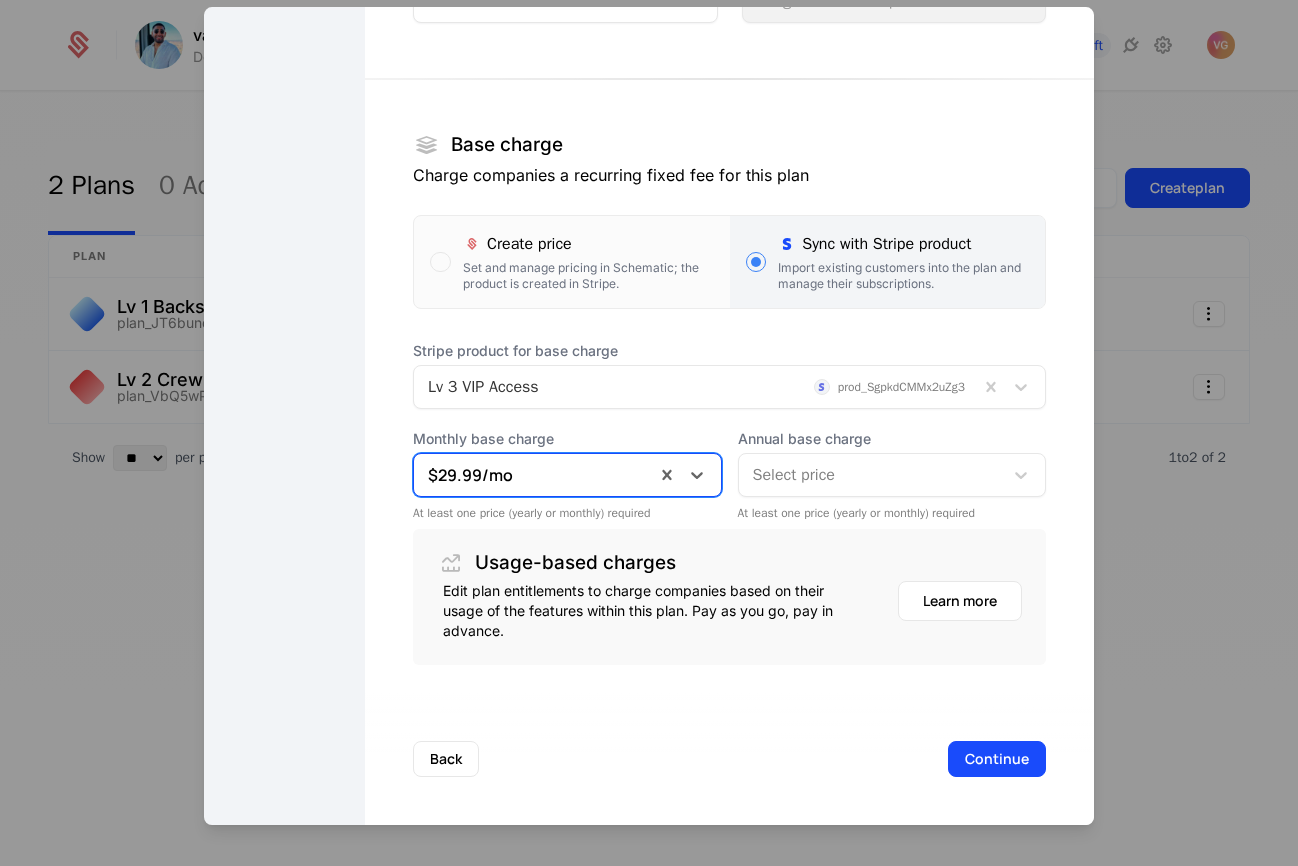 scroll, scrollTop: 236, scrollLeft: 0, axis: vertical 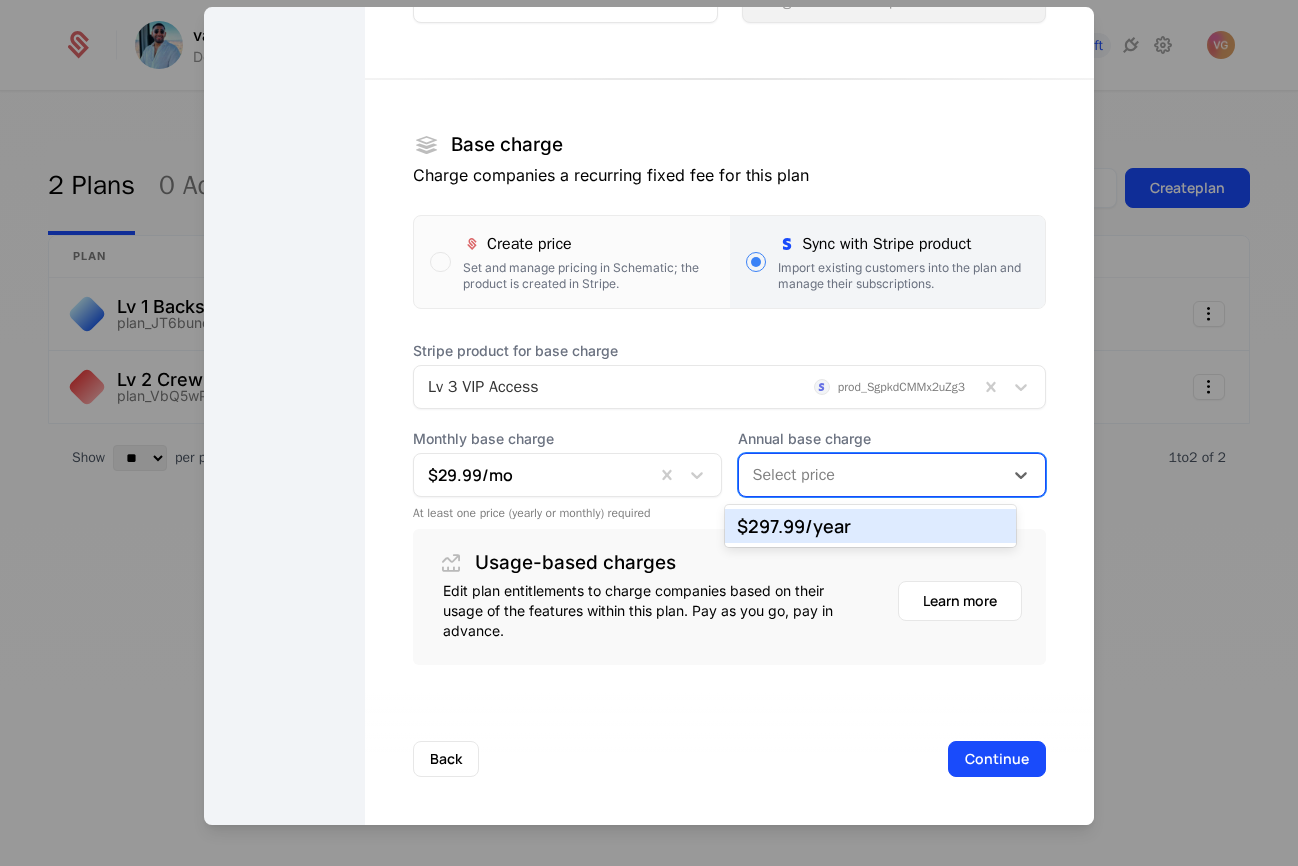 click on "Select price" at bounding box center [871, 475] 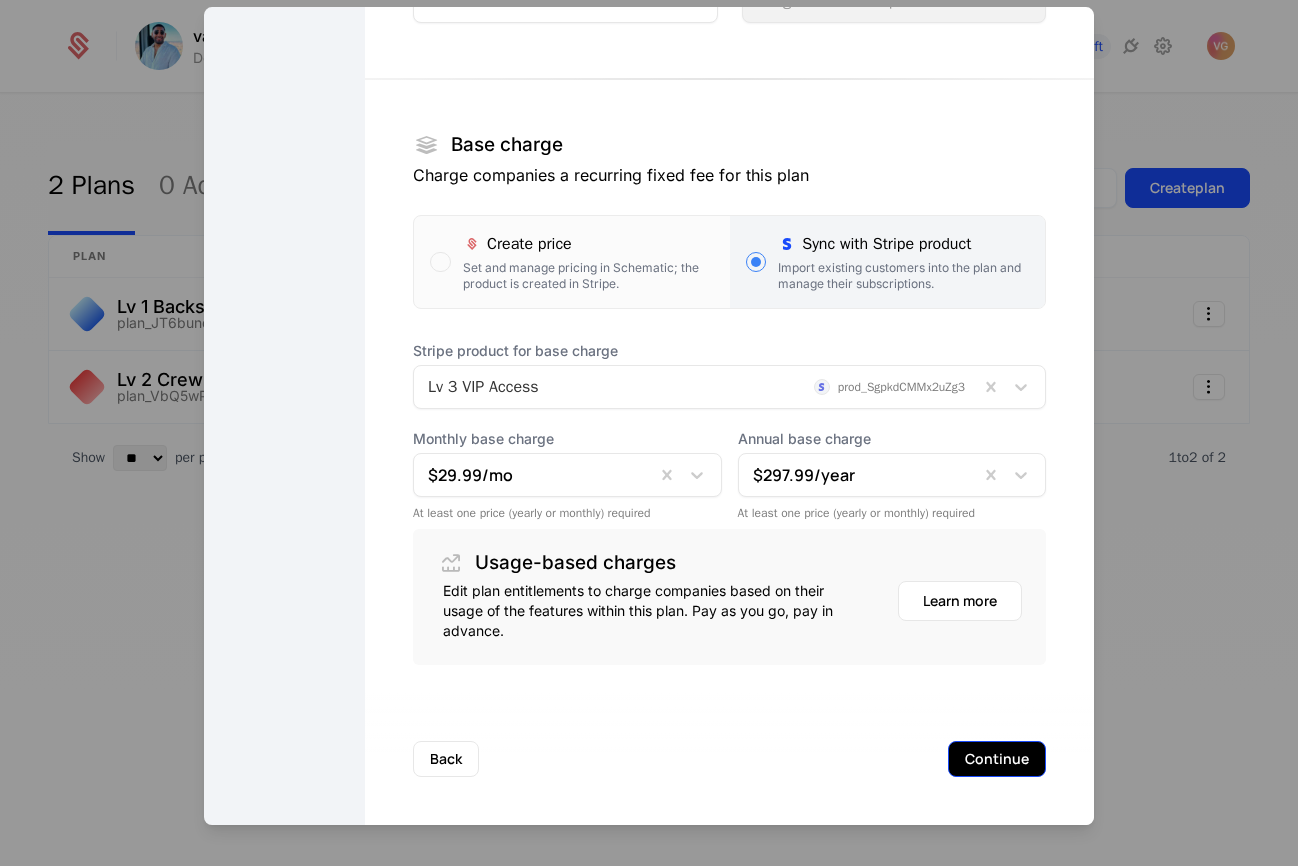 click on "Continue" at bounding box center [997, 759] 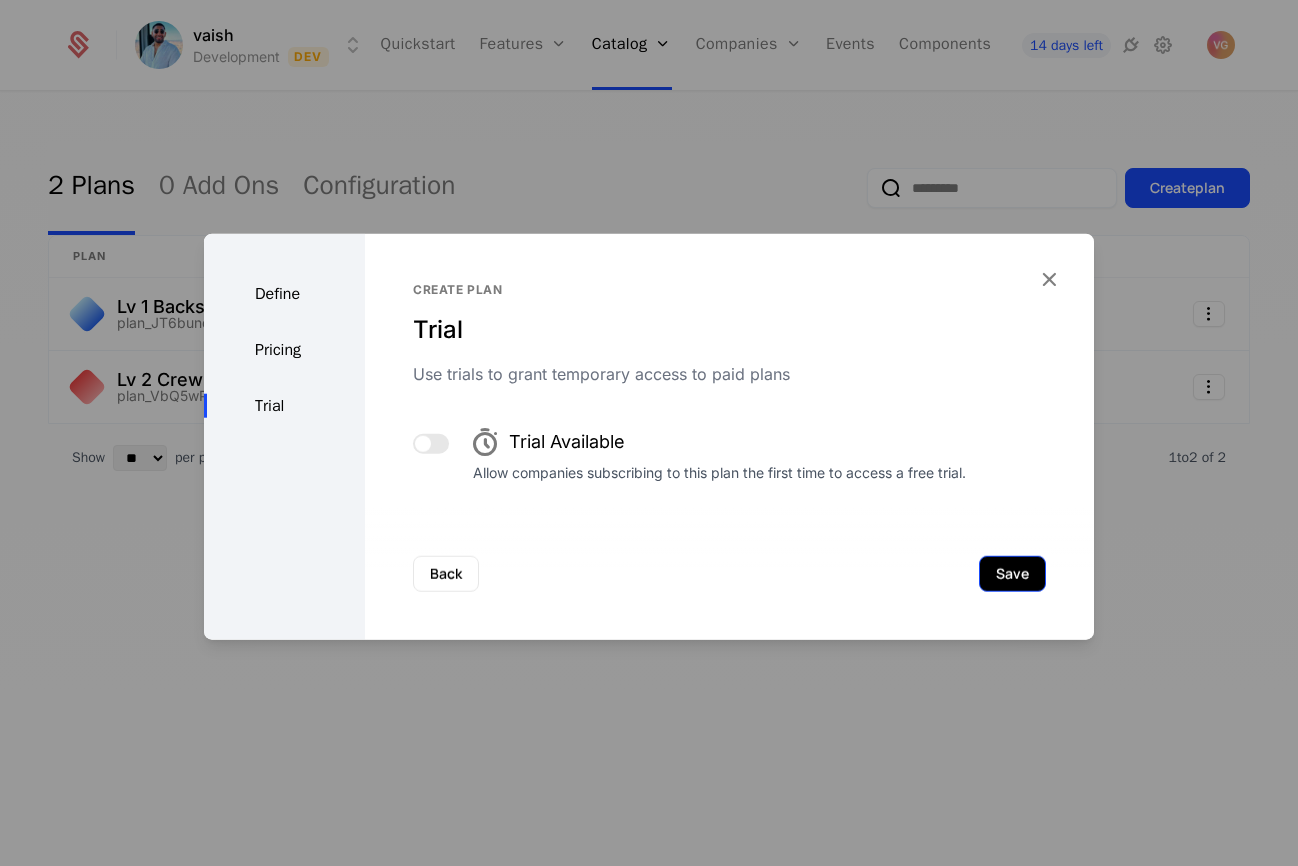 click on "Save" at bounding box center [1012, 574] 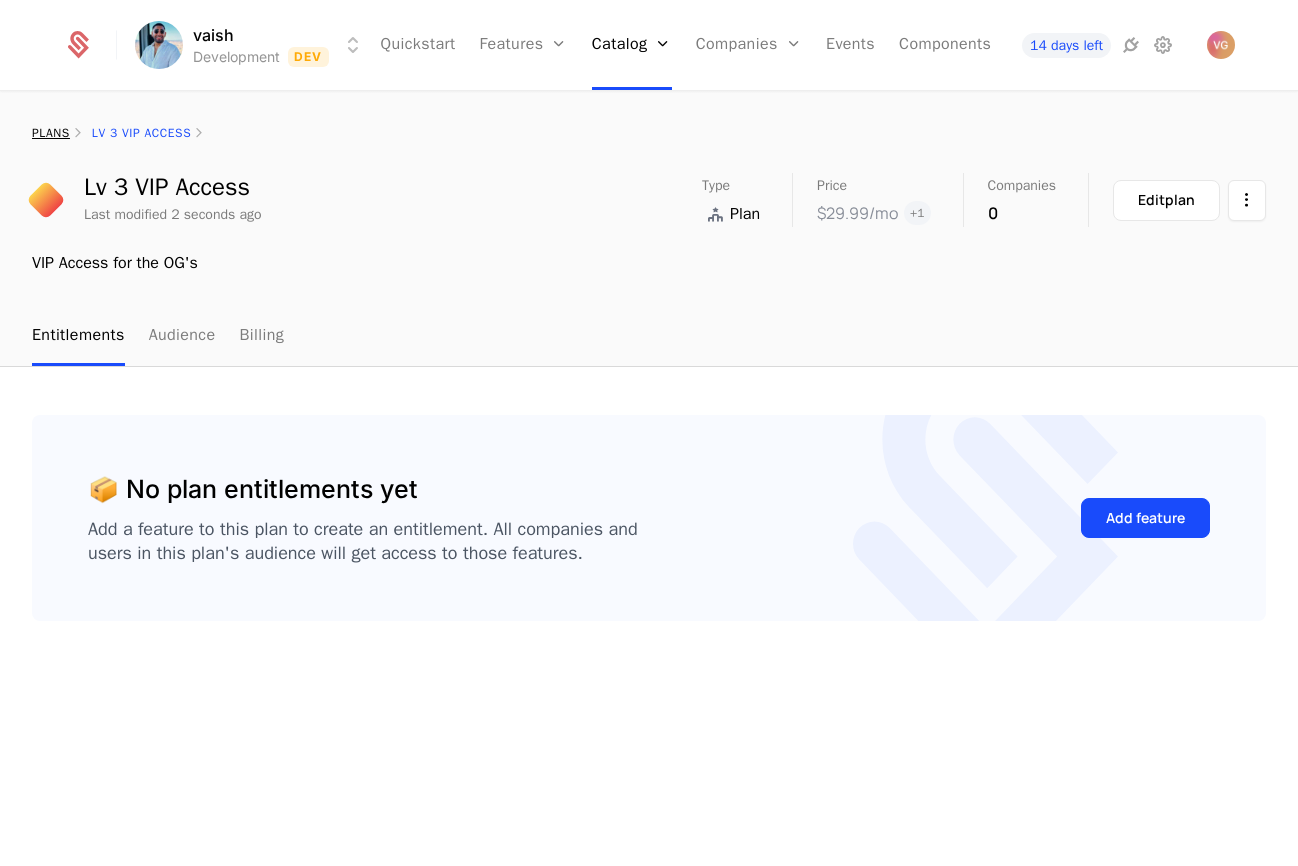 click on "plans" at bounding box center (51, 133) 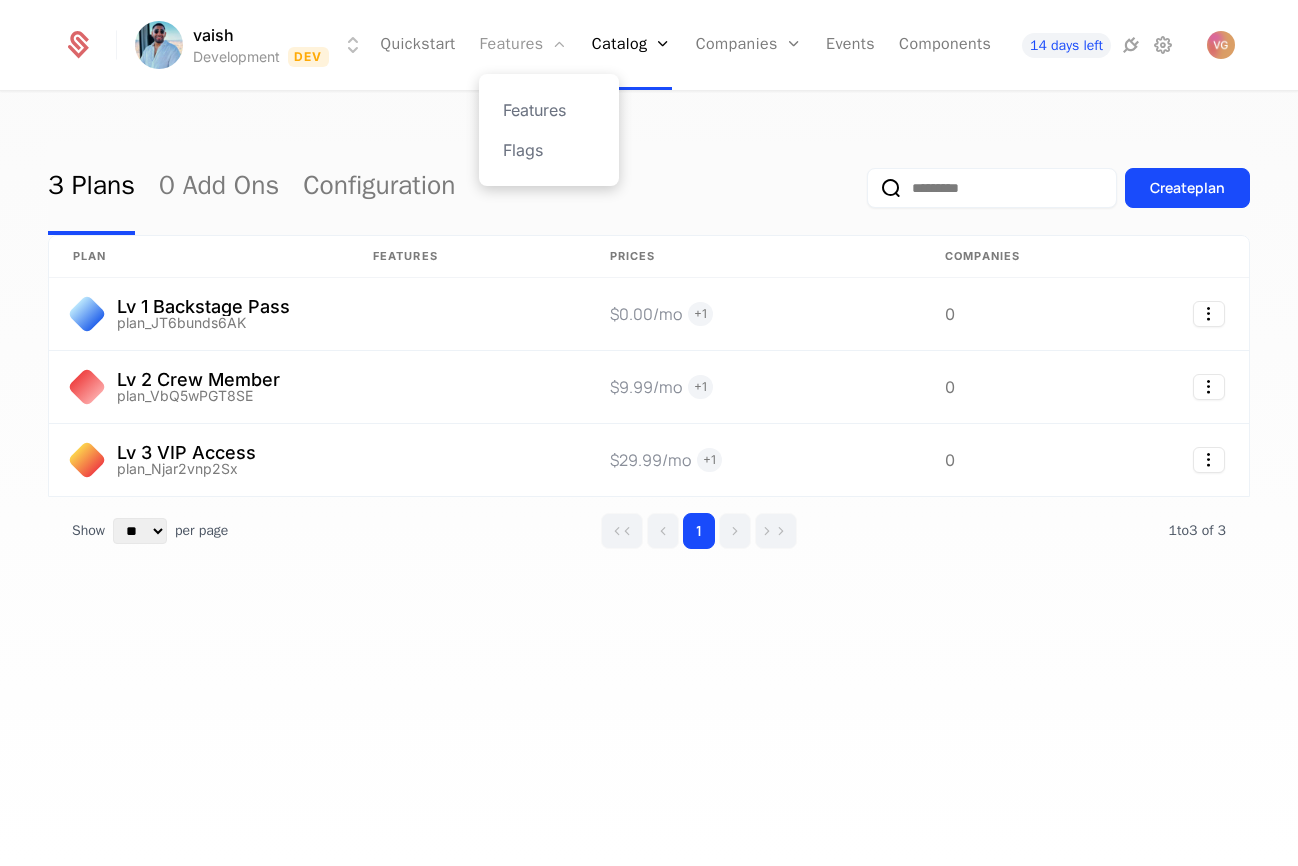click on "Features" at bounding box center [523, 45] 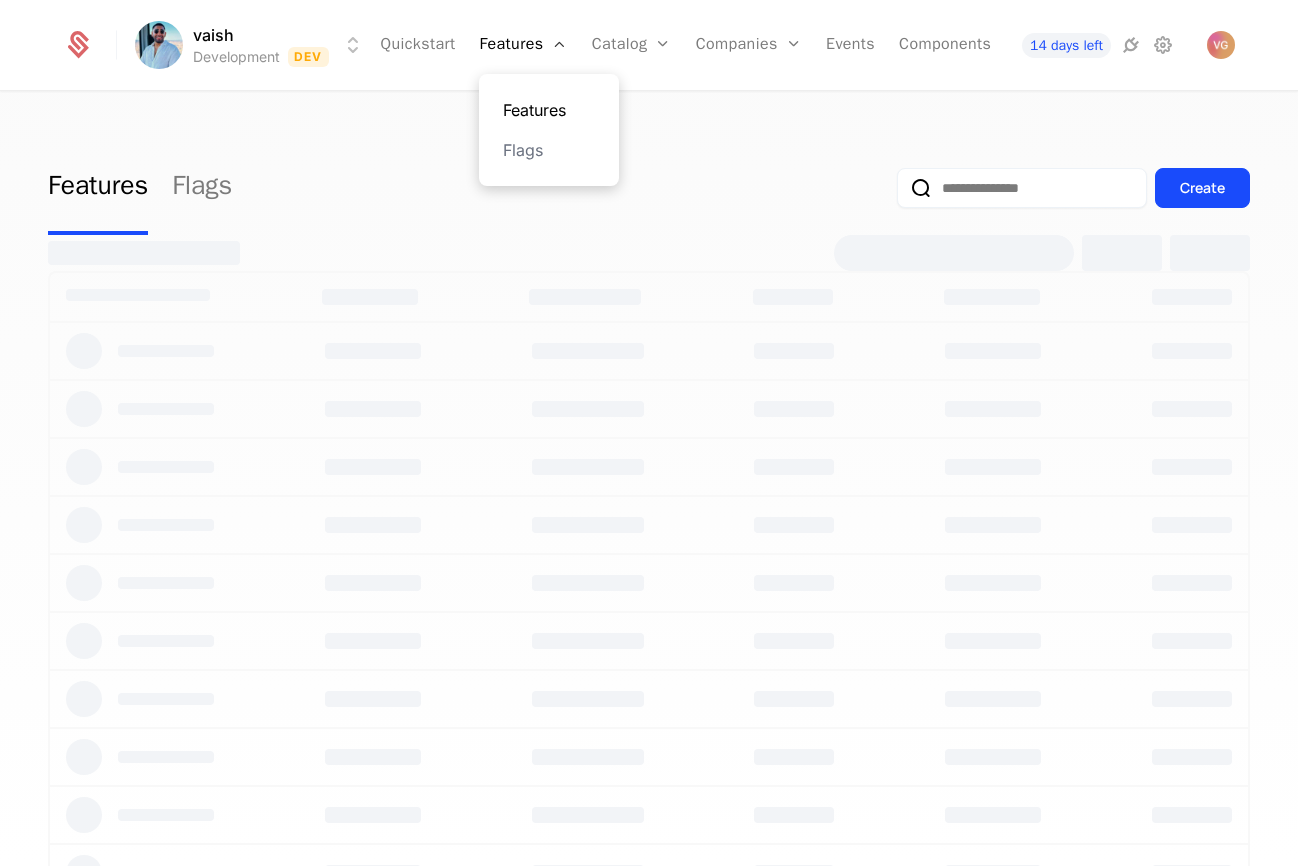 click on "Features" at bounding box center (549, 110) 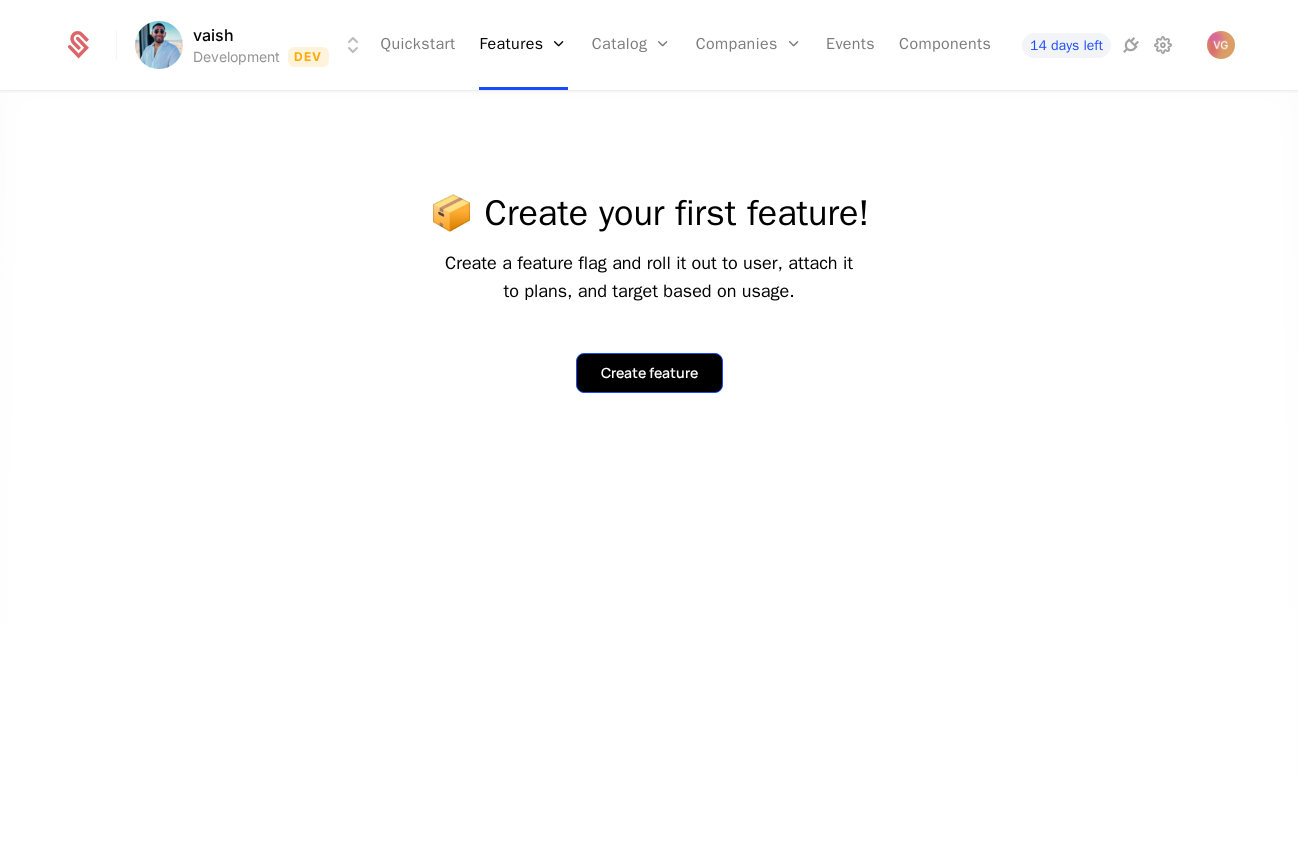 click on "Create feature" at bounding box center (649, 373) 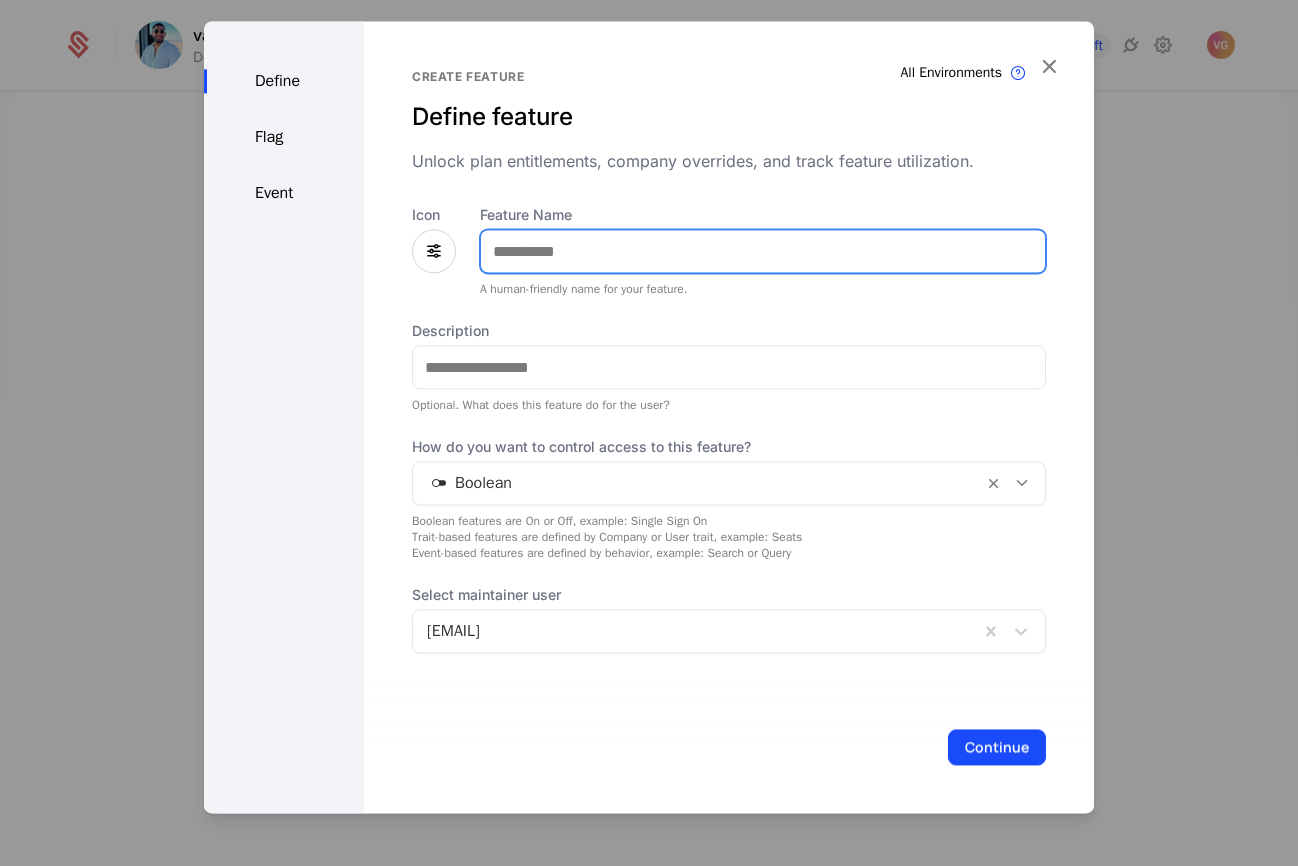 click on "Feature Name" at bounding box center (763, 251) 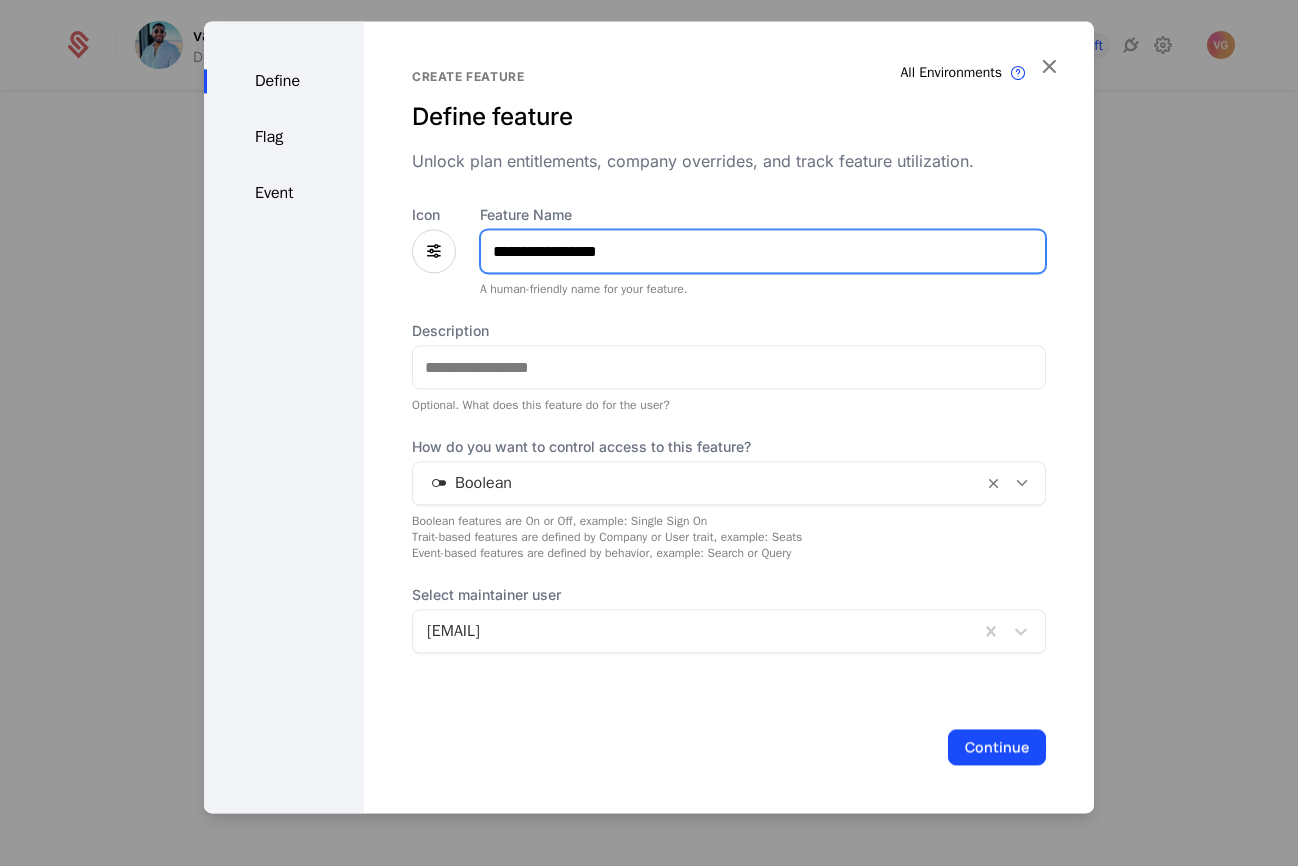 type on "**********" 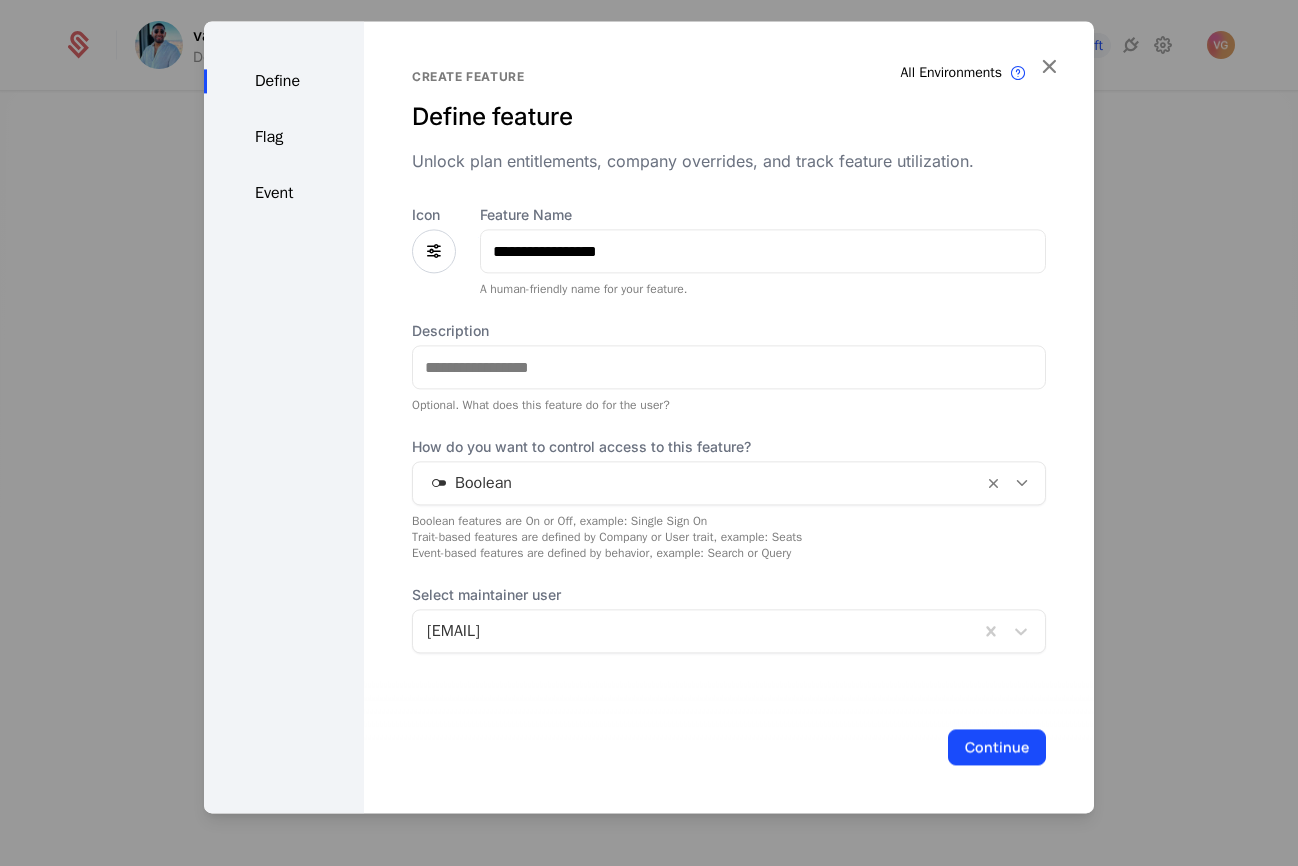 click at bounding box center [434, 251] 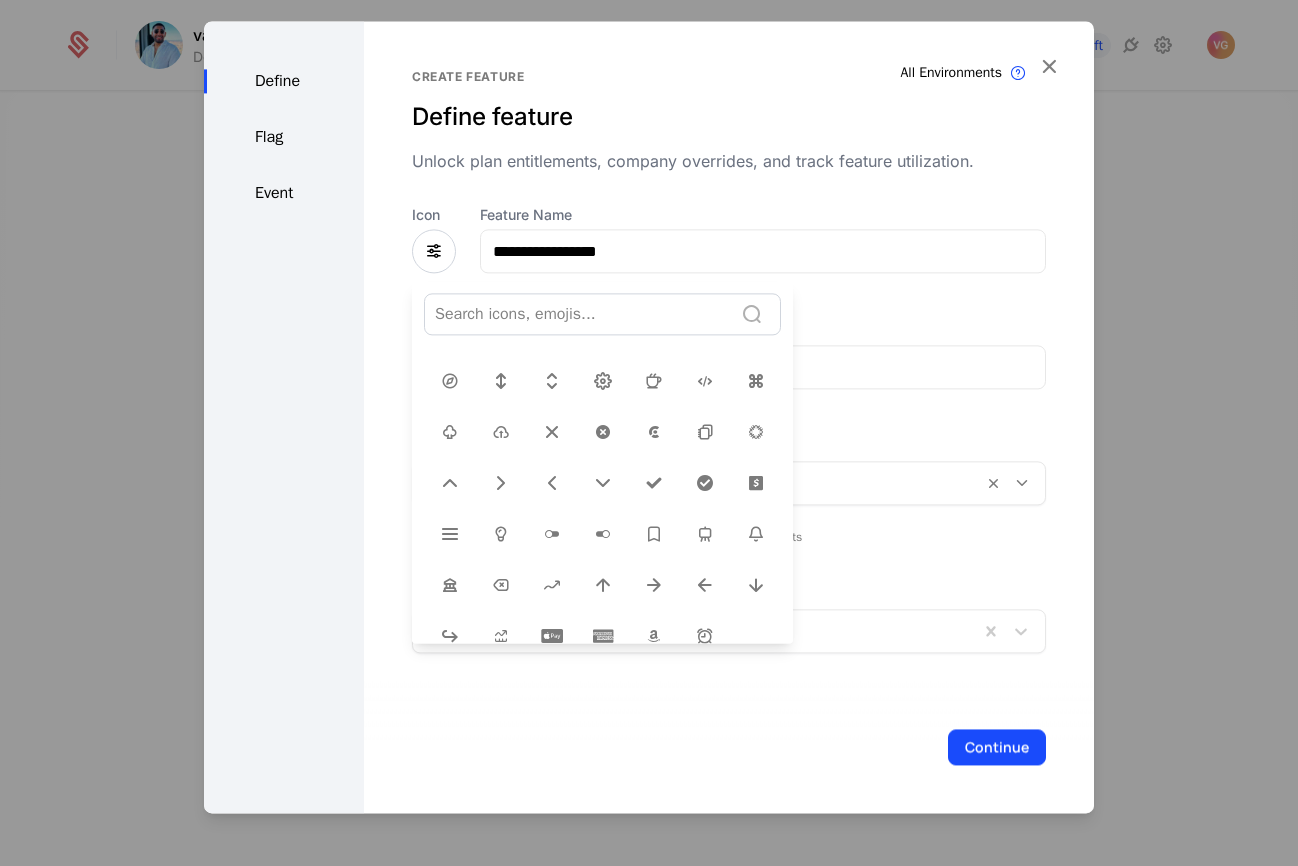 scroll, scrollTop: 628, scrollLeft: 0, axis: vertical 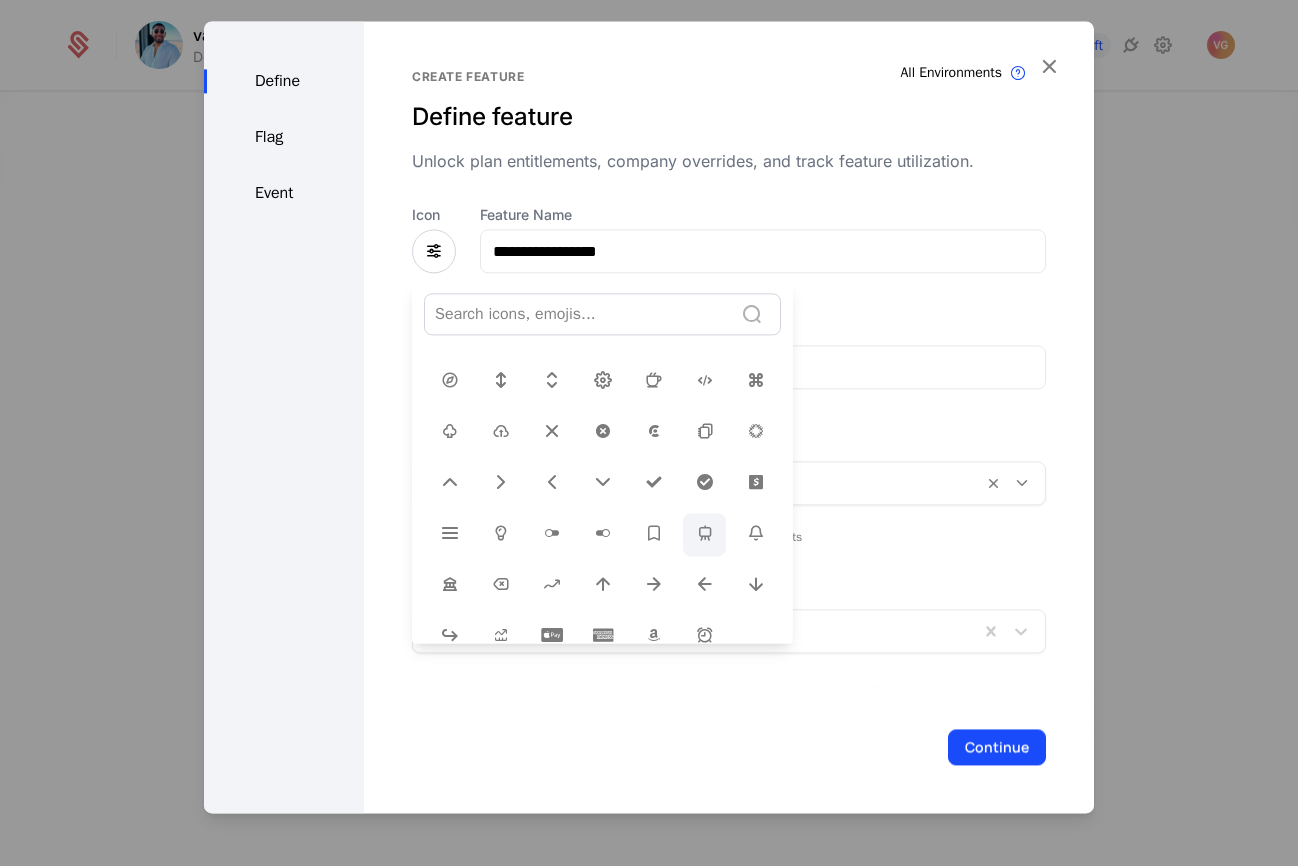 click at bounding box center [704, 534] 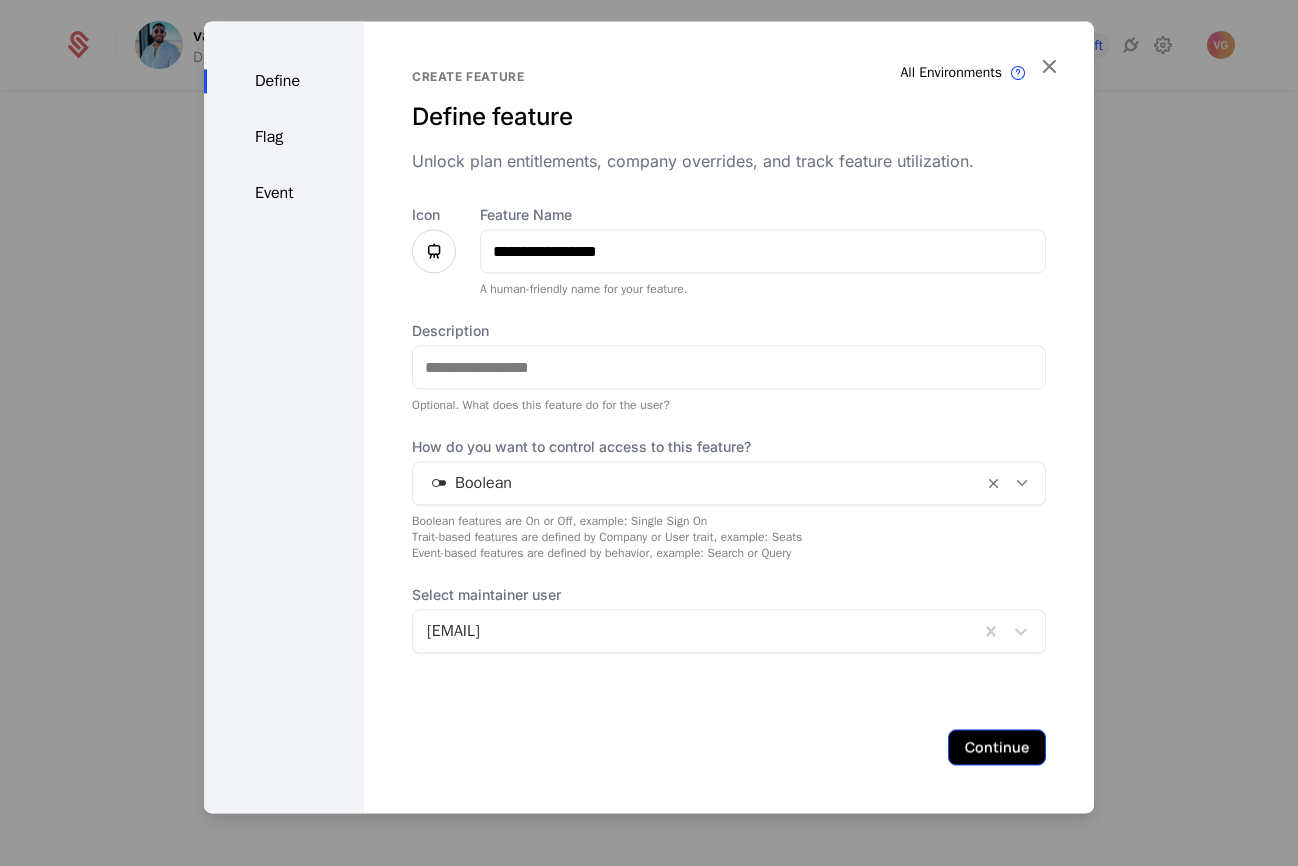 click on "Continue" at bounding box center [997, 747] 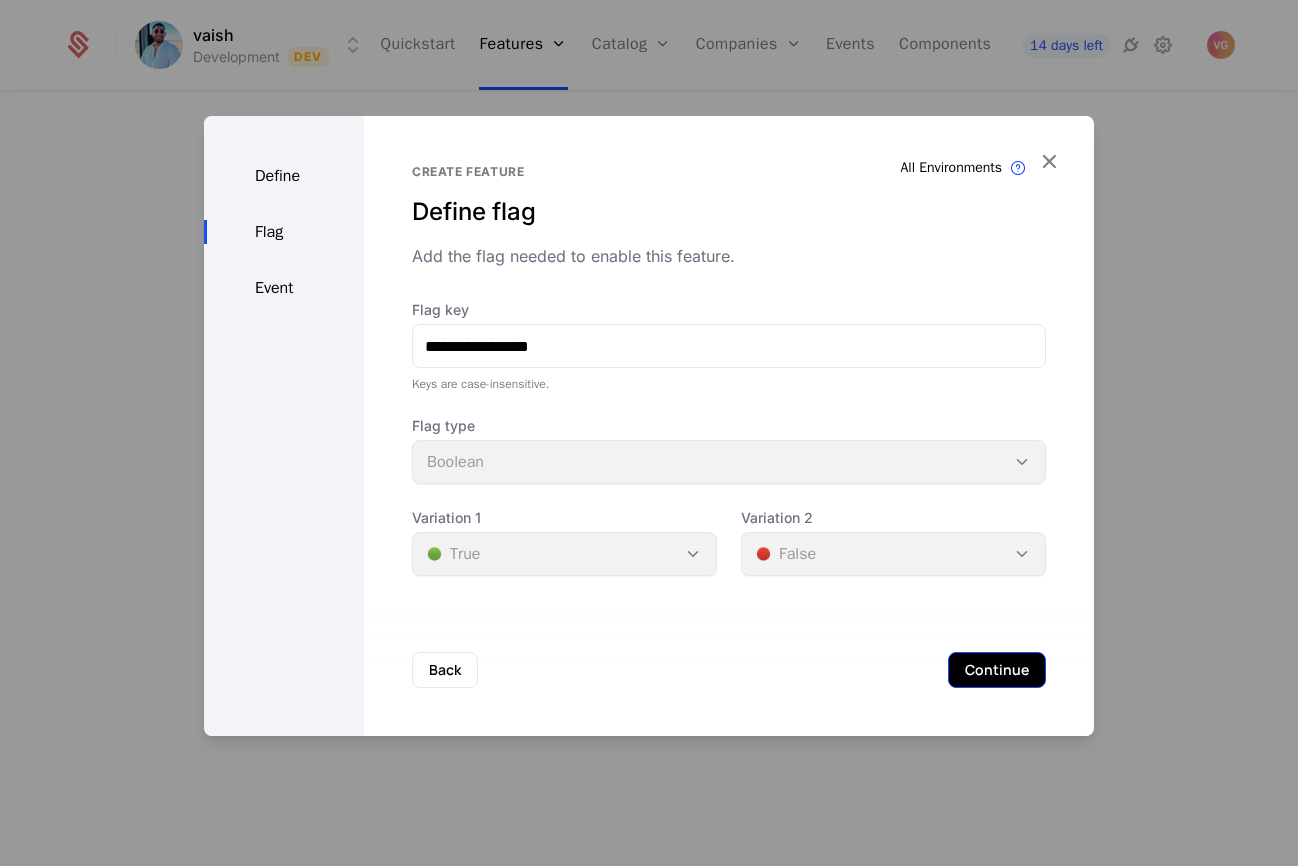 click on "Continue" at bounding box center [997, 670] 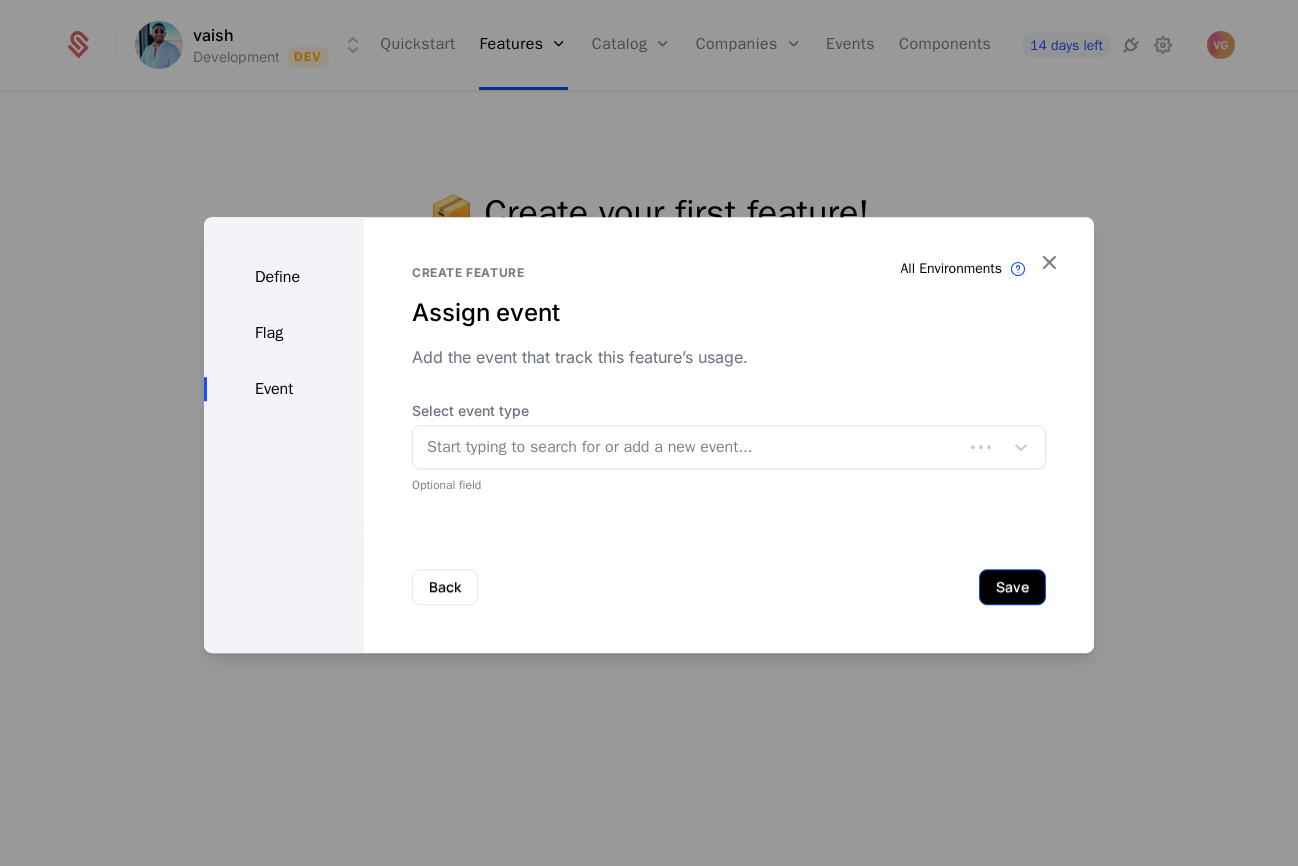 click on "Save" at bounding box center (1012, 587) 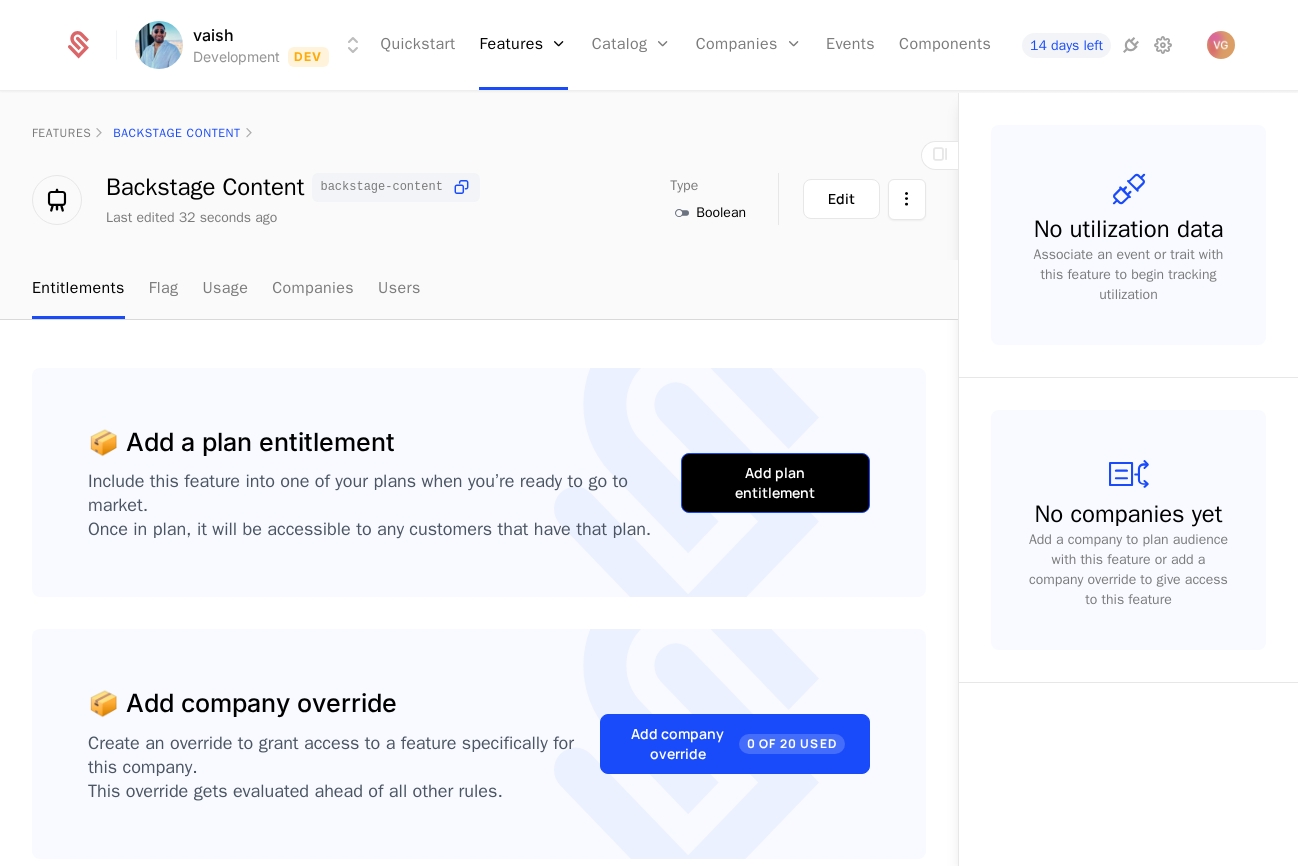 click on "Add plan entitlement" at bounding box center [775, 483] 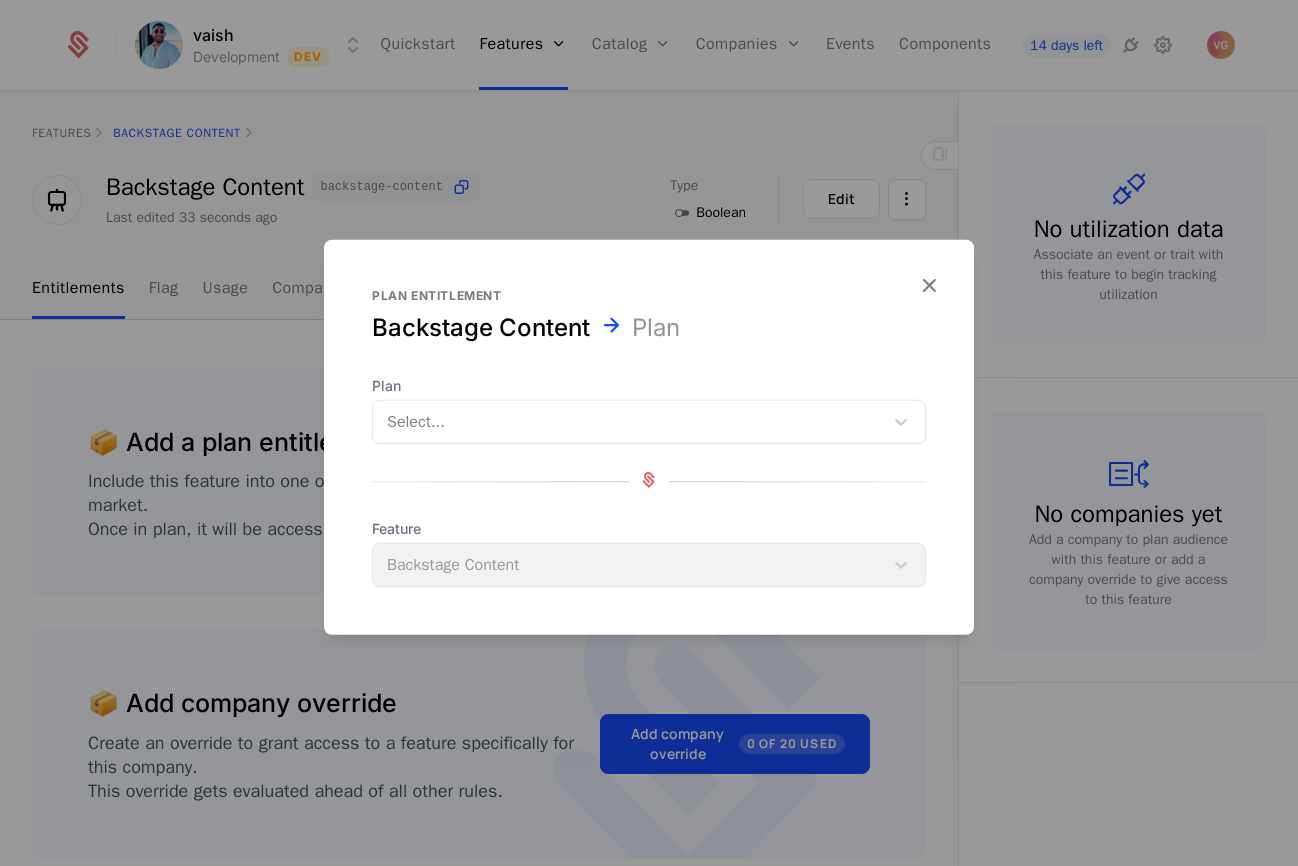 click at bounding box center [628, 422] 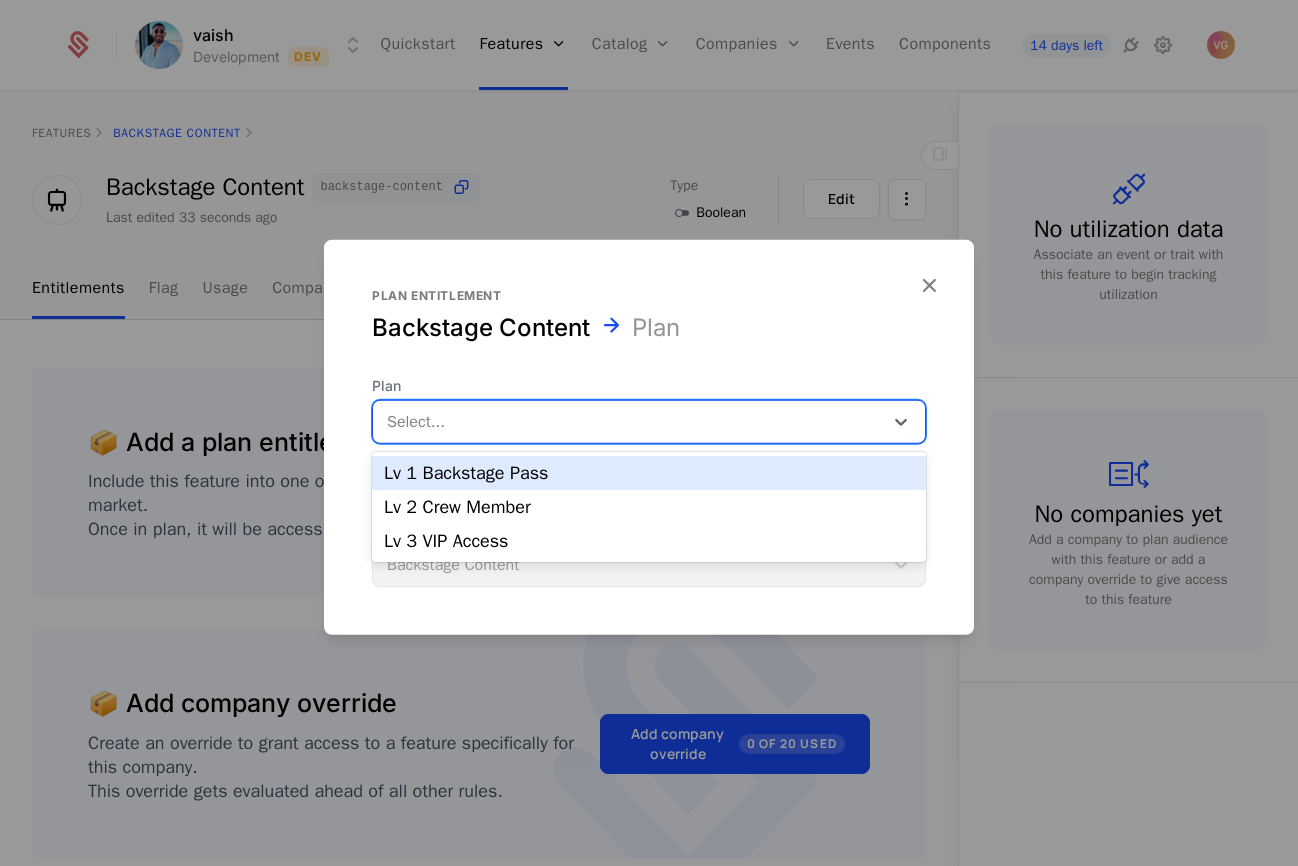 click on "Lv 1 Backstage Pass" at bounding box center (649, 473) 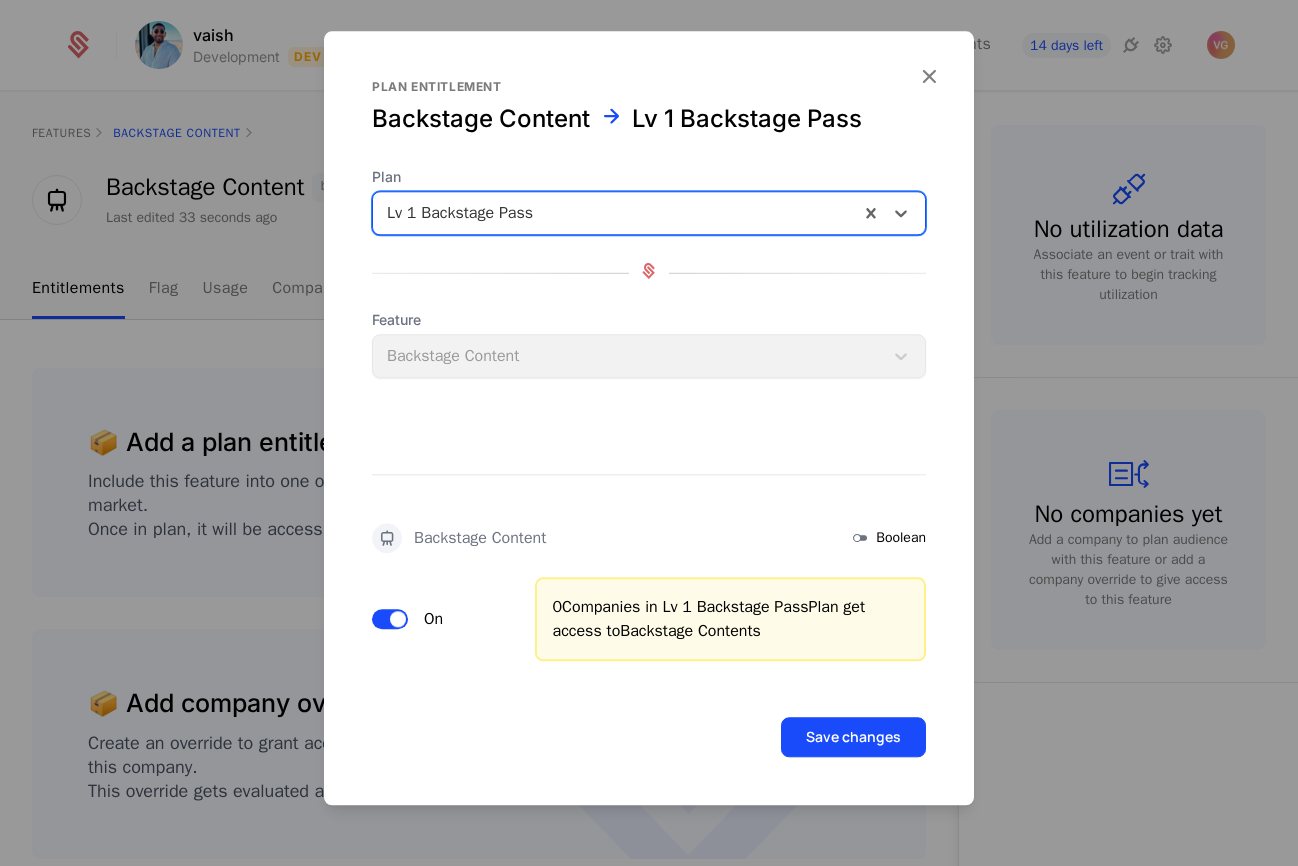 click on "Feature Backstage Content" at bounding box center [649, 344] 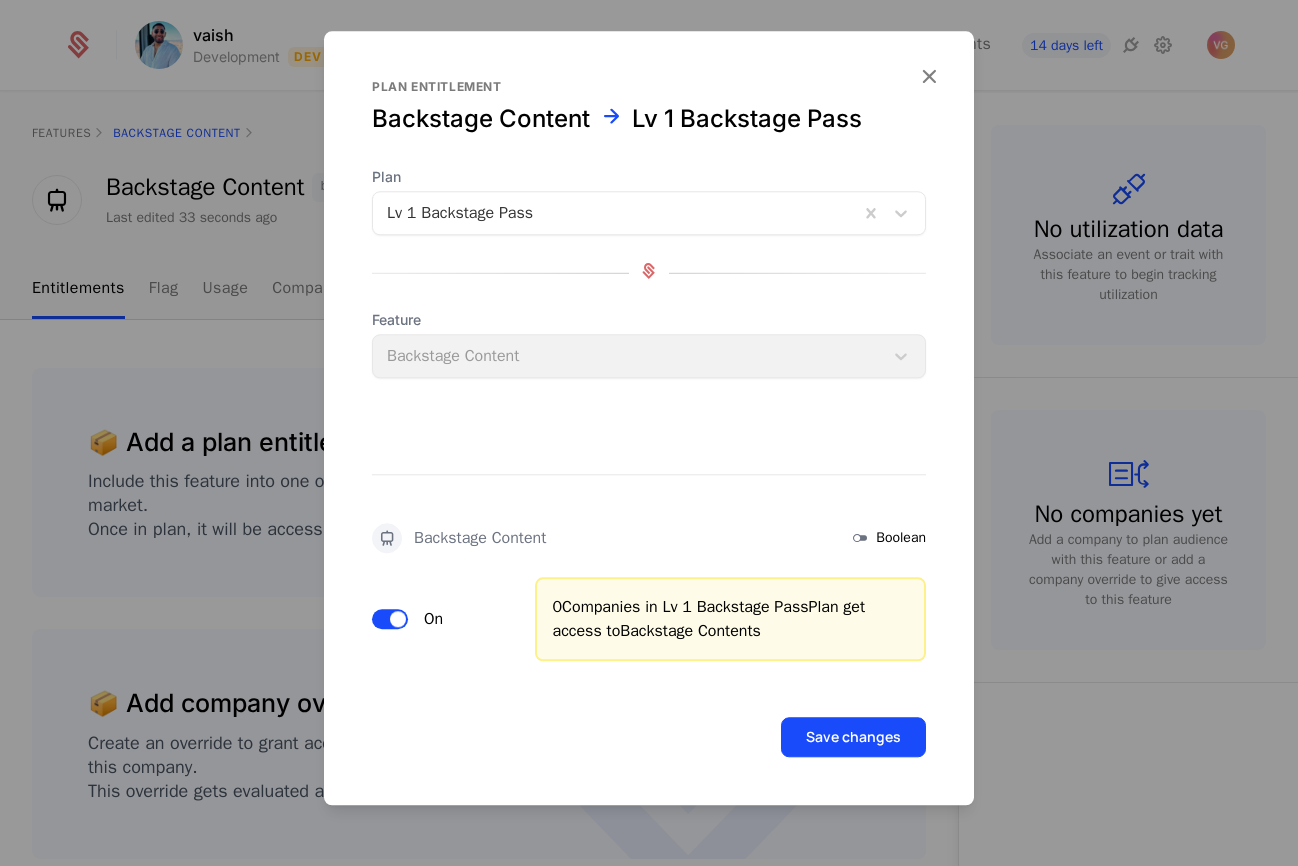 click on "Feature Backstage Content" at bounding box center [649, 344] 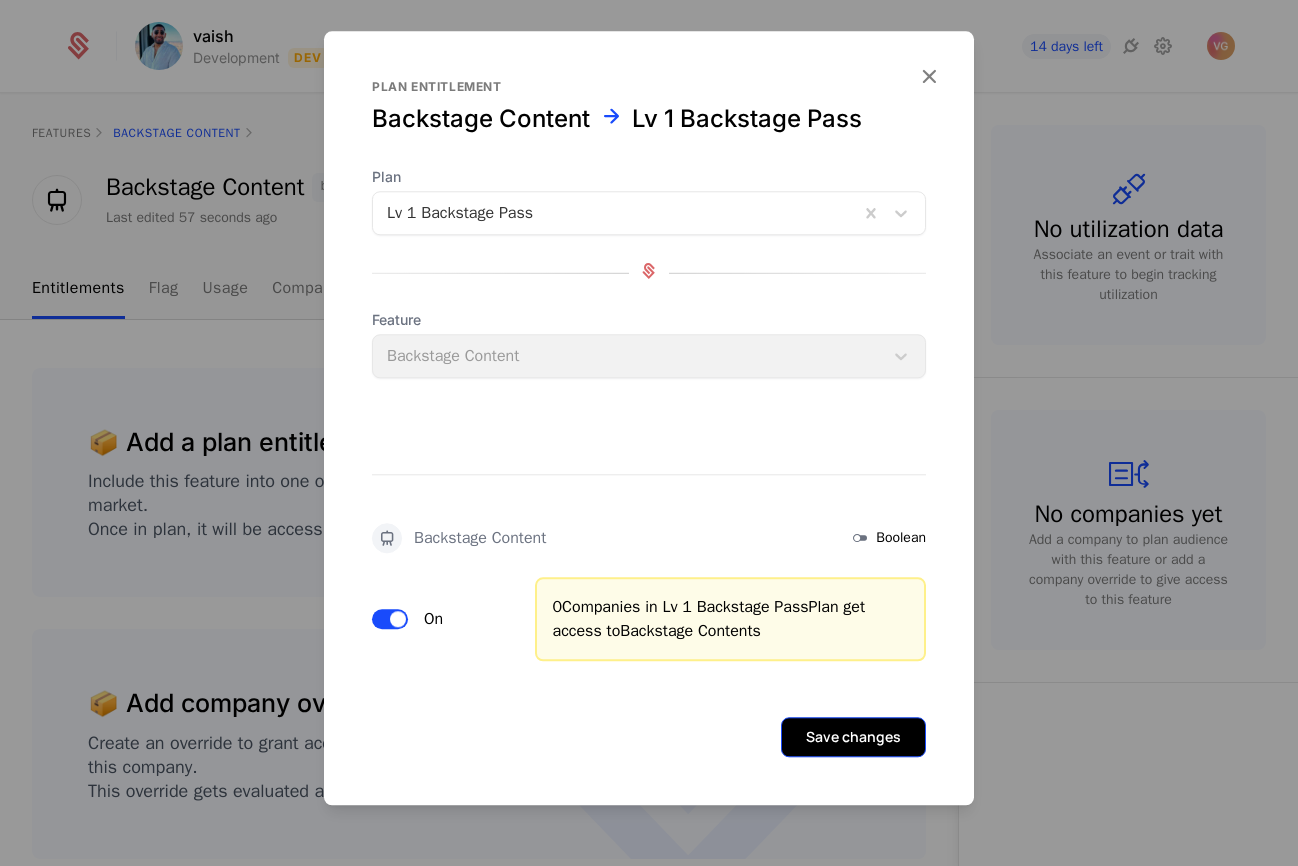 click on "Save changes" at bounding box center [853, 737] 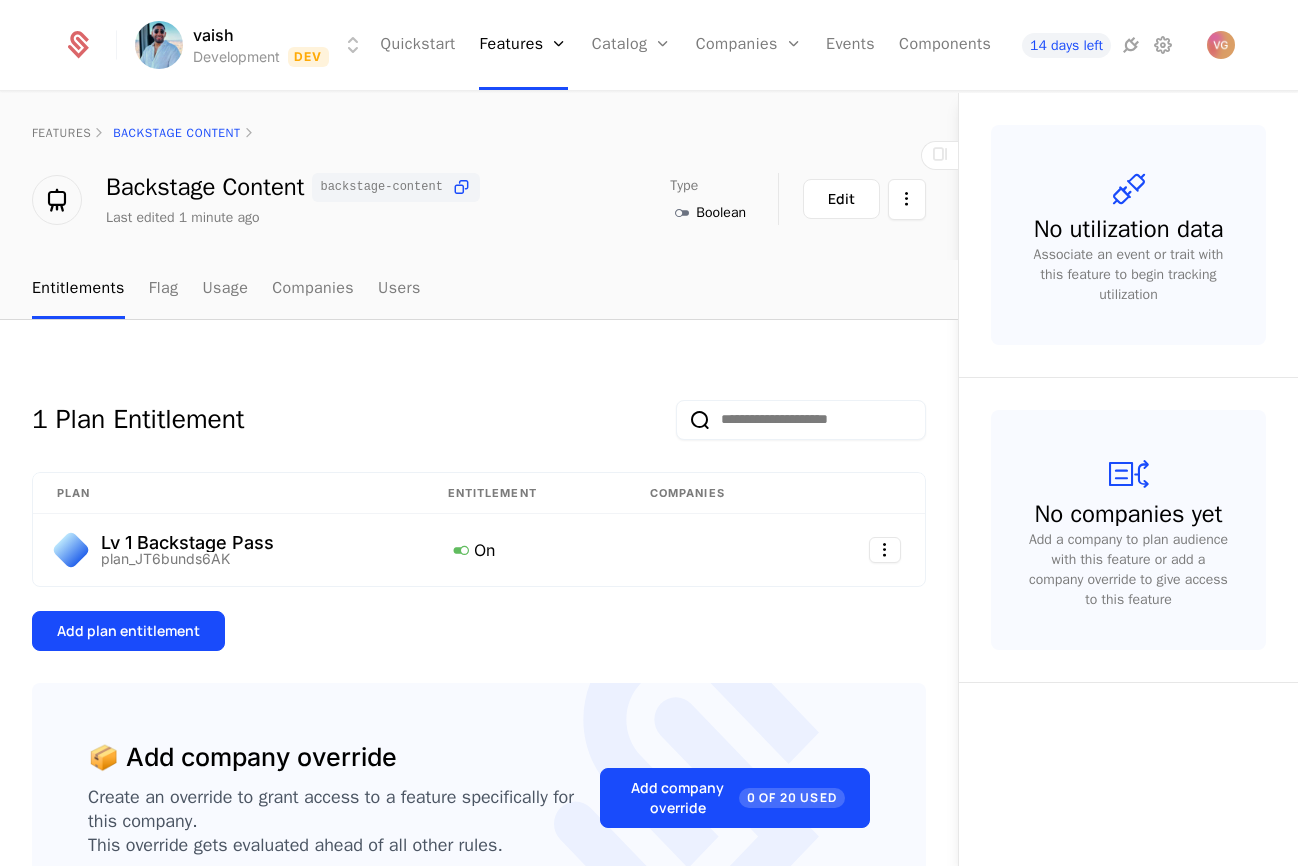click on "features Backstage Content" at bounding box center (479, 133) 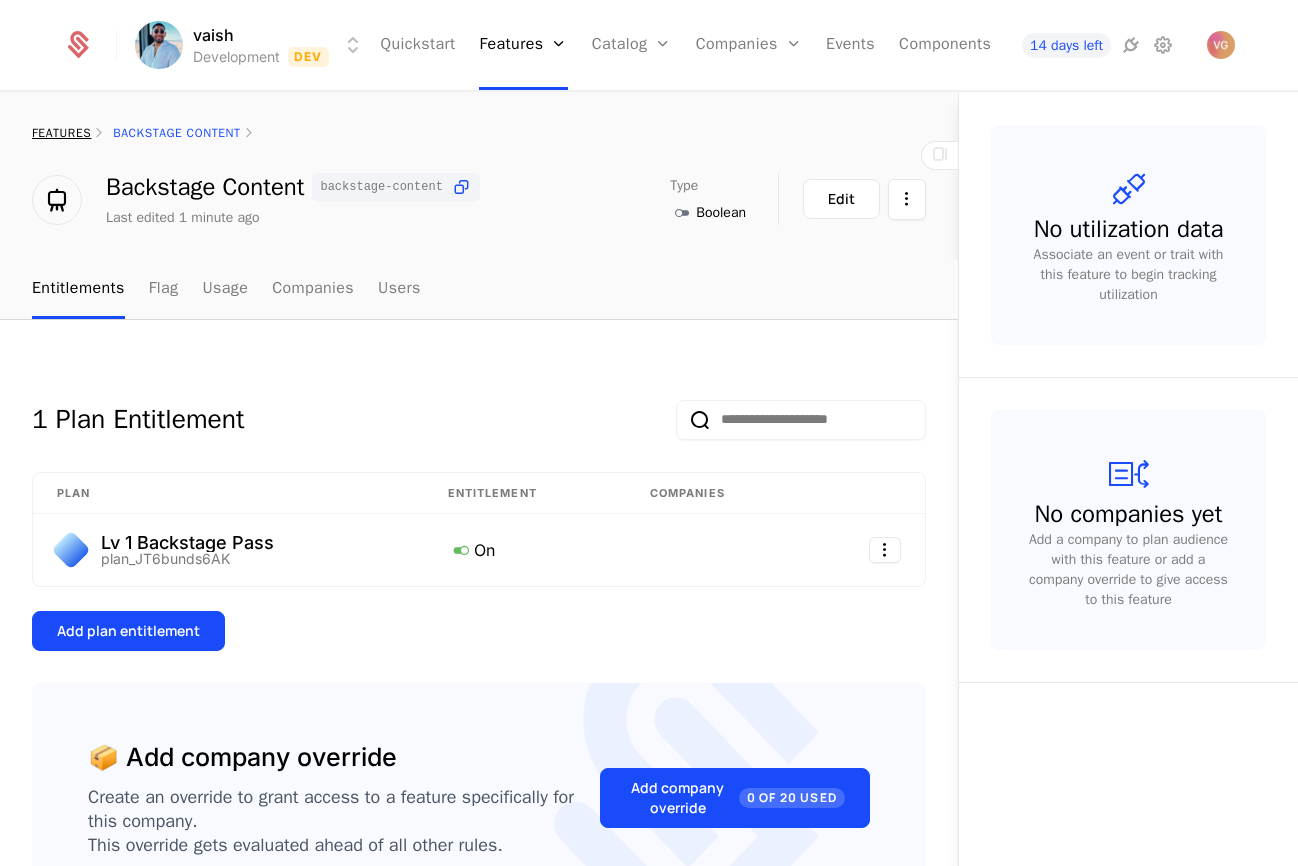 click on "features" at bounding box center (61, 133) 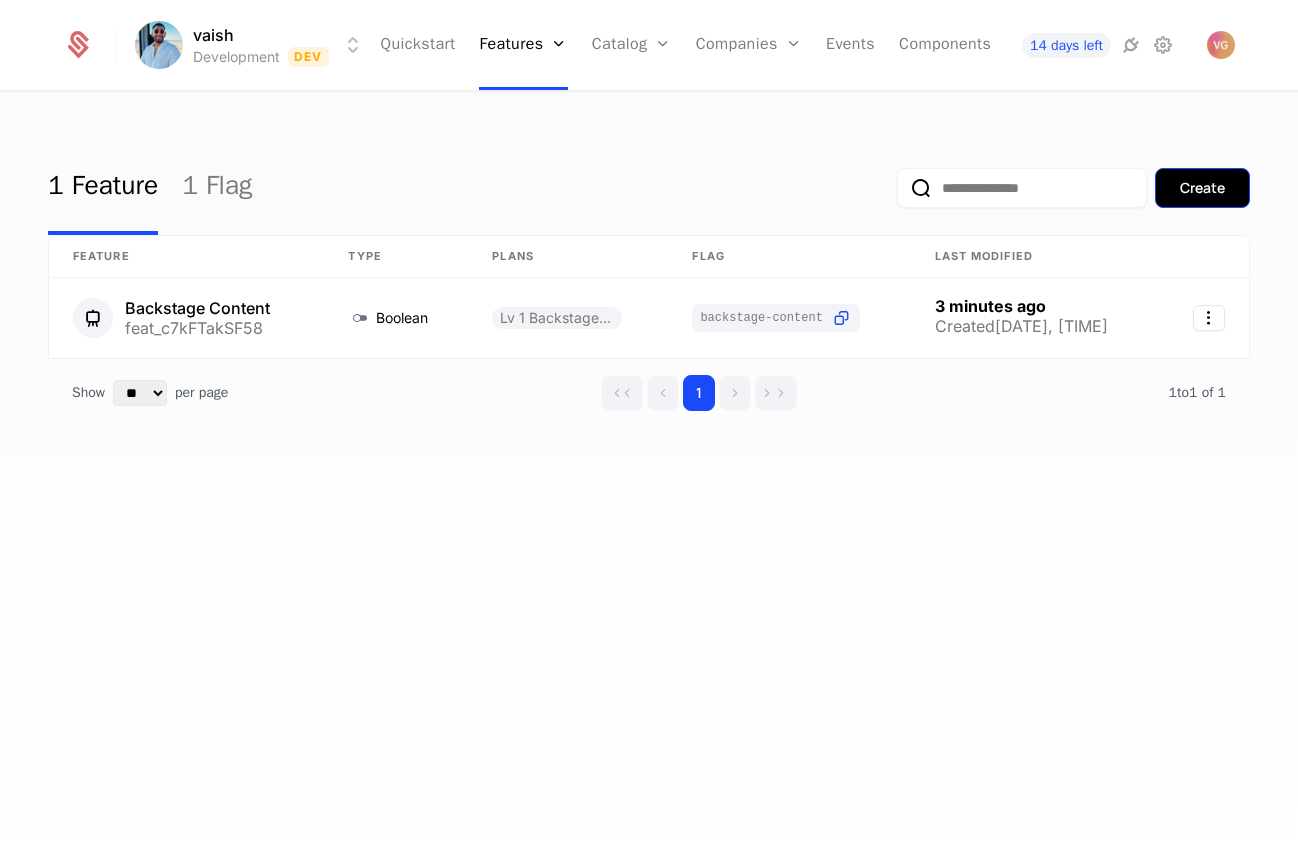 click on "Create" at bounding box center (1202, 188) 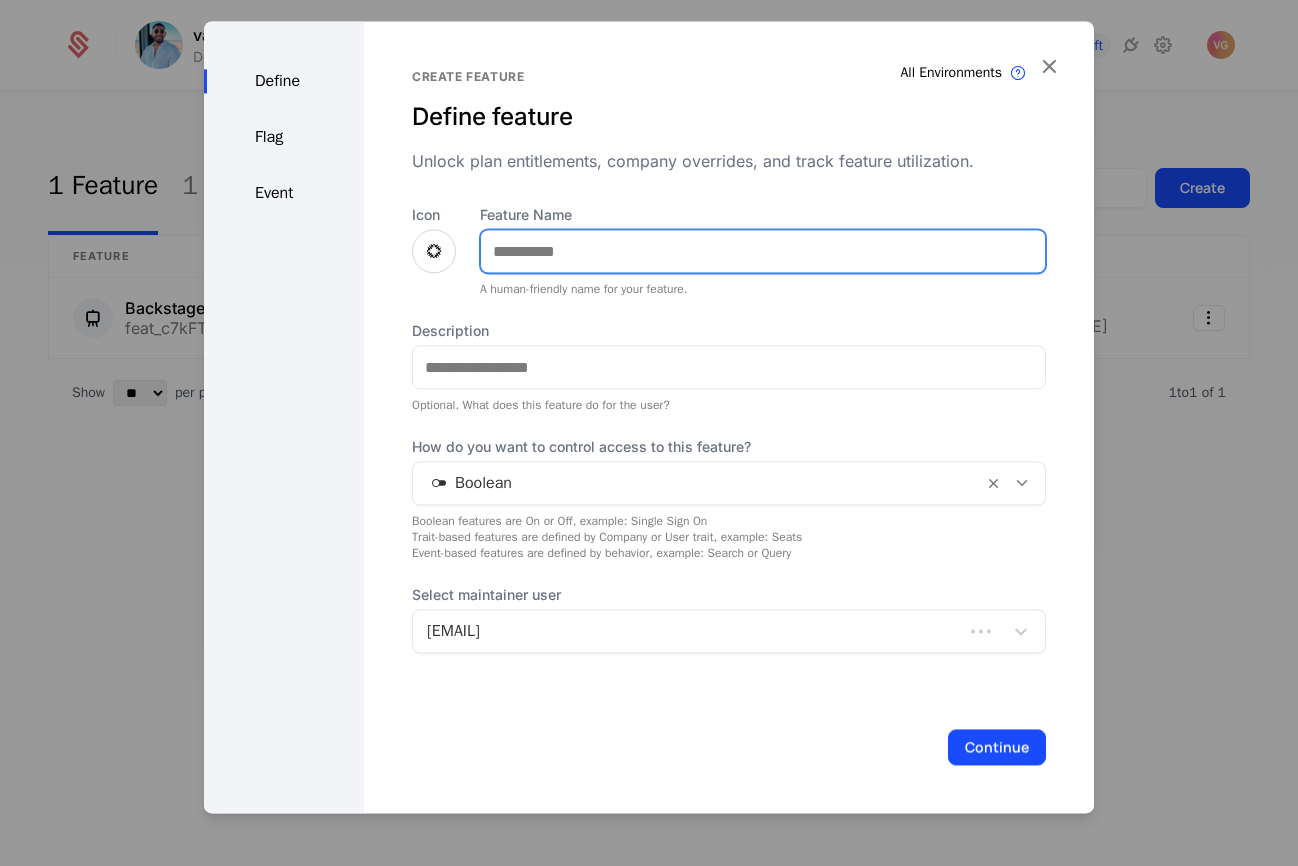 click on "Feature Name" at bounding box center (763, 251) 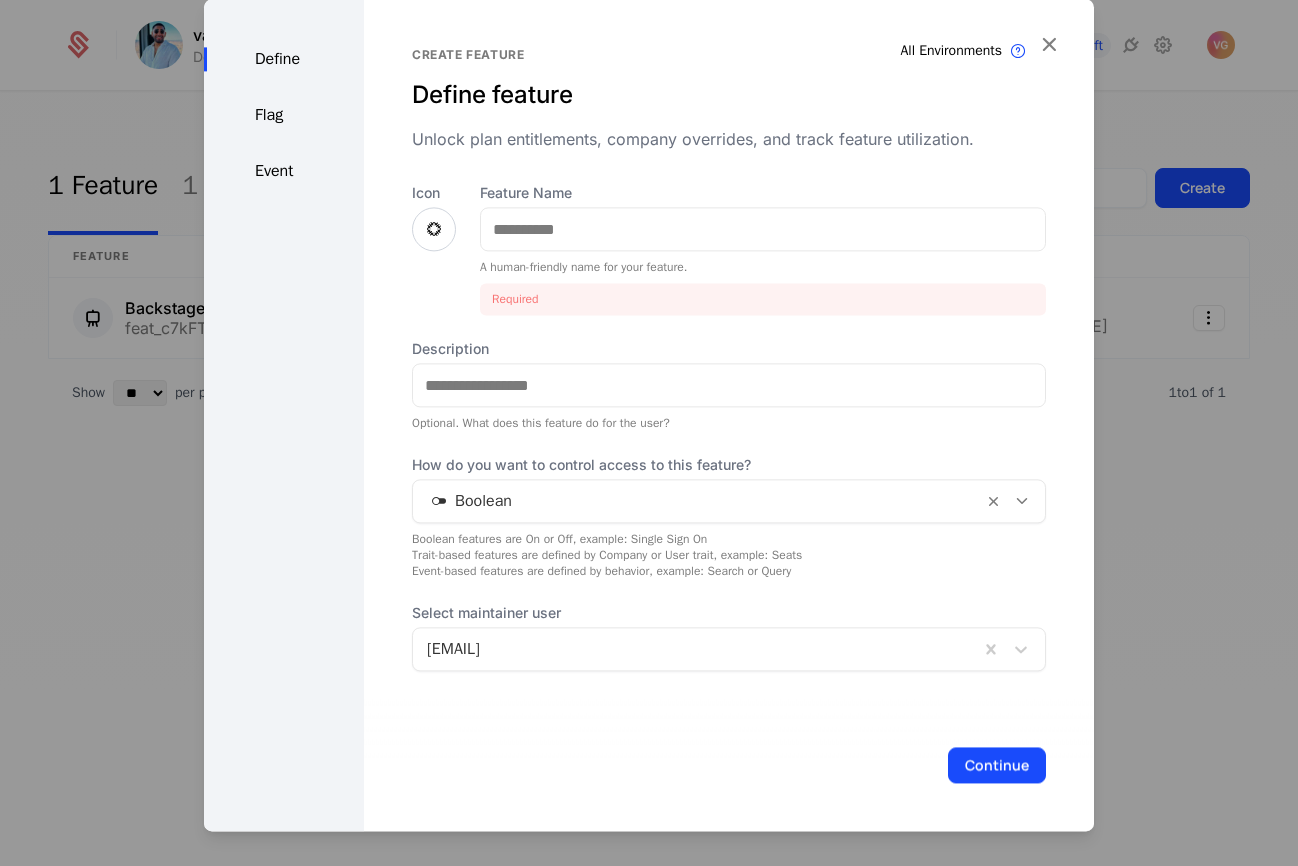 click at bounding box center [434, 229] 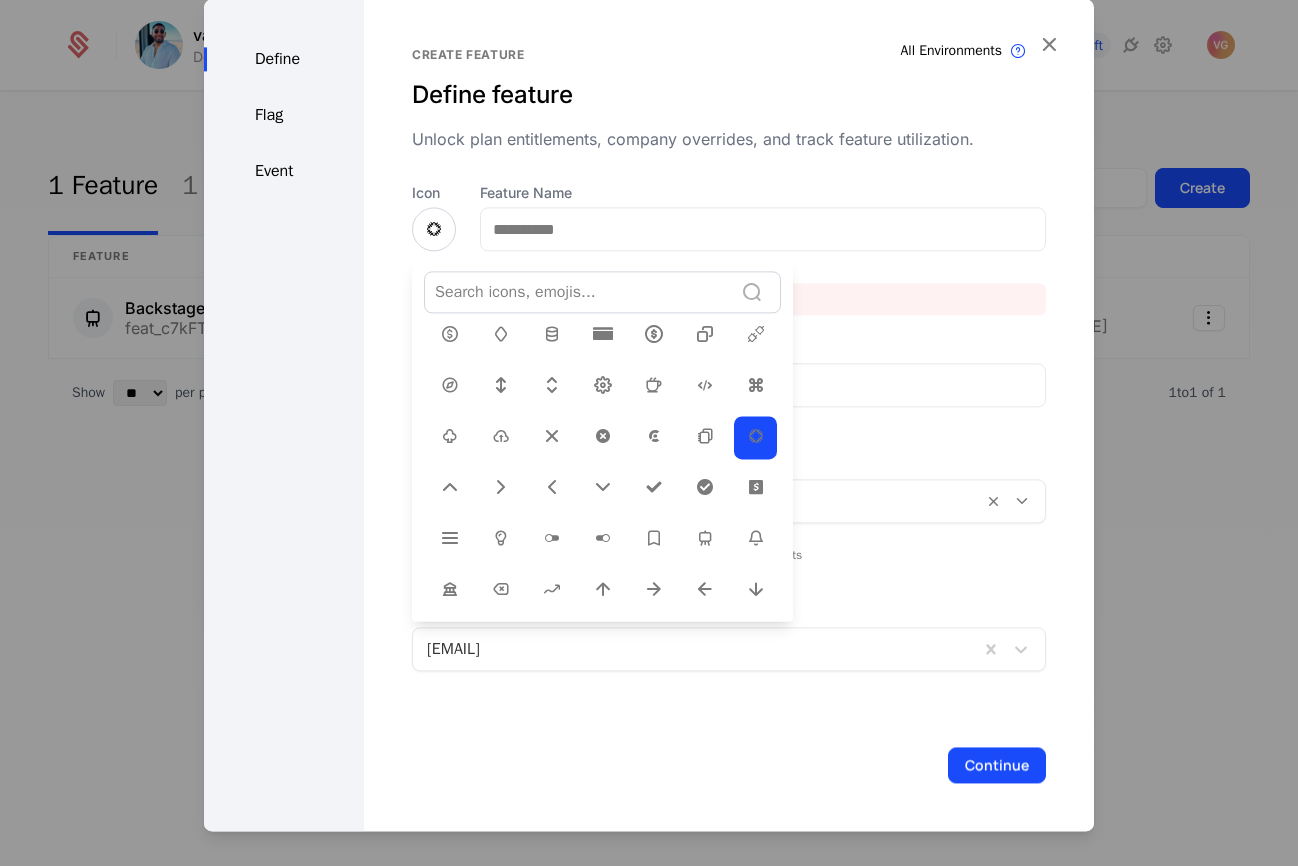 scroll, scrollTop: 674, scrollLeft: 0, axis: vertical 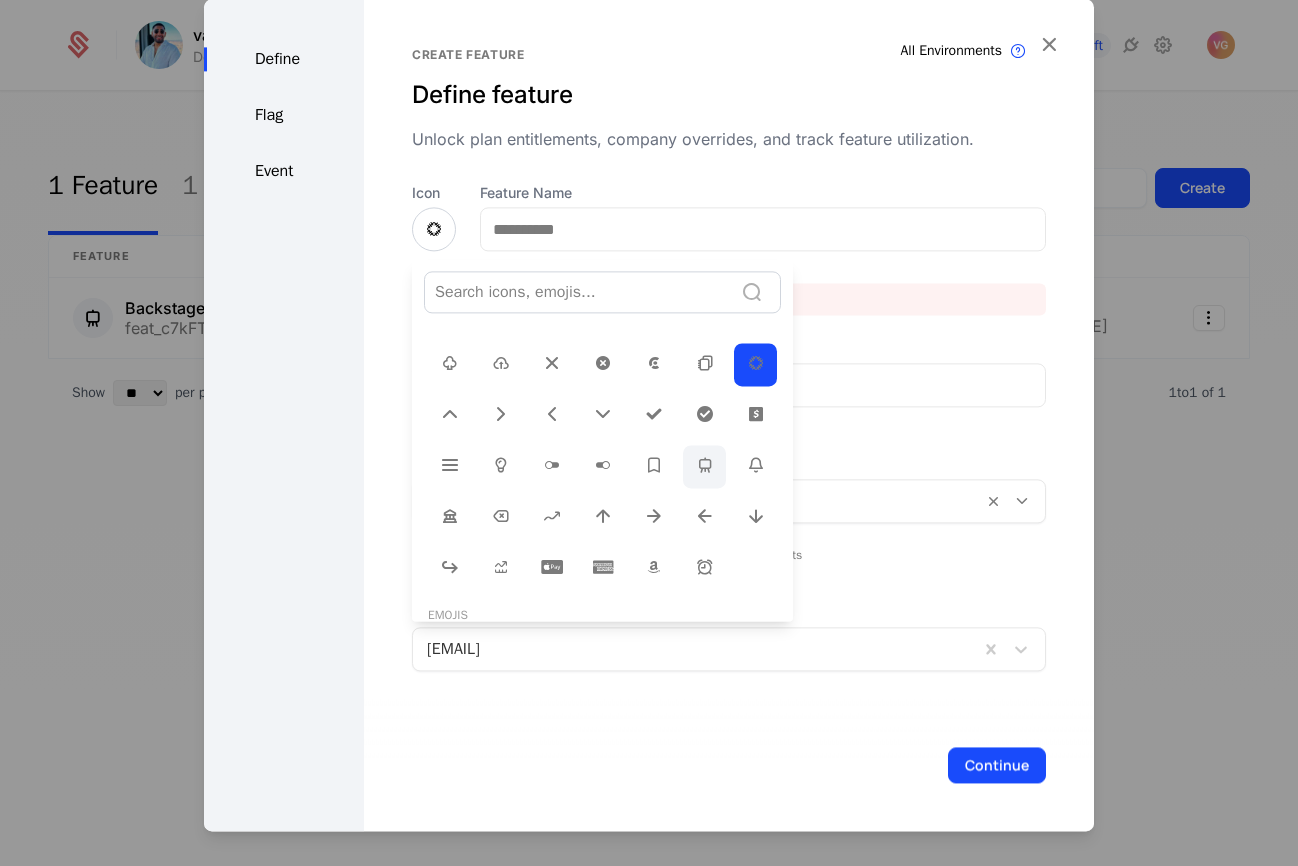 click at bounding box center [704, 466] 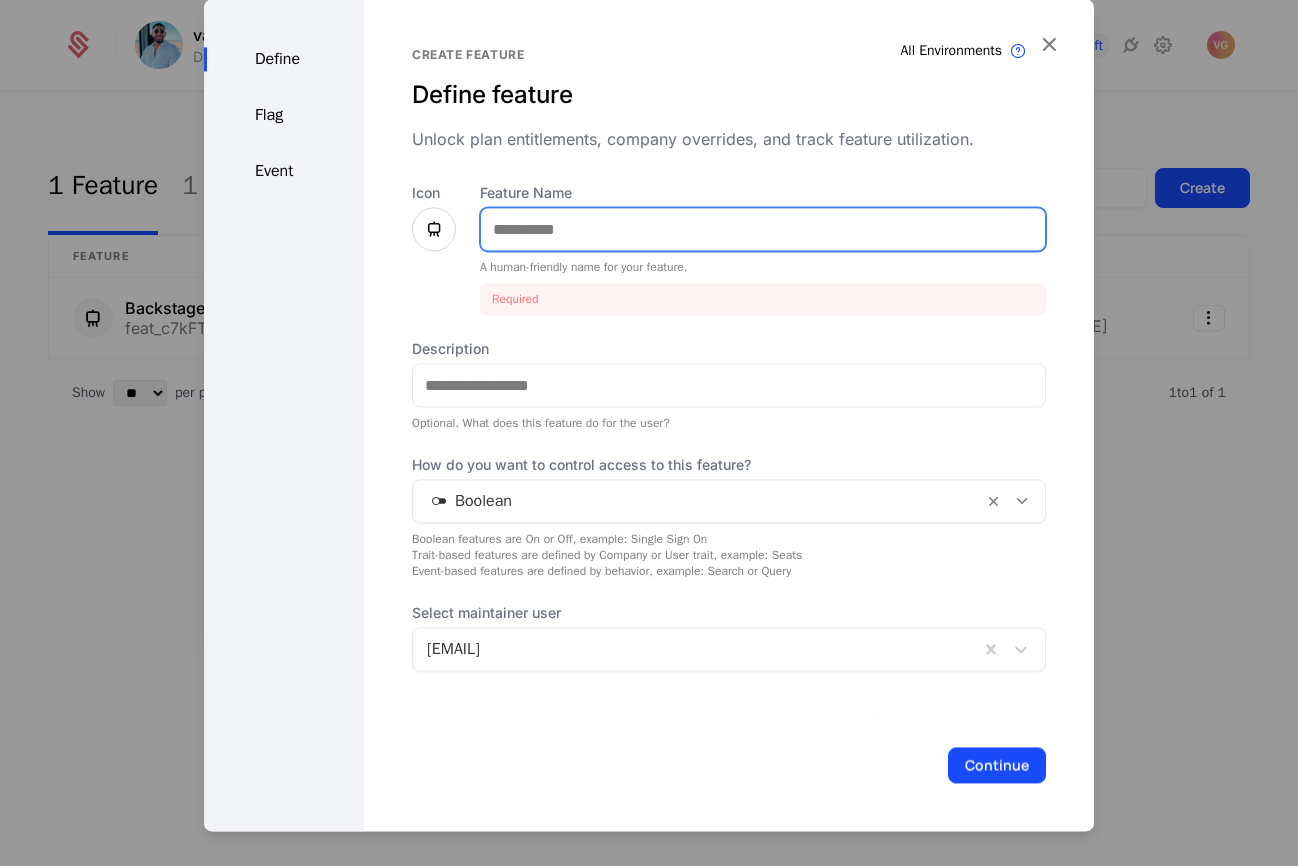 click on "Feature Name" at bounding box center (763, 229) 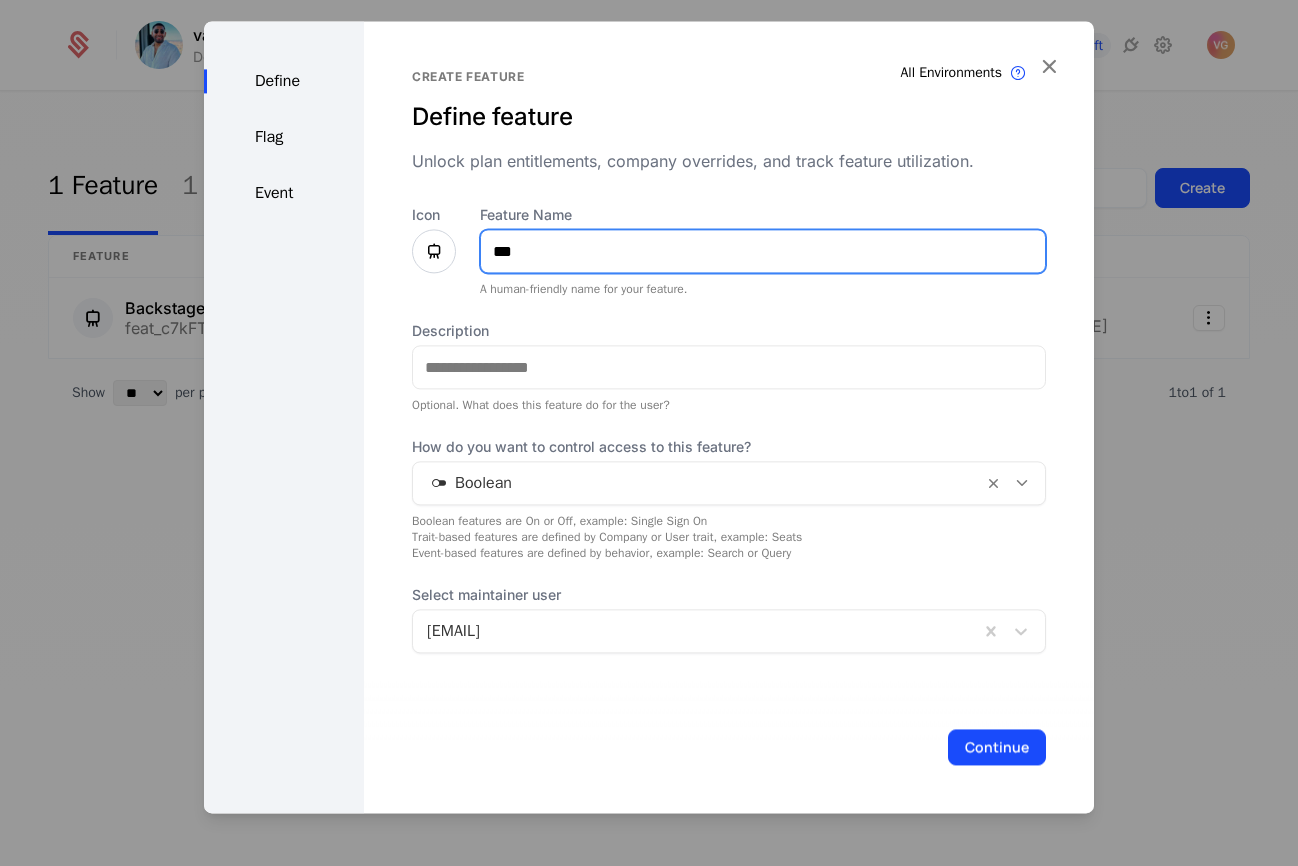 type on "**********" 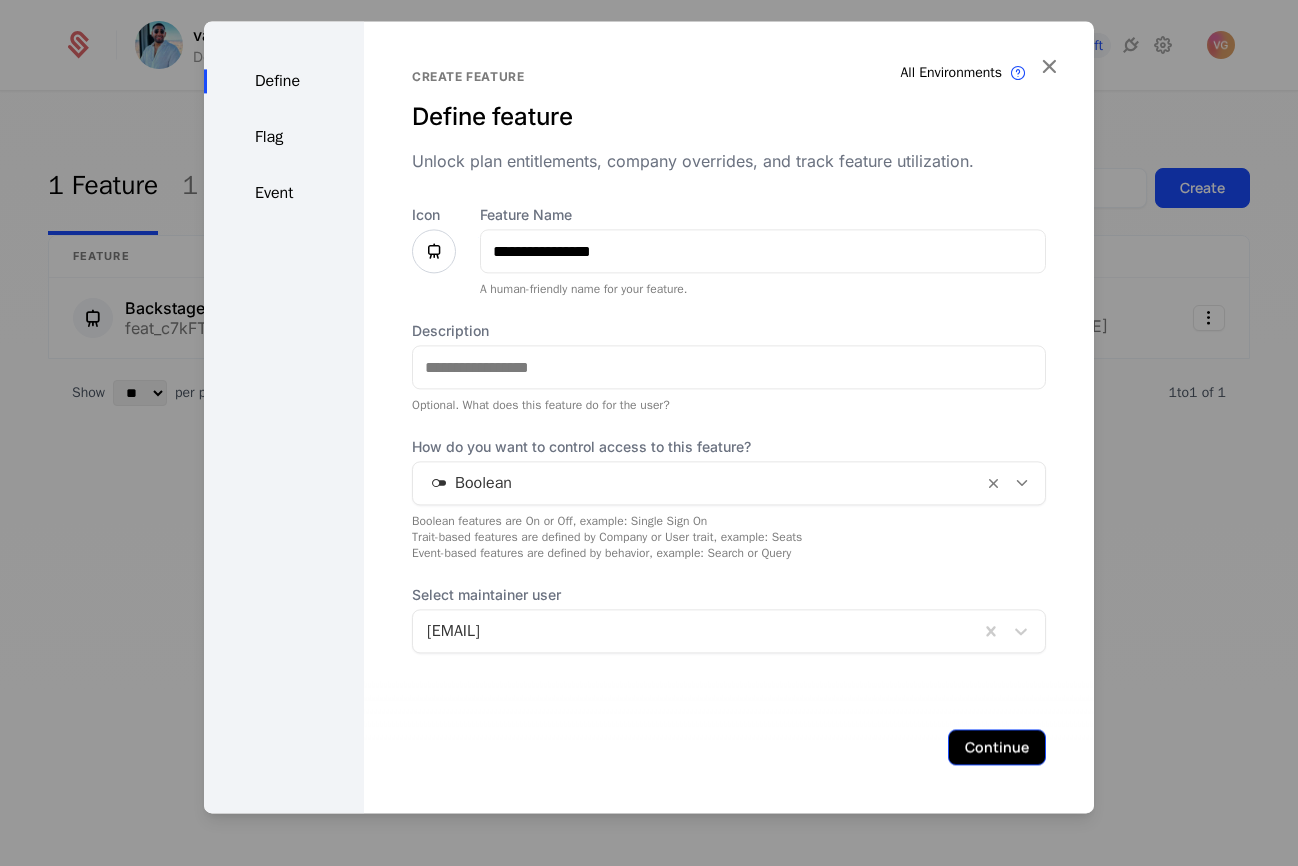 click on "Continue" at bounding box center (997, 747) 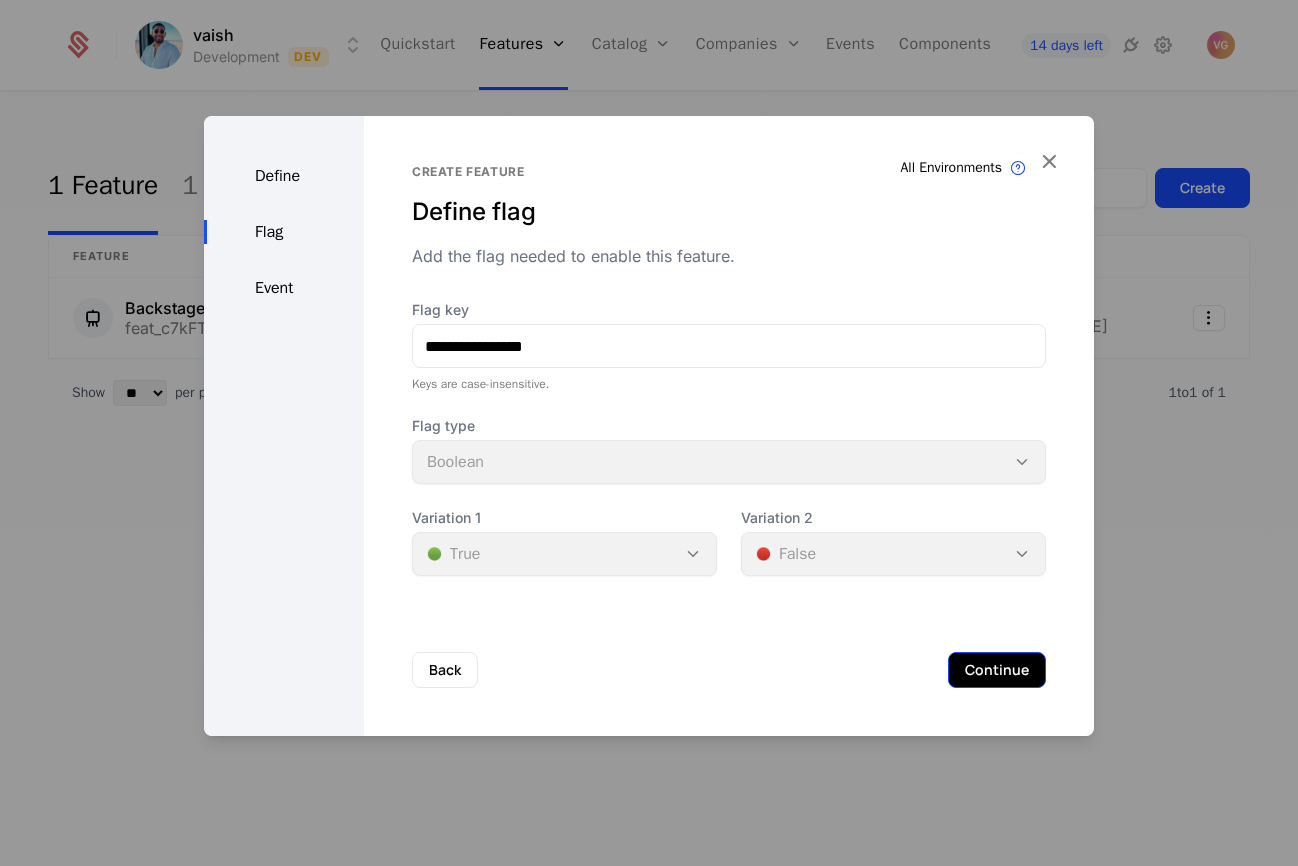 click on "Continue" at bounding box center (997, 670) 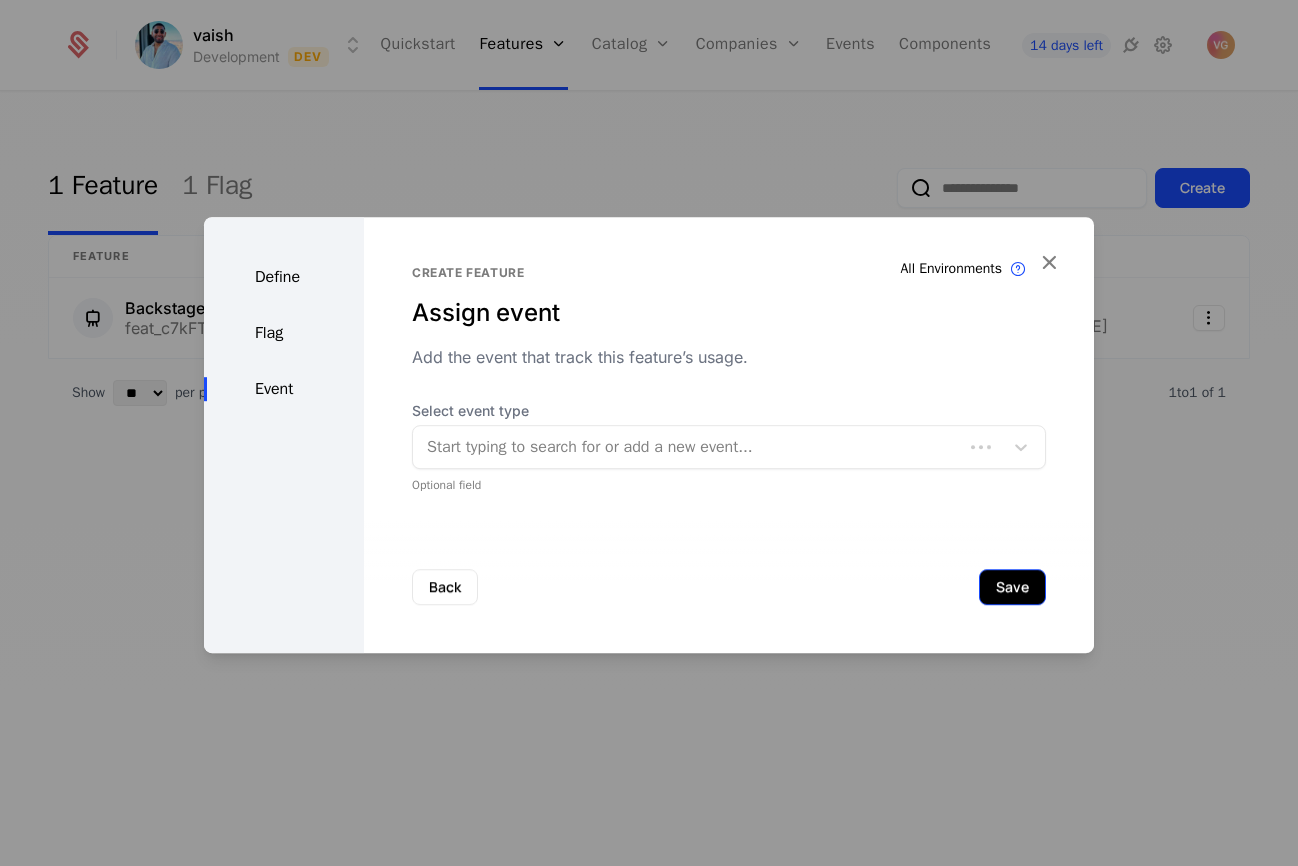 click on "Save" at bounding box center (1012, 587) 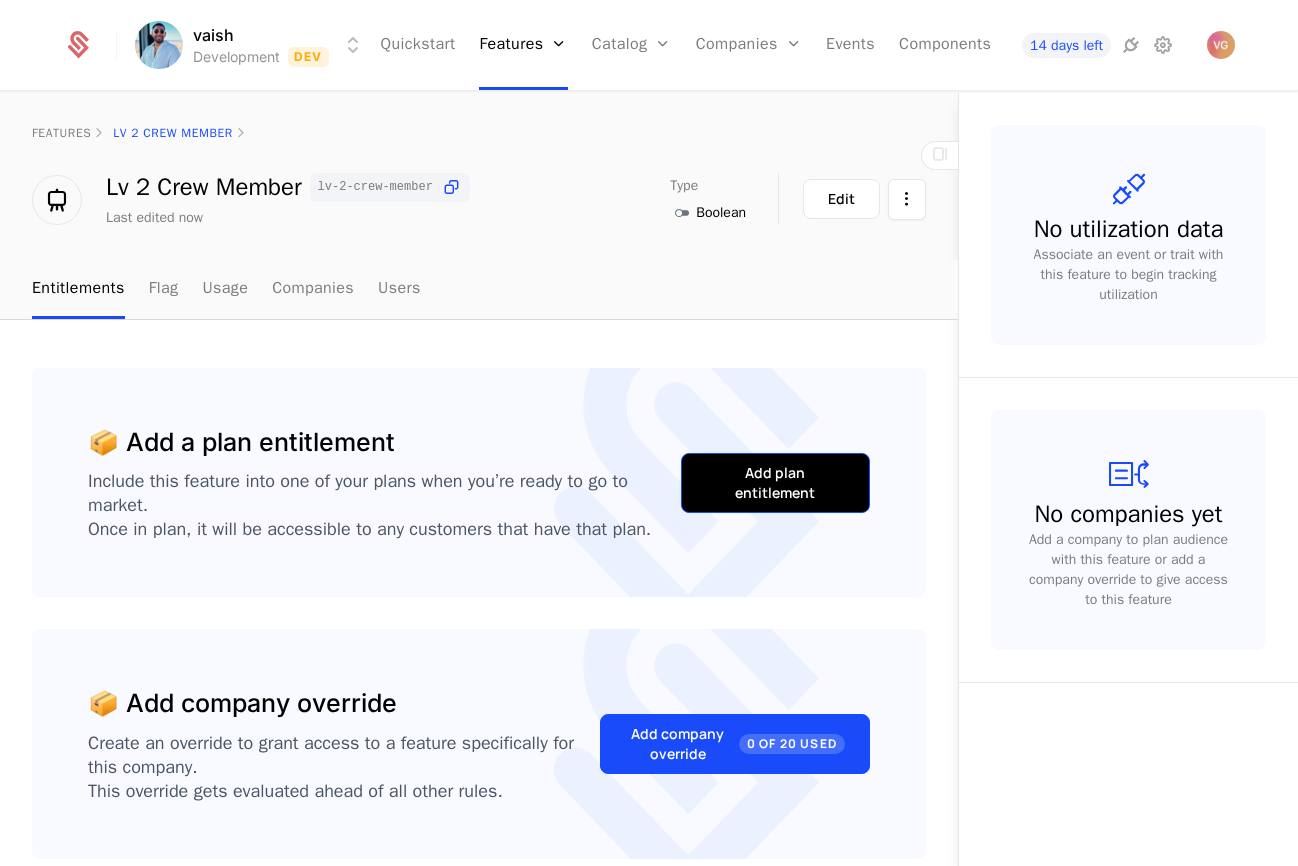 click on "Add plan entitlement" at bounding box center [775, 483] 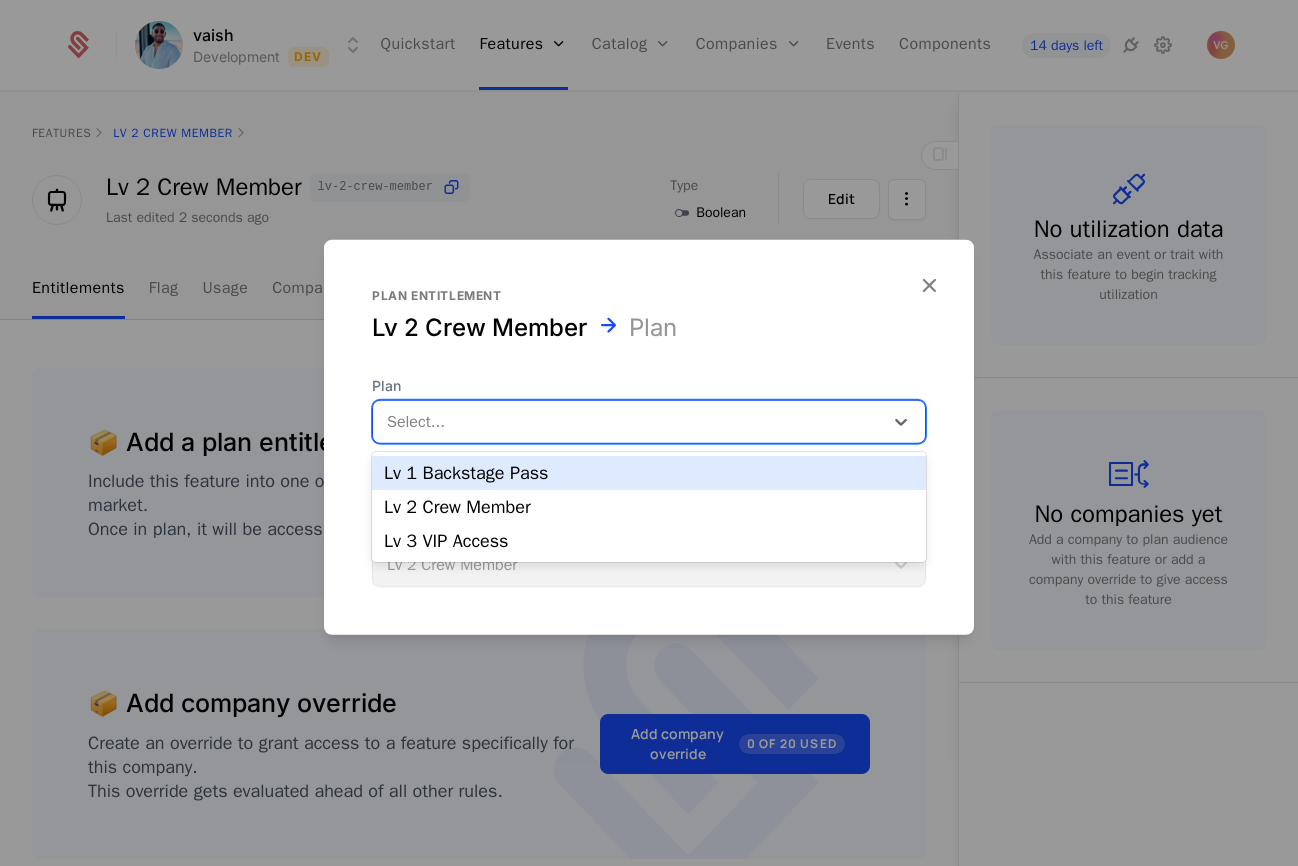 click at bounding box center (628, 422) 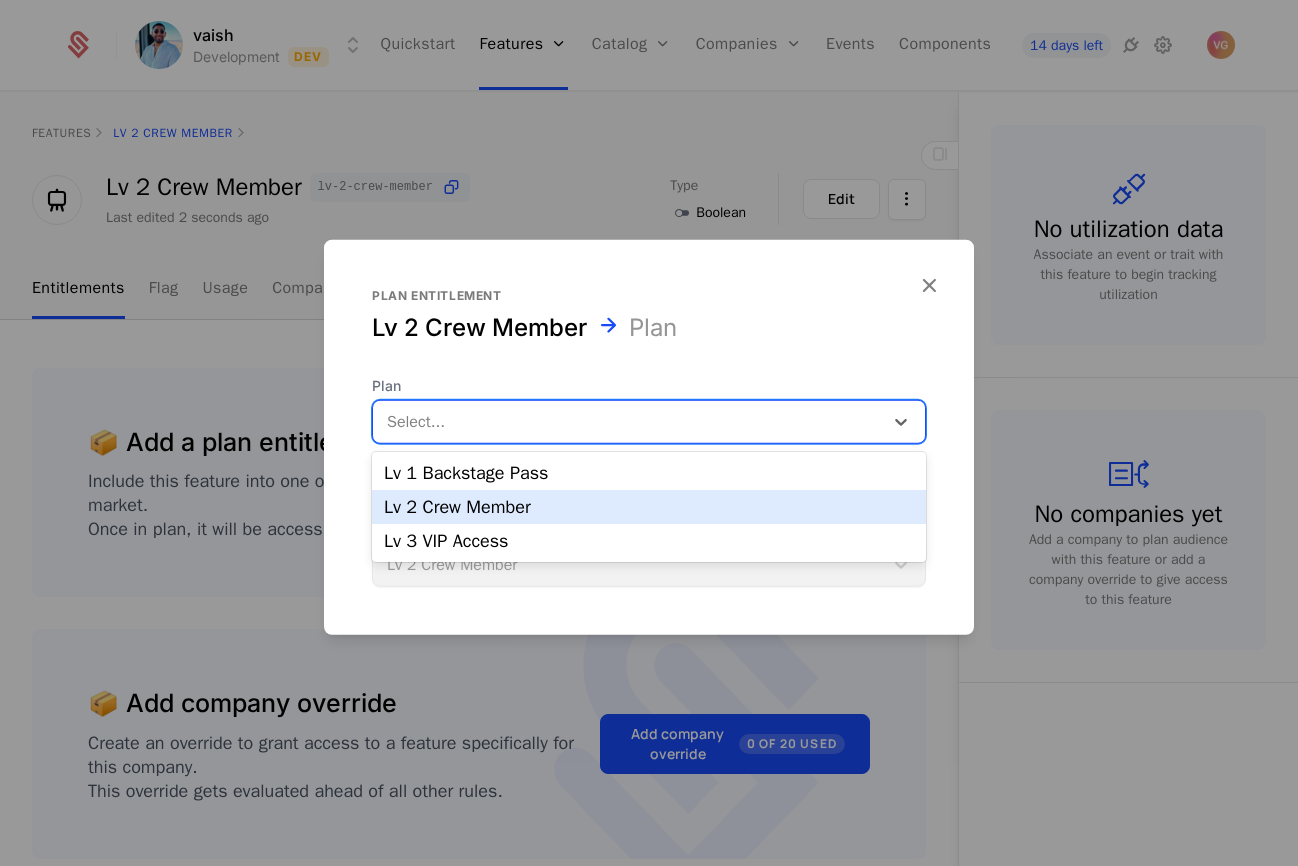 click on "Lv 2 Crew Member" at bounding box center (649, 507) 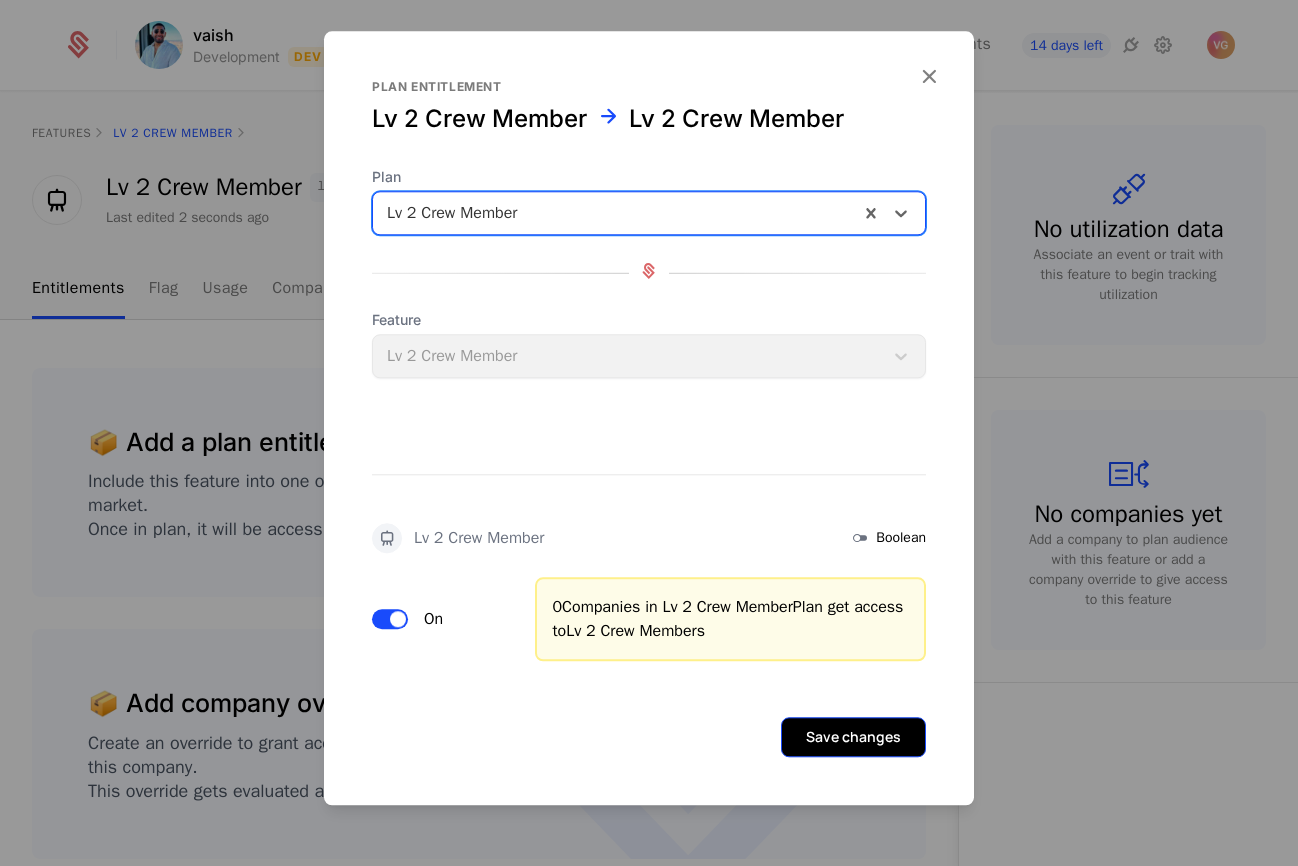 click on "Save changes" at bounding box center (853, 737) 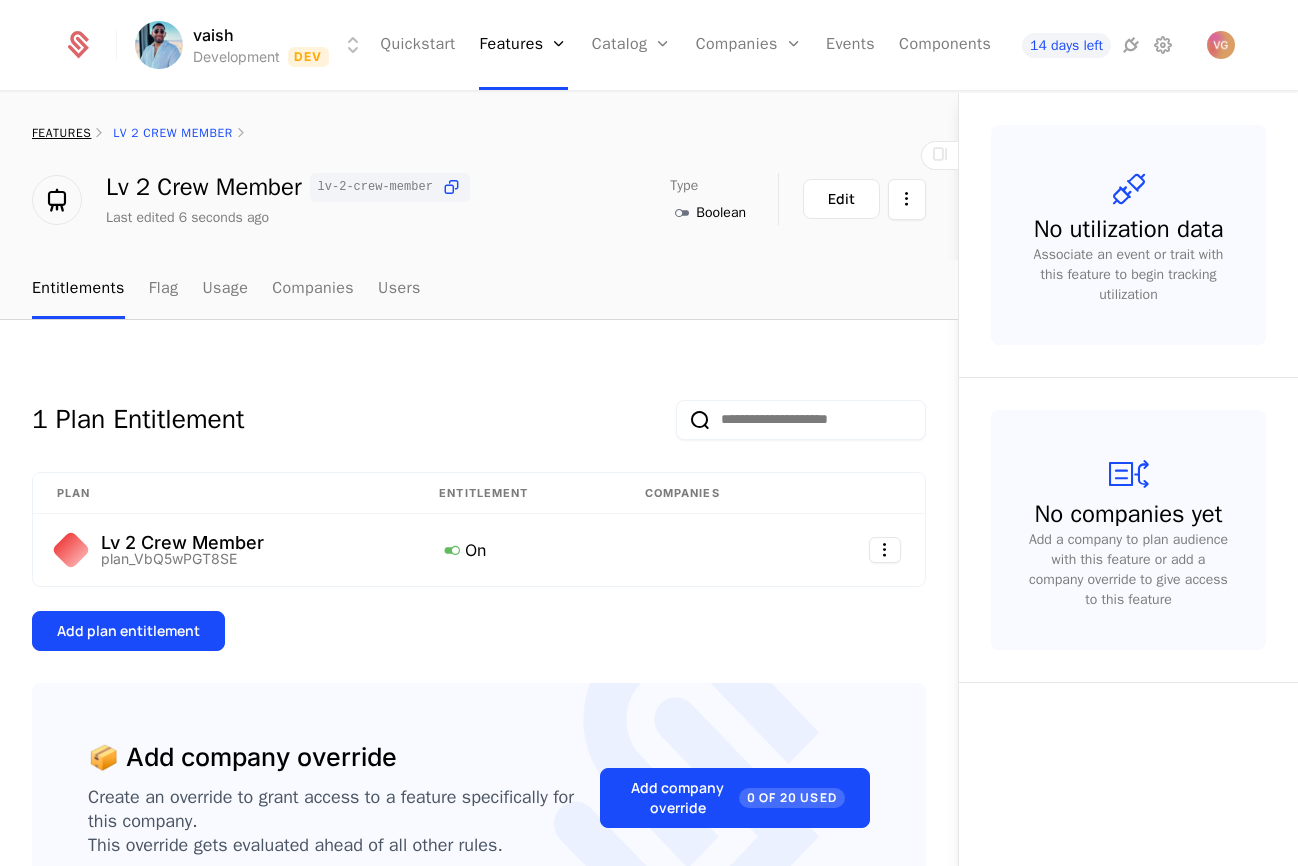 click on "features" at bounding box center (61, 133) 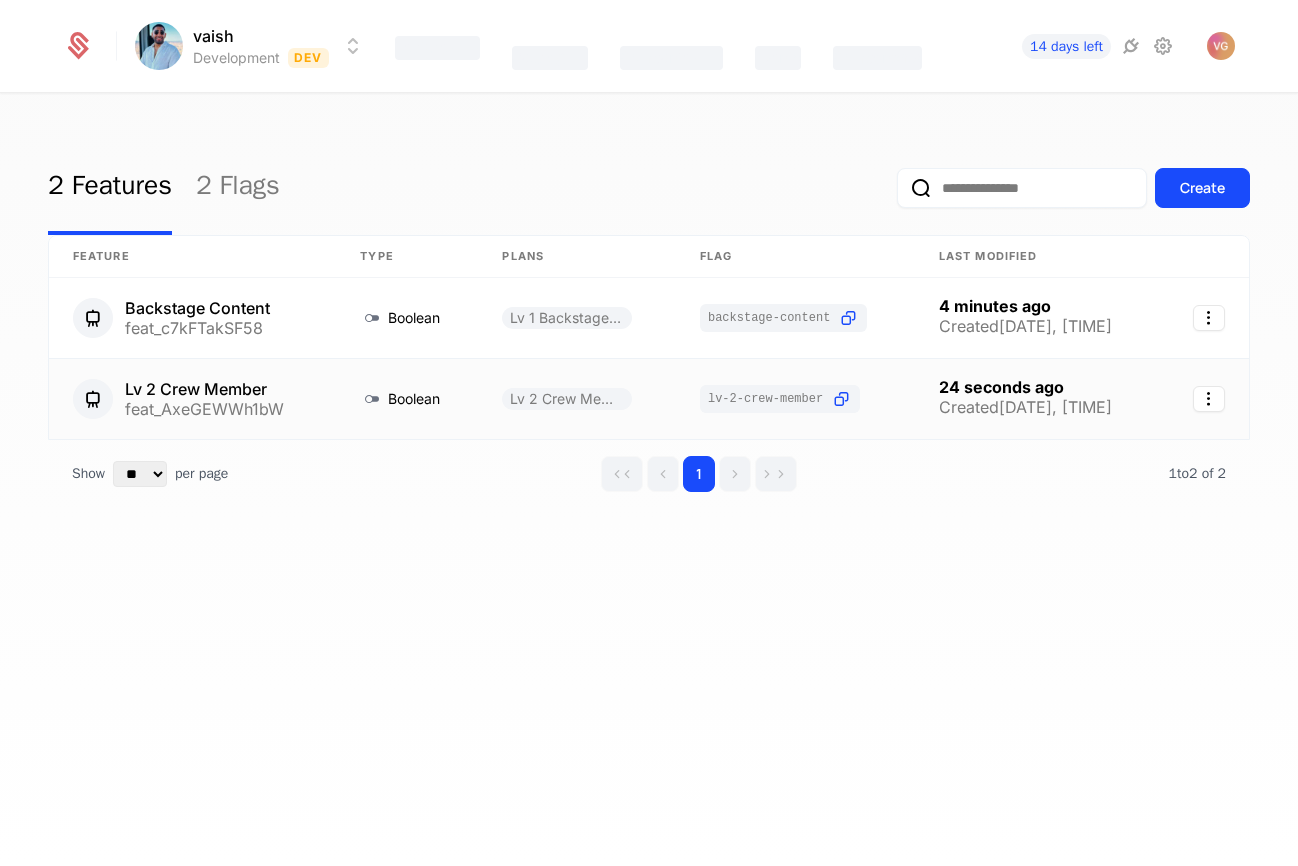 click on "Lv 2 Crew Member" at bounding box center (204, 389) 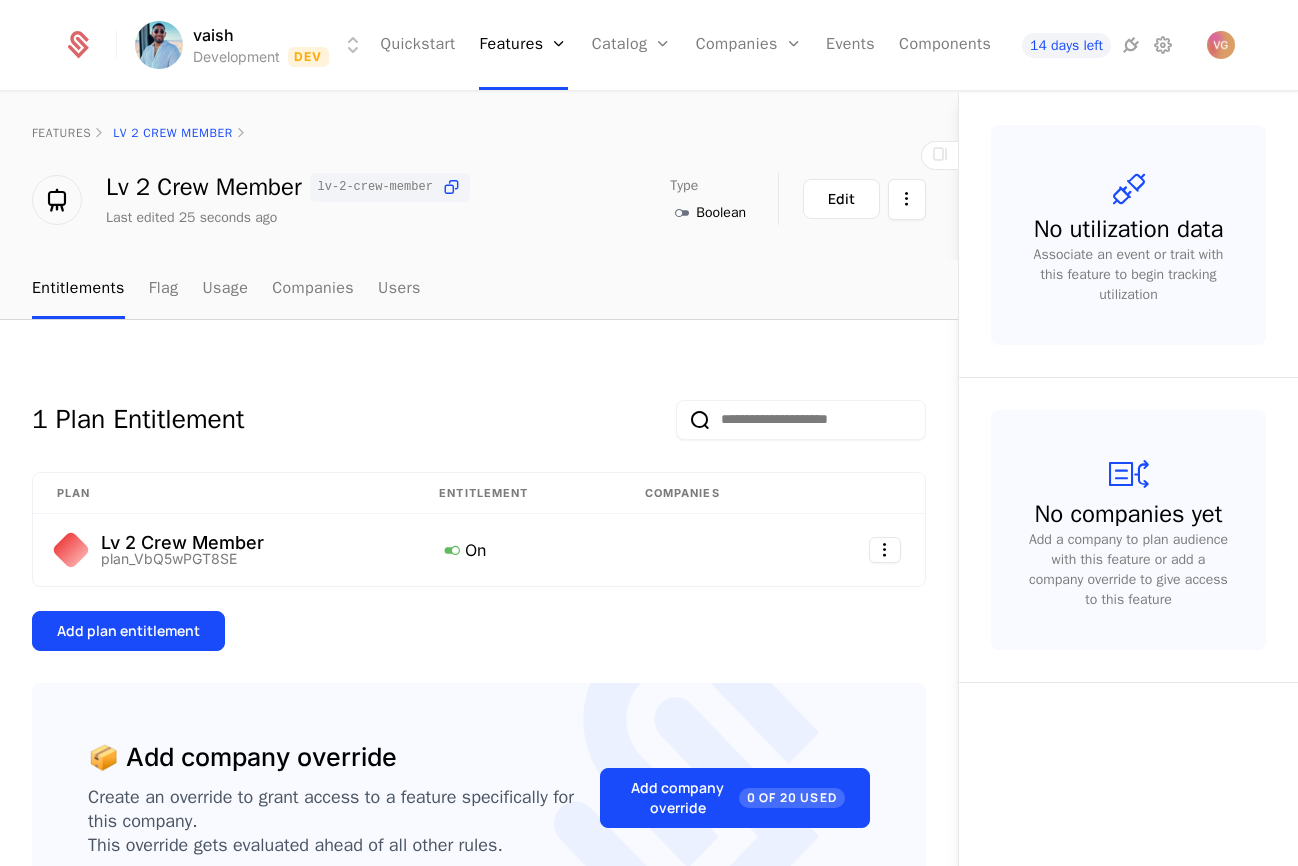 click on "Lv 2 Crew Member lv-2-crew-member" at bounding box center (288, 187) 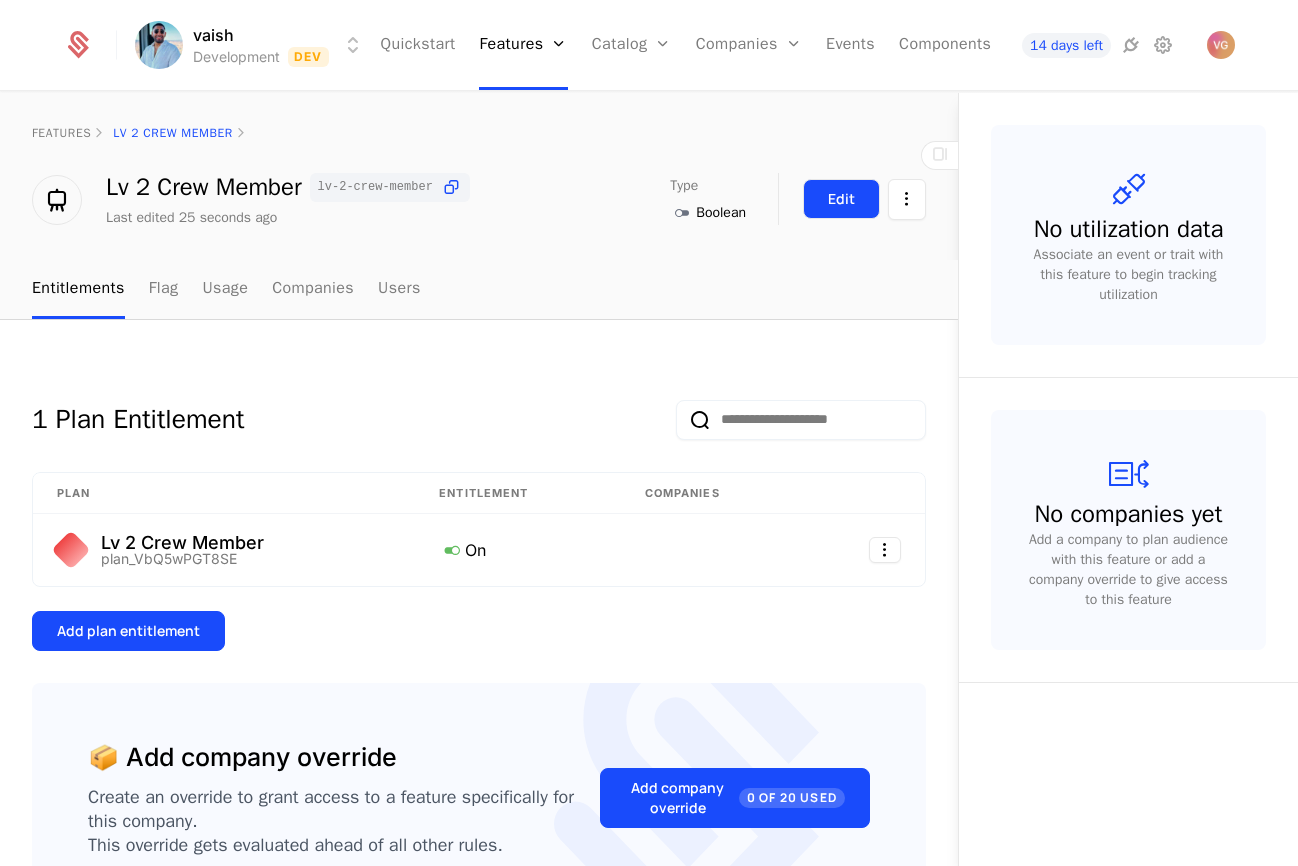 click on "Edit" at bounding box center [841, 199] 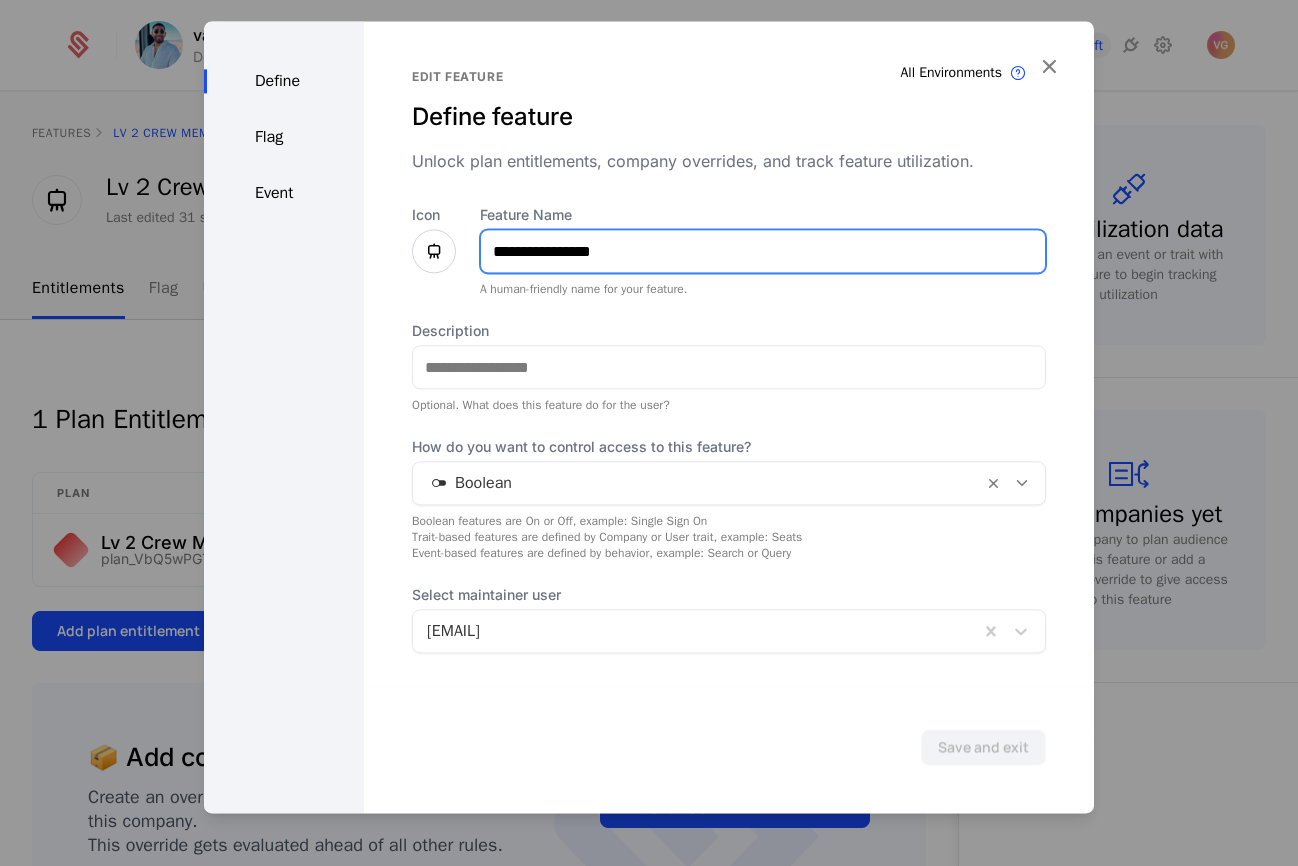 drag, startPoint x: 645, startPoint y: 251, endPoint x: 446, endPoint y: 251, distance: 199 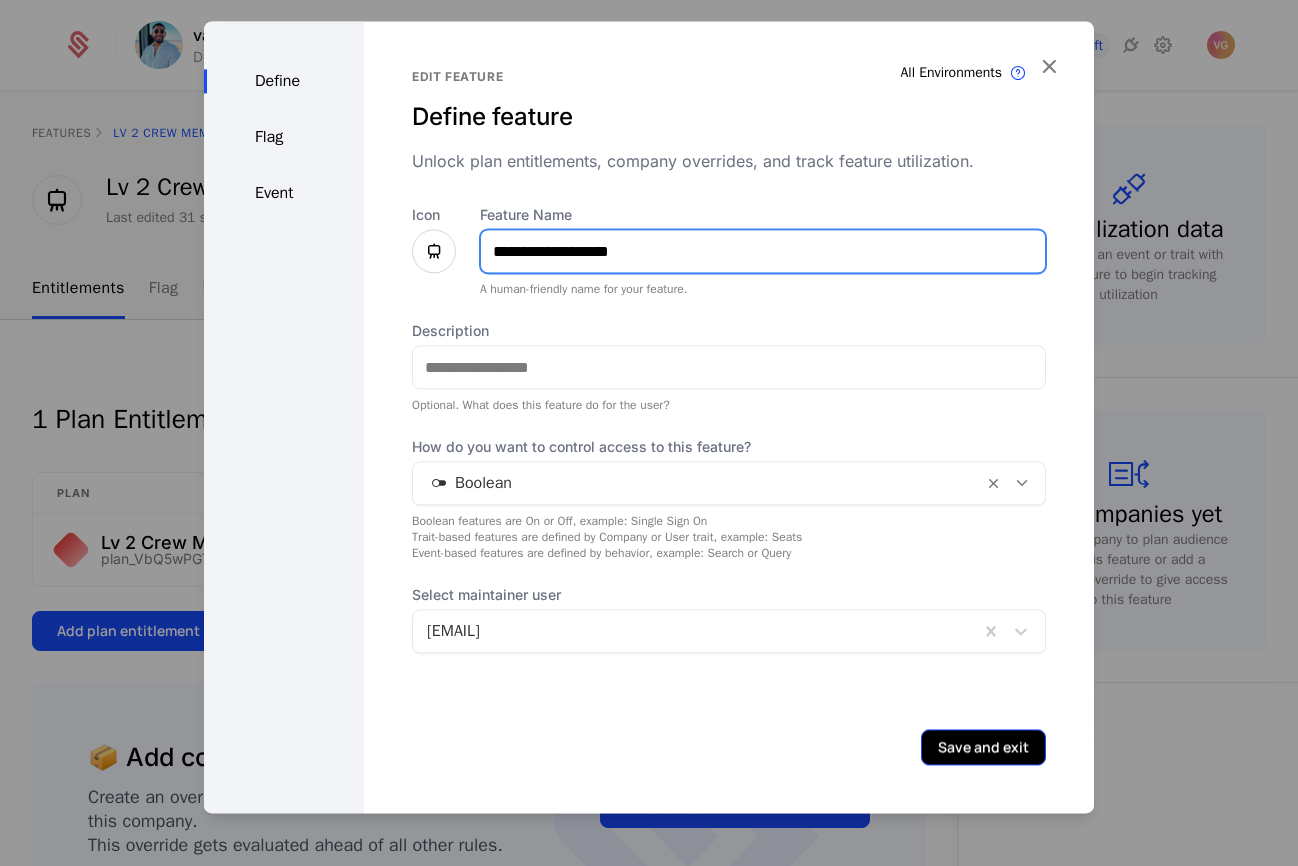 type on "**********" 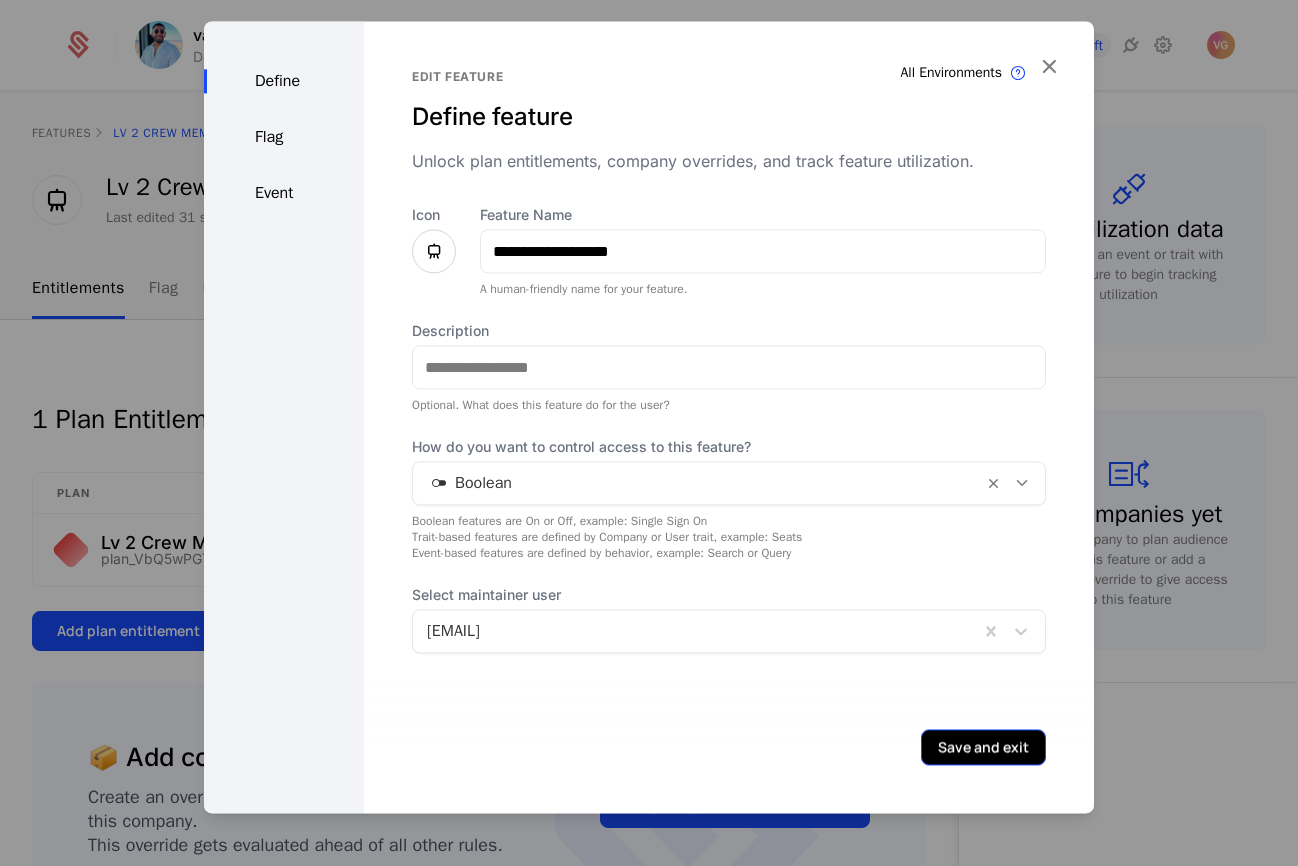 click on "Save and exit" at bounding box center [983, 747] 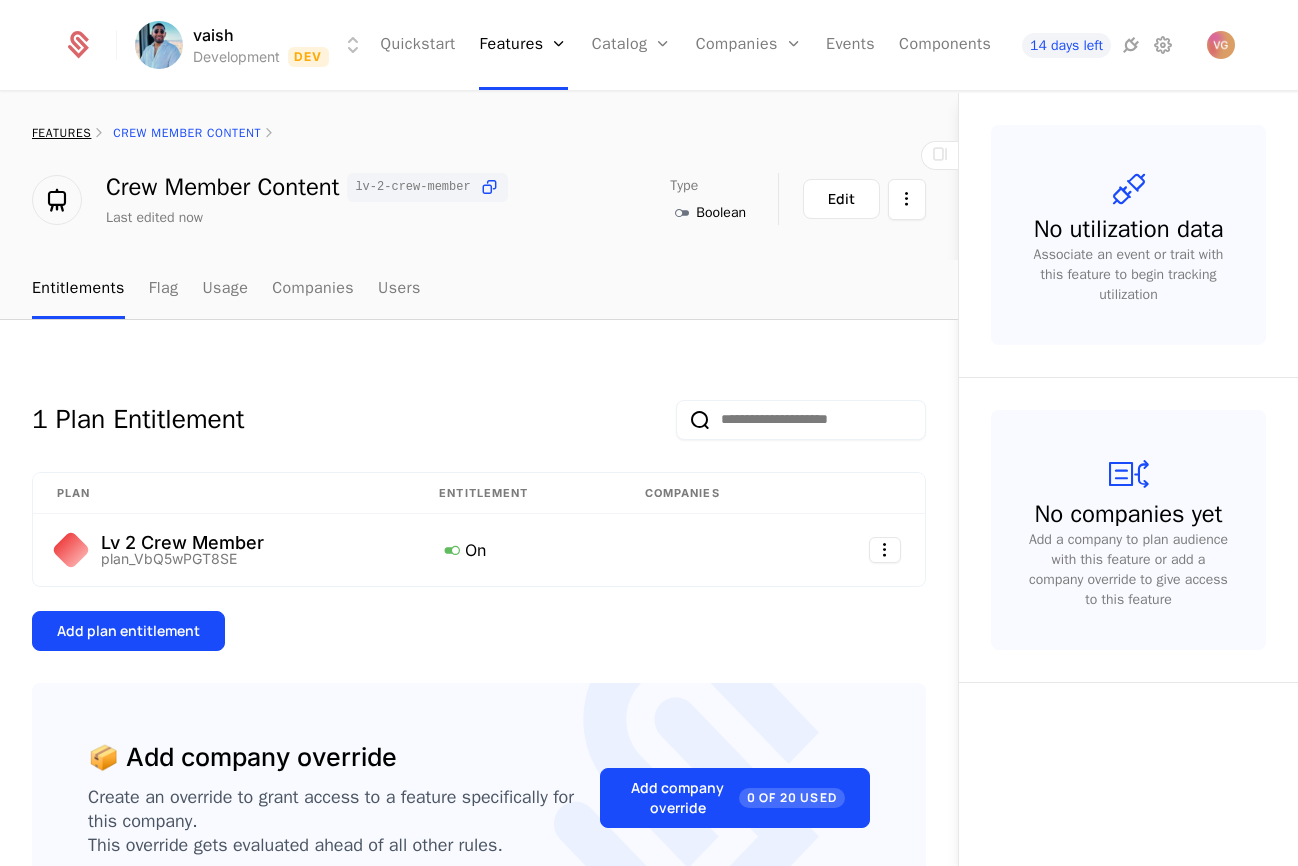 click on "features" at bounding box center [61, 133] 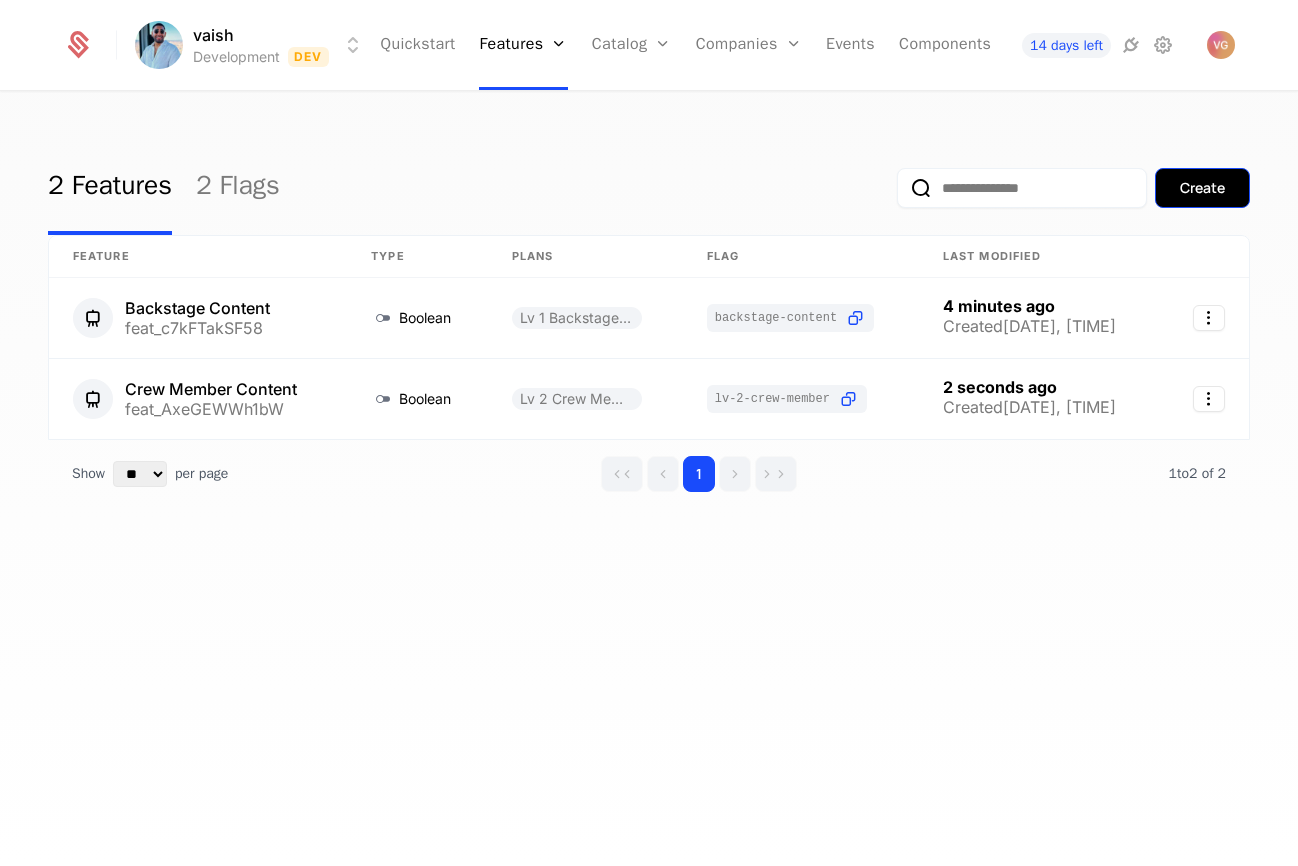 click on "Create" at bounding box center [1202, 188] 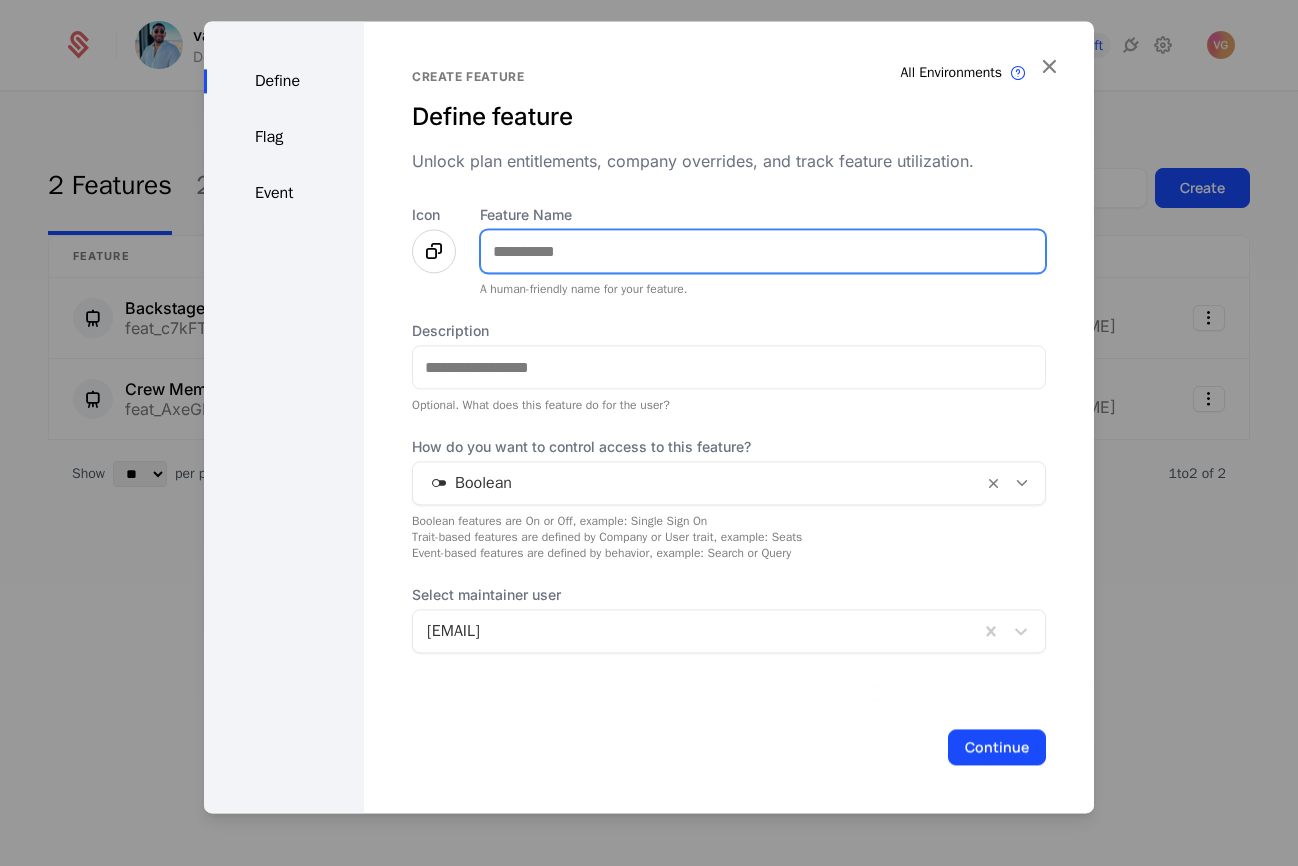 click on "Feature Name" at bounding box center (763, 251) 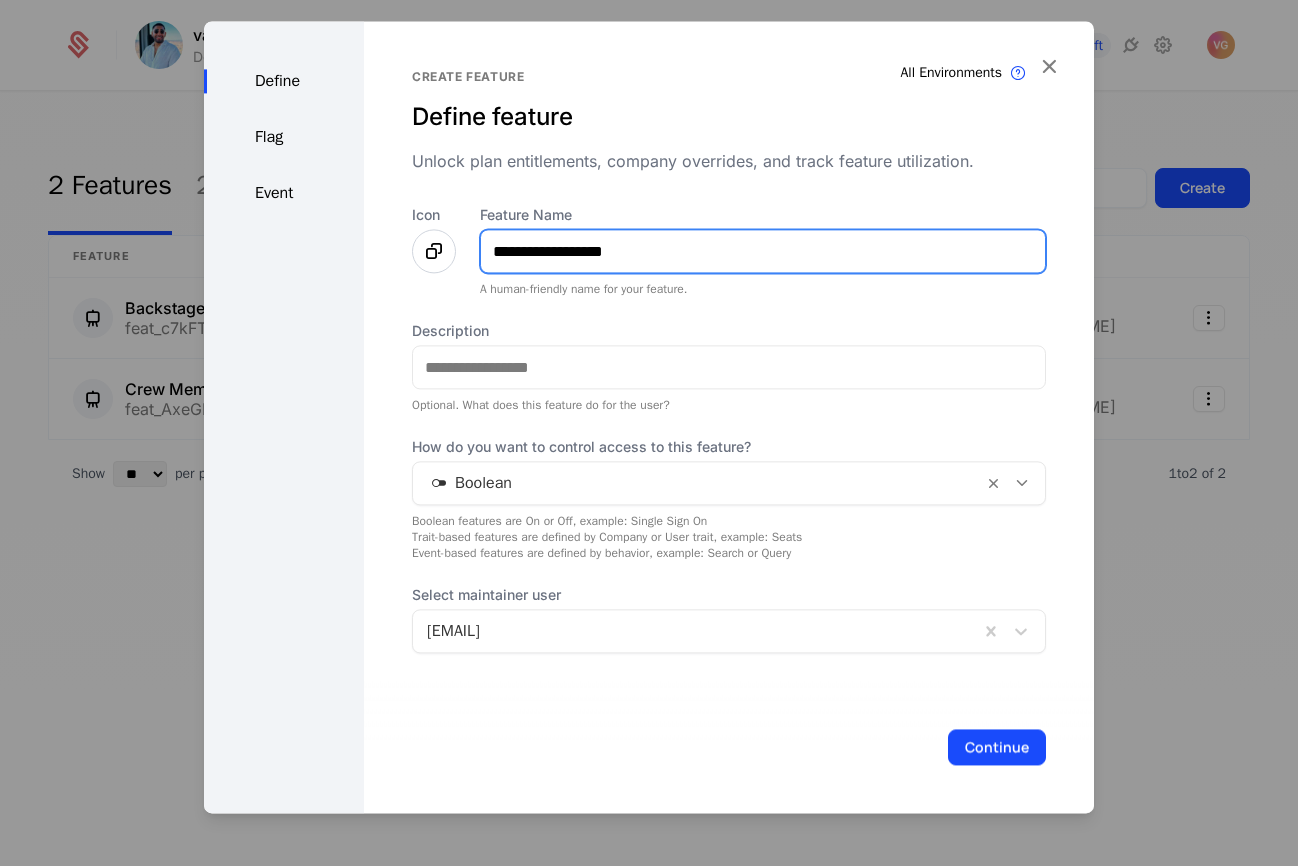 type on "**********" 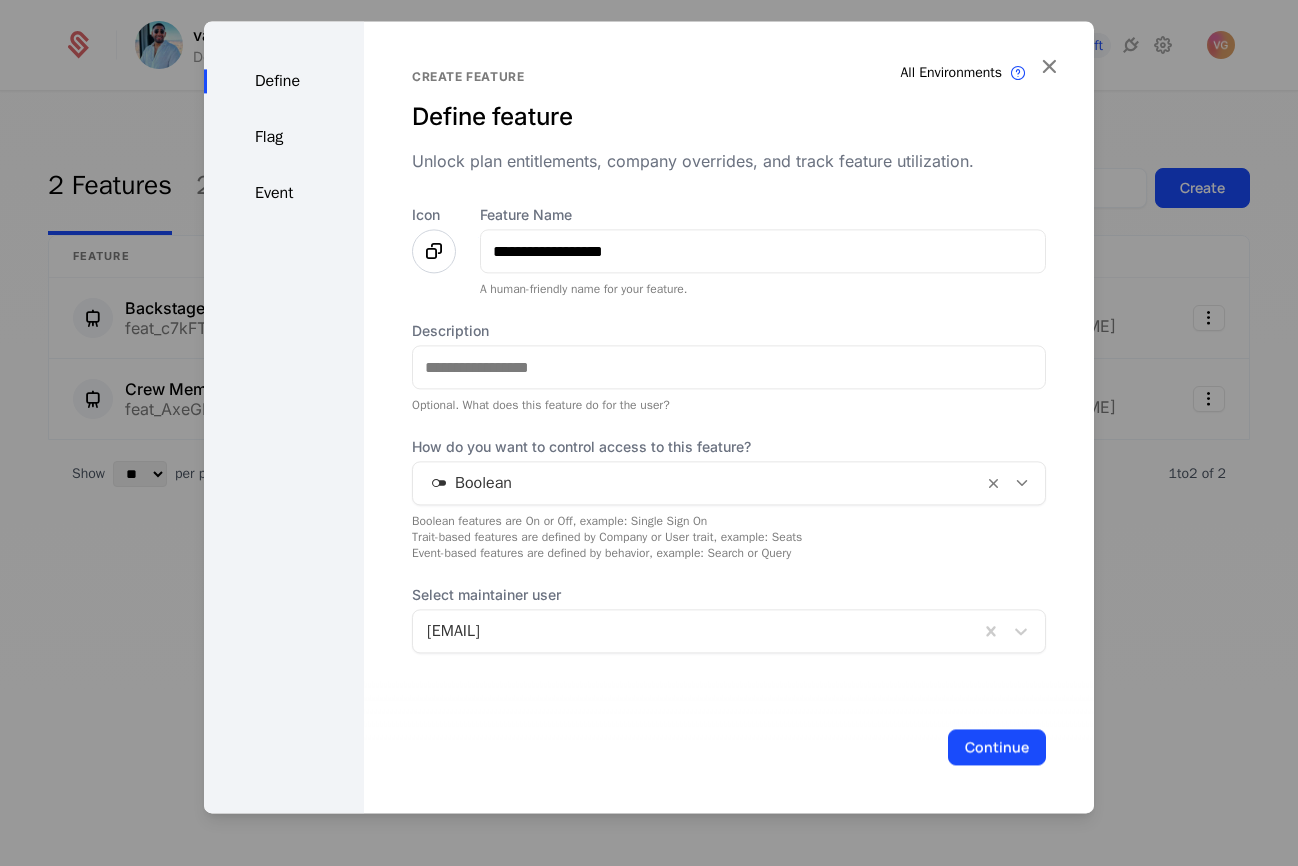 click at bounding box center [434, 251] 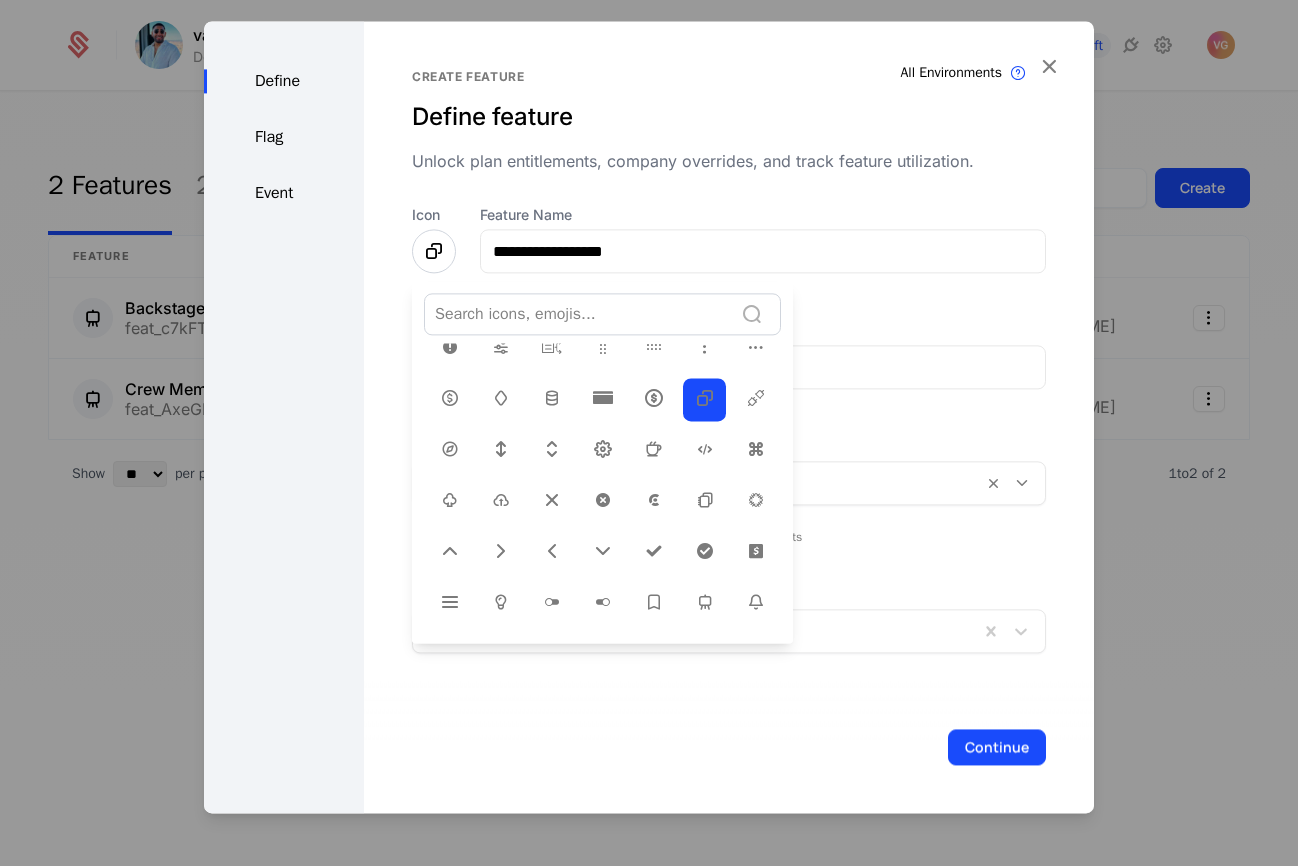 scroll, scrollTop: 694, scrollLeft: 0, axis: vertical 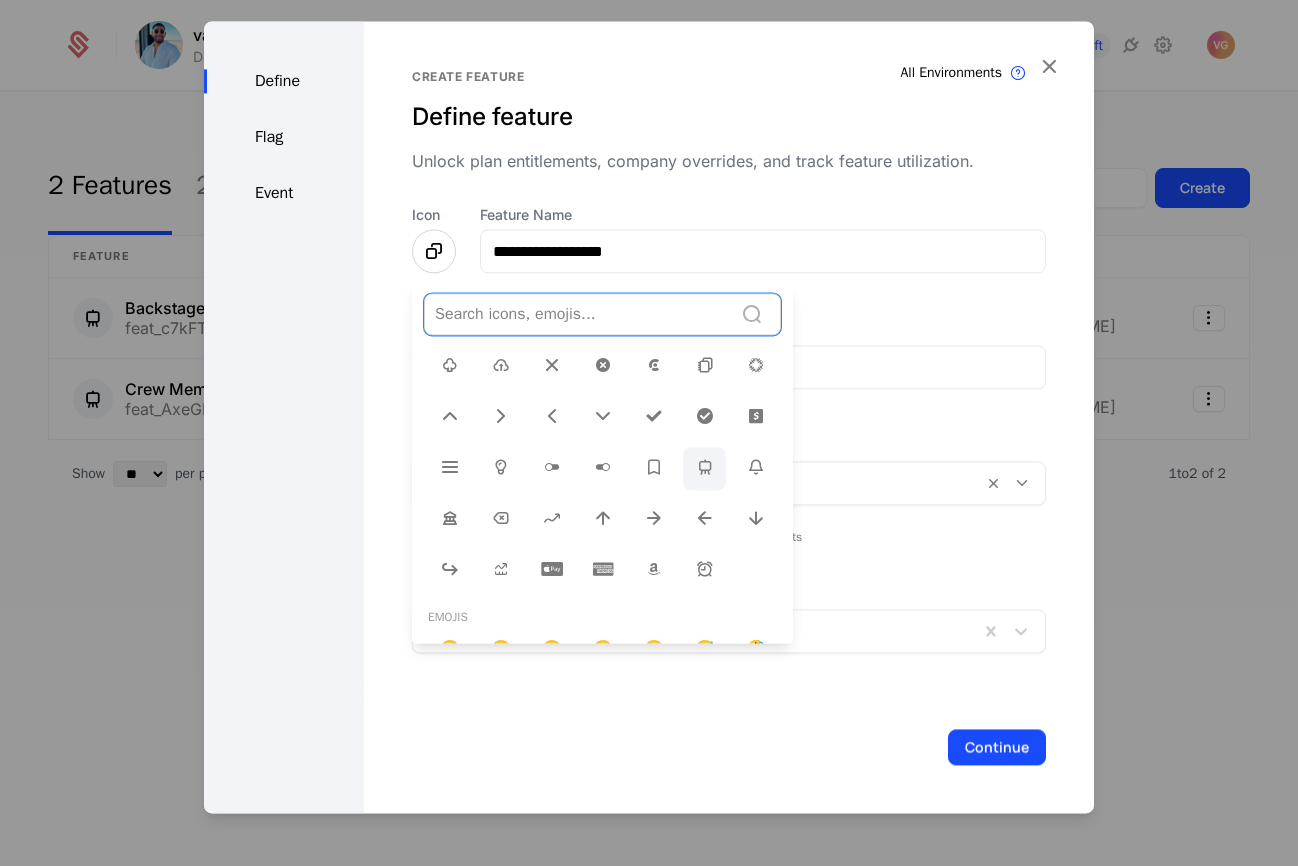 click at bounding box center [705, 467] 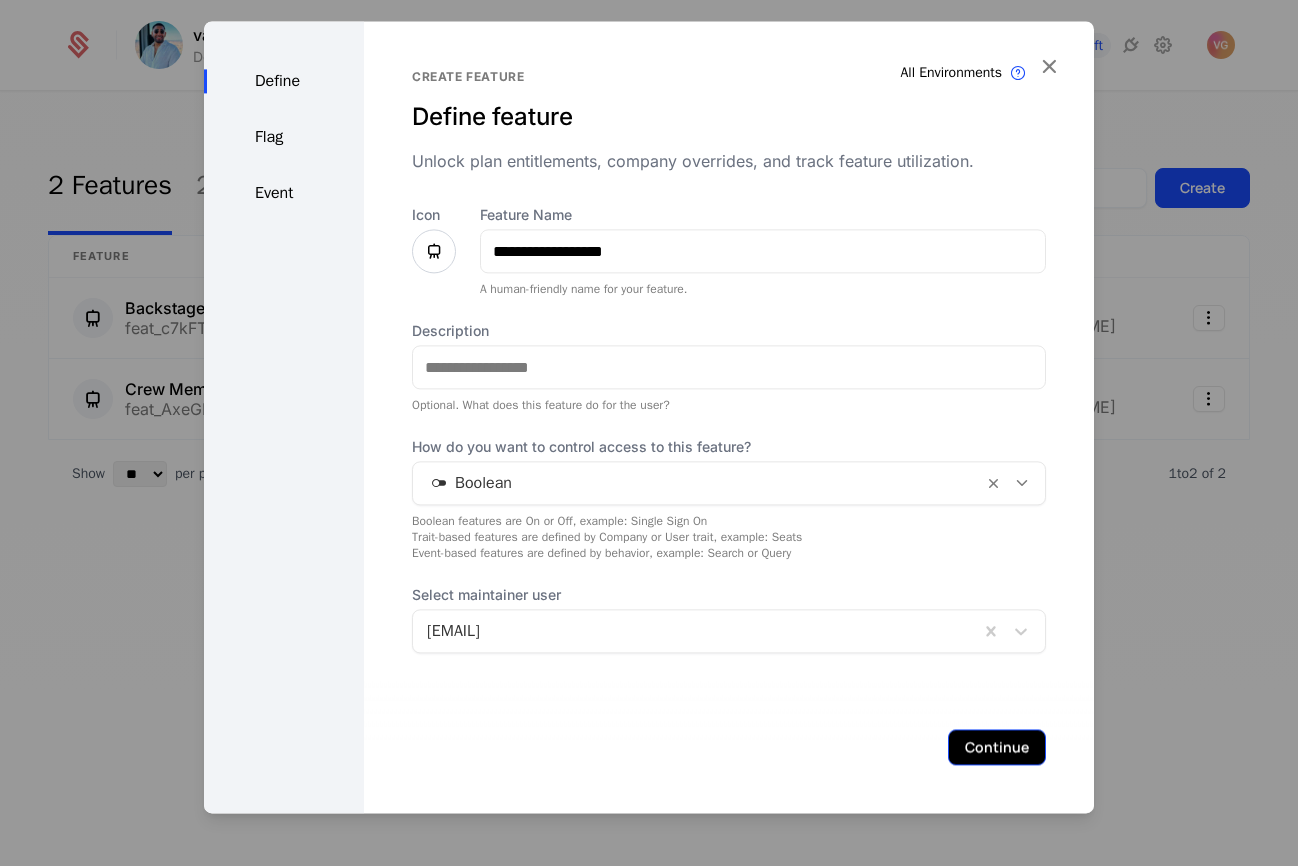 click on "Continue" at bounding box center (997, 747) 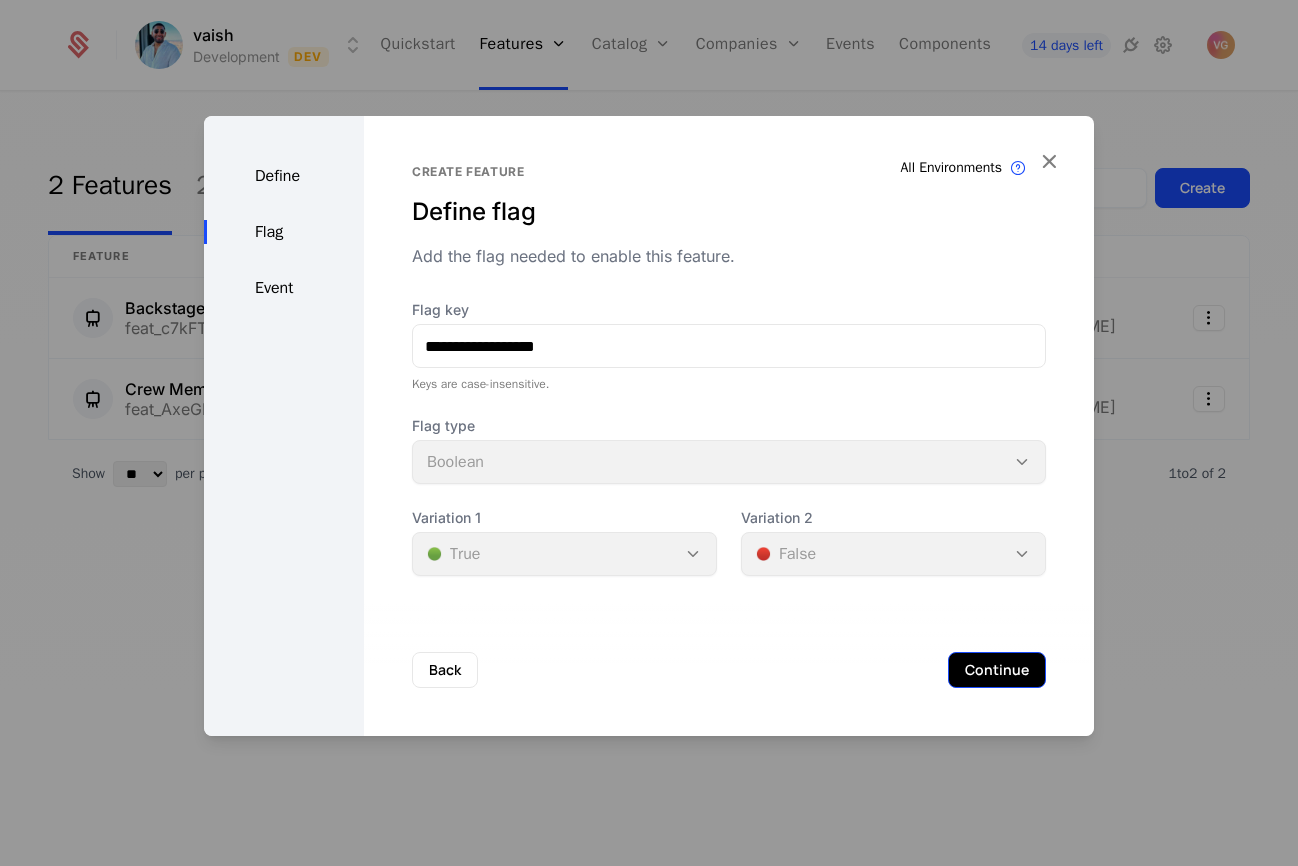 click on "Continue" at bounding box center (997, 670) 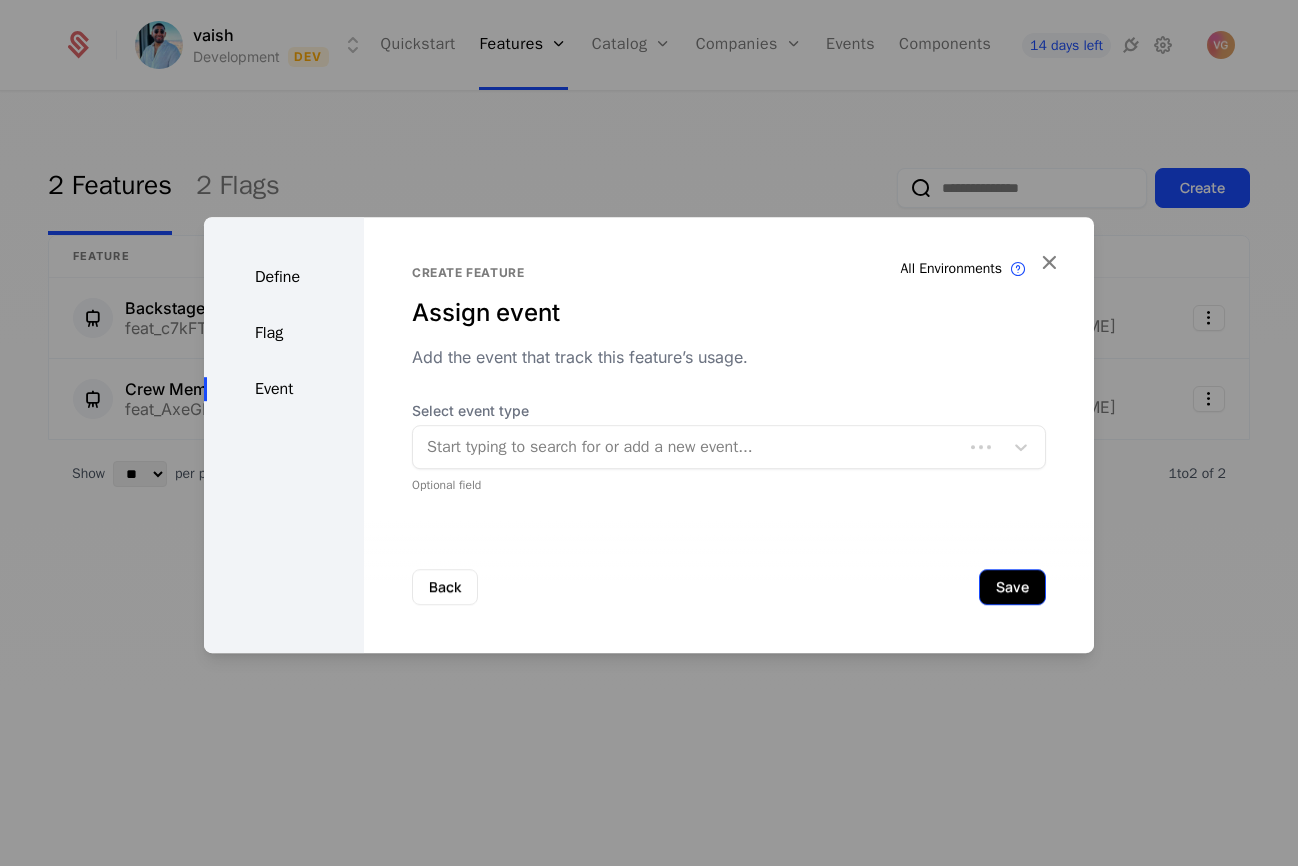 click on "Save" at bounding box center (1012, 587) 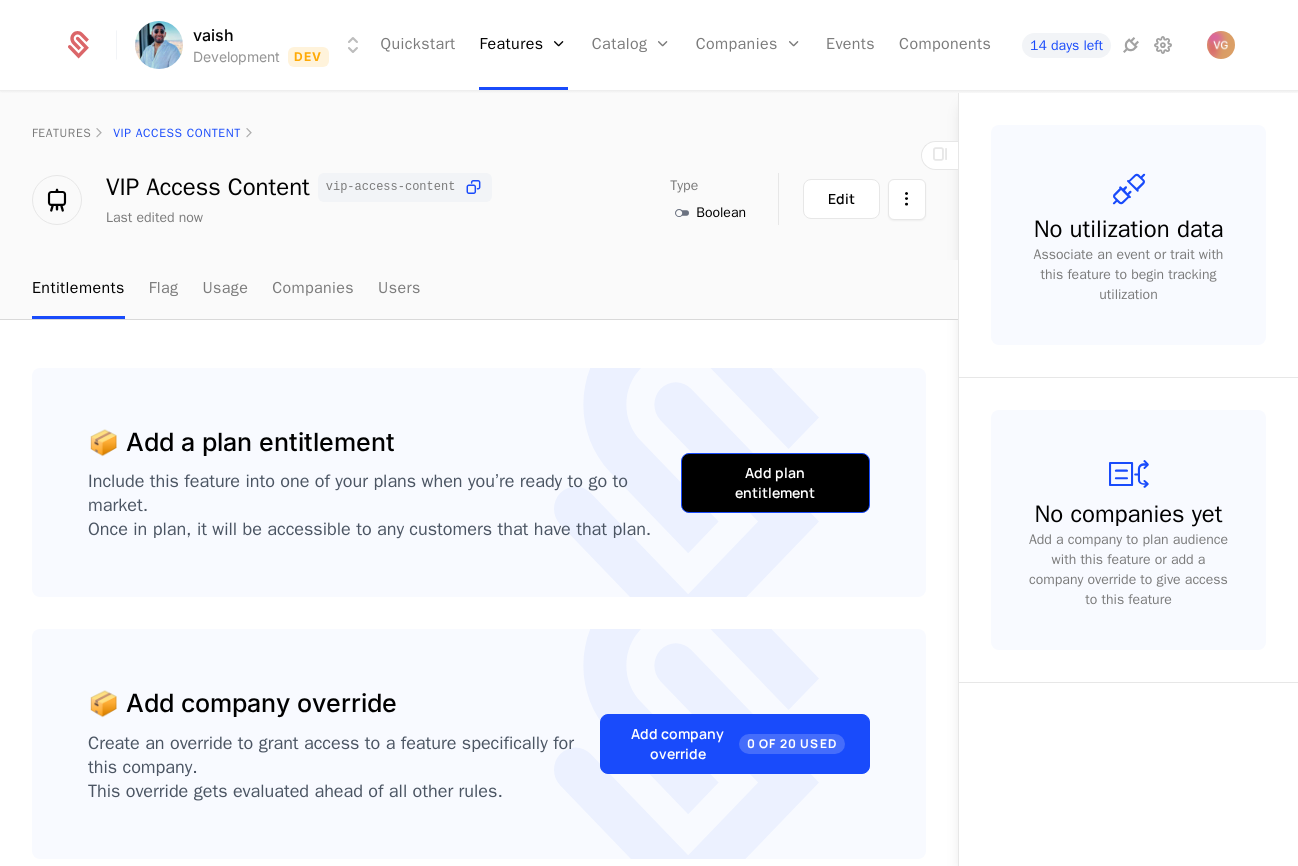 click on "Add plan entitlement" at bounding box center (775, 483) 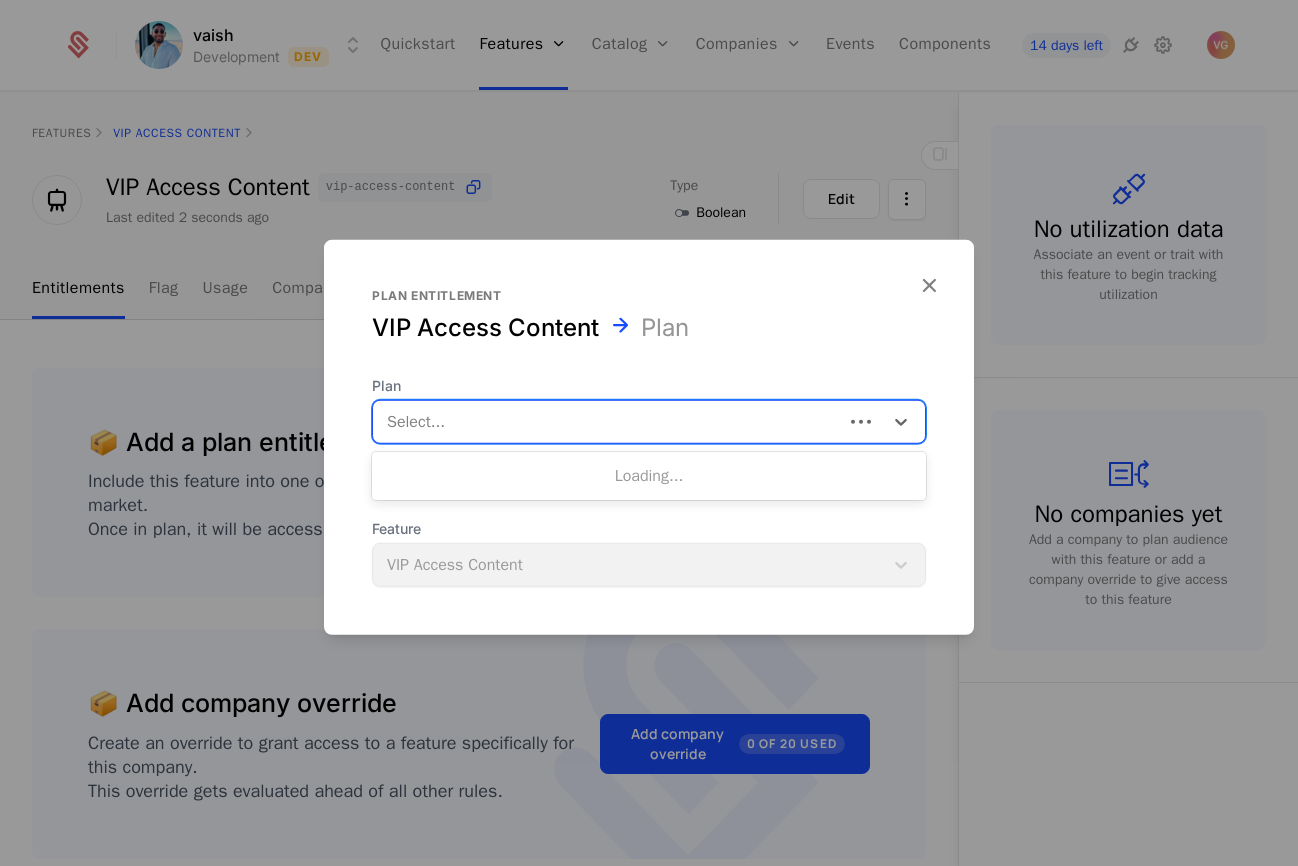 click on "Select..." at bounding box center [608, 422] 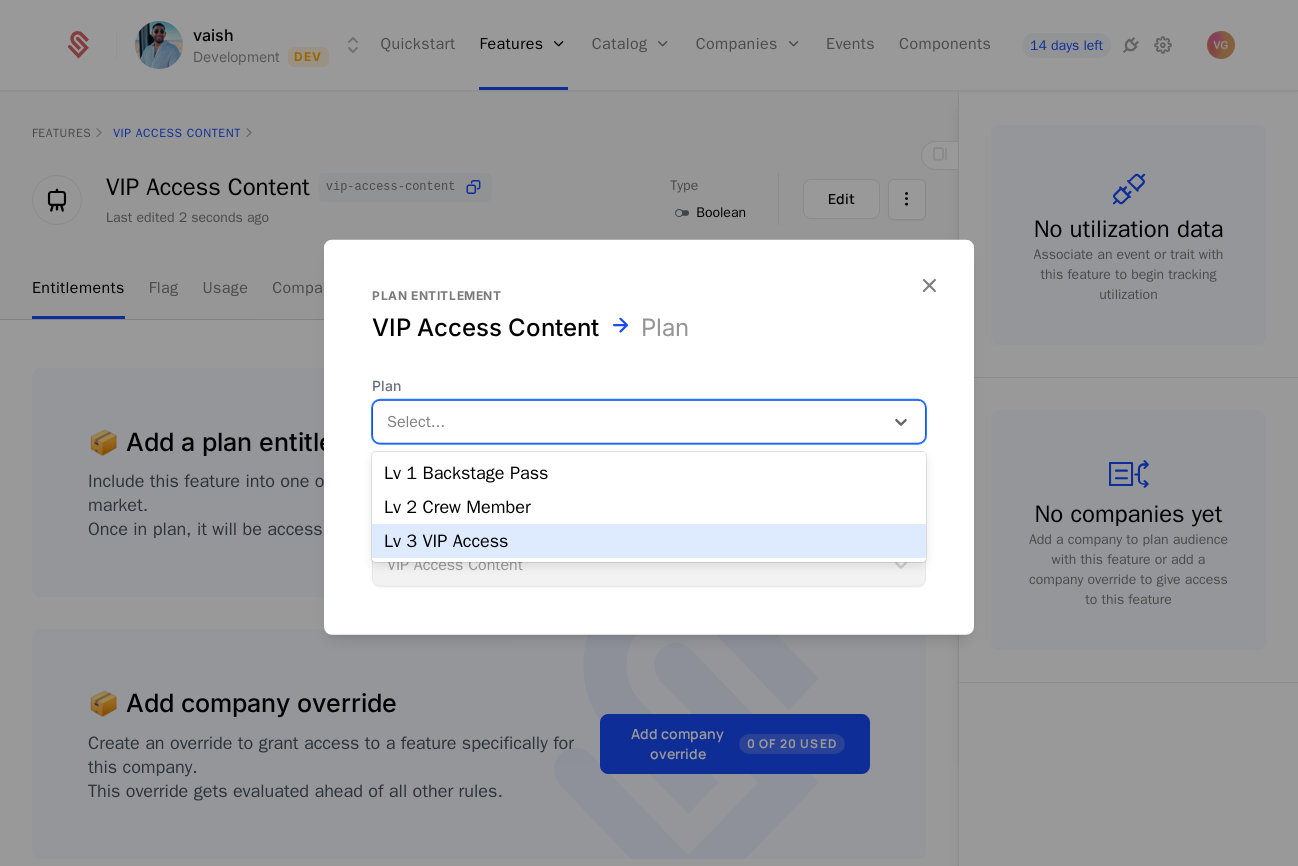 click on "Lv 3 VIP Access" at bounding box center (649, 541) 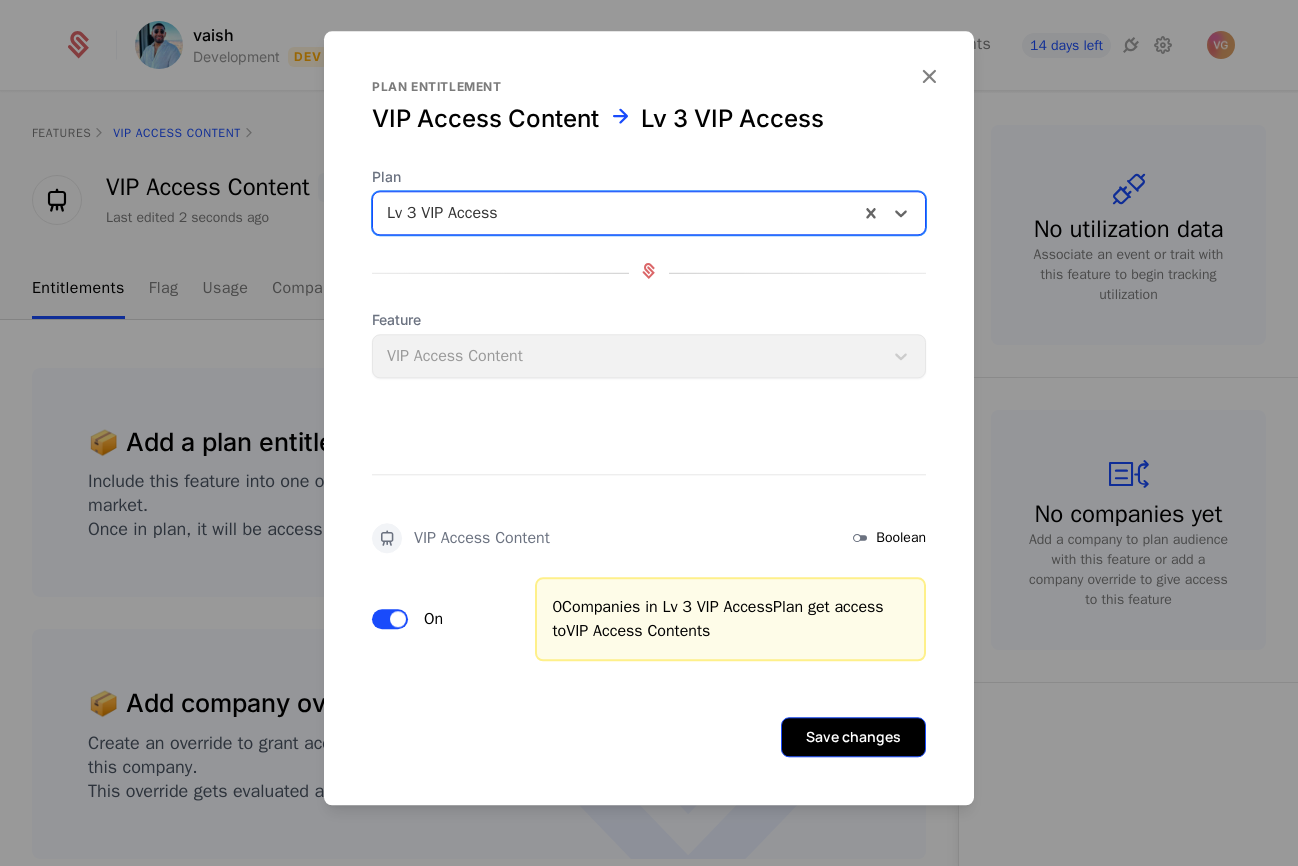 click on "Save changes" at bounding box center [853, 737] 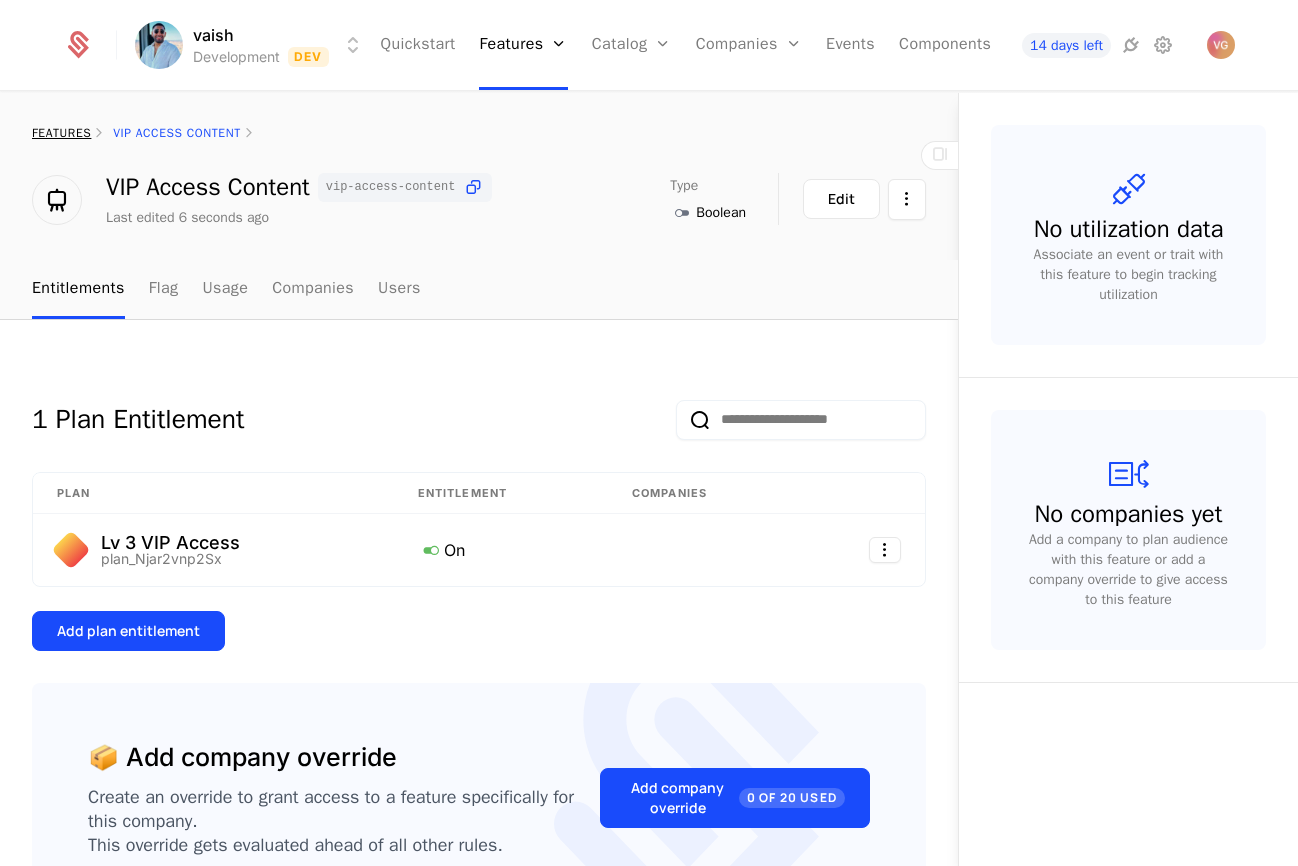 click on "features" at bounding box center (61, 133) 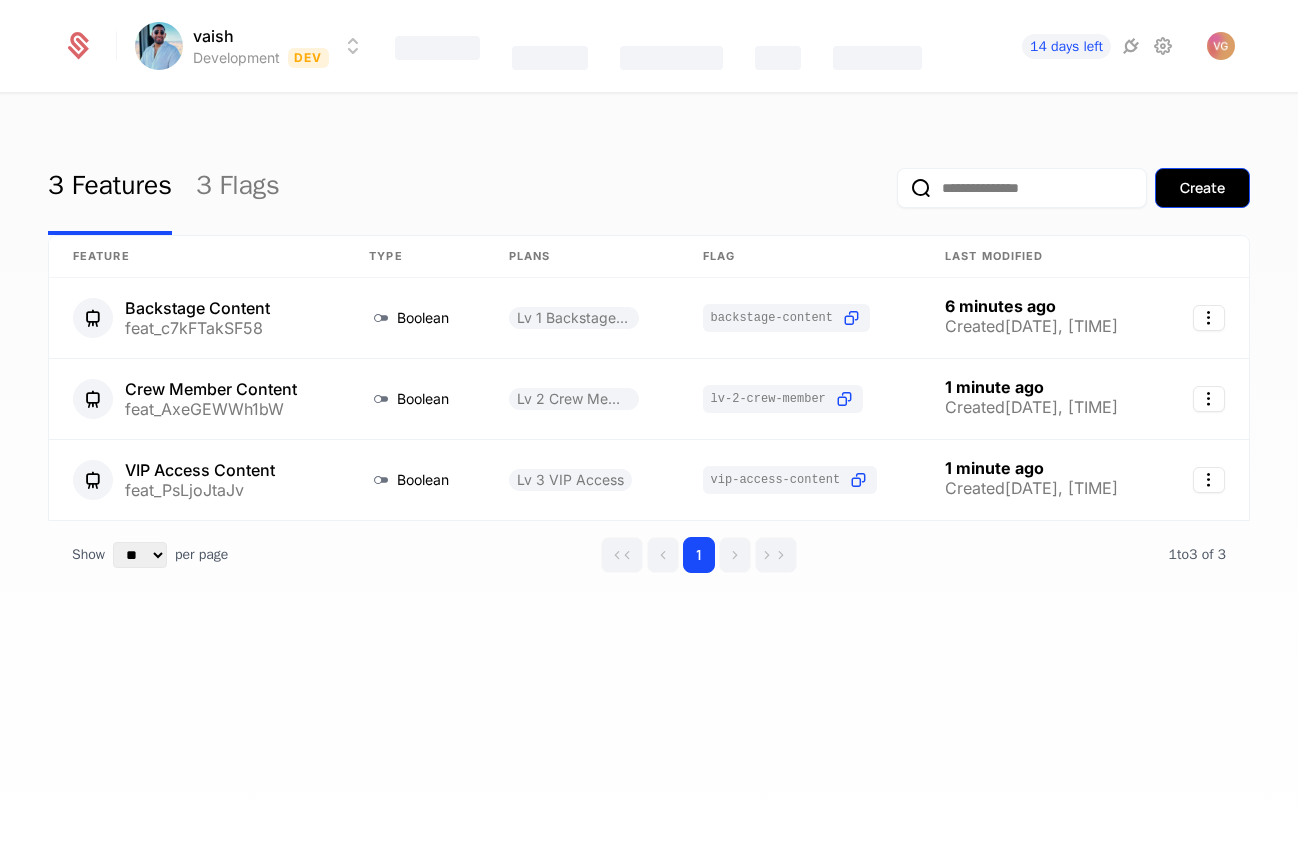 click on "Create" at bounding box center (1202, 188) 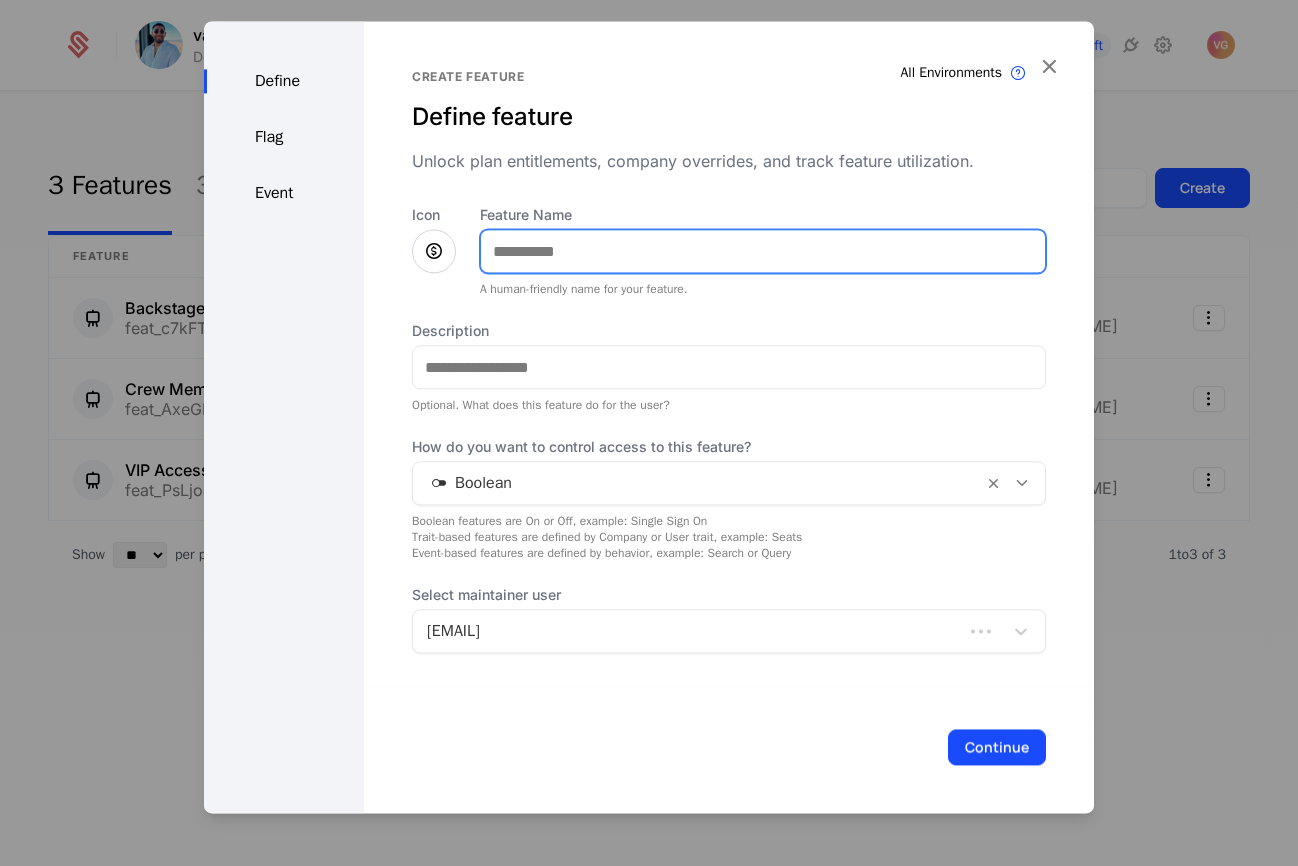 click on "Feature Name" at bounding box center (763, 251) 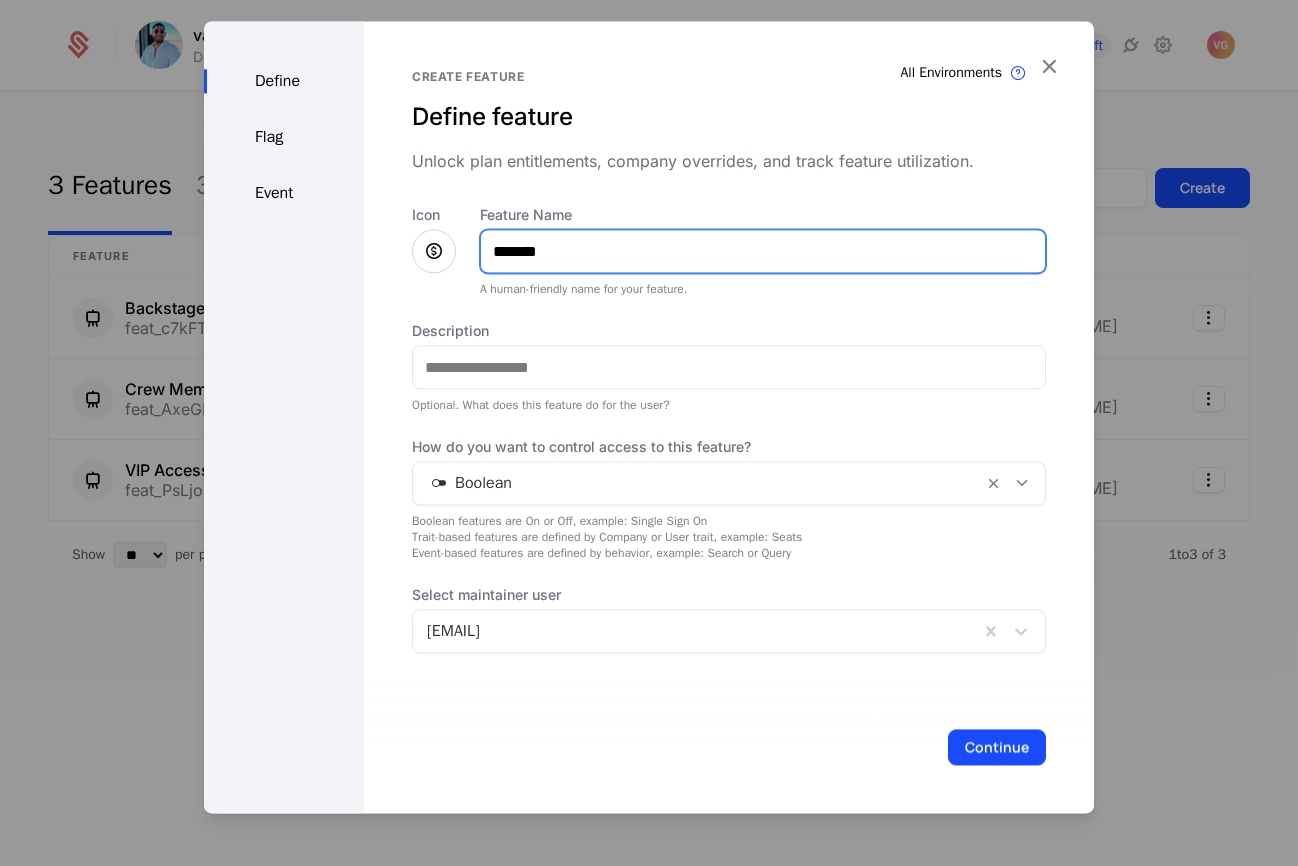 type on "*******" 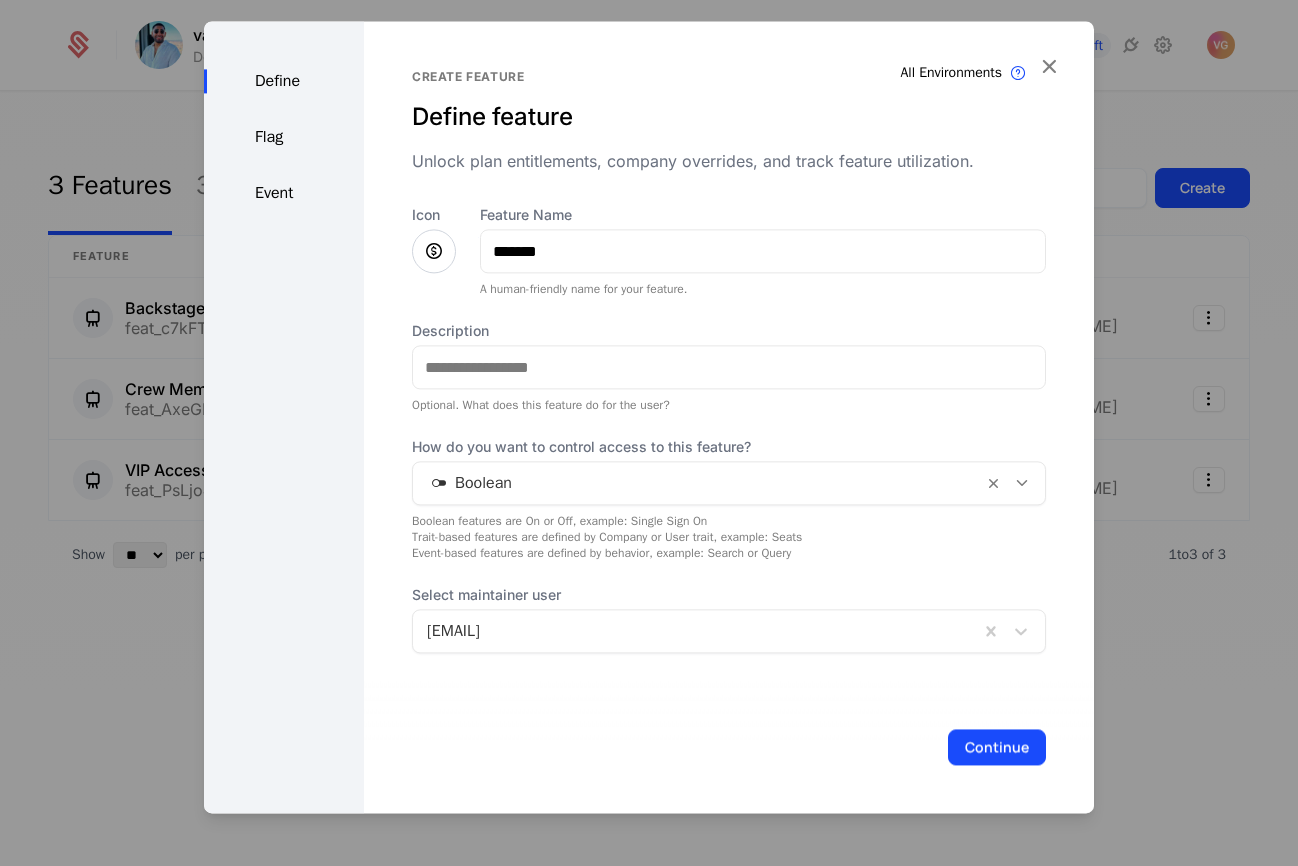 click at bounding box center [434, 251] 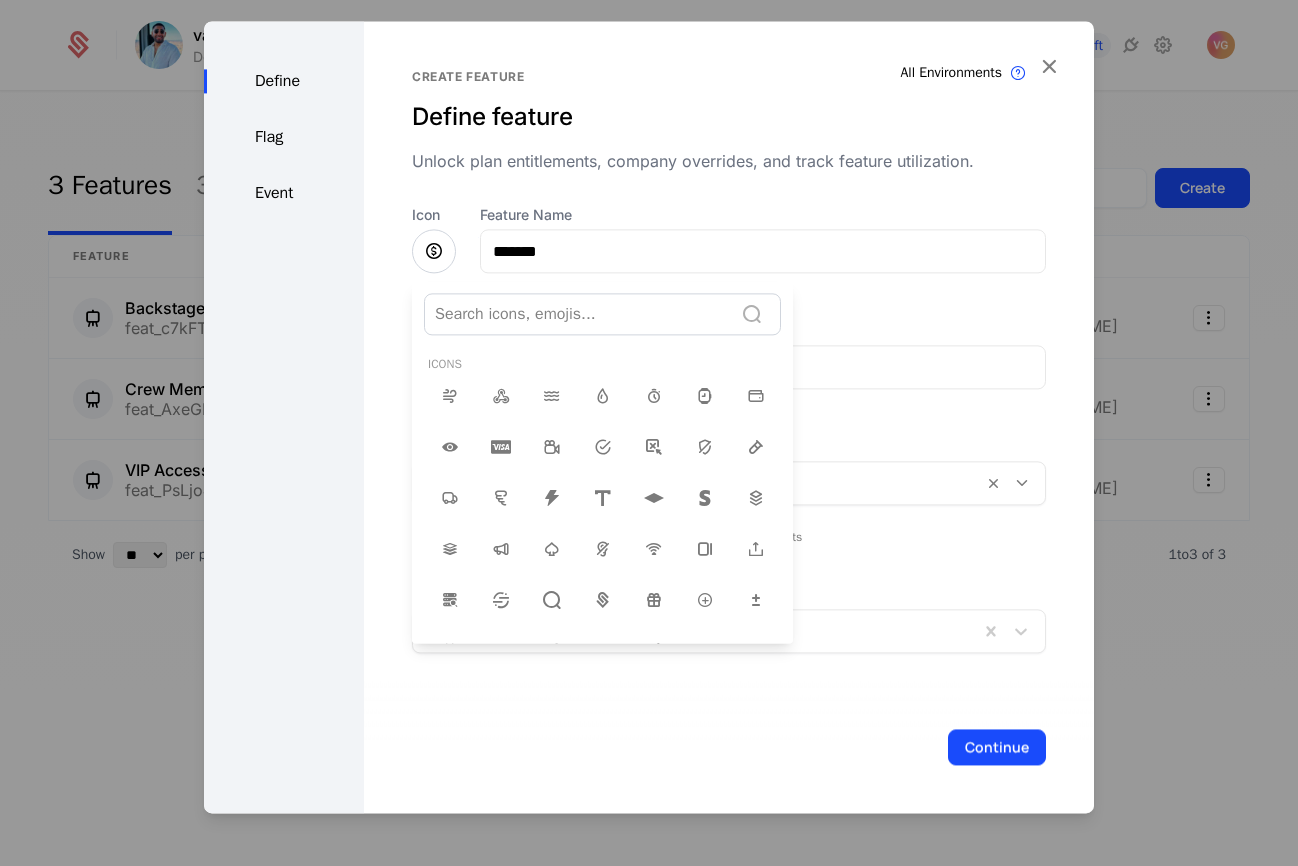 click at bounding box center (578, 314) 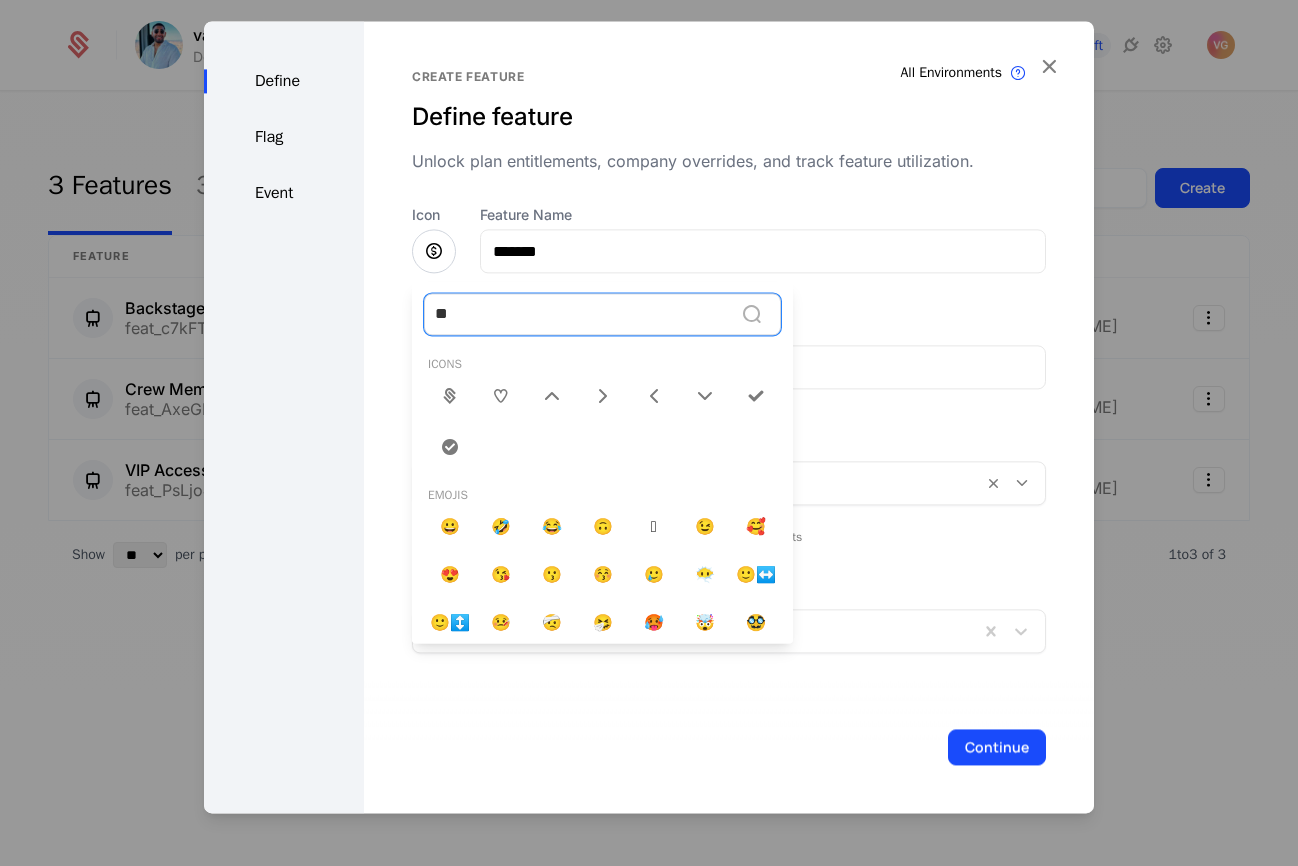 type on "***" 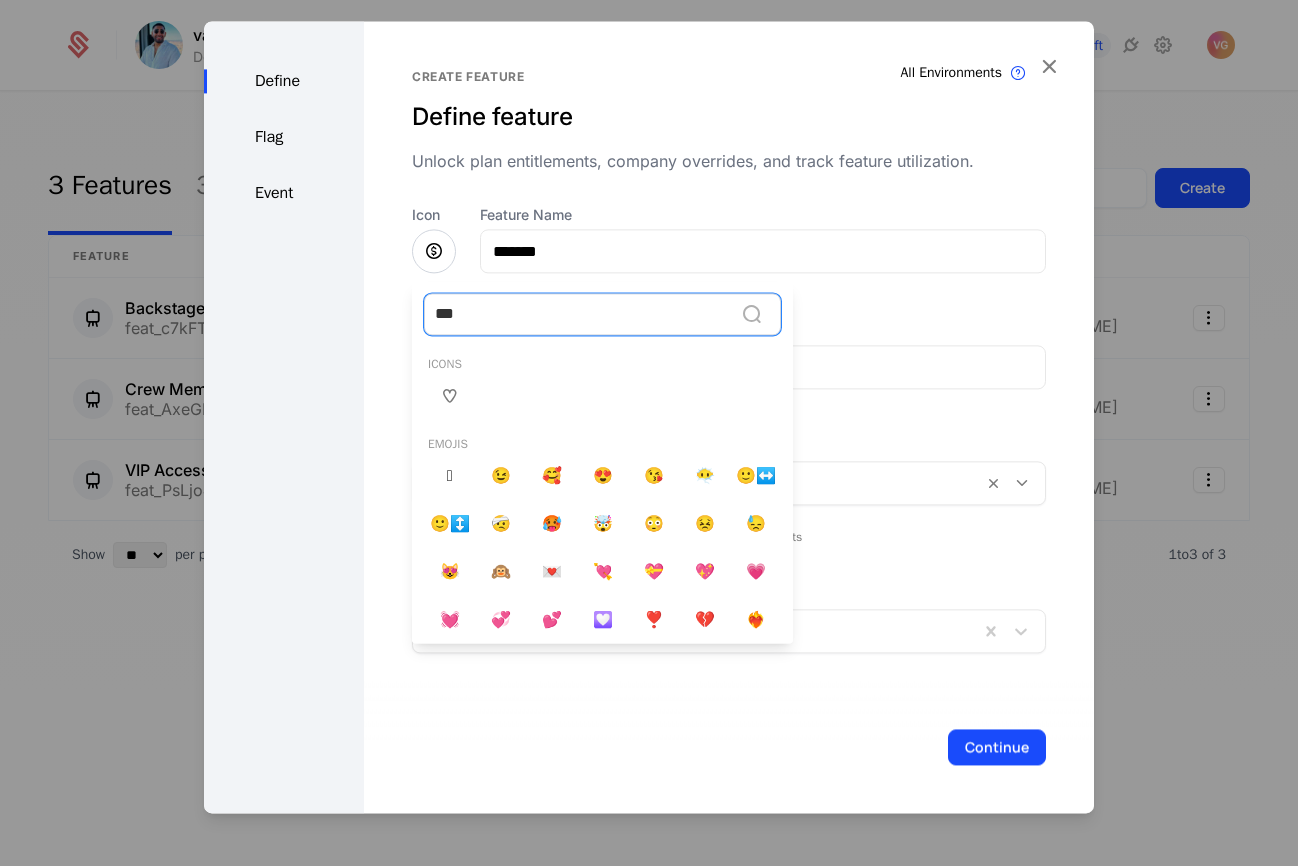 click at bounding box center [450, 396] 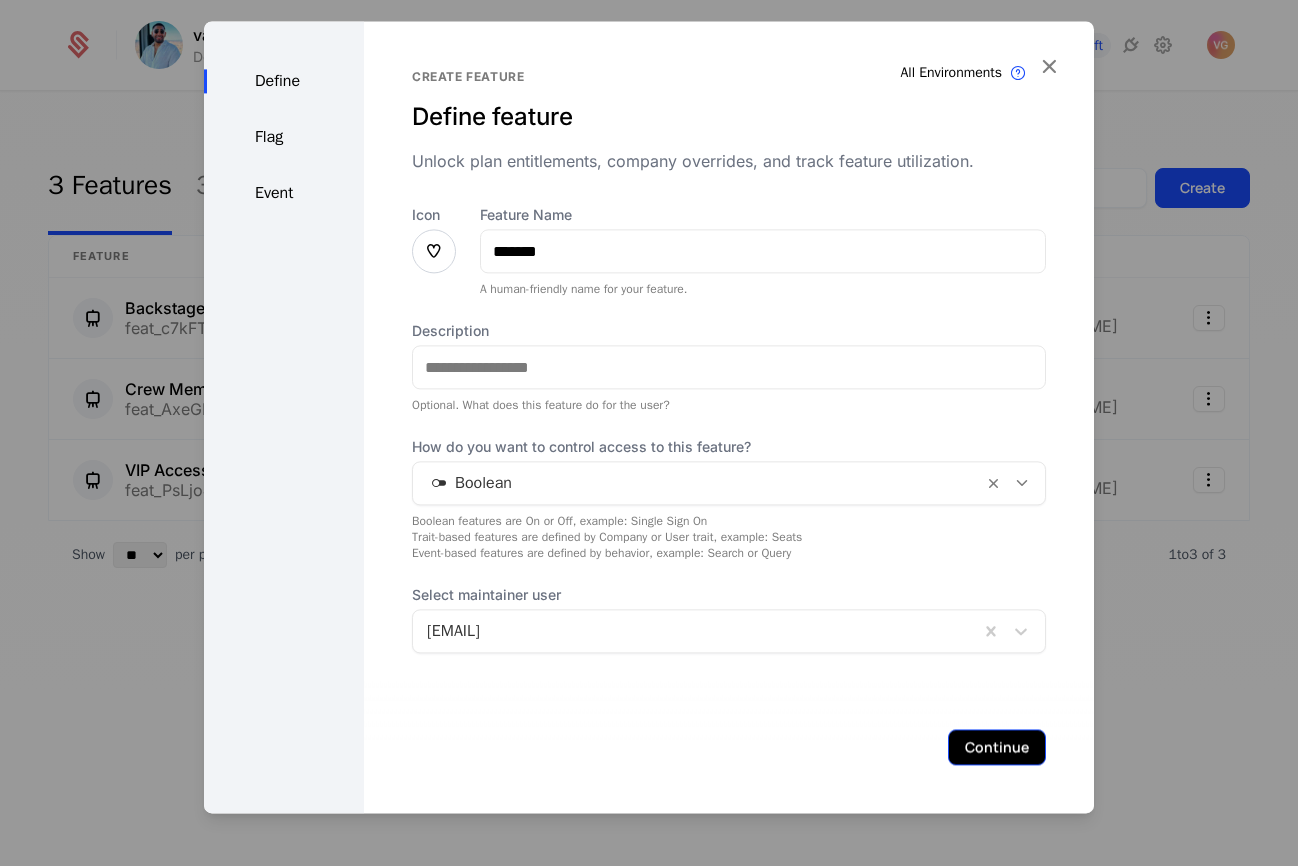click on "Continue" at bounding box center (997, 747) 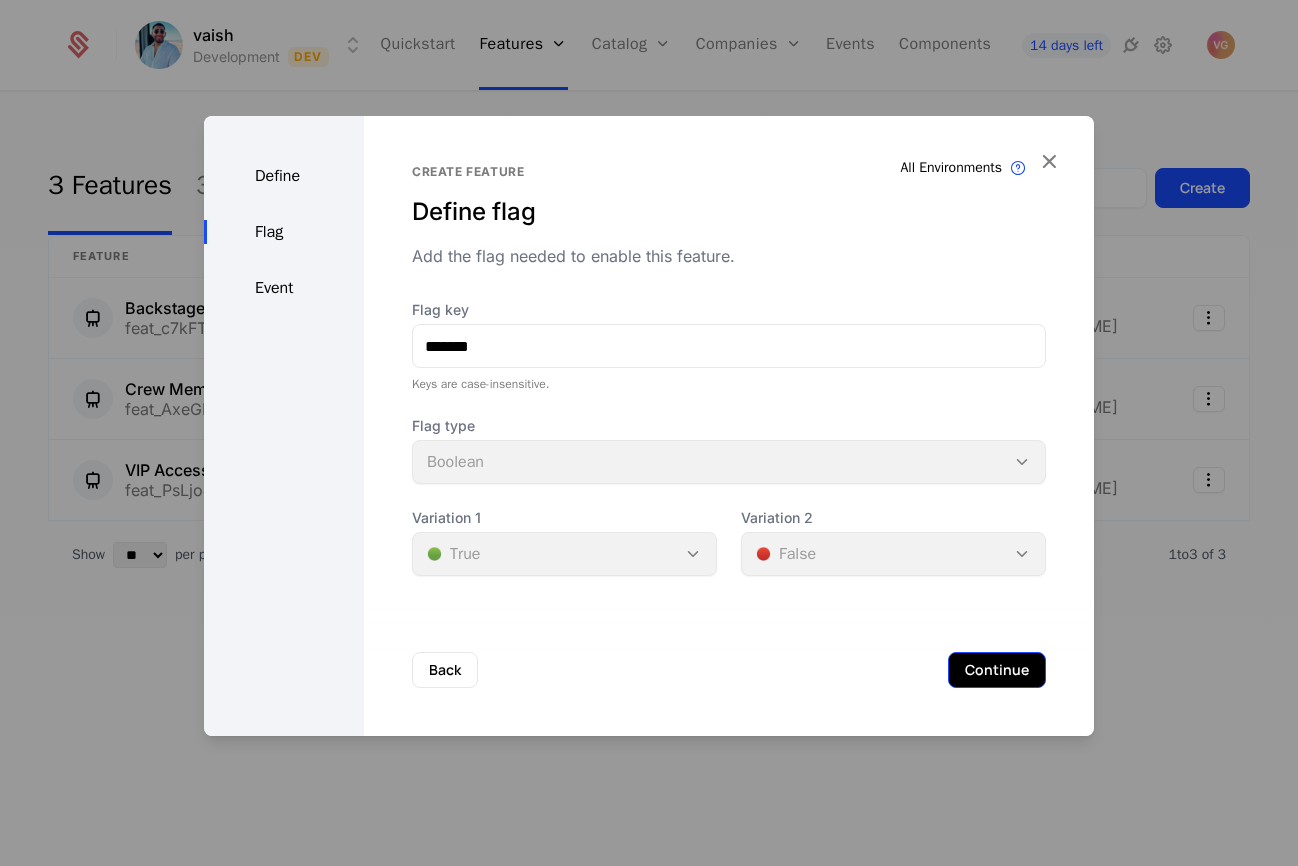 click on "Continue" at bounding box center [997, 670] 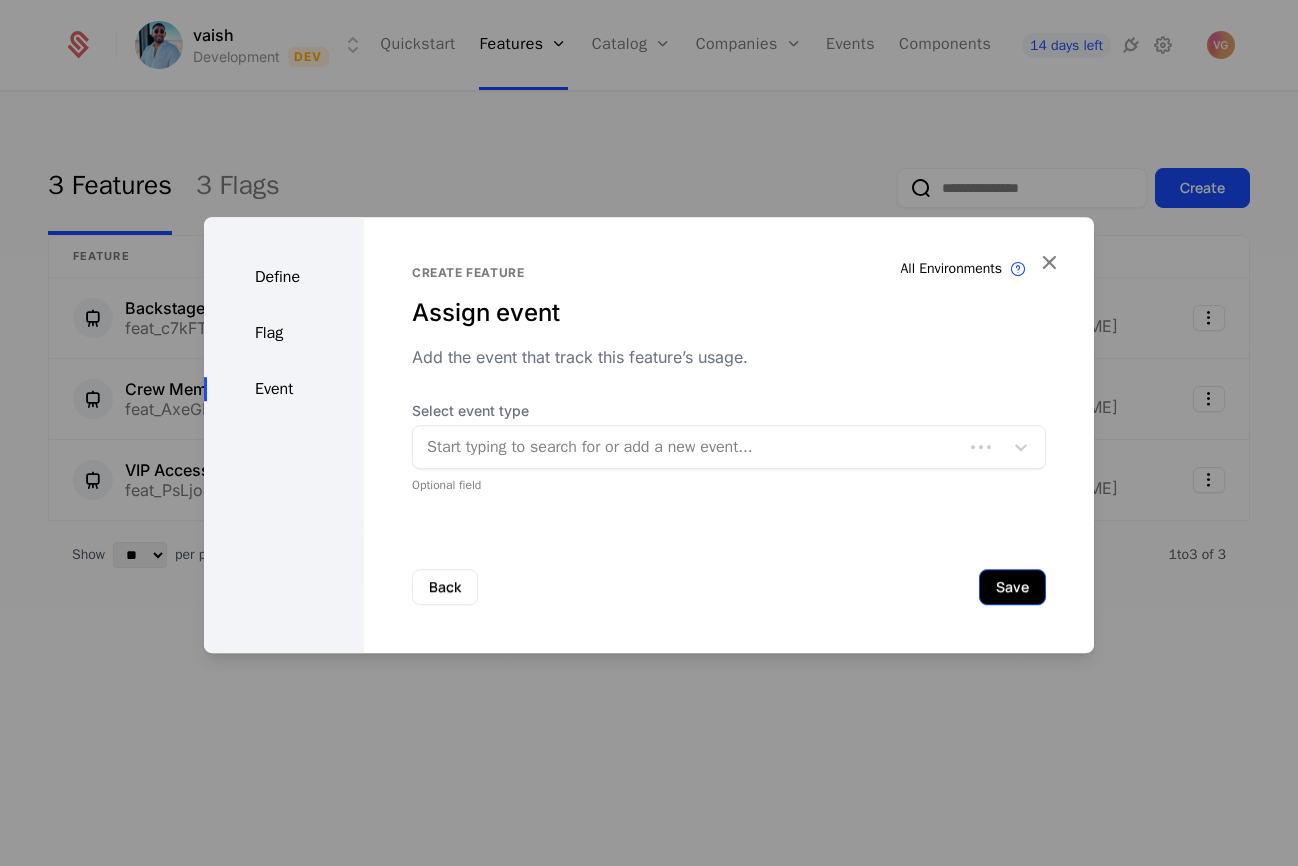 click on "Save" at bounding box center [1012, 587] 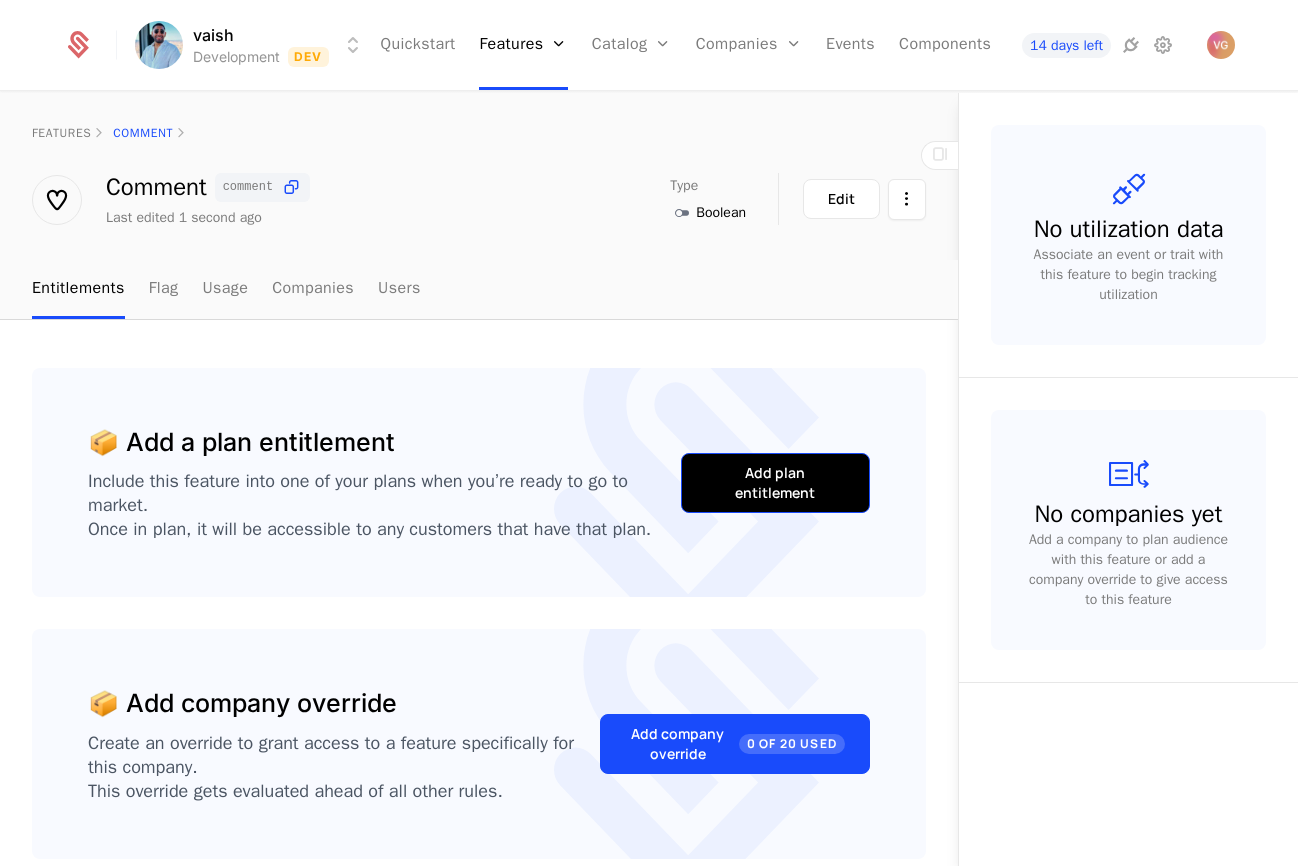 click on "Add plan entitlement" at bounding box center (775, 483) 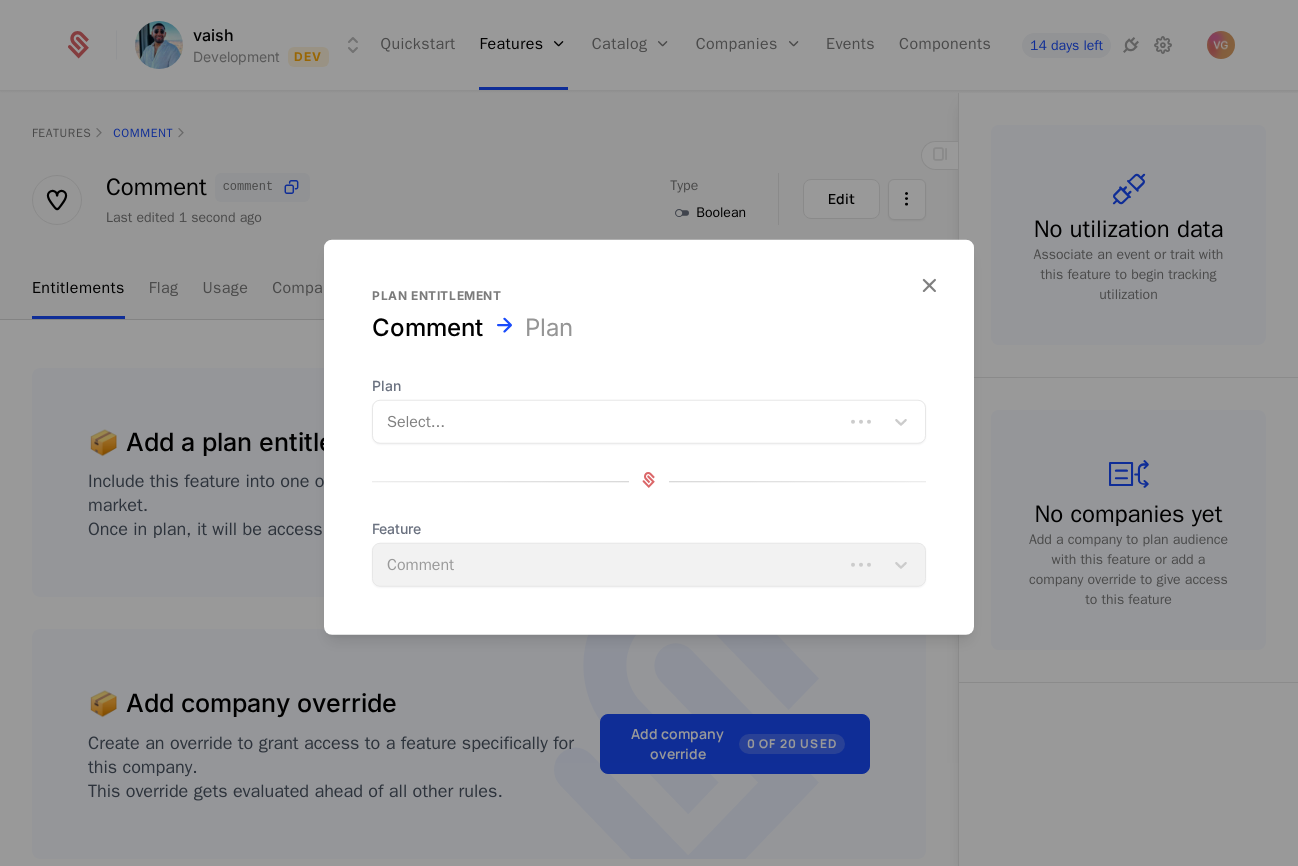 click at bounding box center [608, 422] 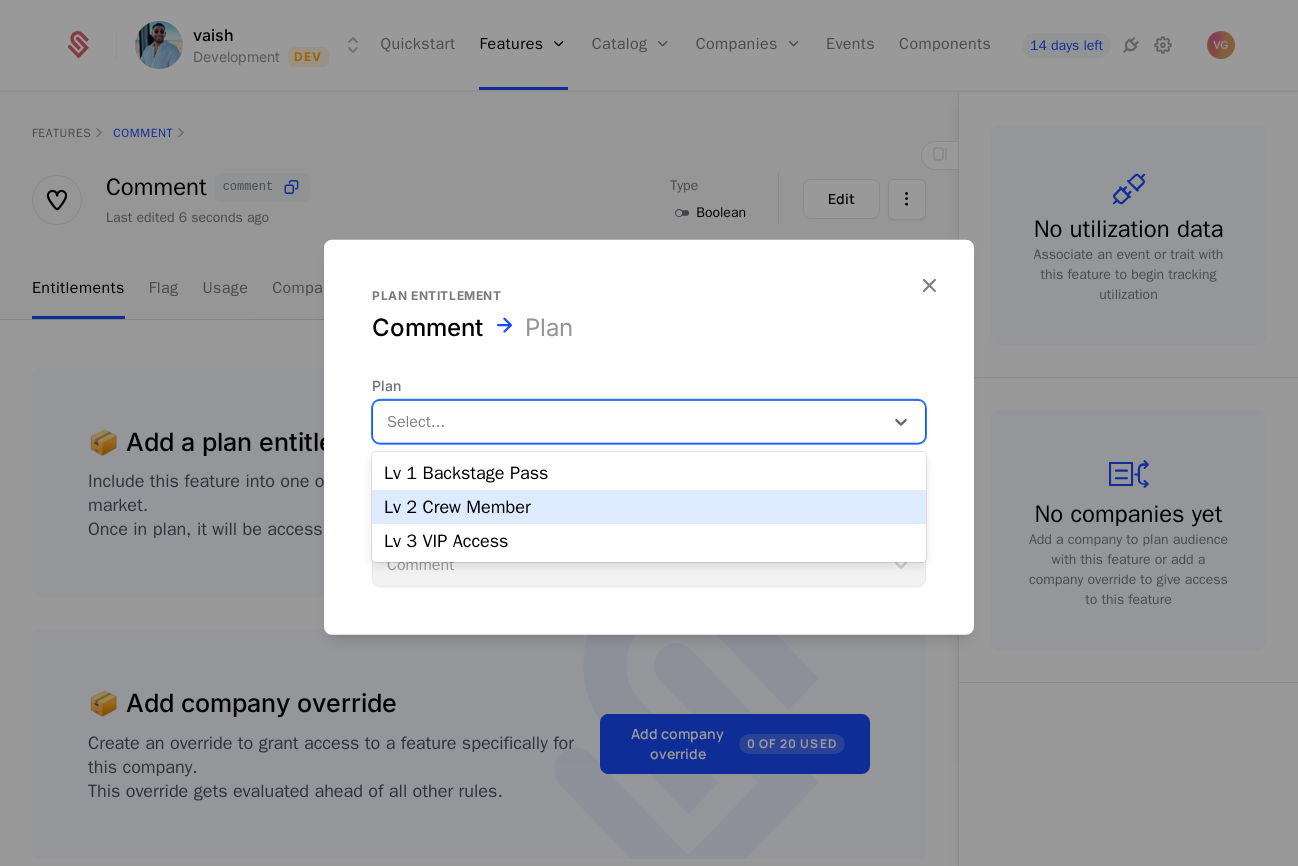 click on "Lv 2 Crew Member" at bounding box center (649, 507) 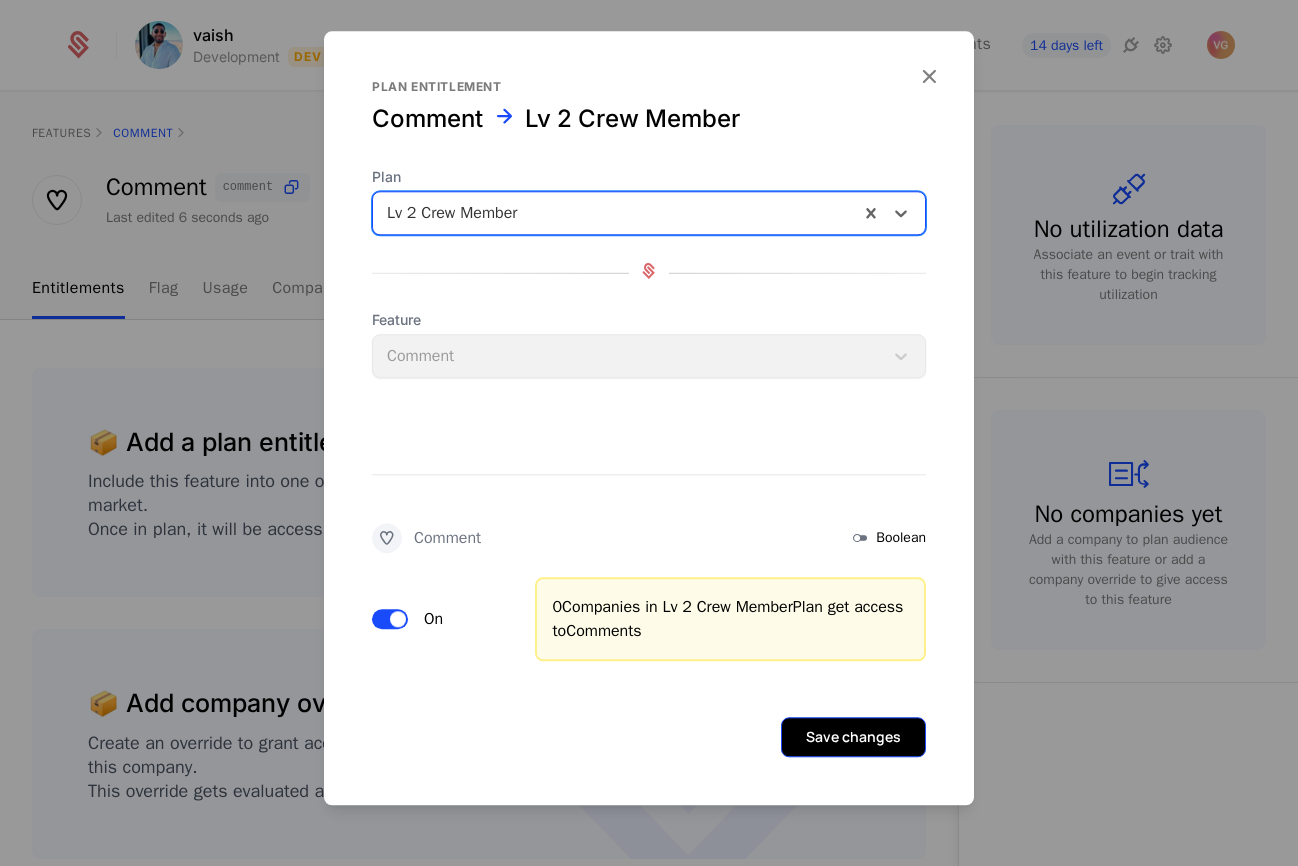 click on "Save changes" at bounding box center [853, 737] 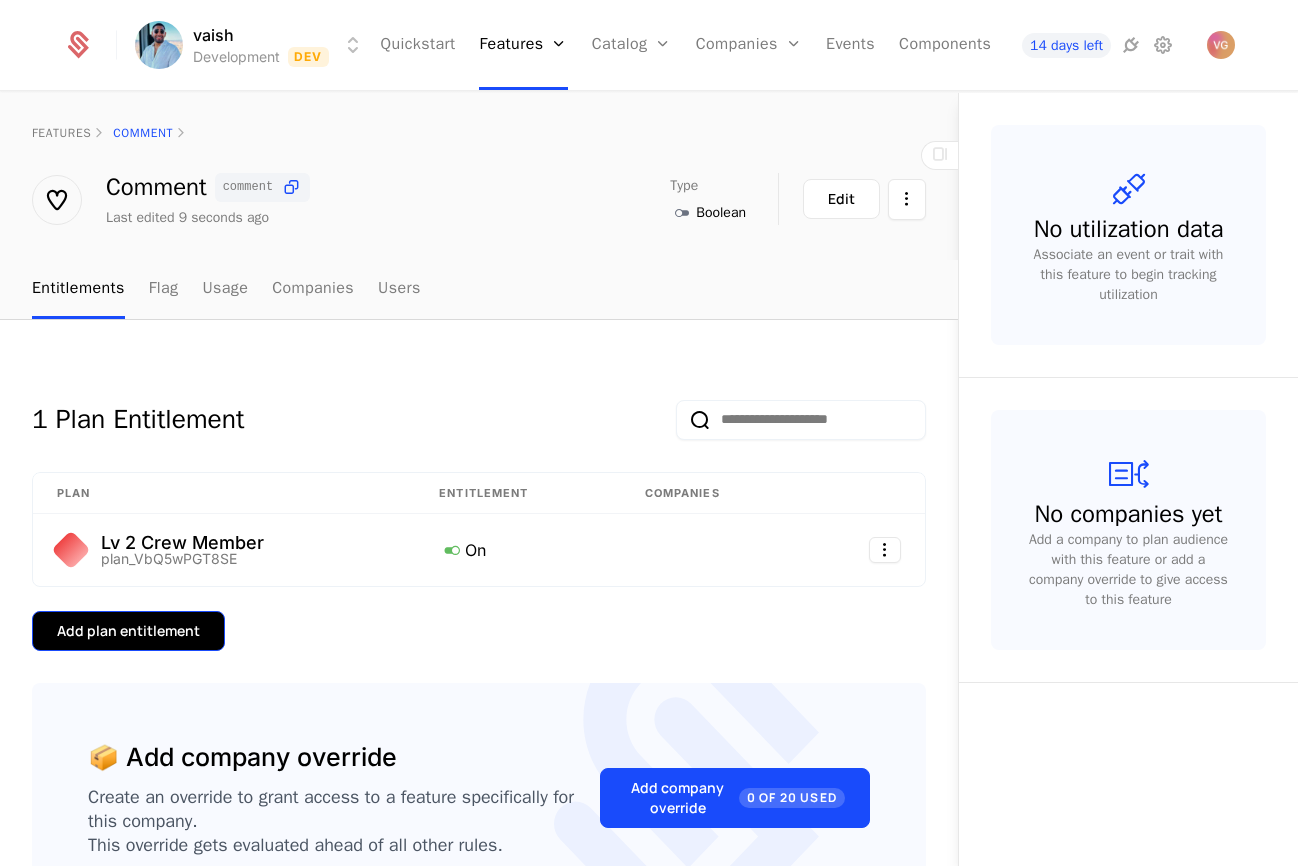 click on "Add plan entitlement" at bounding box center [128, 631] 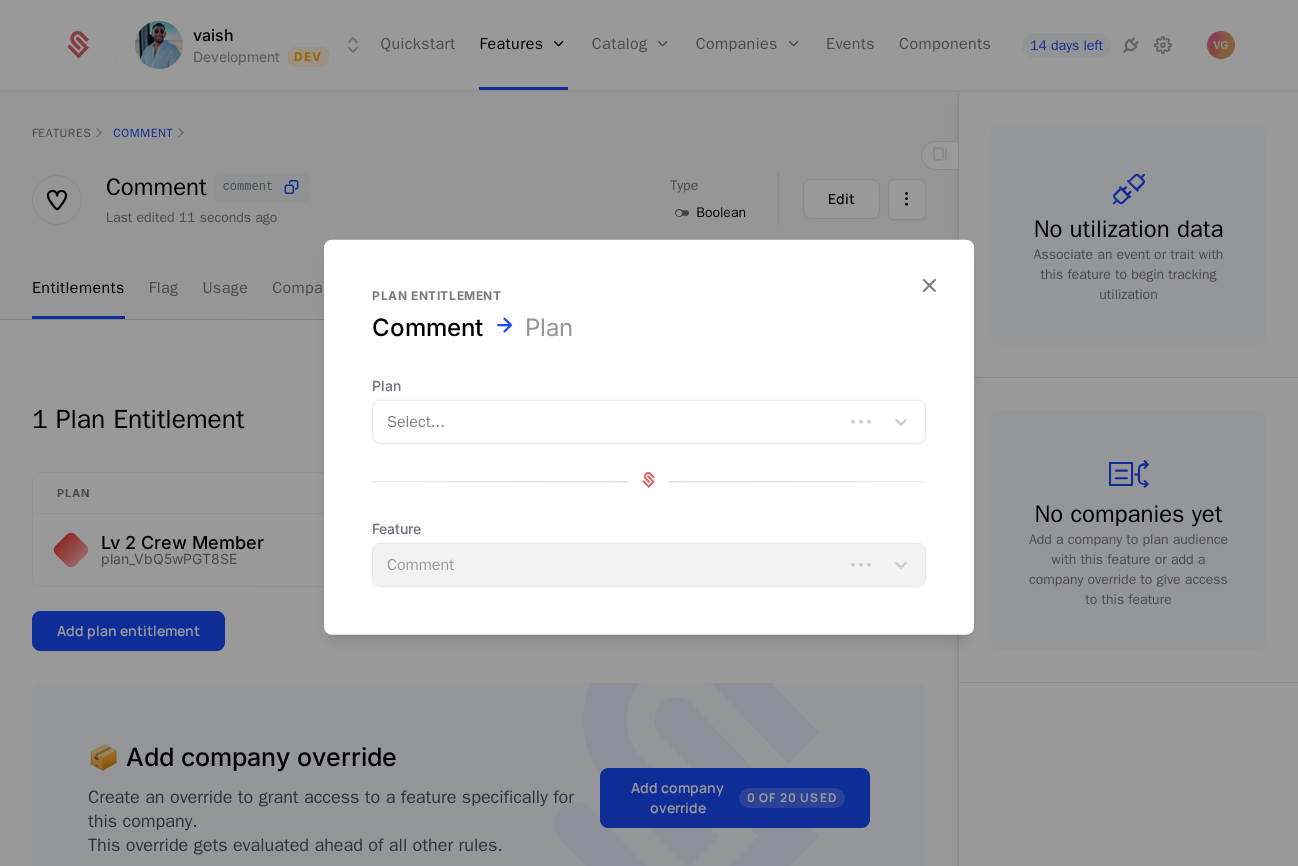 click at bounding box center (608, 422) 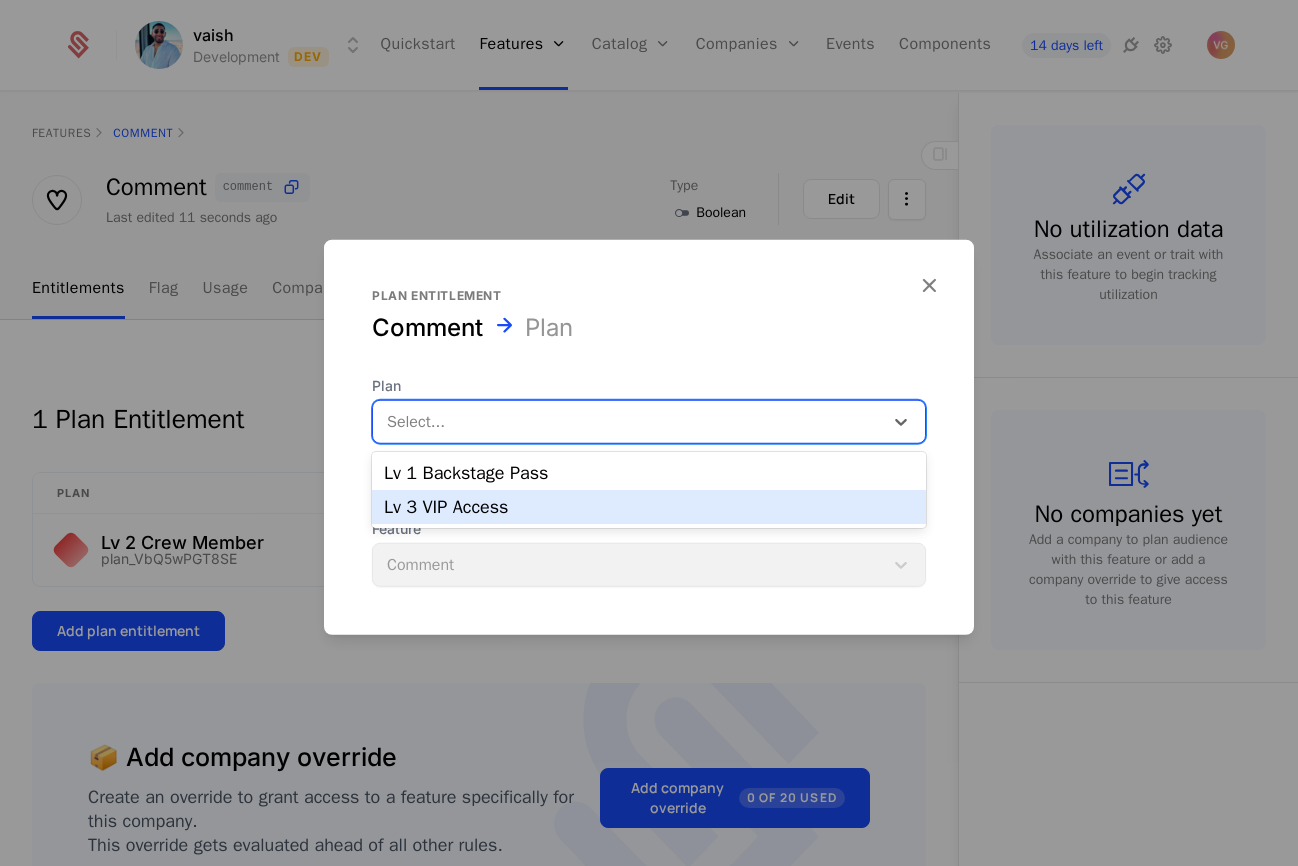 click on "Lv 3 VIP Access" at bounding box center (649, 507) 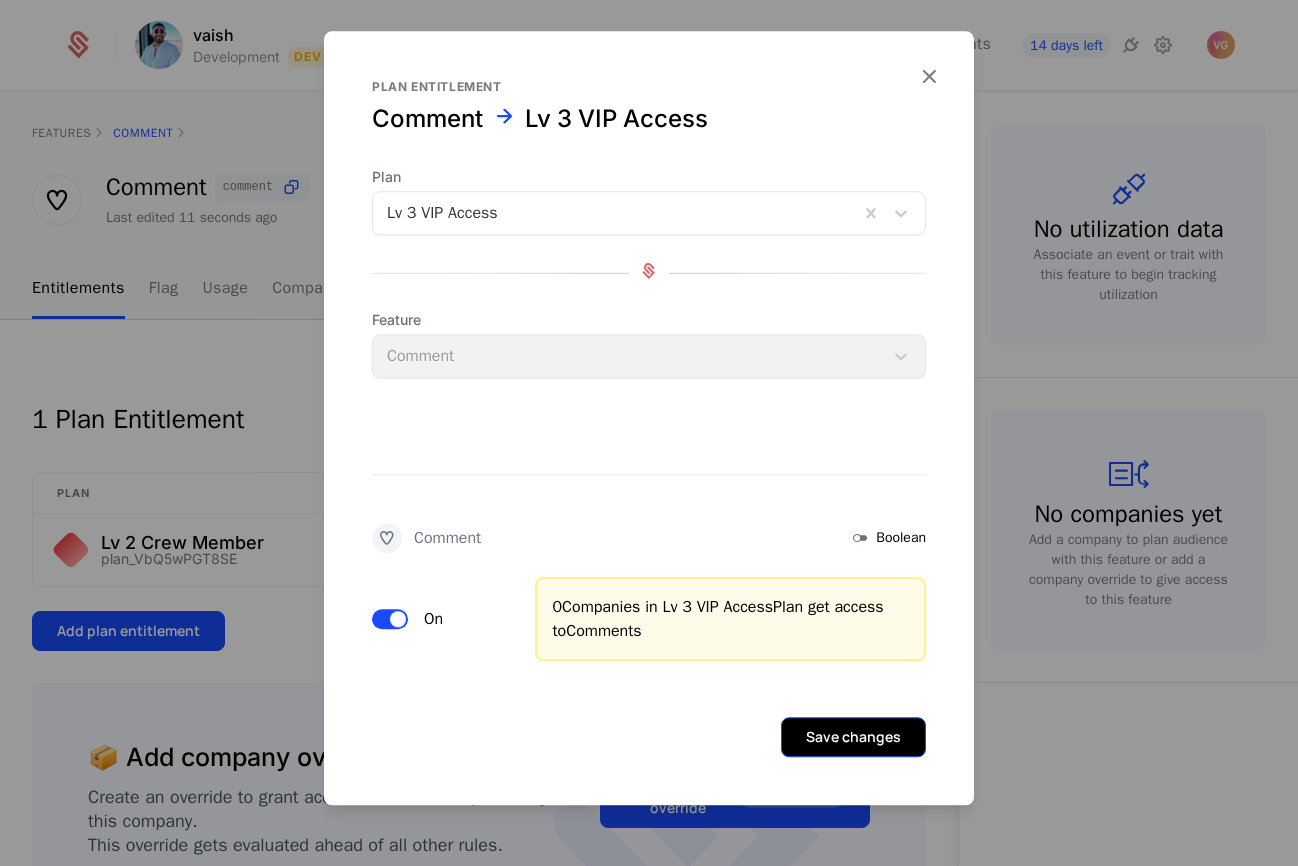 click on "Save changes" at bounding box center [853, 737] 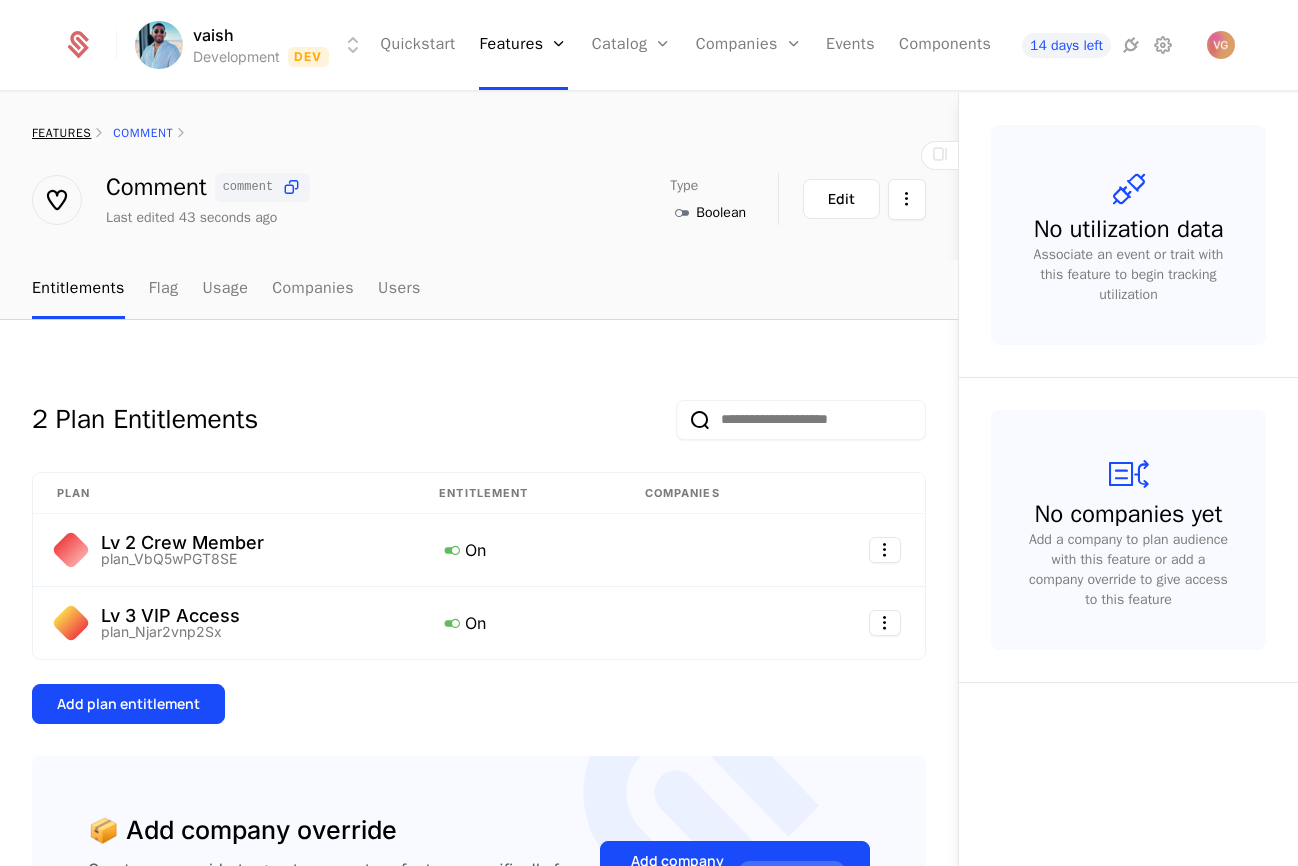 click on "features" at bounding box center (61, 133) 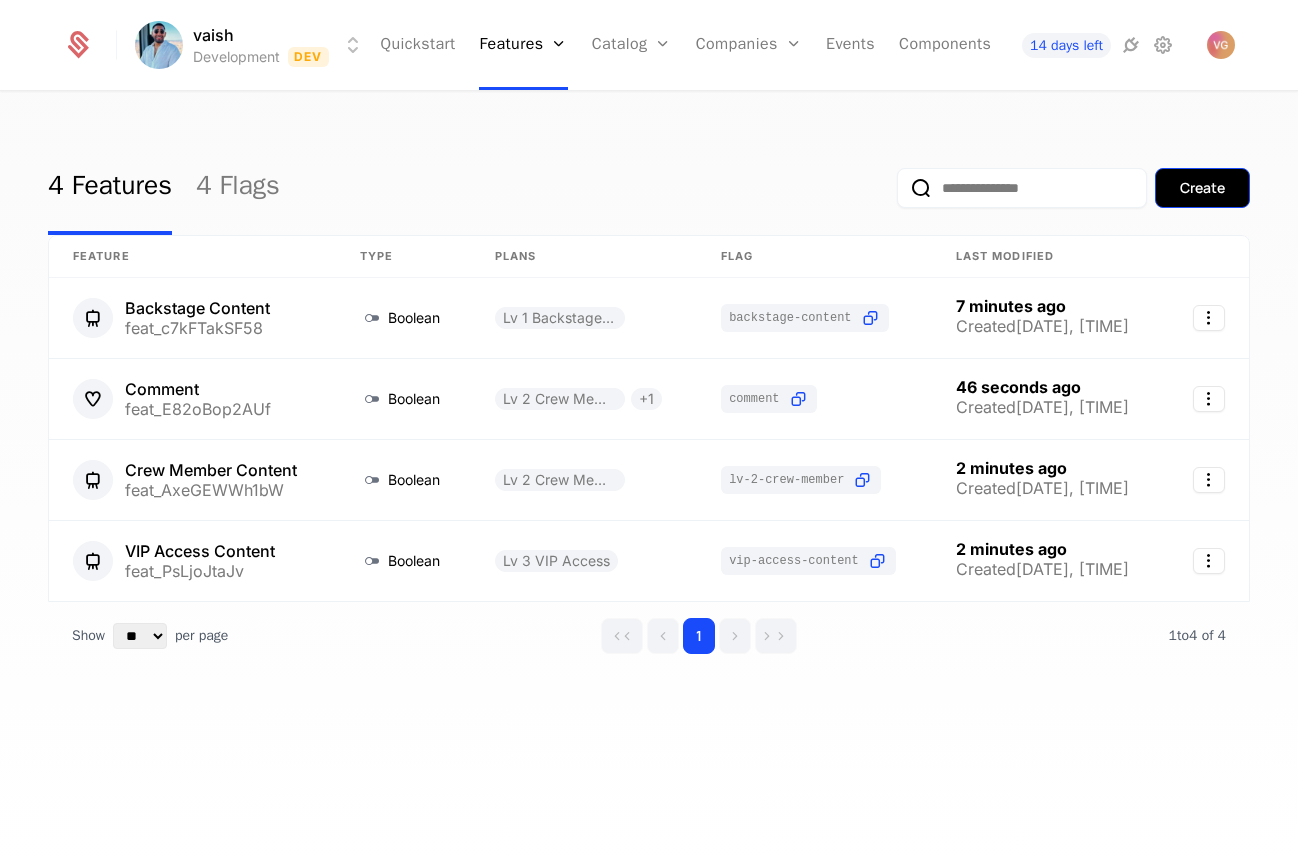 click on "Create" at bounding box center [1202, 188] 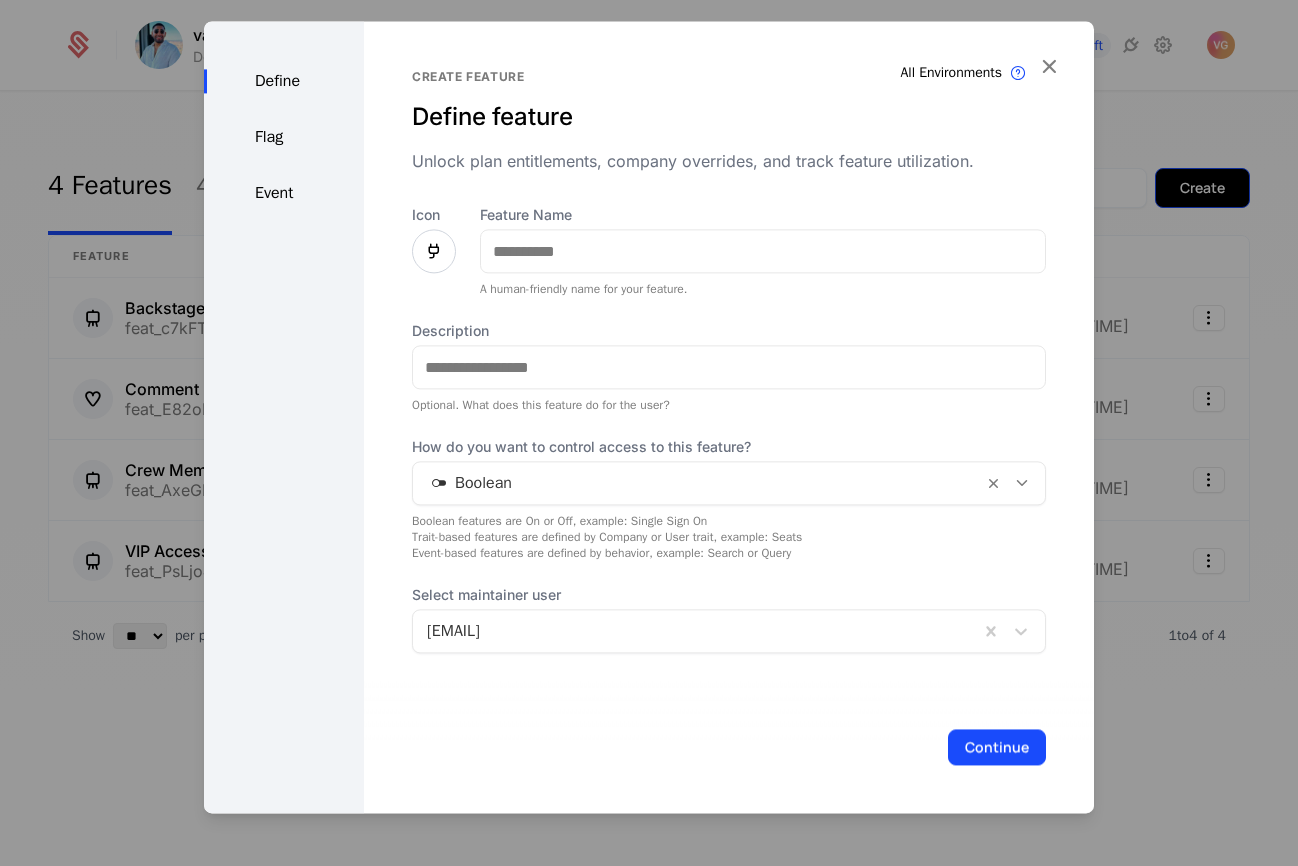 type 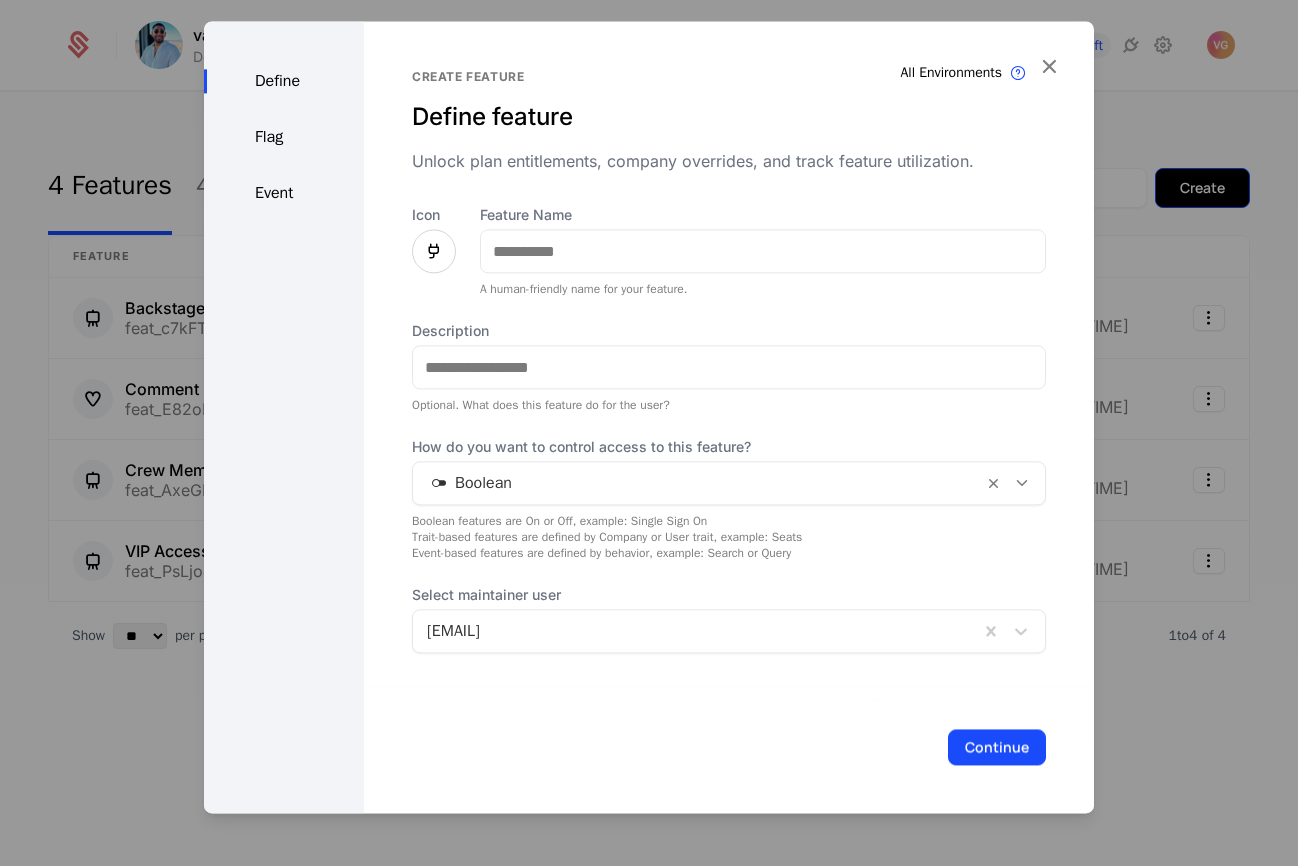 click on "Create" at bounding box center (1202, 188) 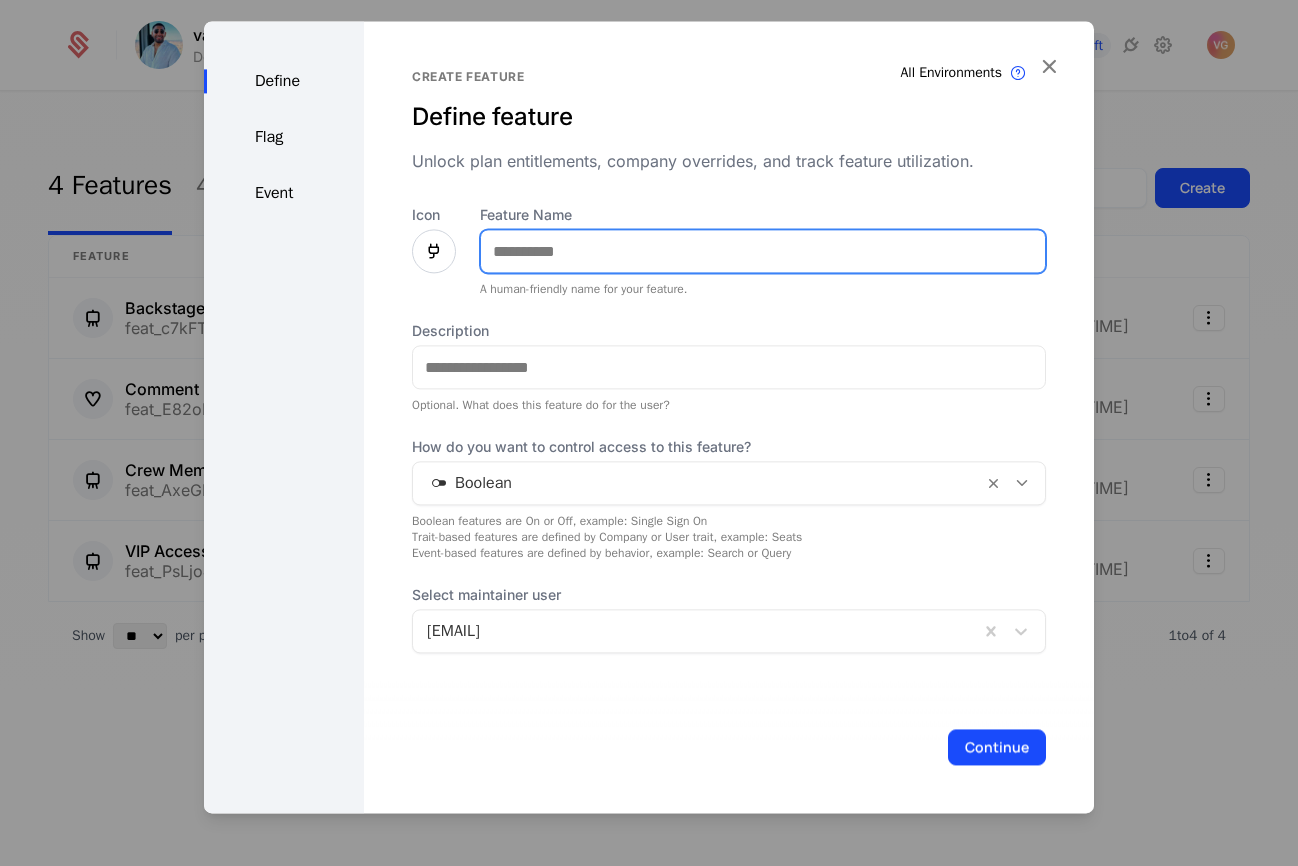 click on "Feature Name" at bounding box center (763, 251) 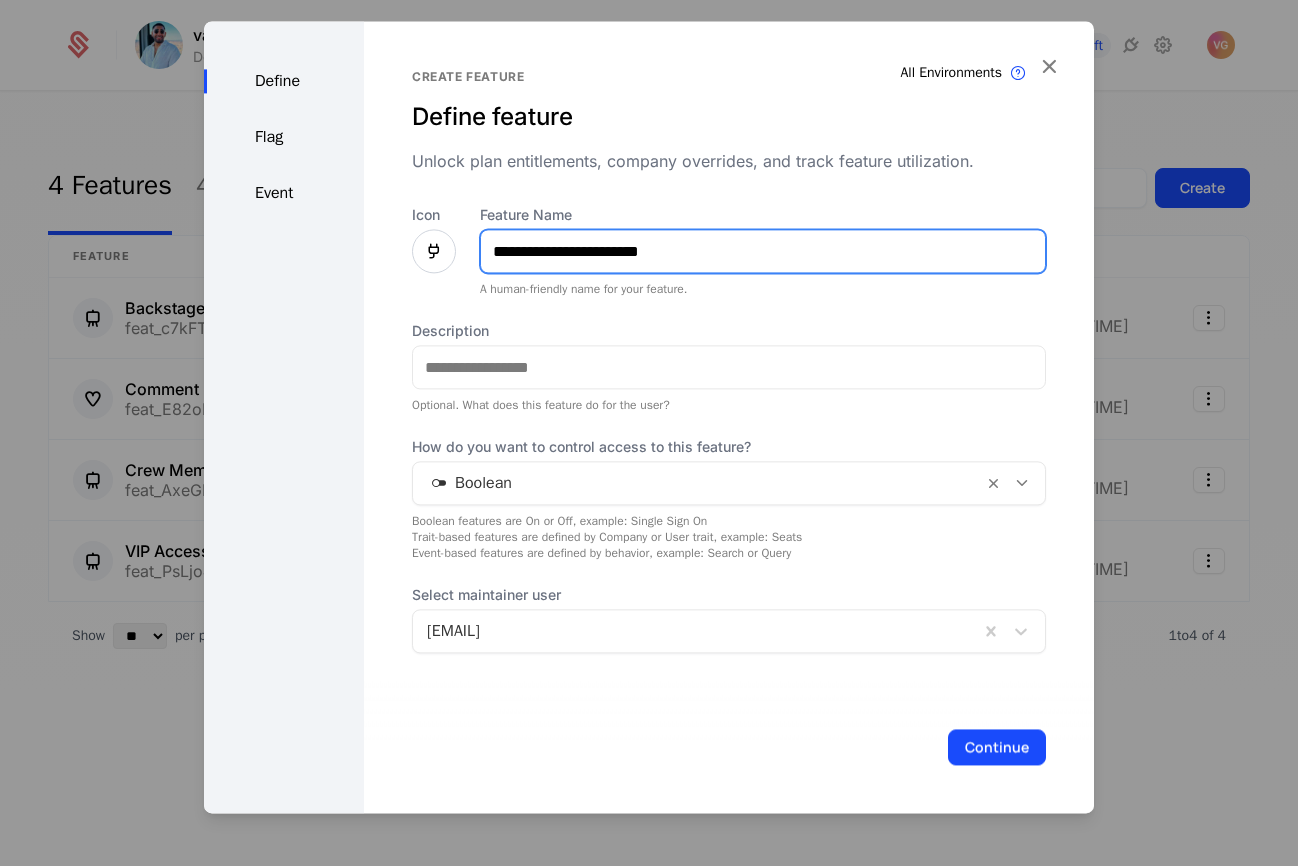 type on "**********" 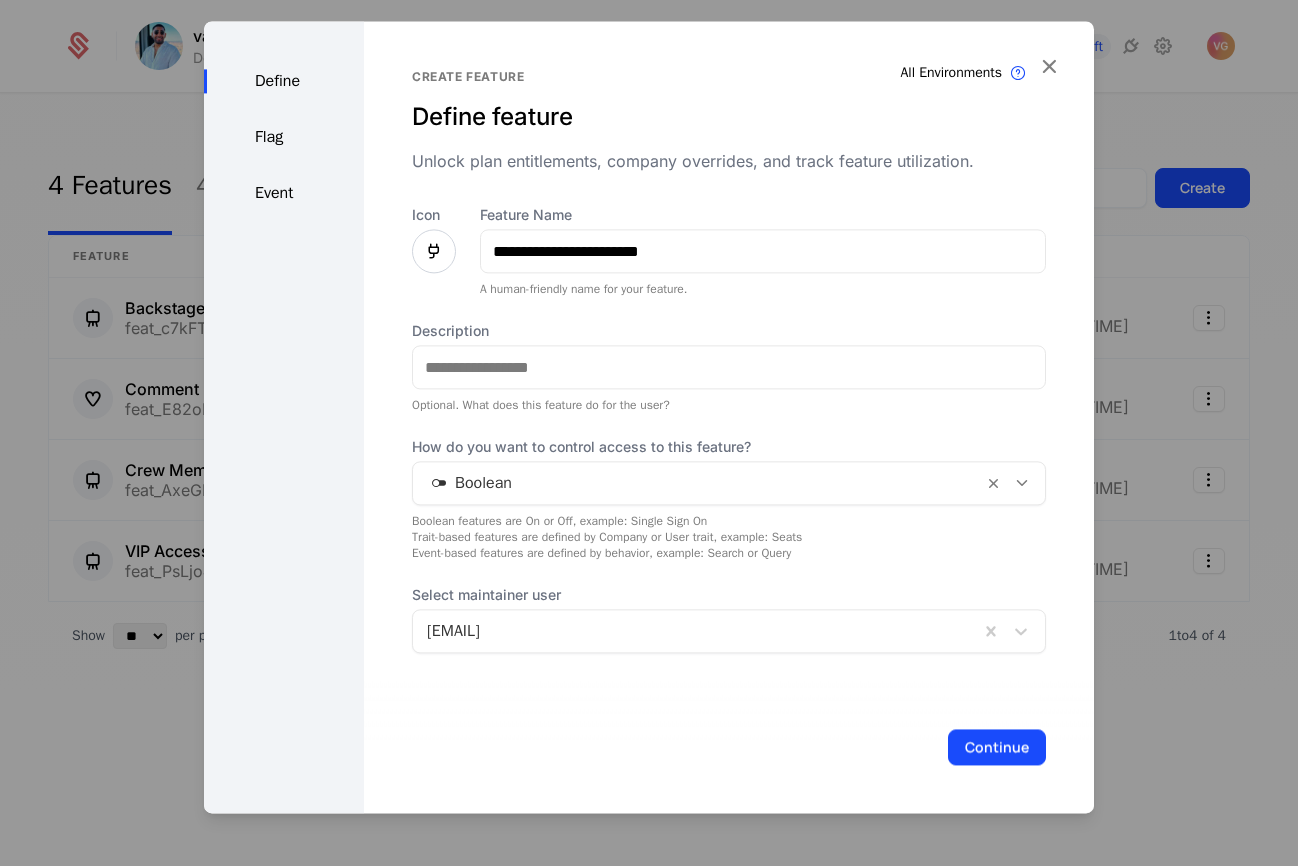 click at bounding box center [434, 251] 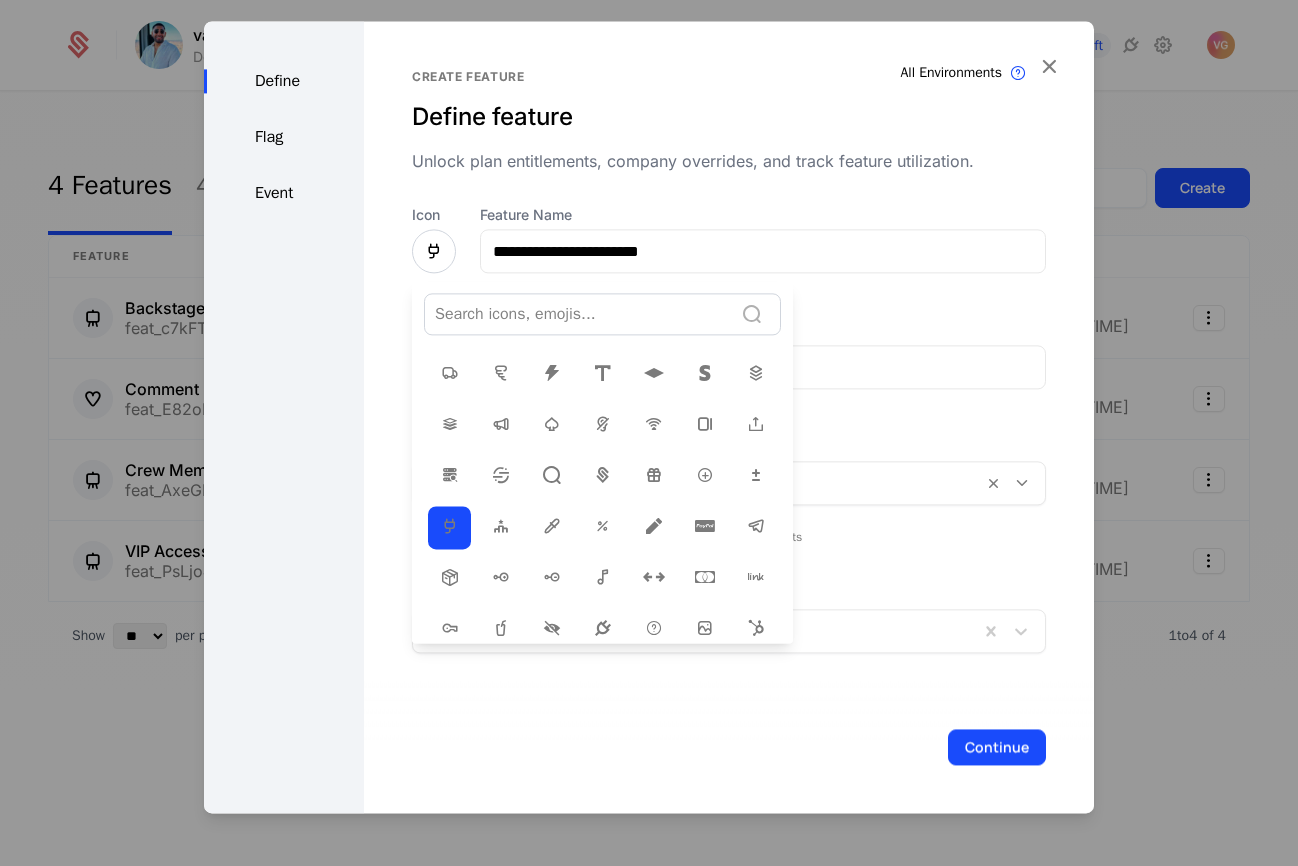 scroll, scrollTop: 124, scrollLeft: 0, axis: vertical 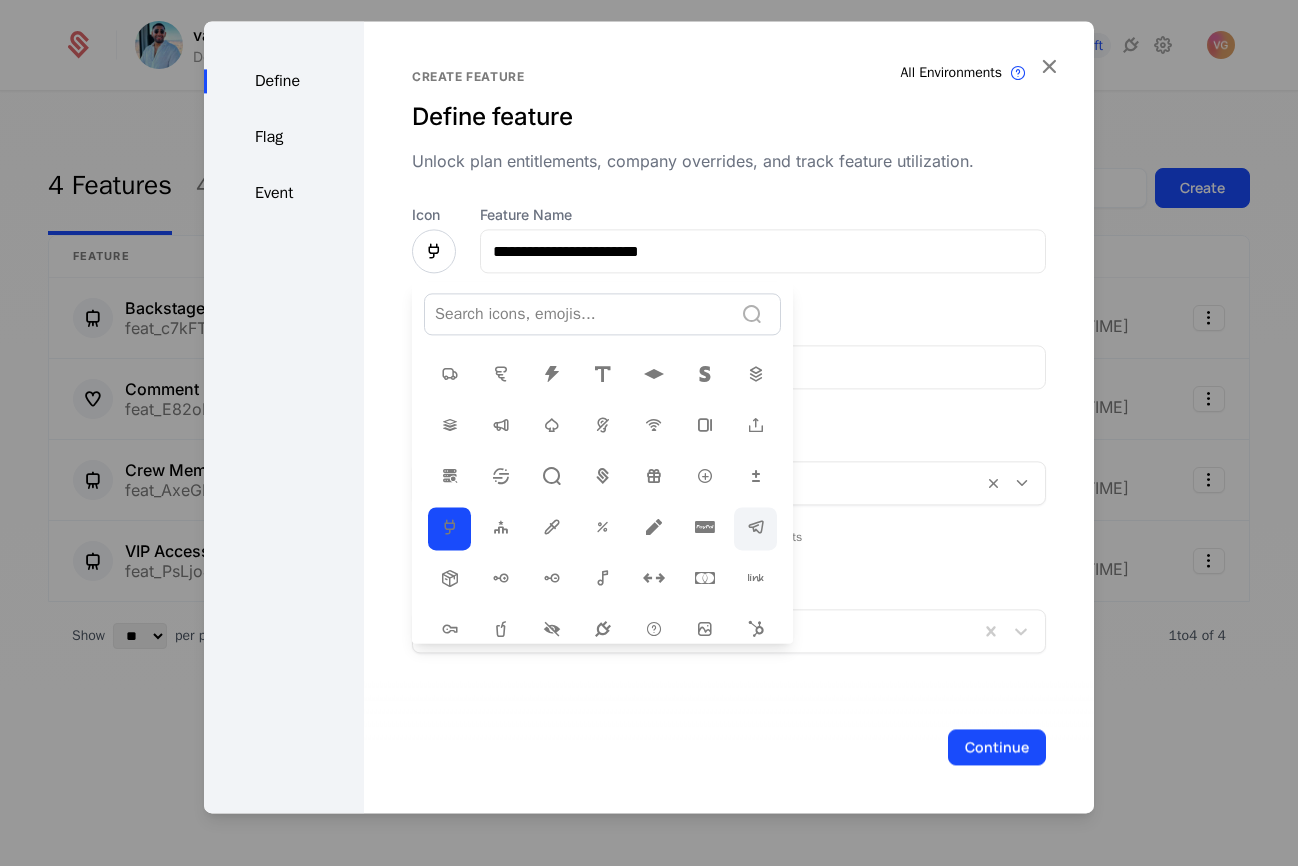 click at bounding box center (756, 527) 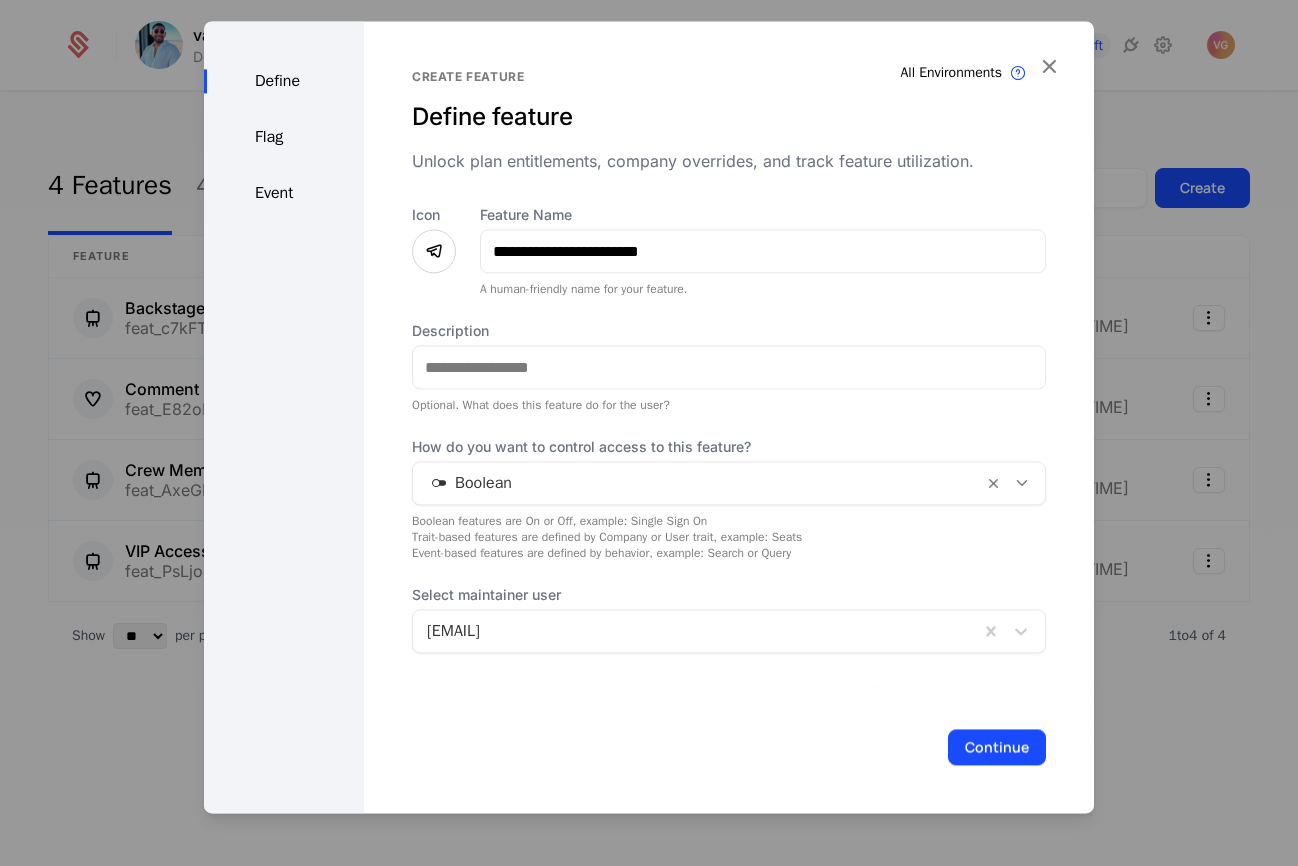 click at bounding box center [698, 483] 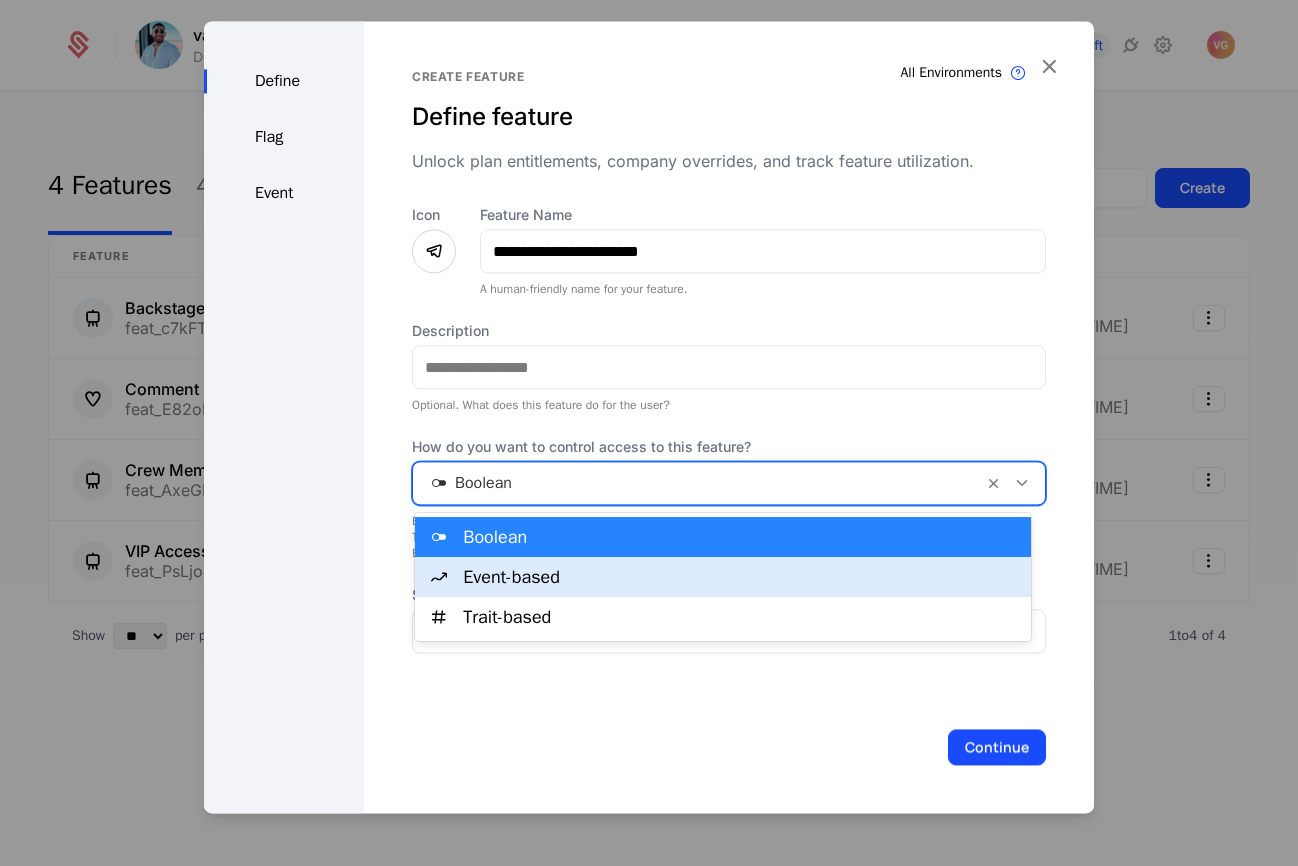 click on "Event-based" at bounding box center (741, 577) 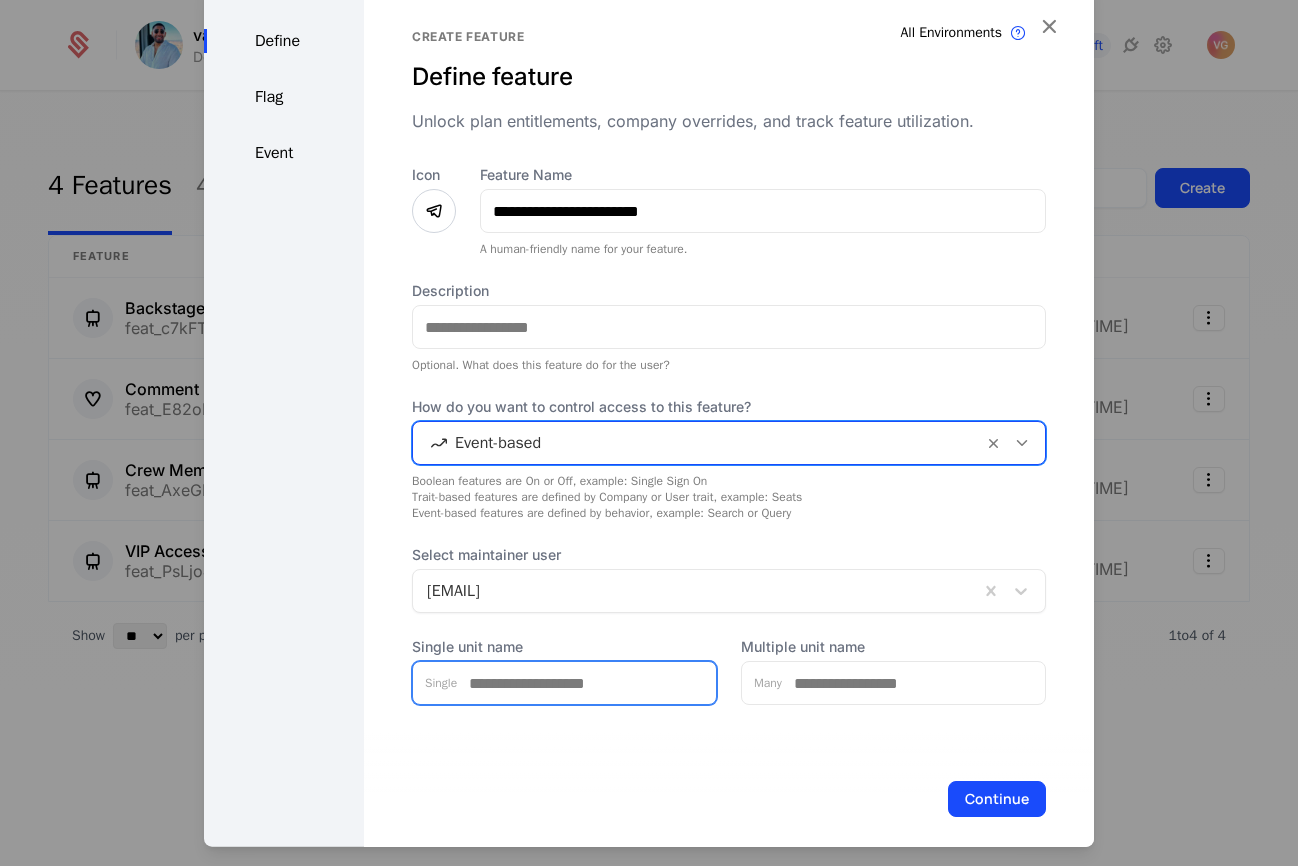 click on "Single unit name" at bounding box center (586, 683) 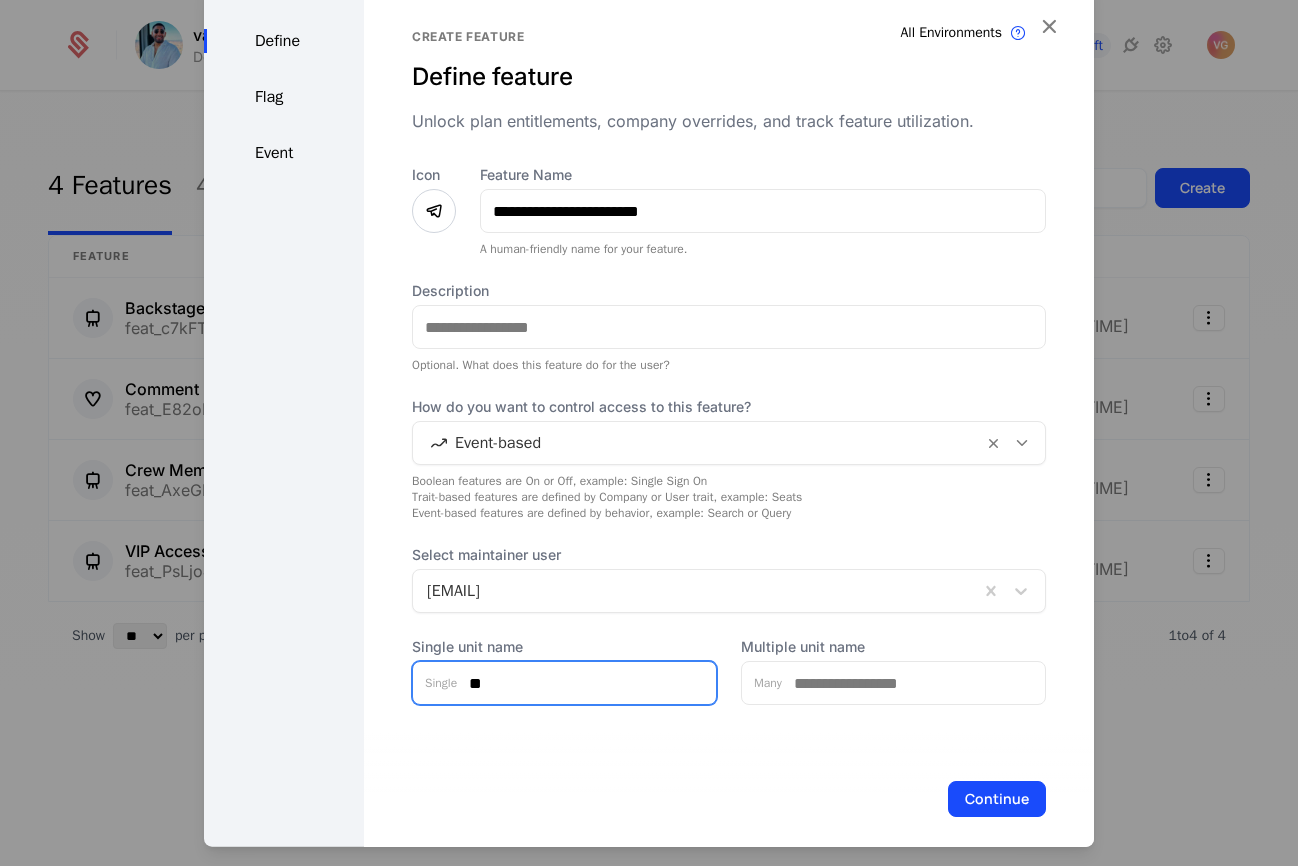 type on "**" 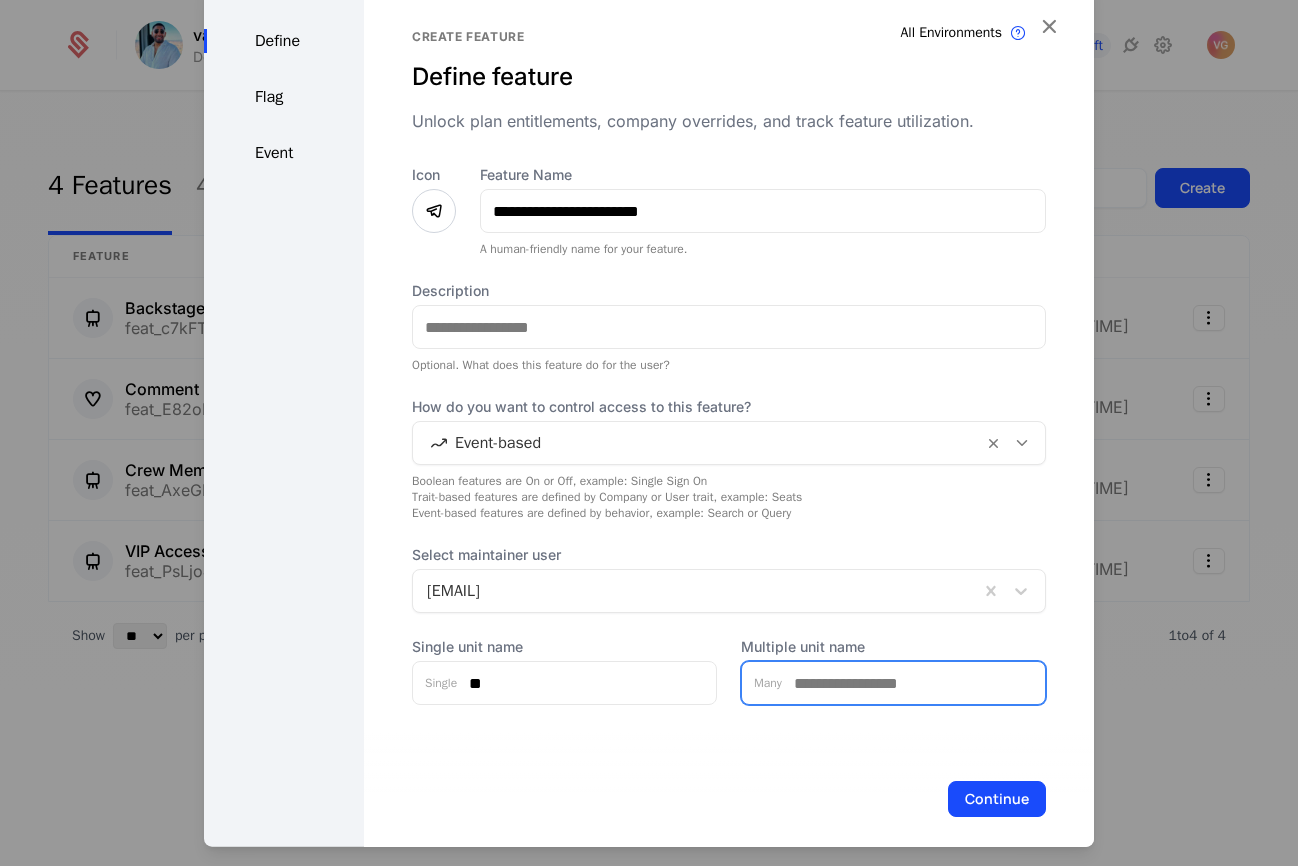 click on "Multiple unit name" at bounding box center (913, 683) 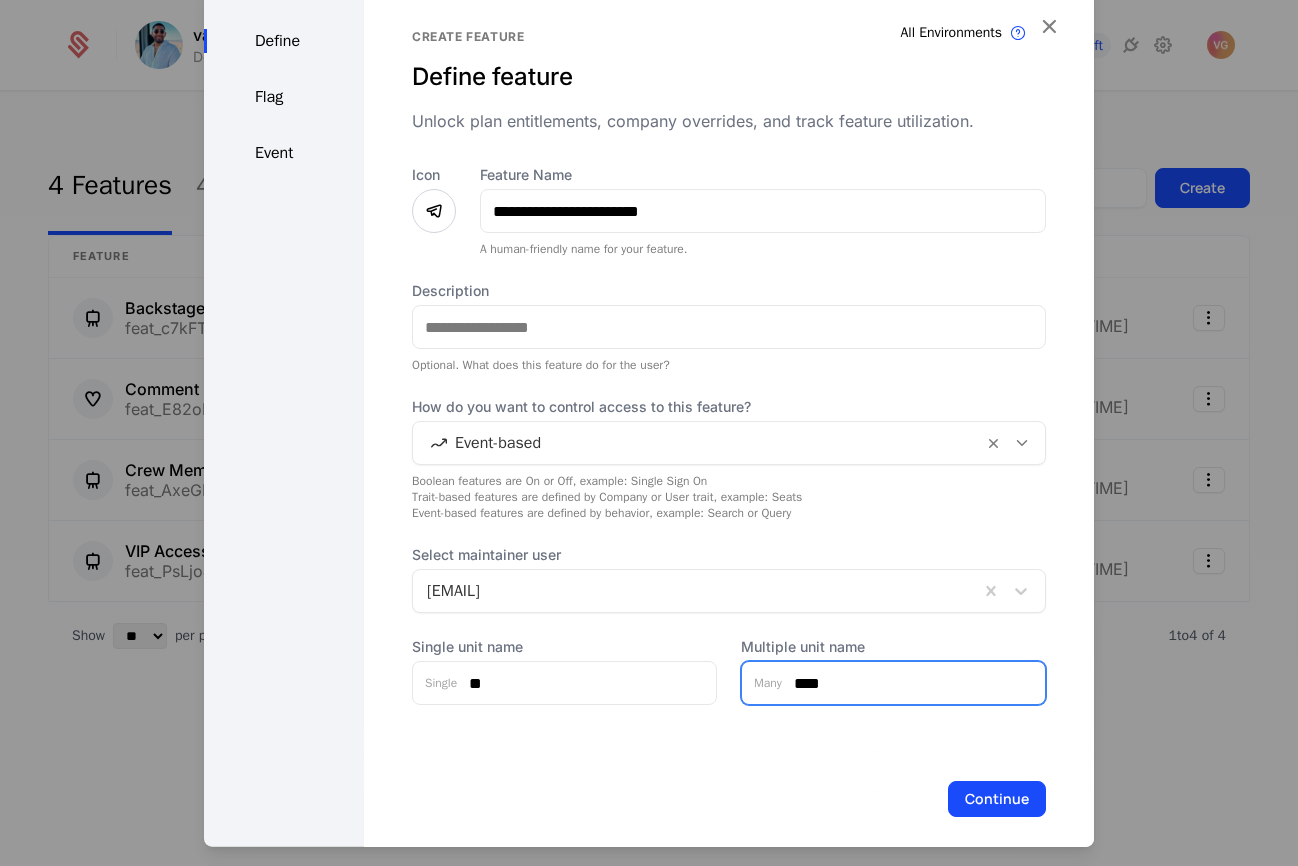 type on "****" 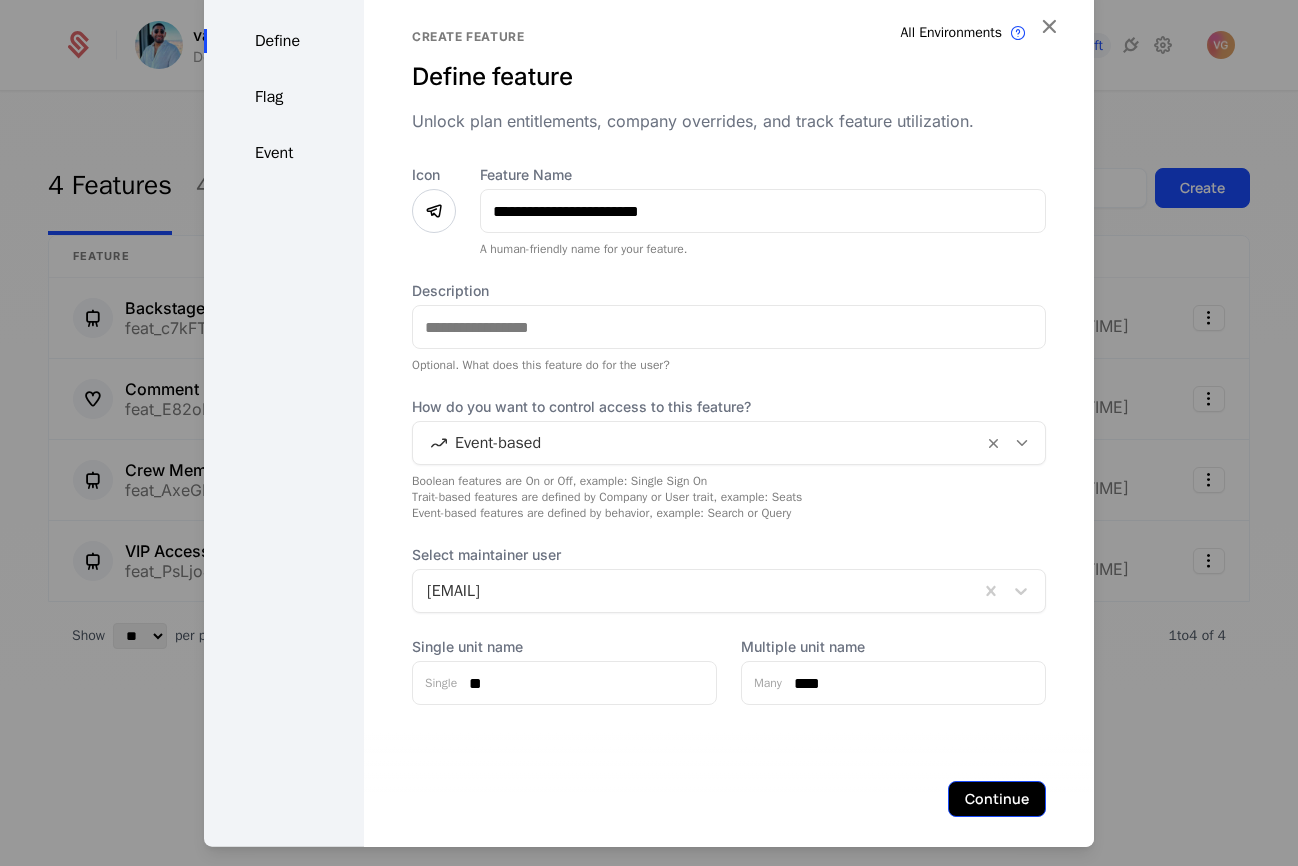 click on "Continue" at bounding box center [997, 799] 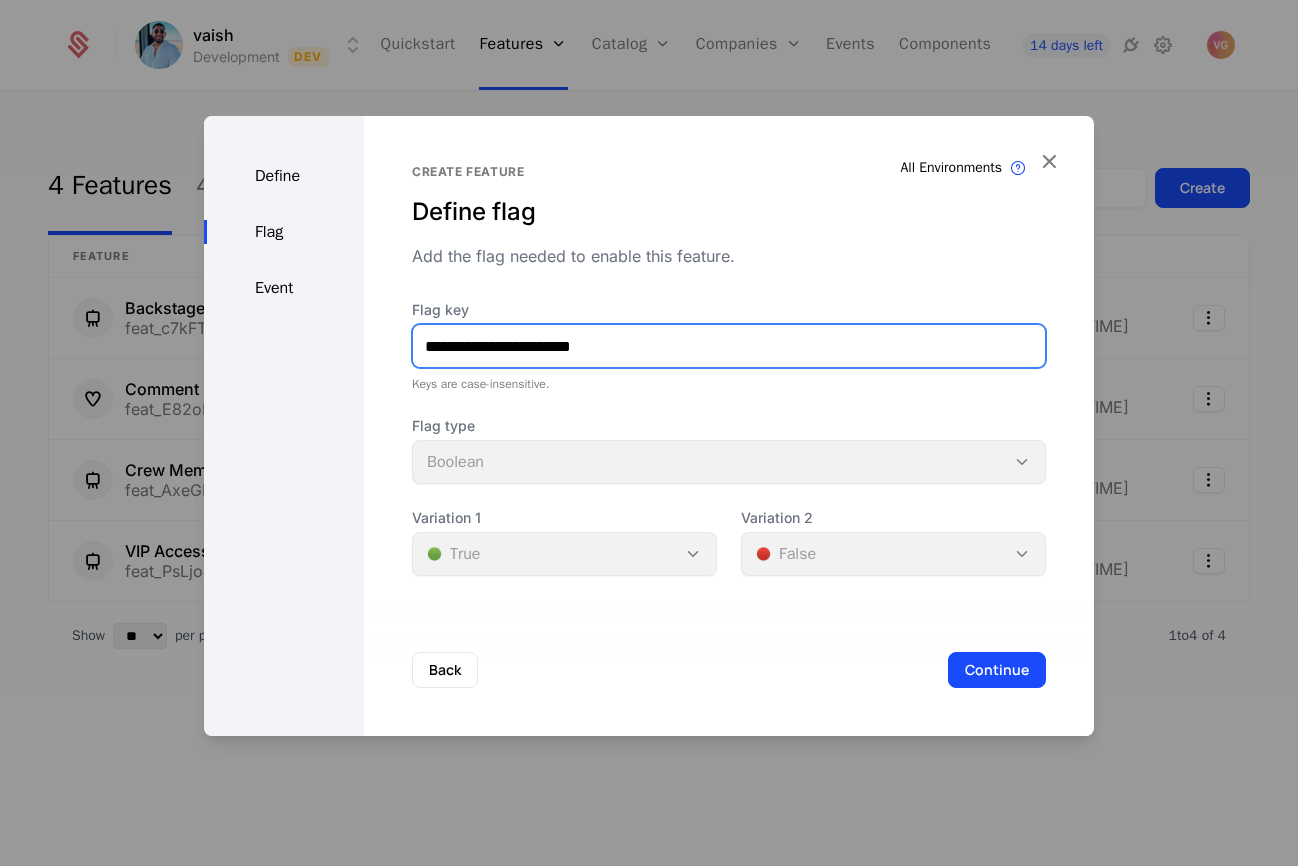 drag, startPoint x: 464, startPoint y: 342, endPoint x: 598, endPoint y: 349, distance: 134.18271 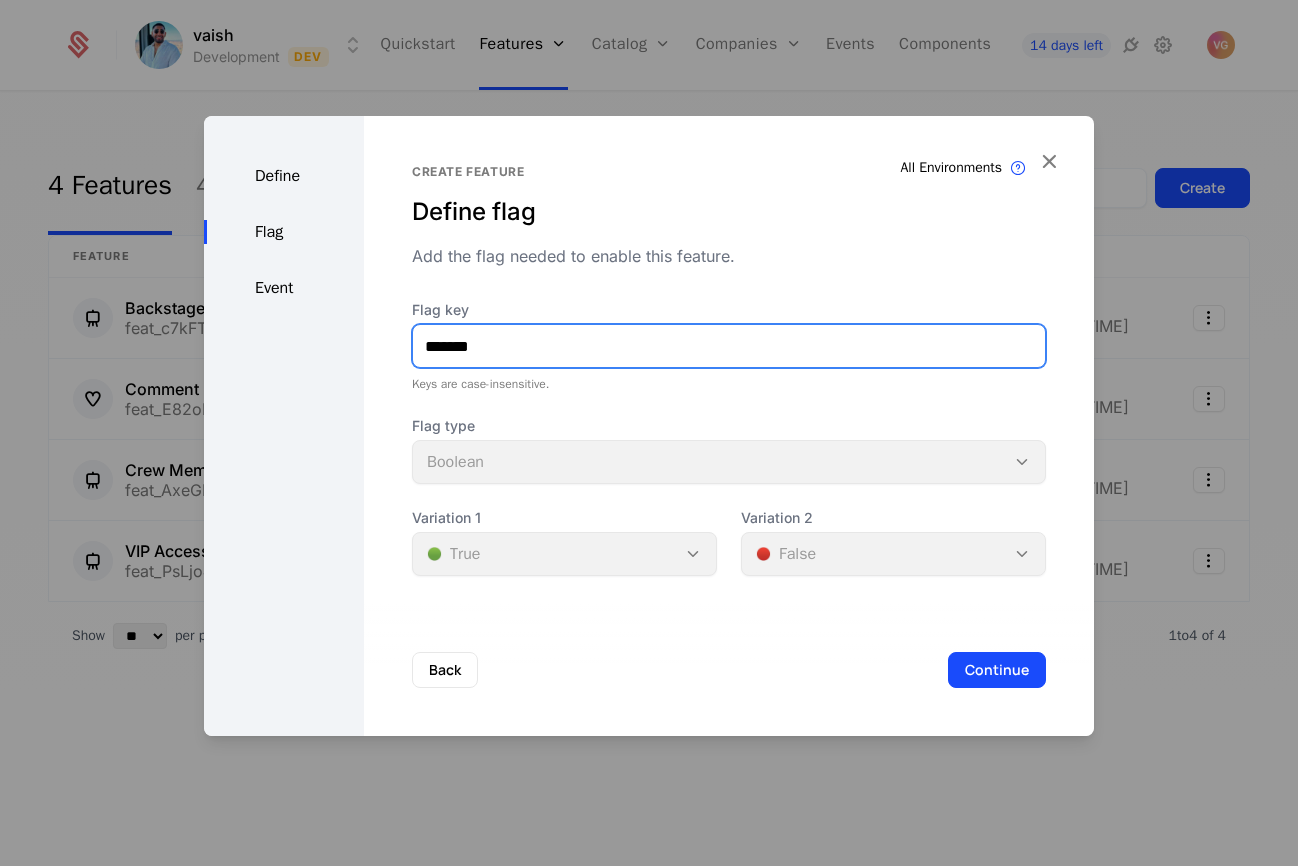 type on "*******" 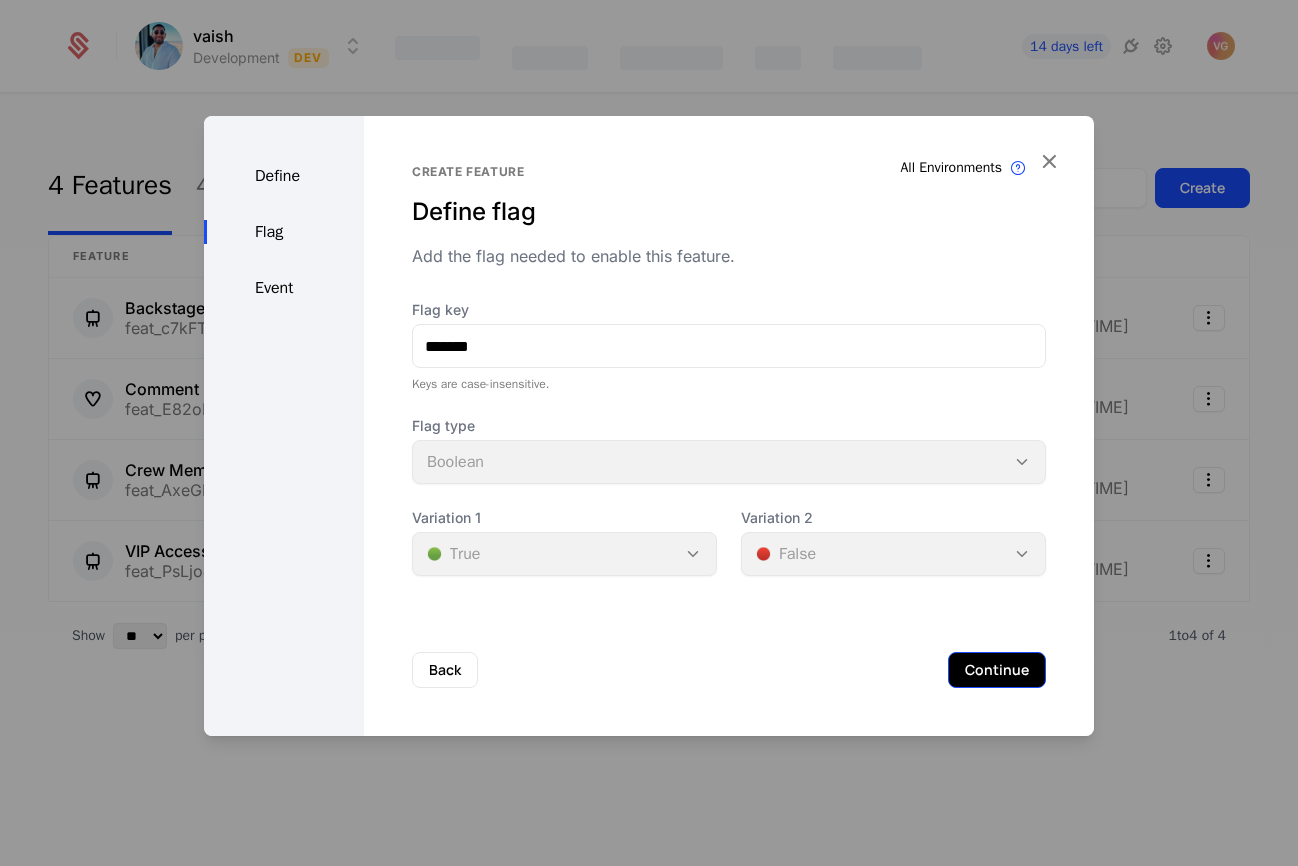 click on "Continue" at bounding box center (997, 670) 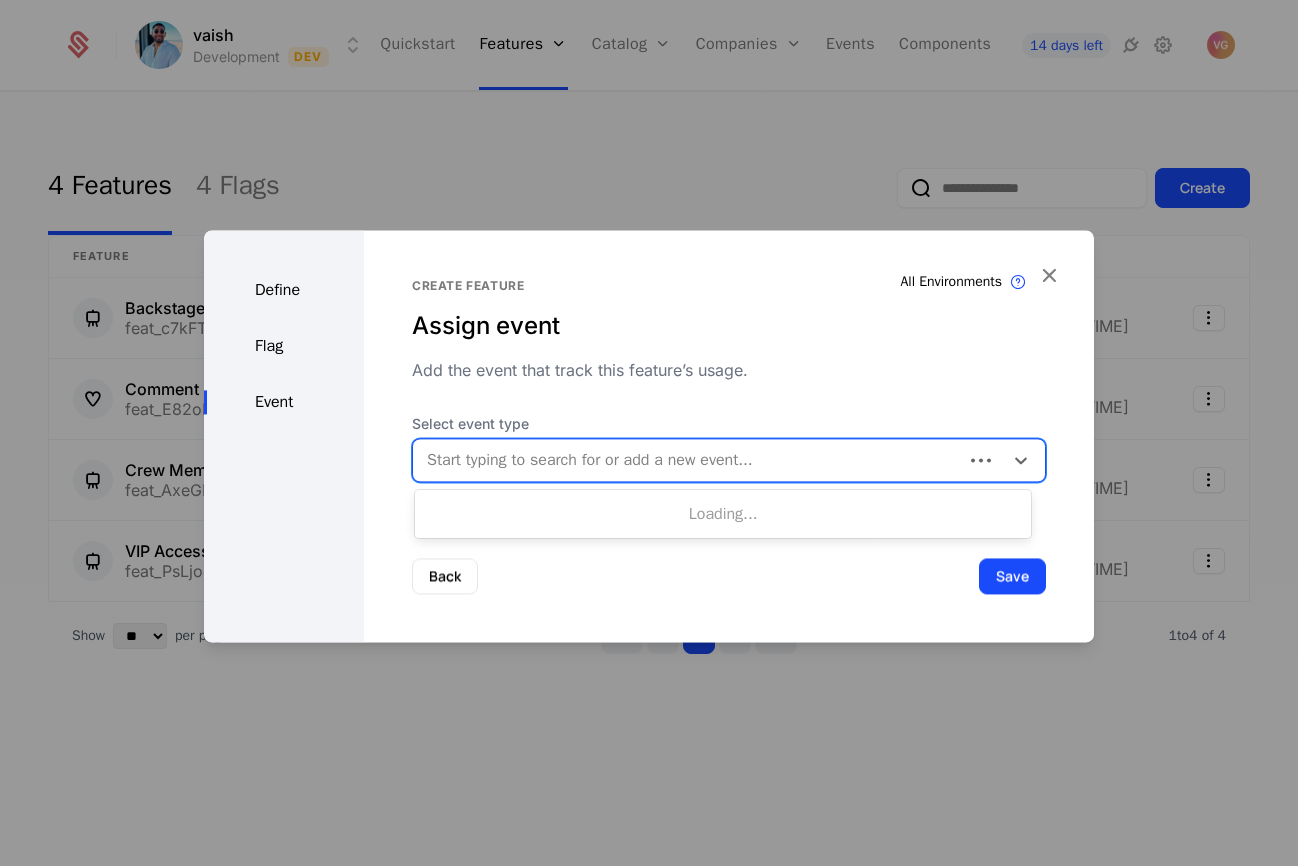 click at bounding box center (688, 460) 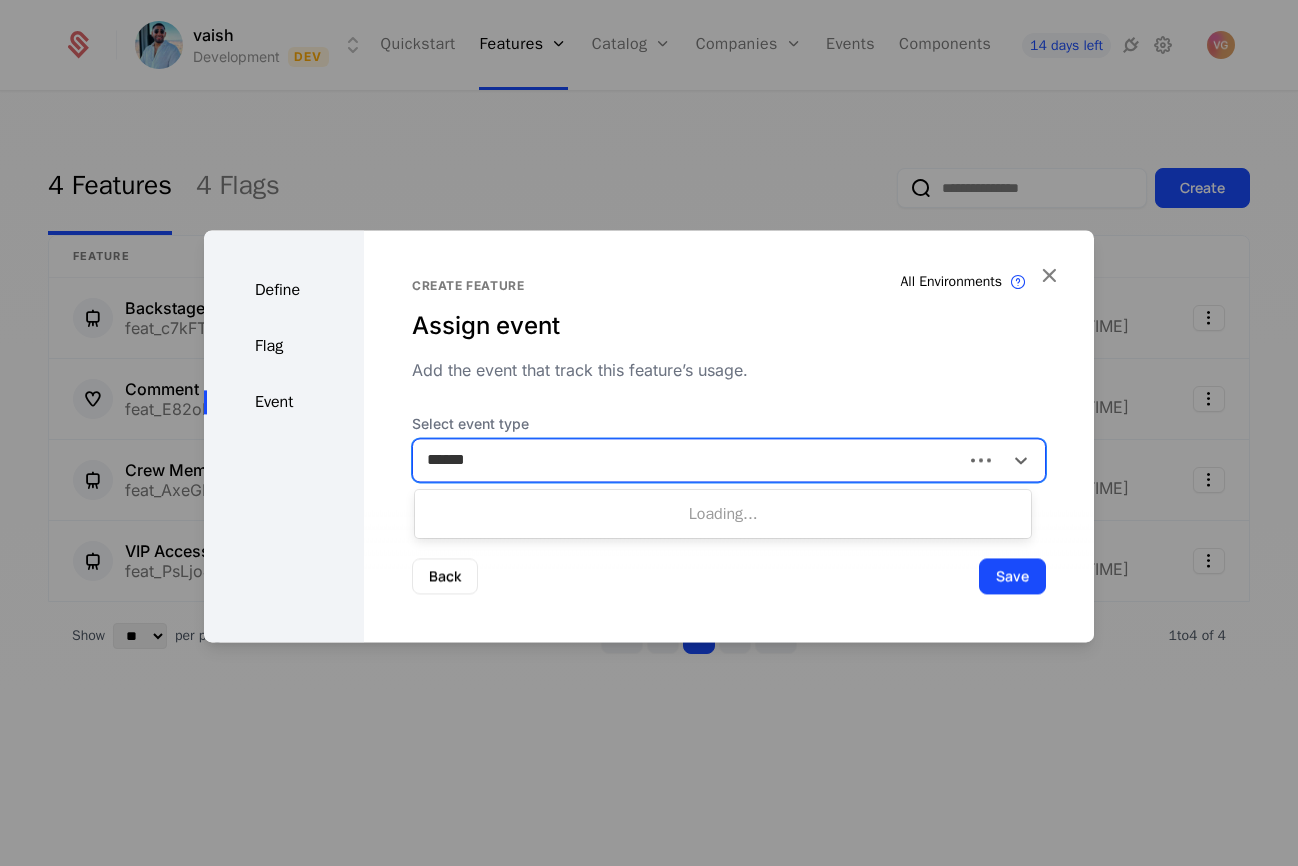 type on "*******" 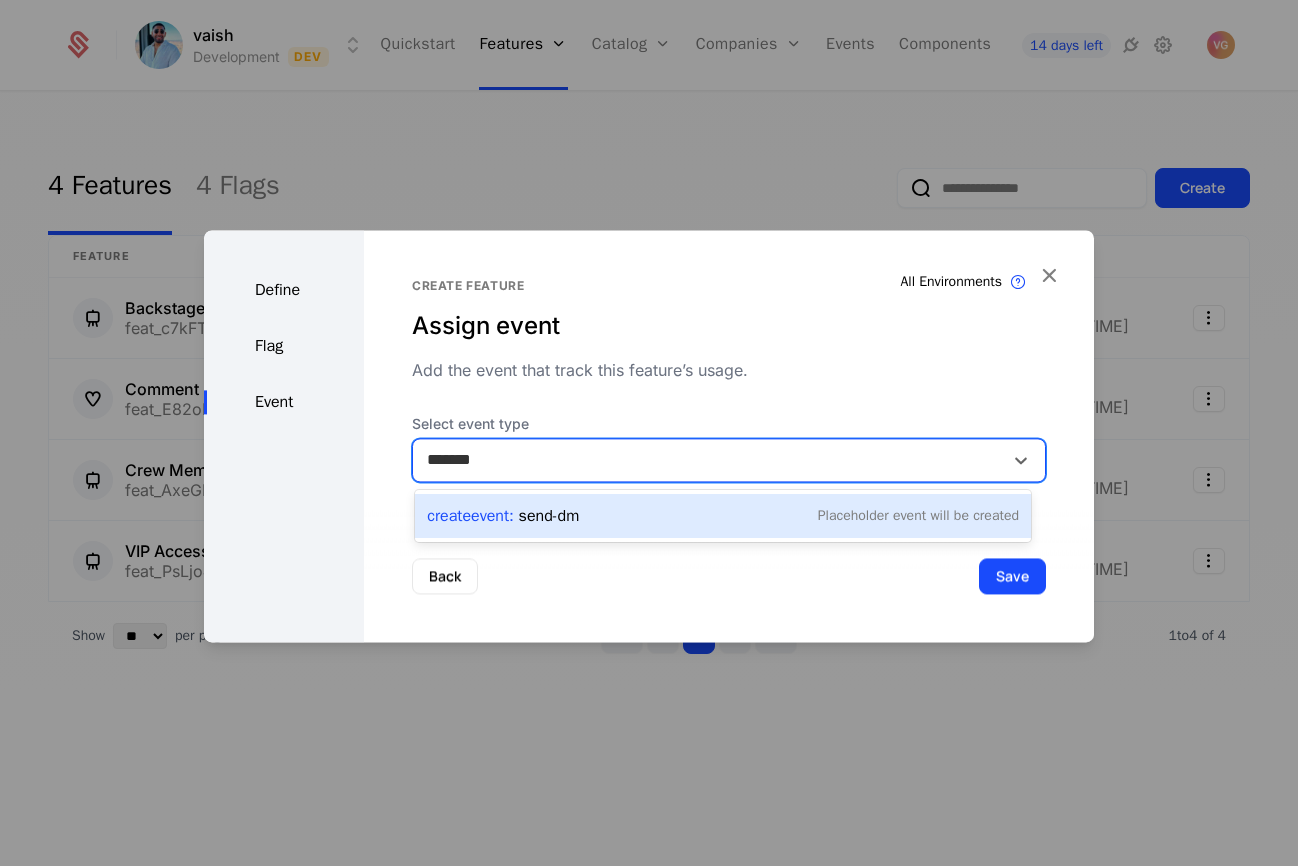 click on "Create  Event :   send-dm" at bounding box center [503, 516] 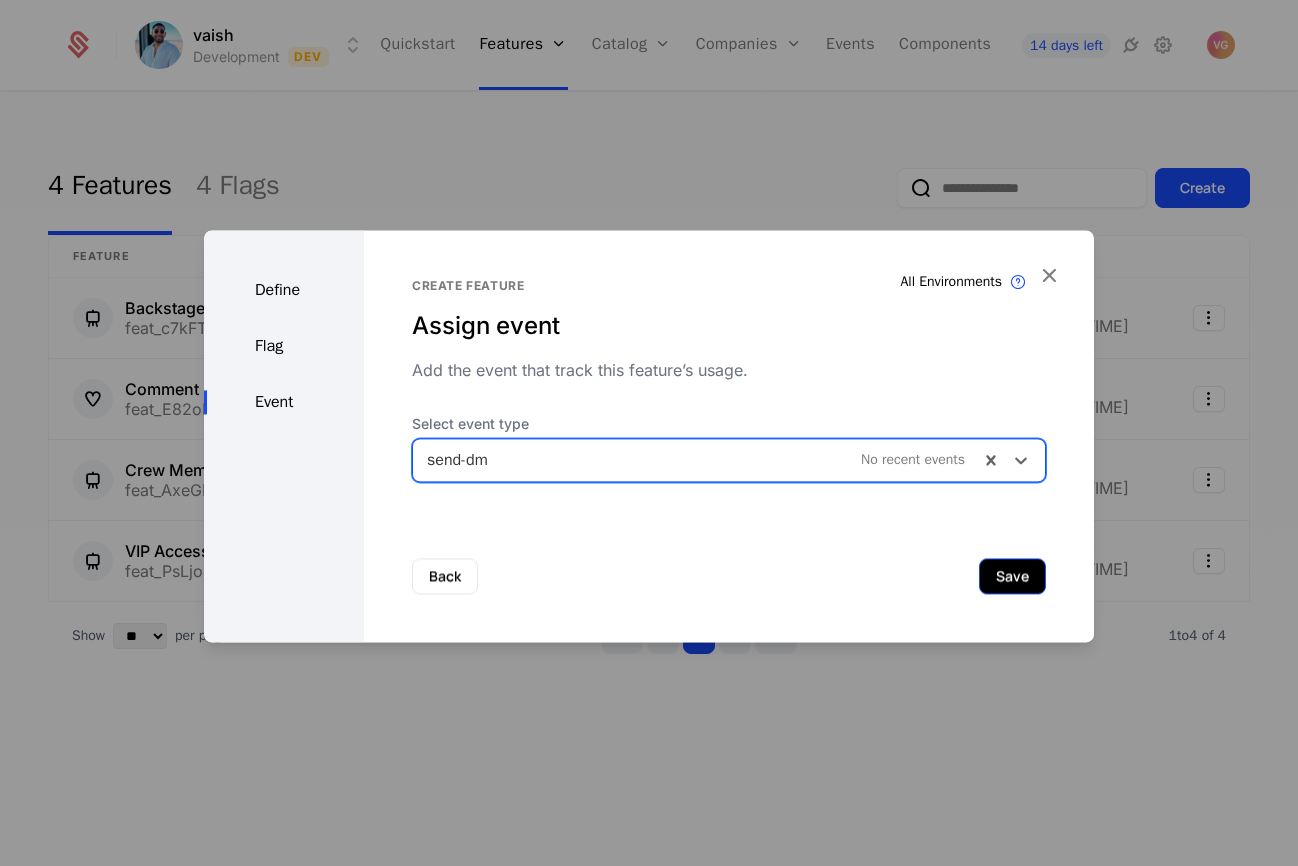 click on "Save" at bounding box center [1012, 576] 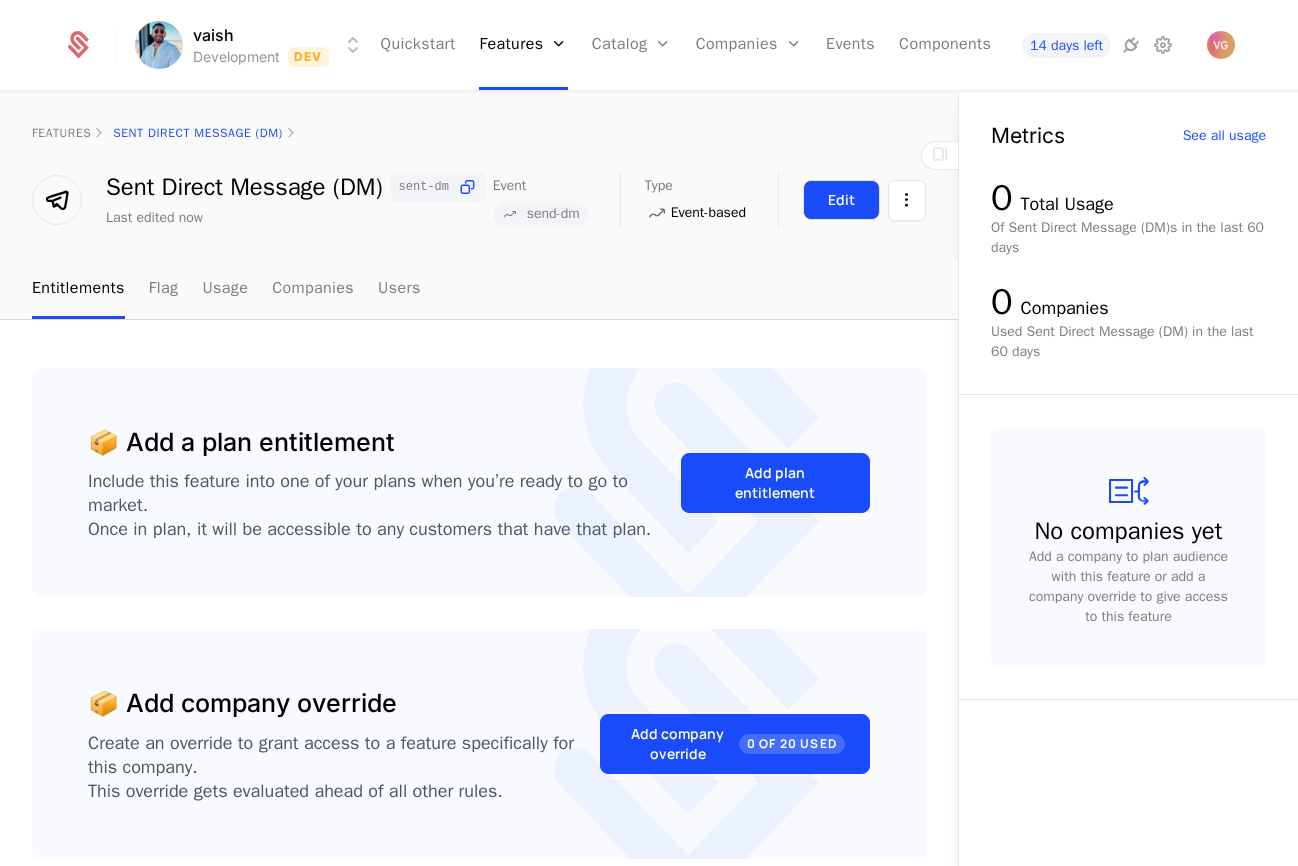 click on "Edit" at bounding box center [841, 200] 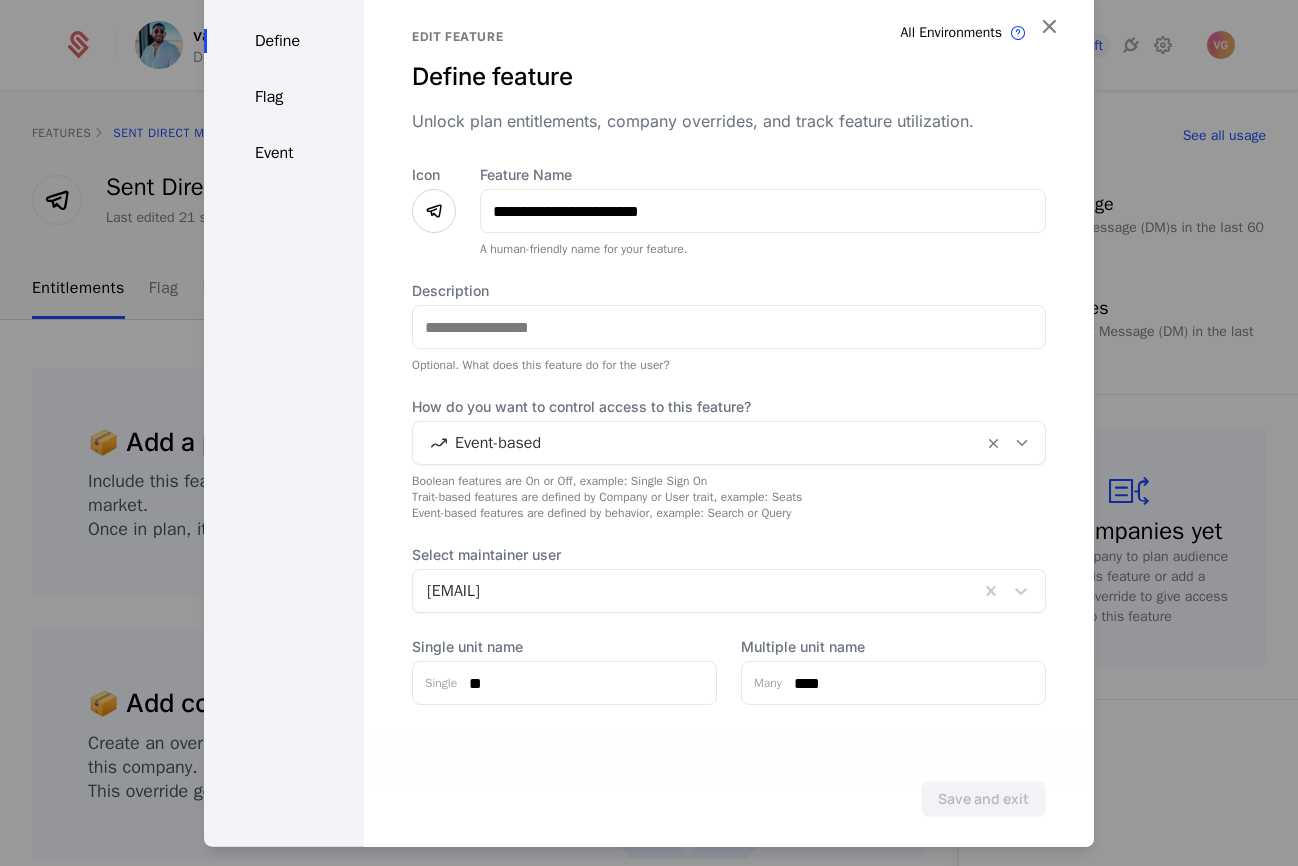 click on "Flag" at bounding box center (284, 97) 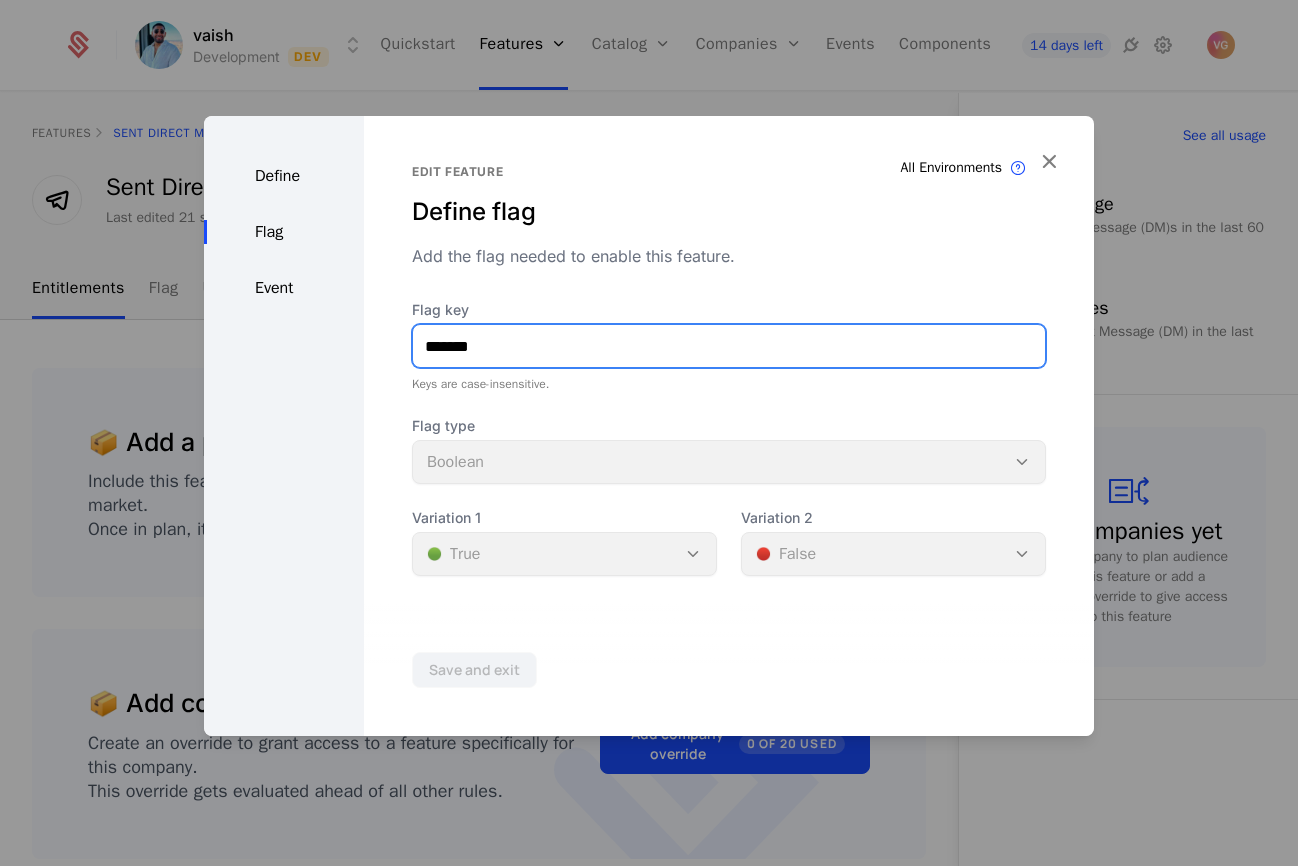 drag, startPoint x: 493, startPoint y: 354, endPoint x: 467, endPoint y: 348, distance: 26.683329 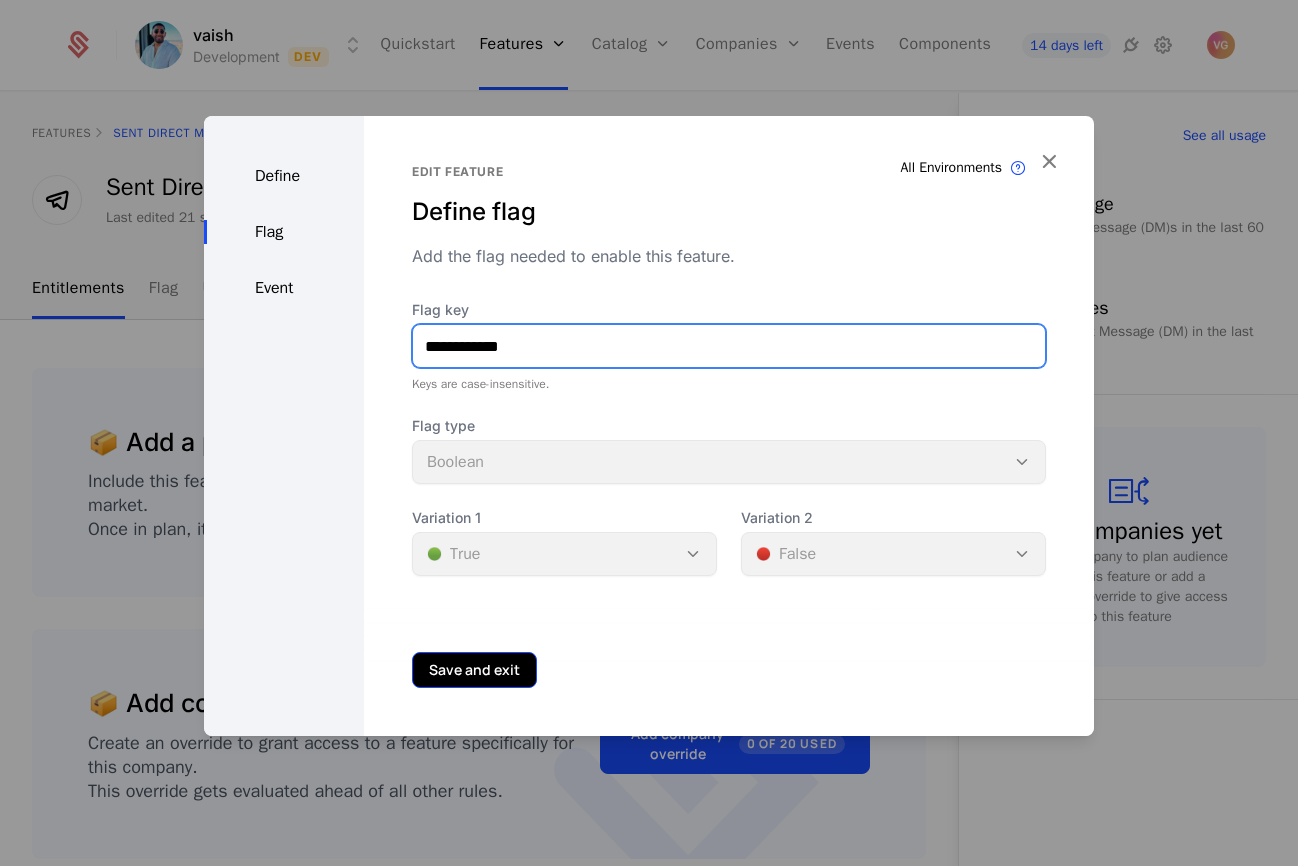 type on "**********" 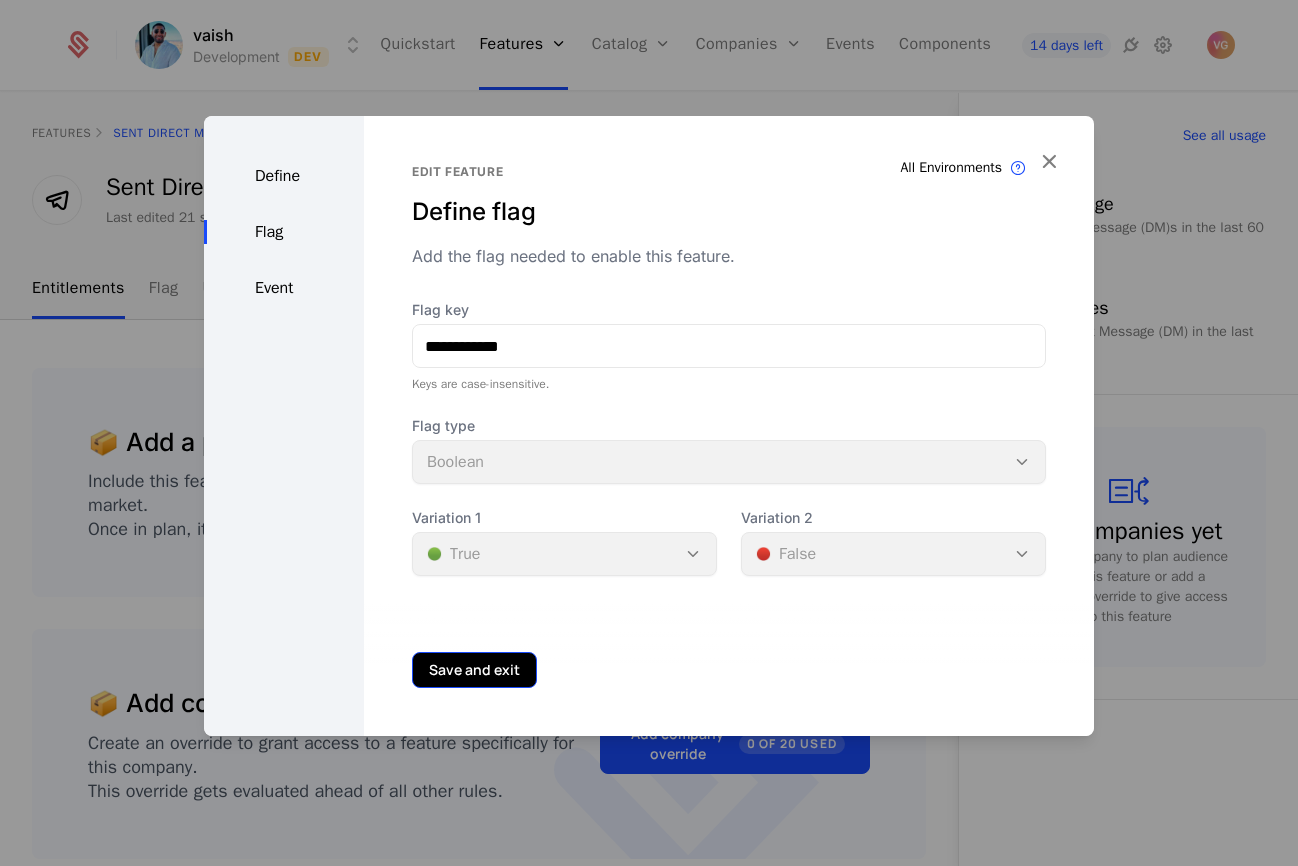 click on "Save and exit" at bounding box center [474, 670] 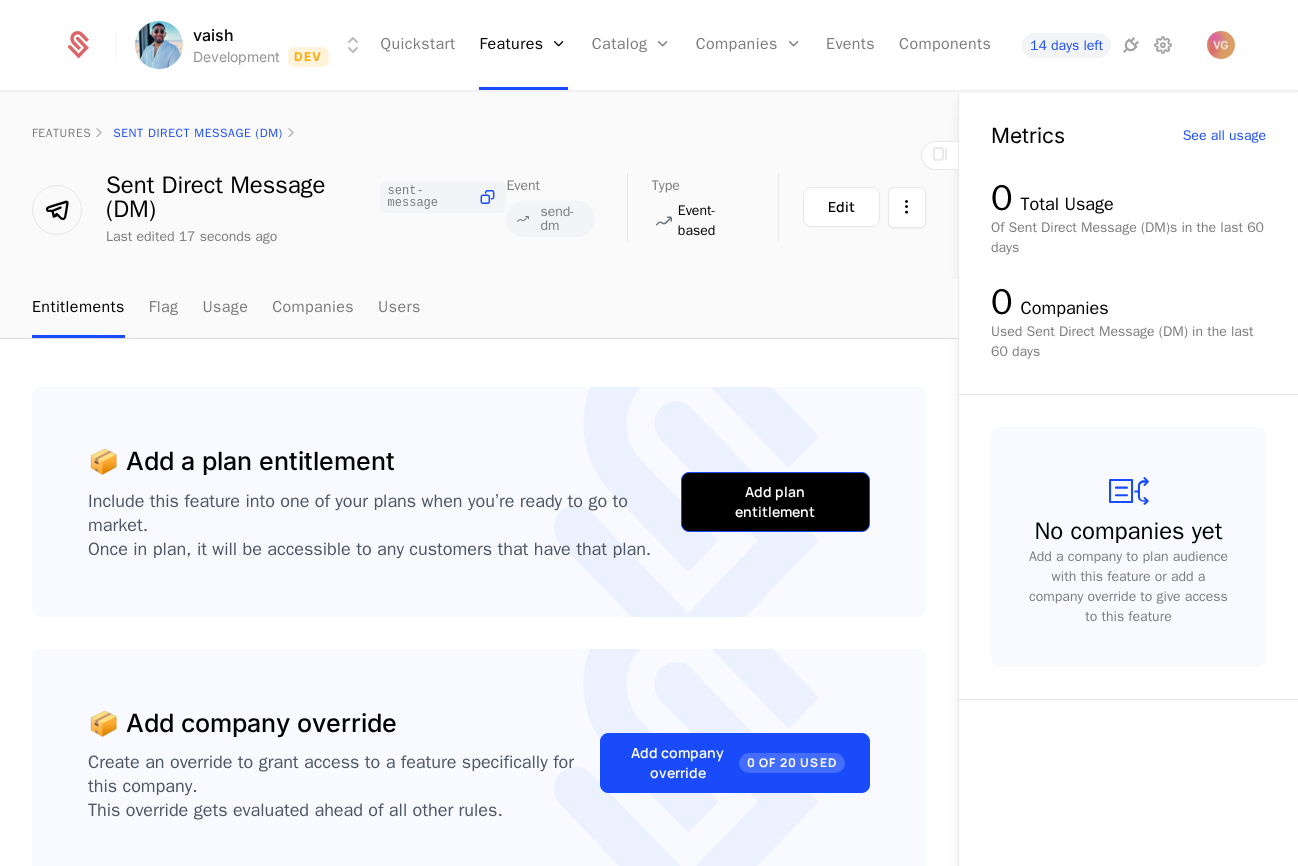 click on "Add plan entitlement" at bounding box center (775, 502) 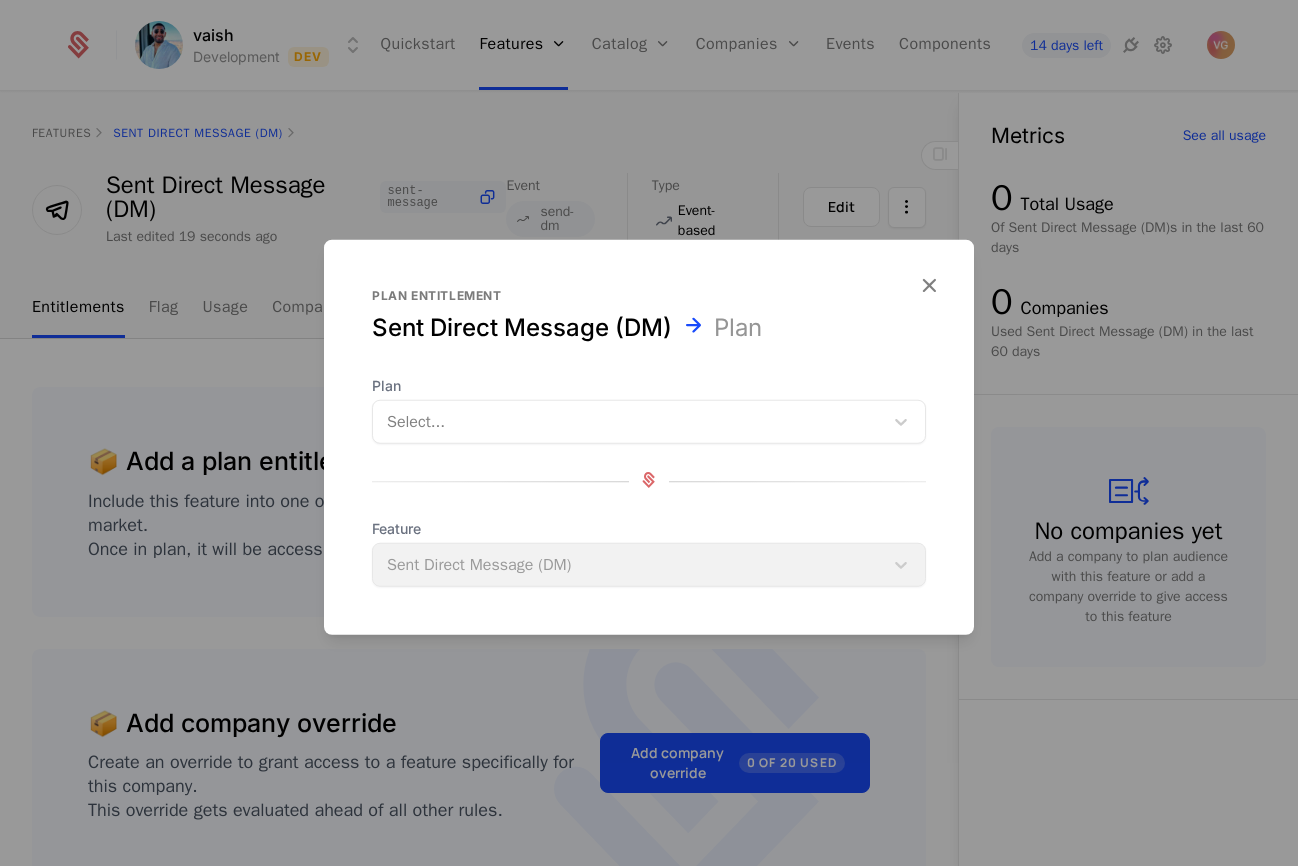 click at bounding box center (628, 422) 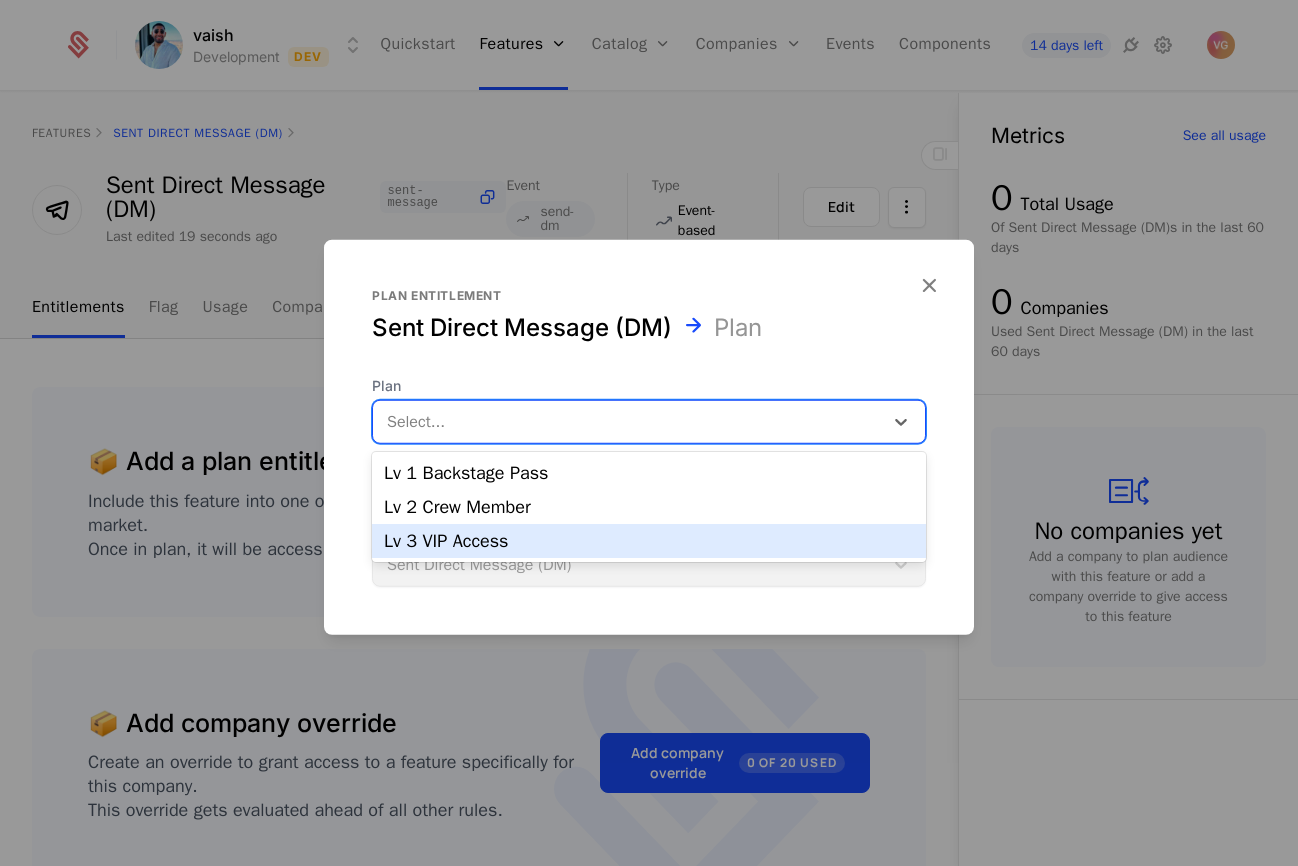 click on "Lv 3 VIP Access" at bounding box center [649, 541] 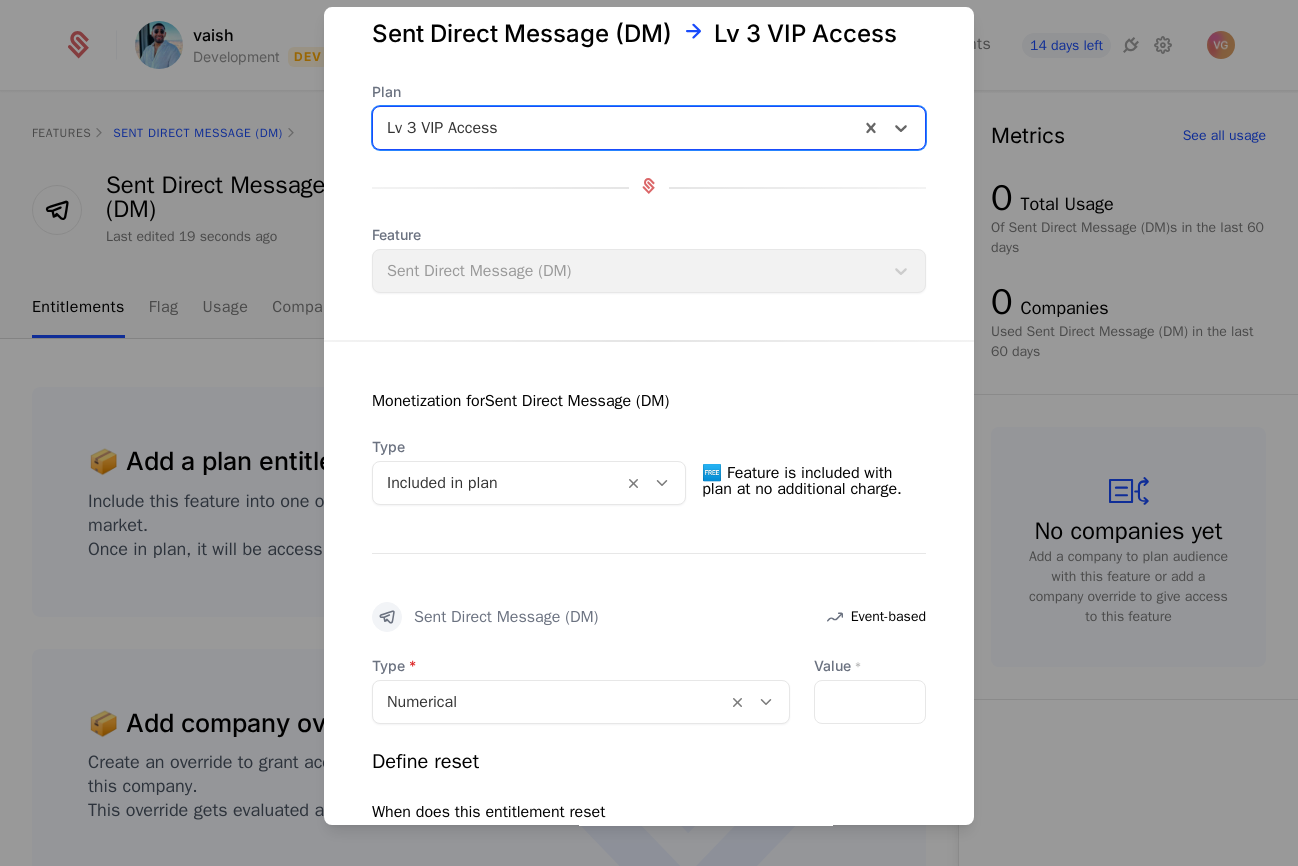 scroll, scrollTop: 379, scrollLeft: 0, axis: vertical 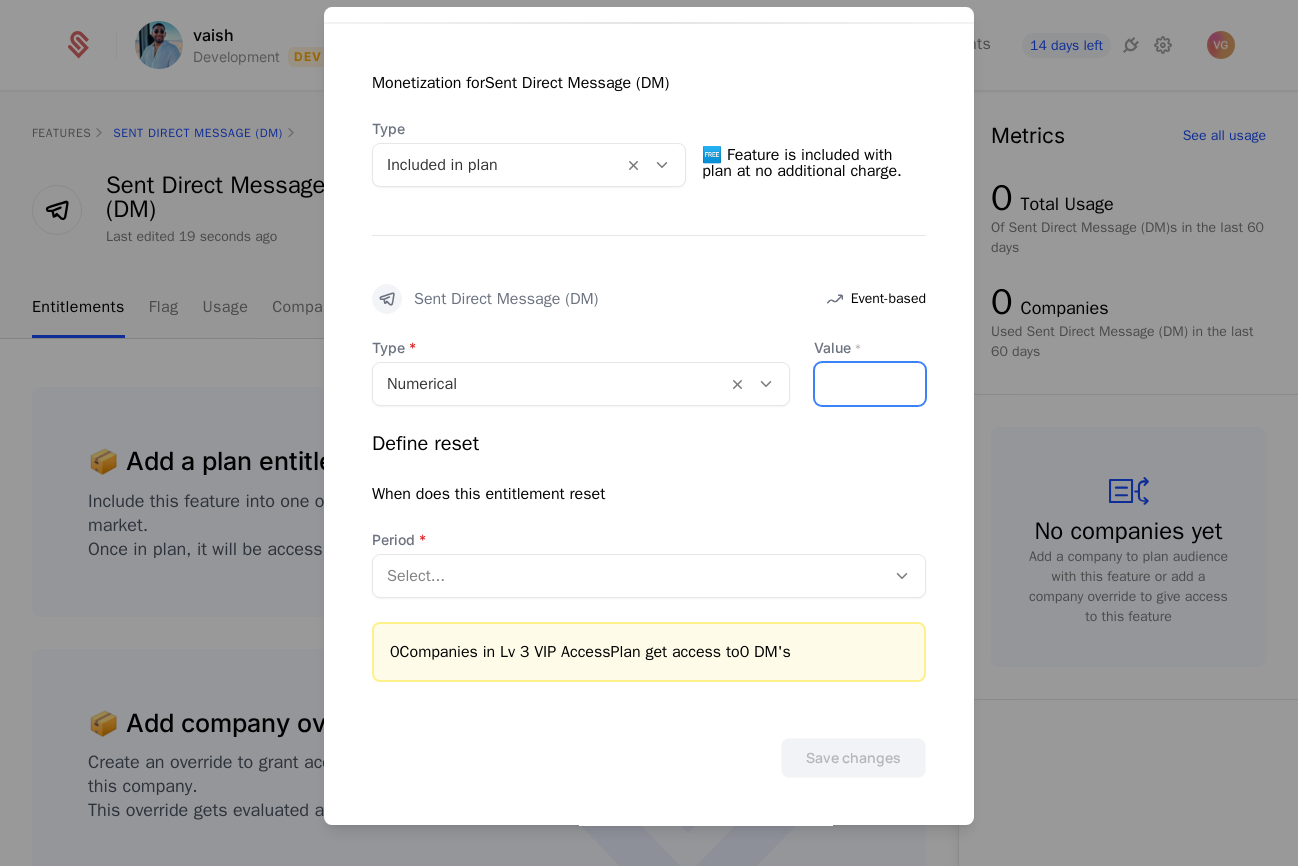 click on "Value *" at bounding box center [870, 384] 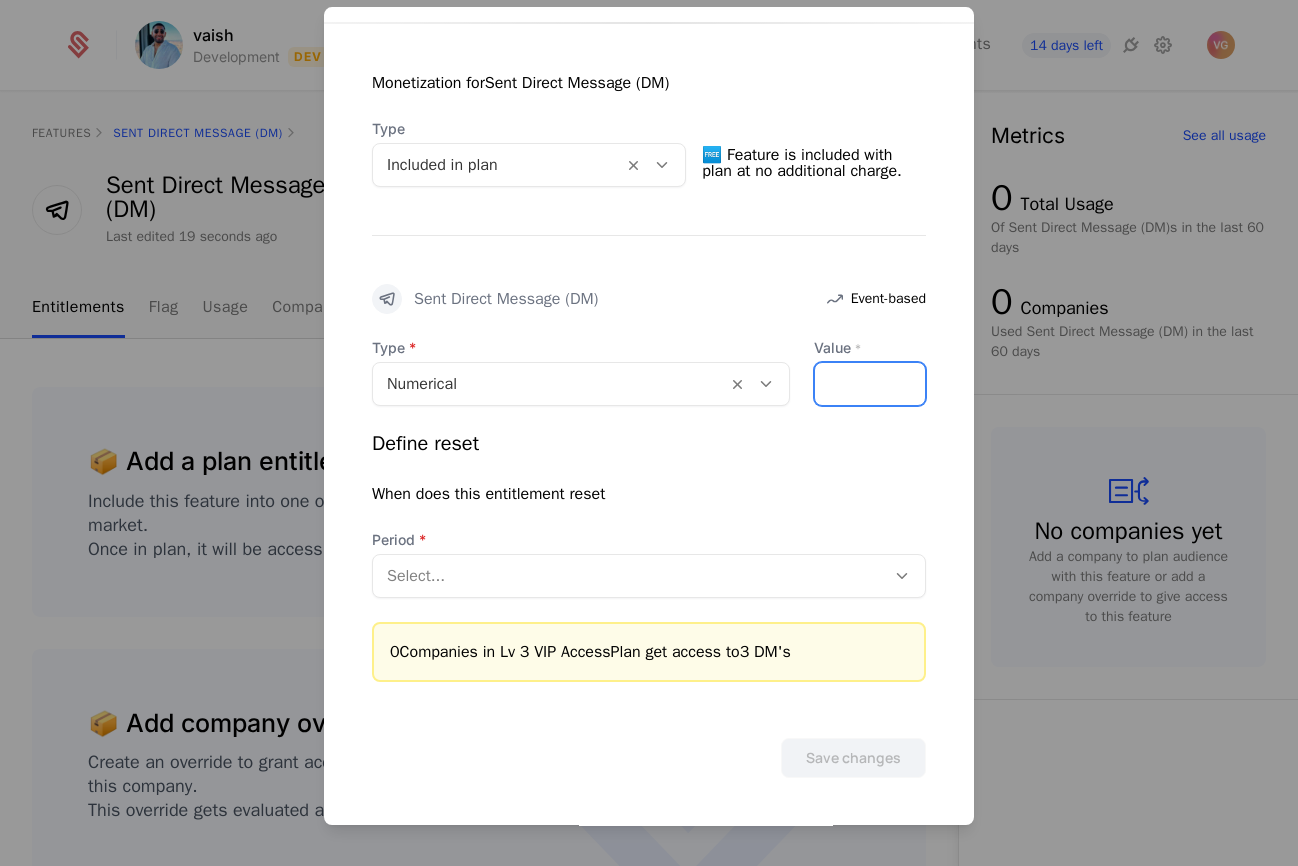 type on "*" 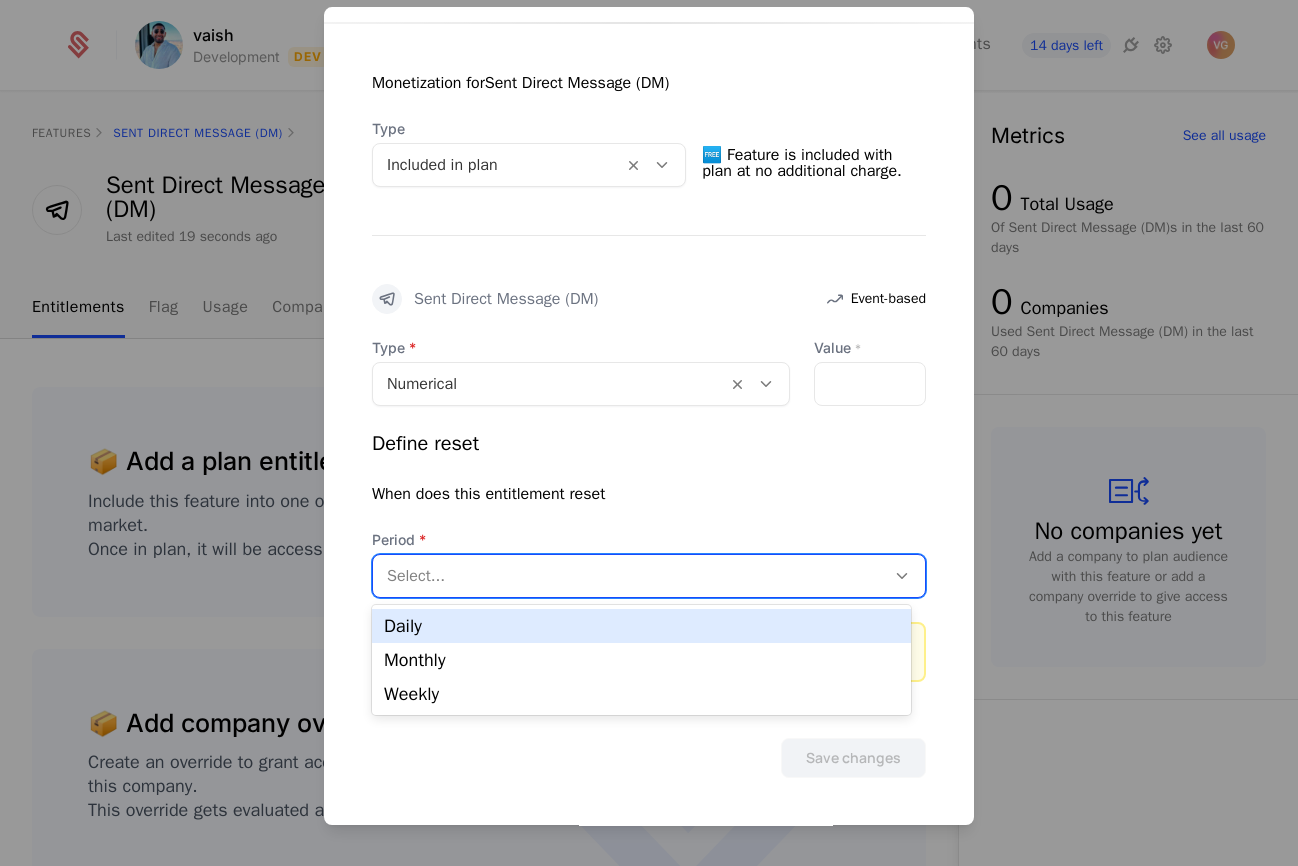 click at bounding box center (629, 576) 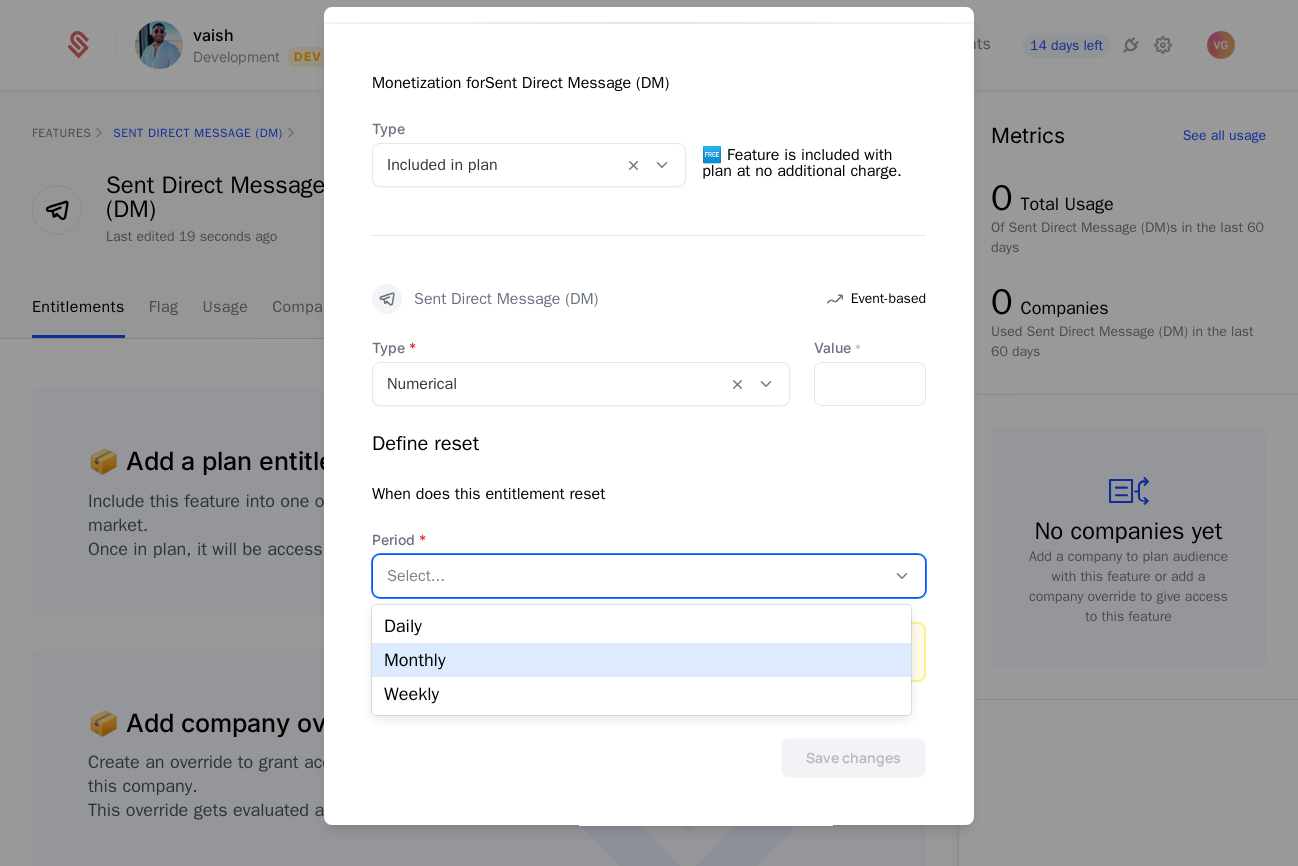 click on "Monthly" at bounding box center (641, 660) 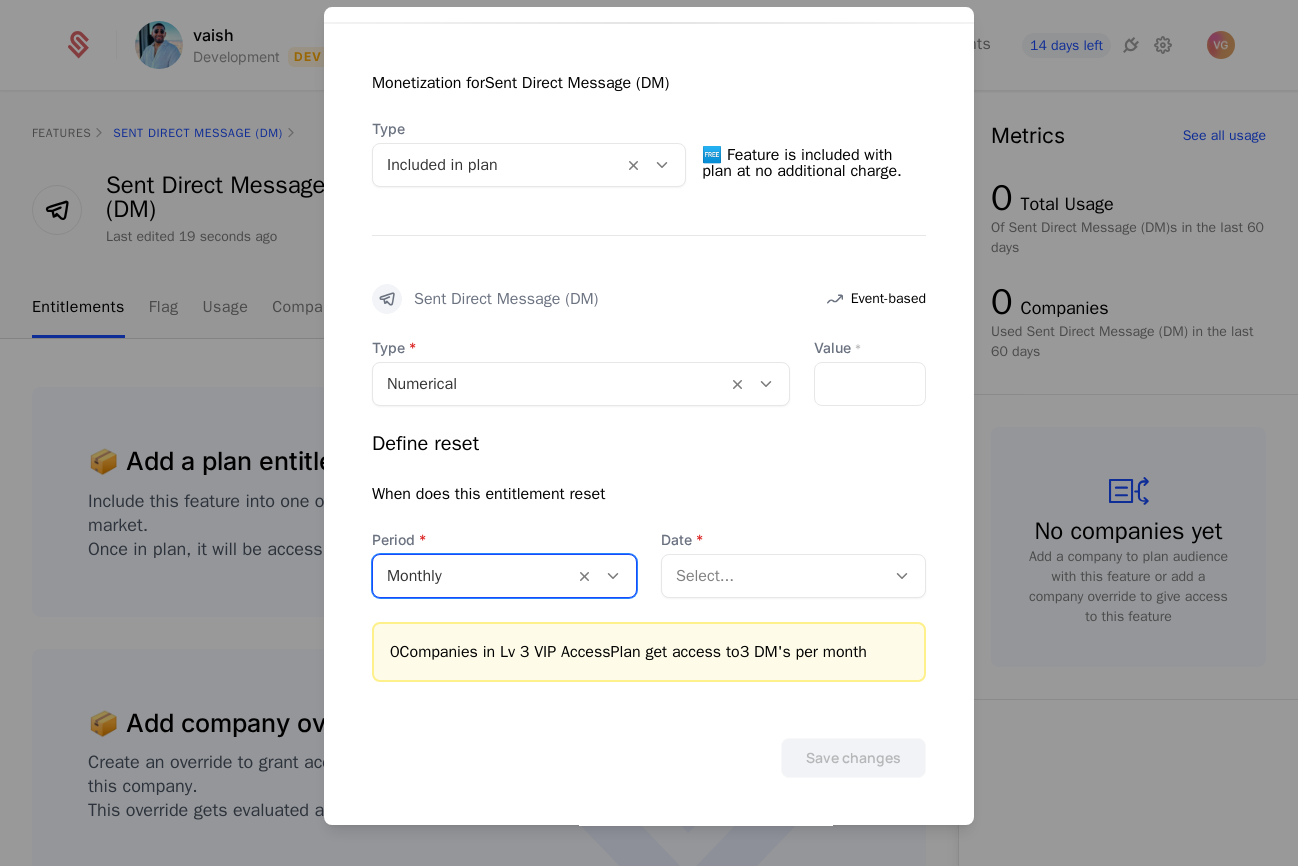 click at bounding box center [773, 576] 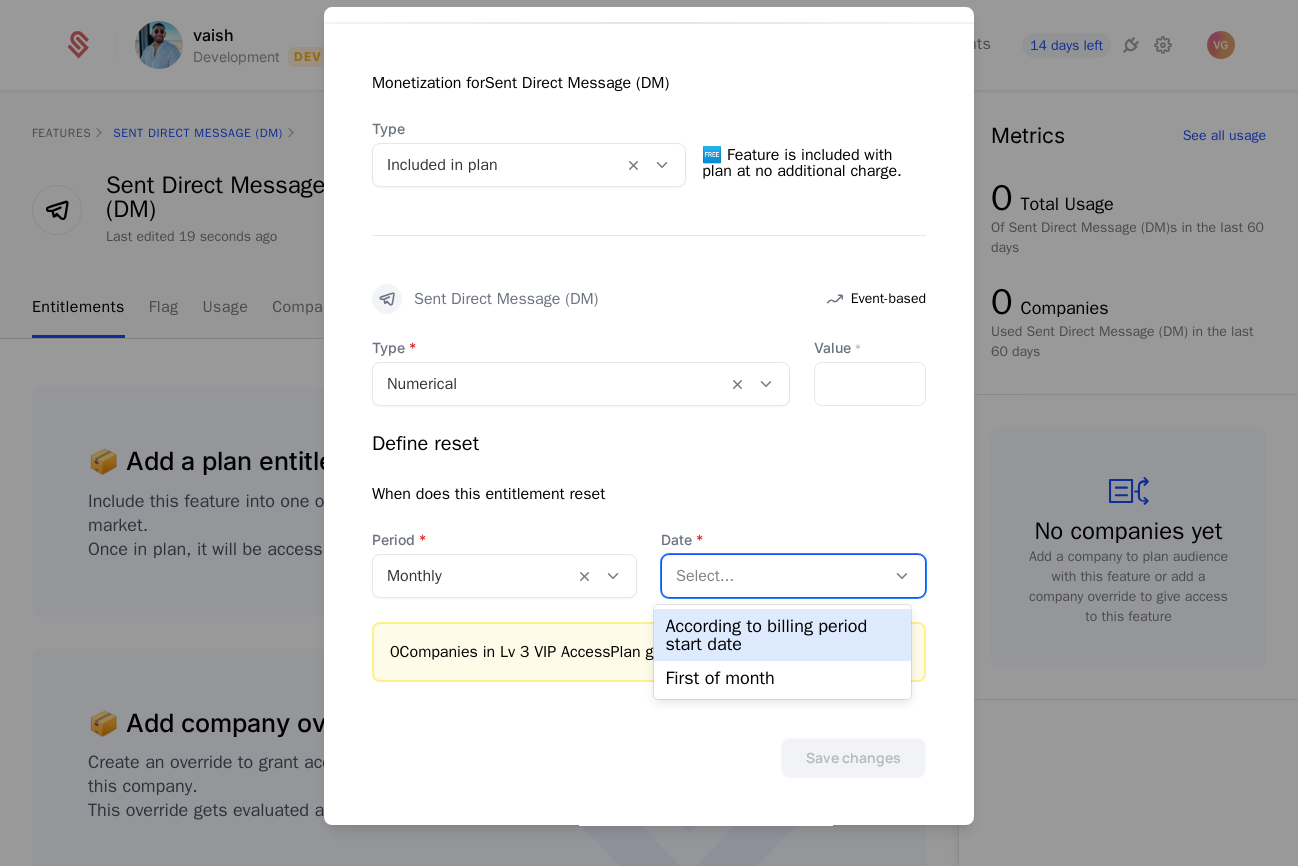 click on "According to billing period start date" at bounding box center [783, 635] 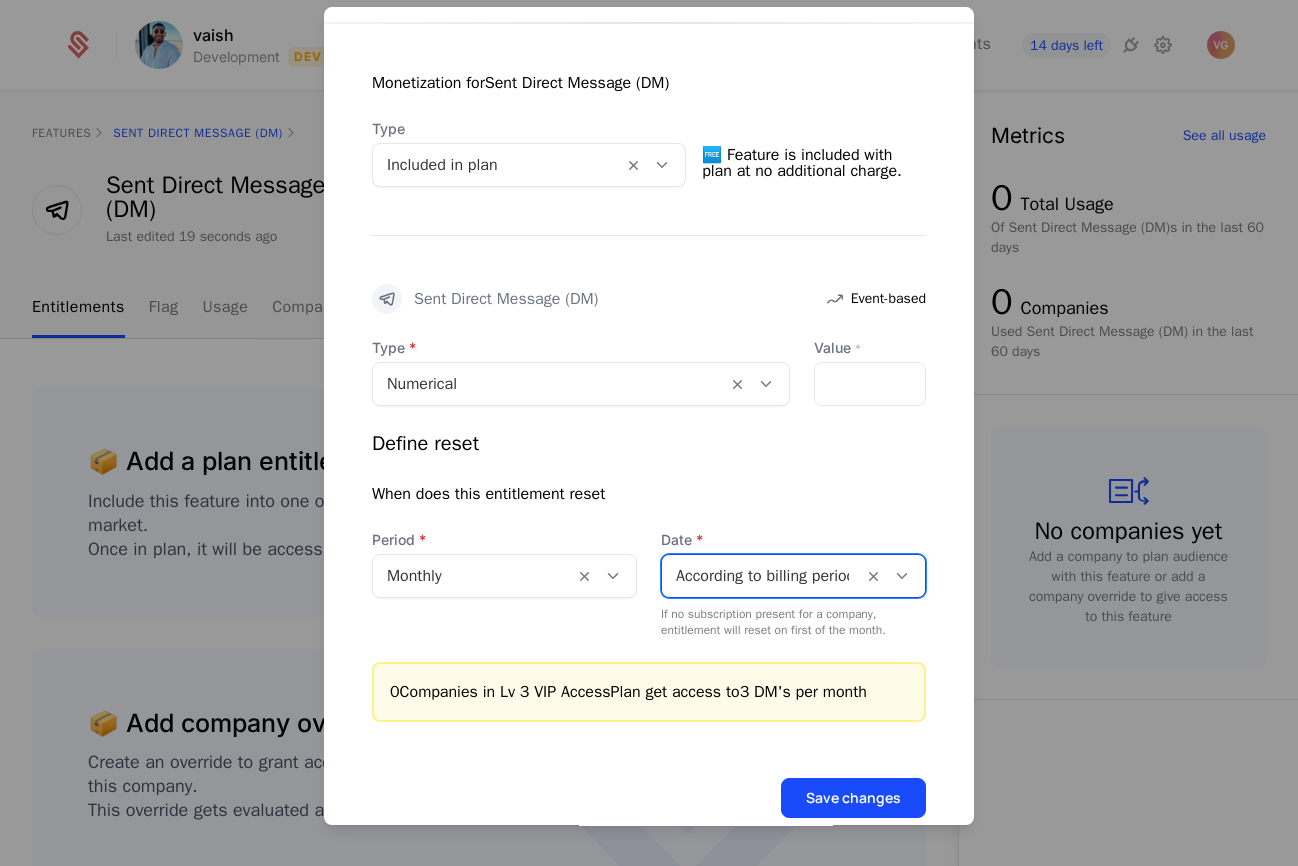 click on "According to billing period start date" at bounding box center [762, 576] 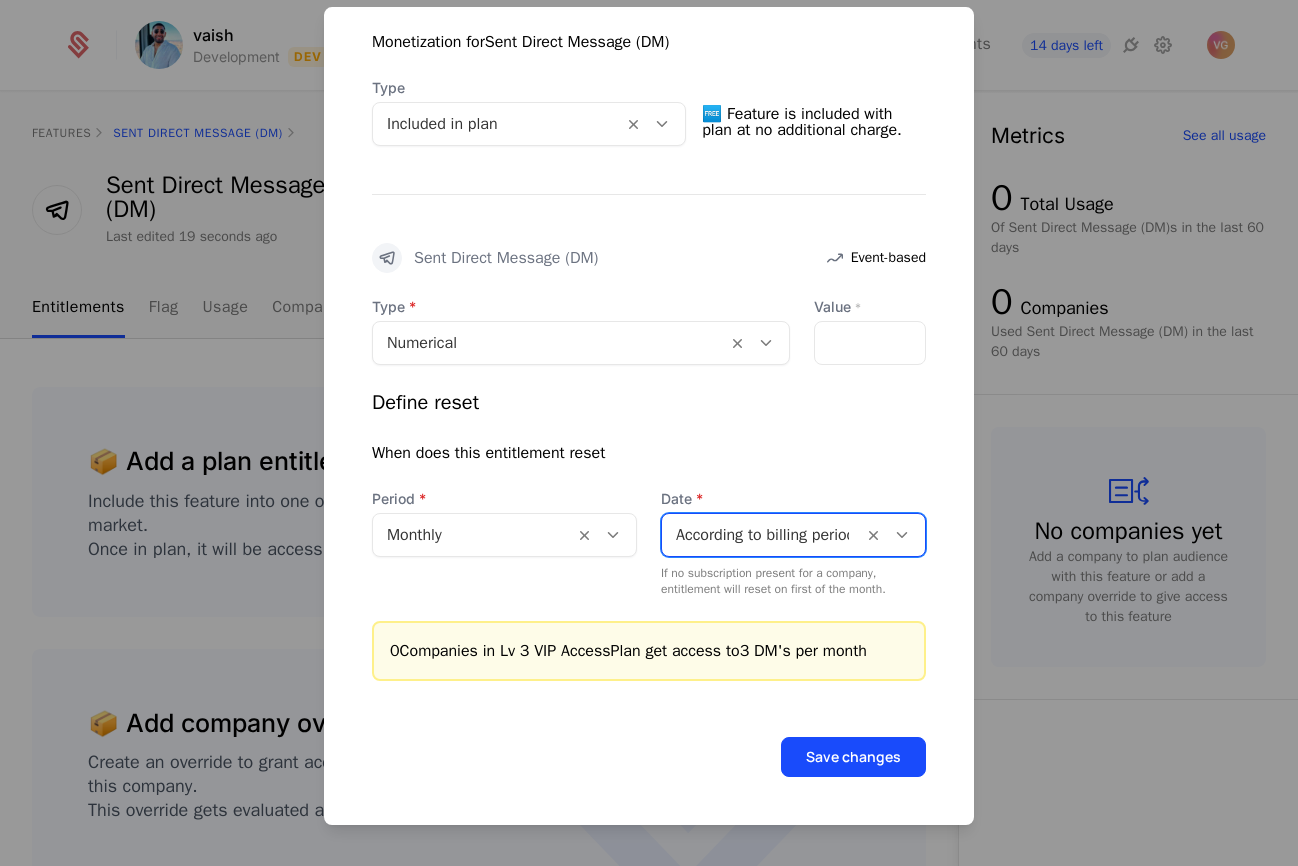 scroll, scrollTop: 443, scrollLeft: 0, axis: vertical 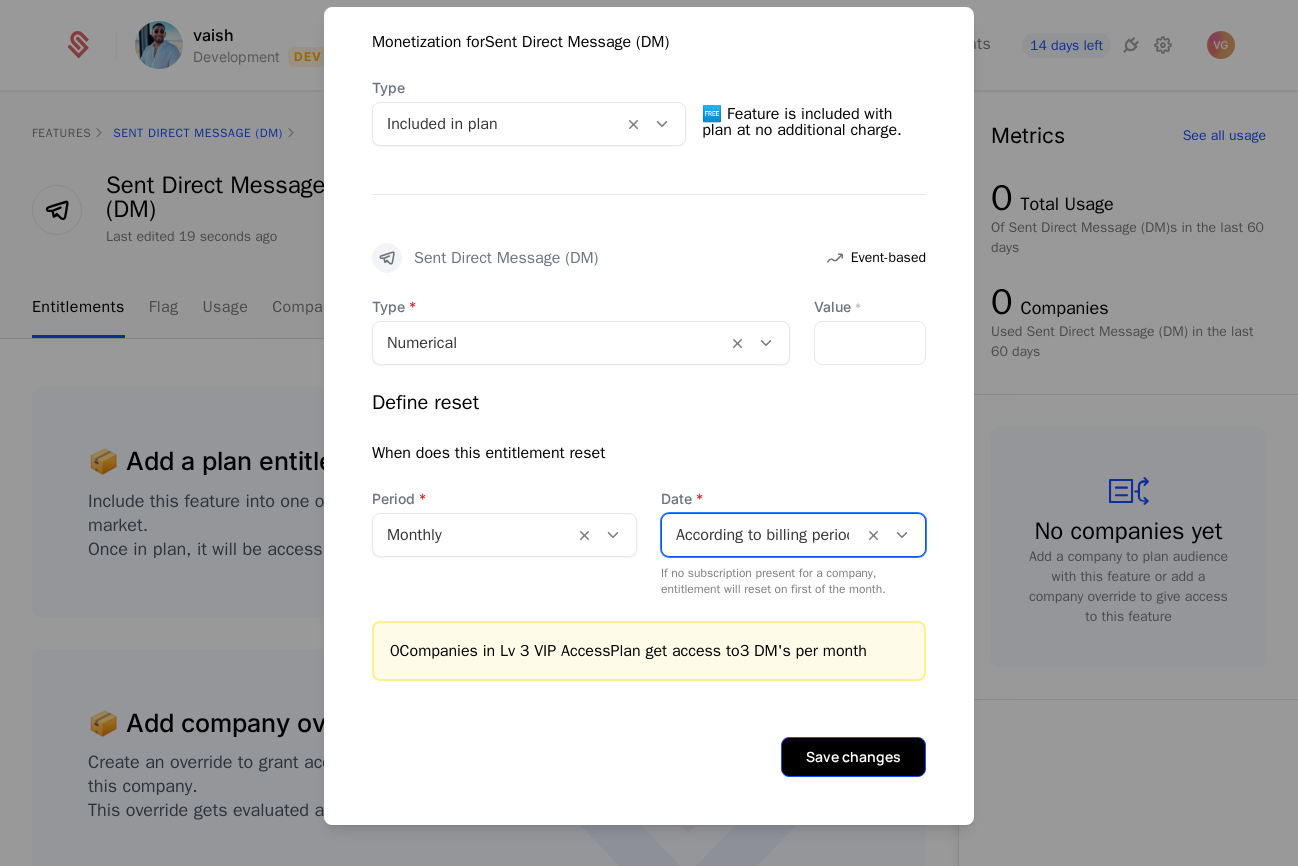 click on "Save changes" at bounding box center (853, 757) 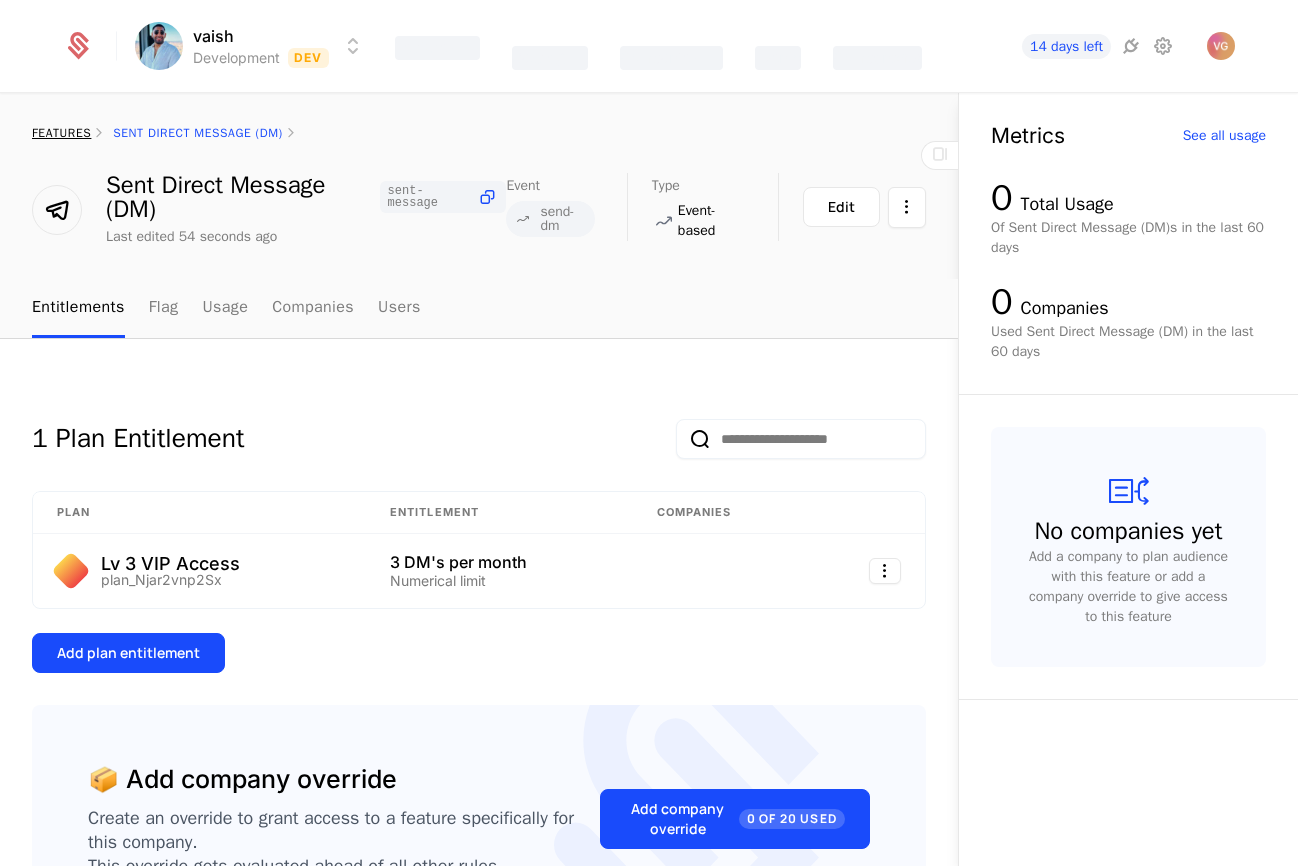 click on "features" at bounding box center (61, 133) 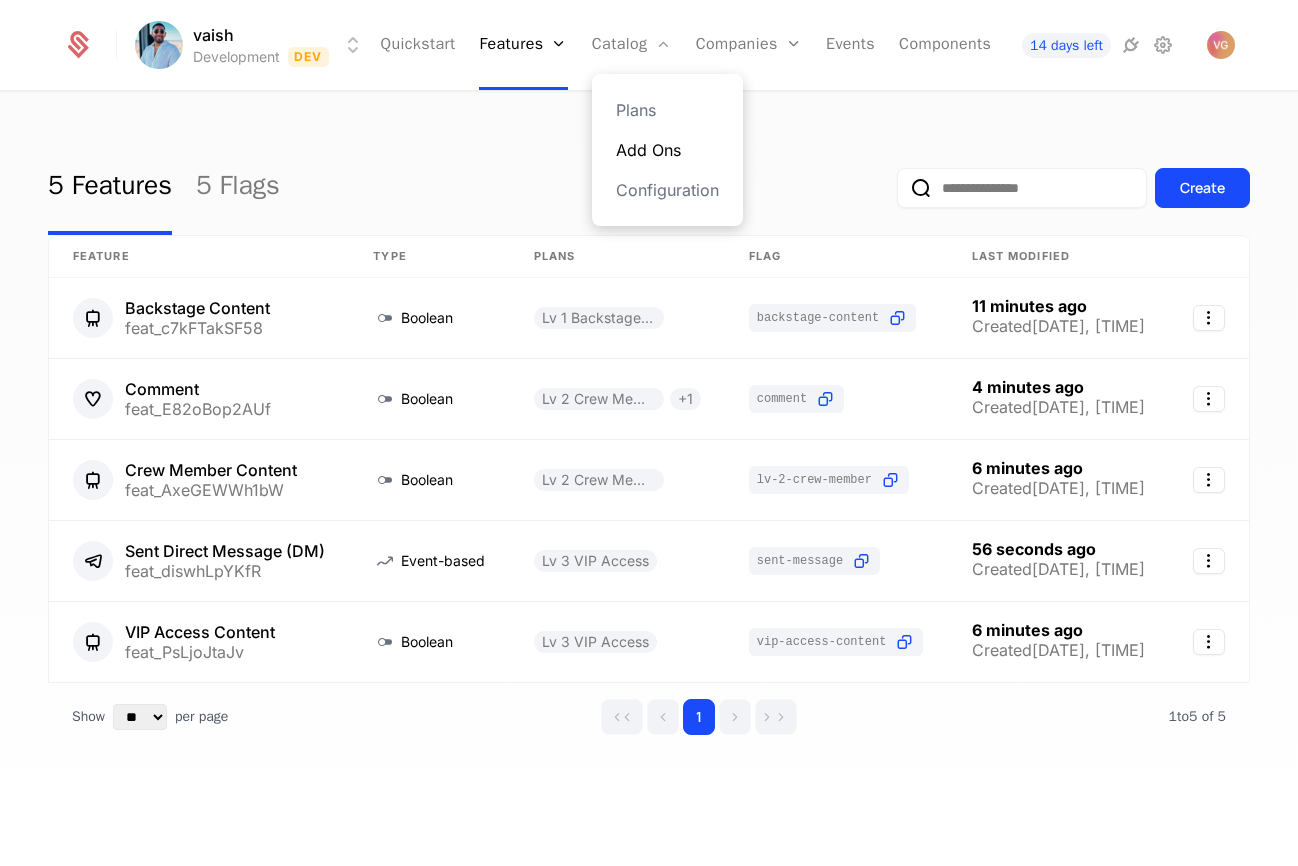 click on "Add Ons" at bounding box center (667, 150) 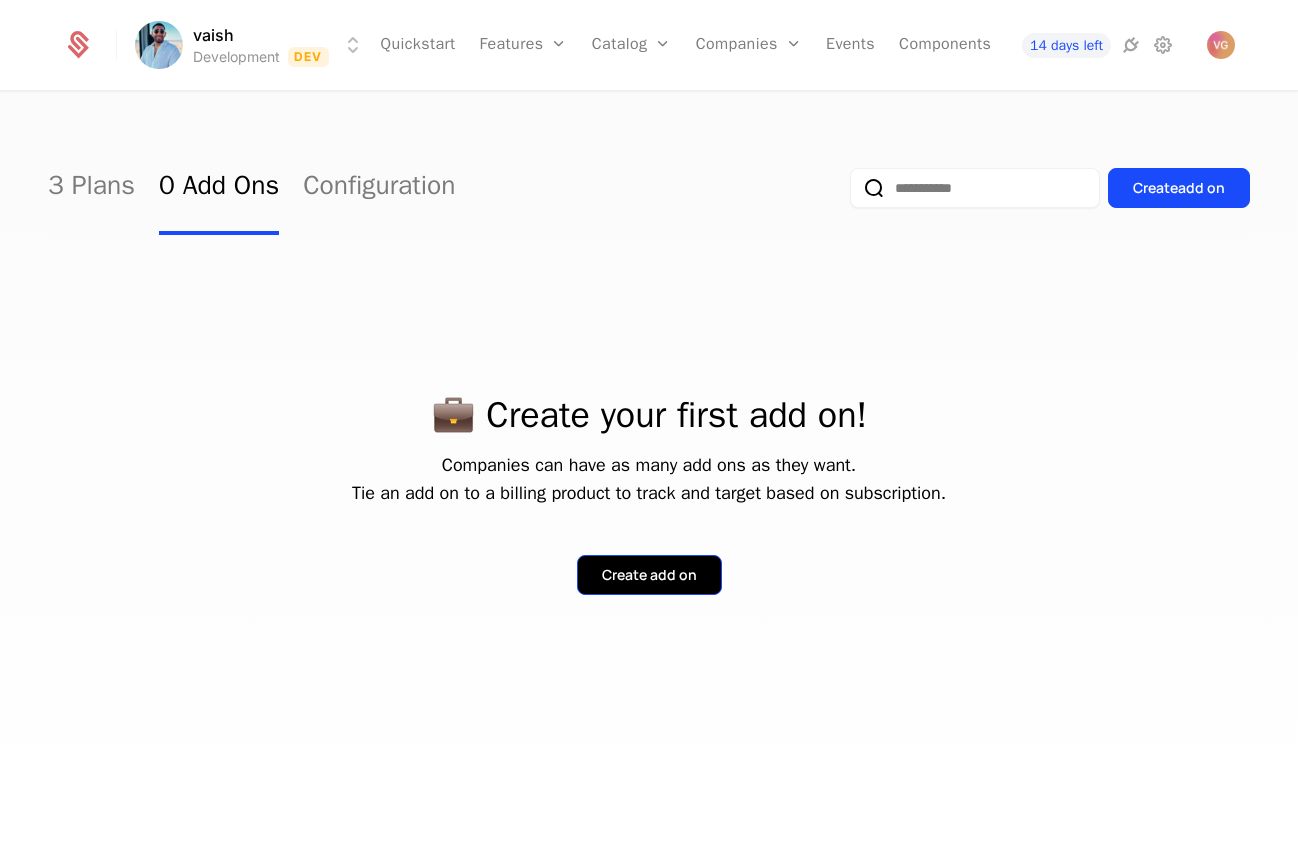 click on "Create add on" at bounding box center [649, 559] 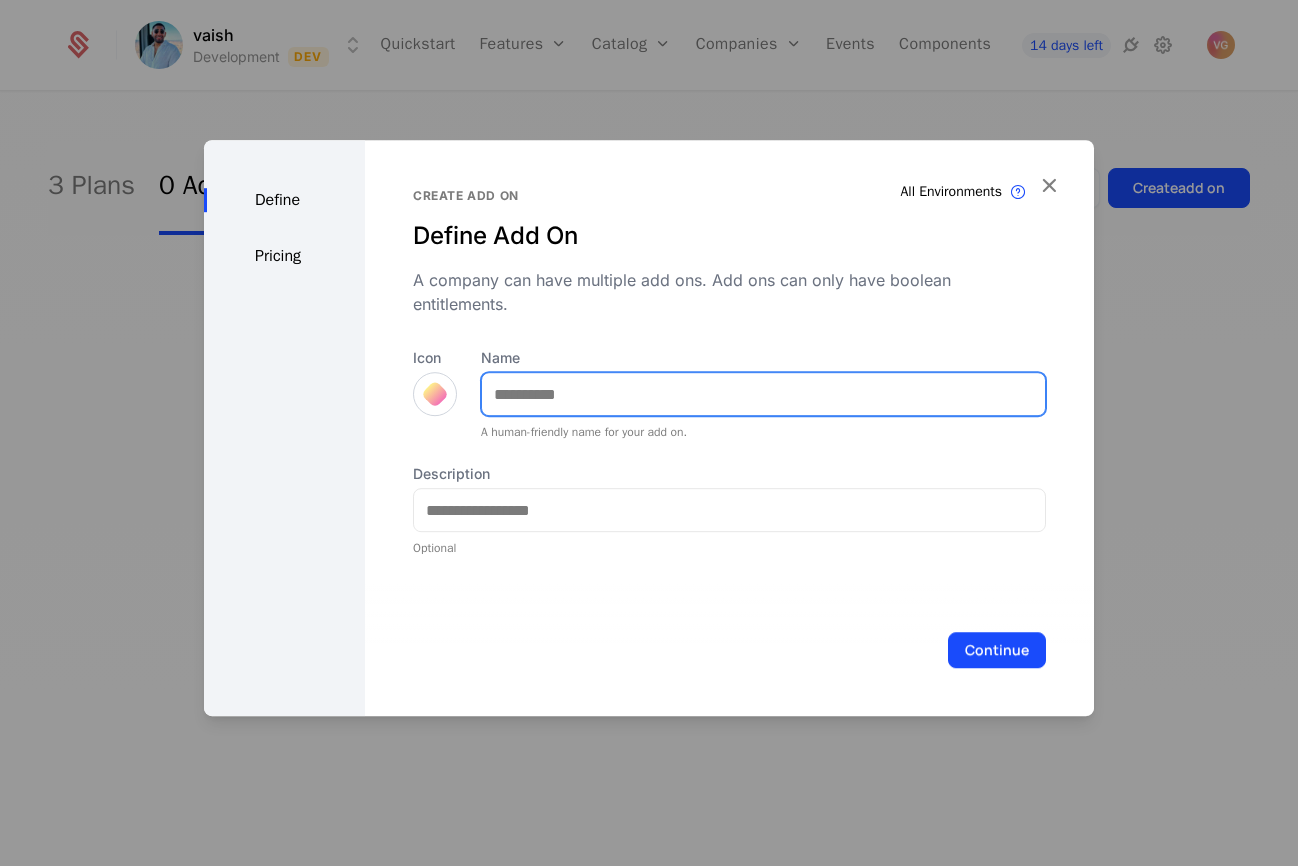 click on "Name" at bounding box center (763, 394) 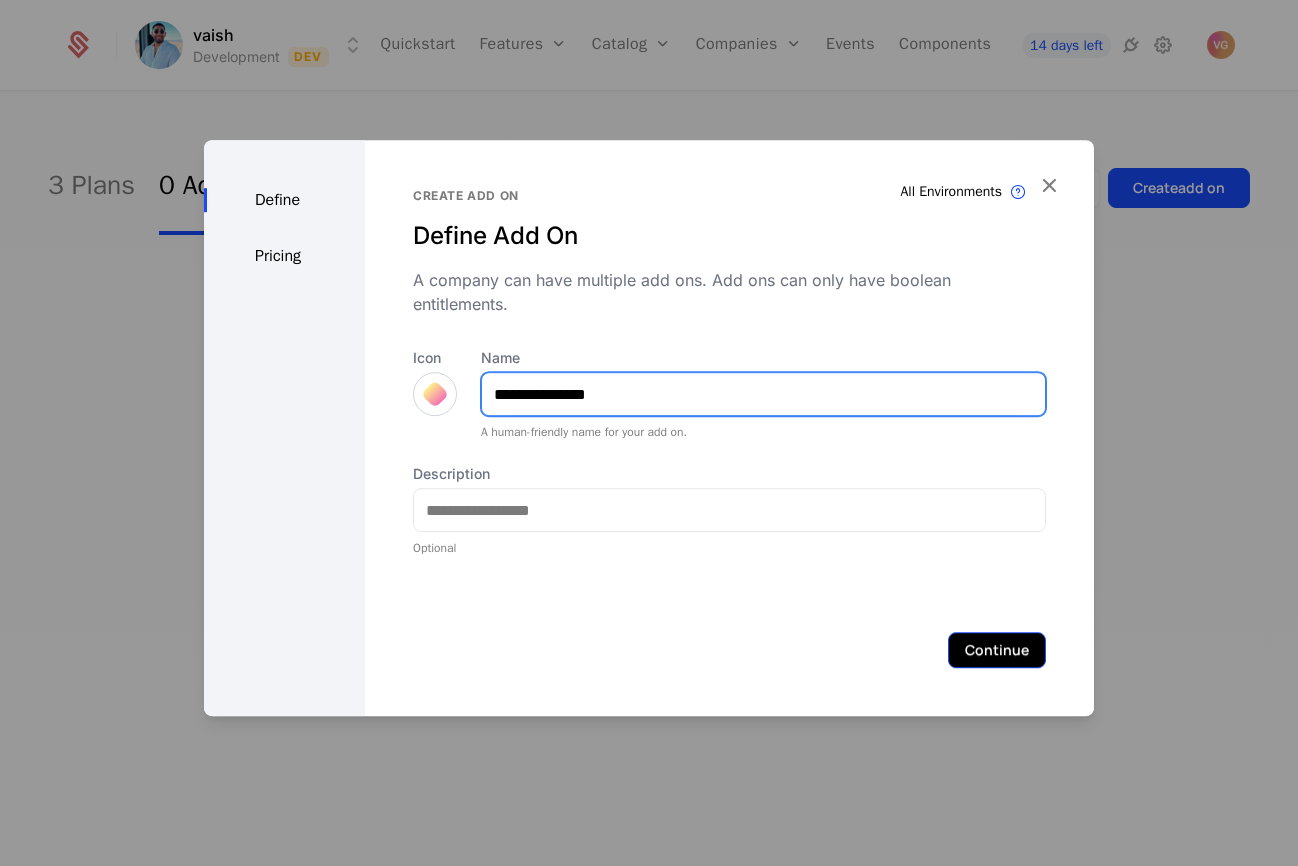 type on "**********" 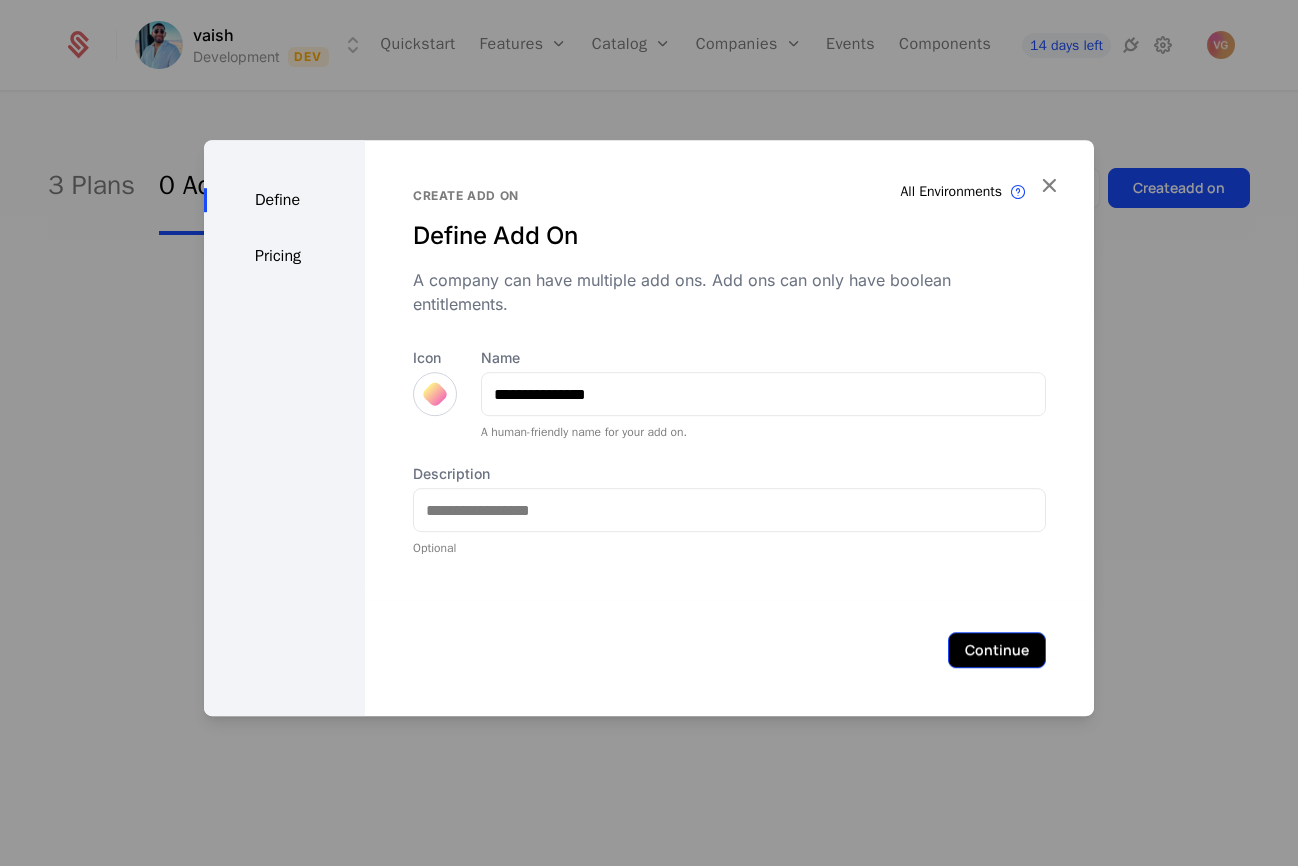 click on "Continue" at bounding box center (997, 650) 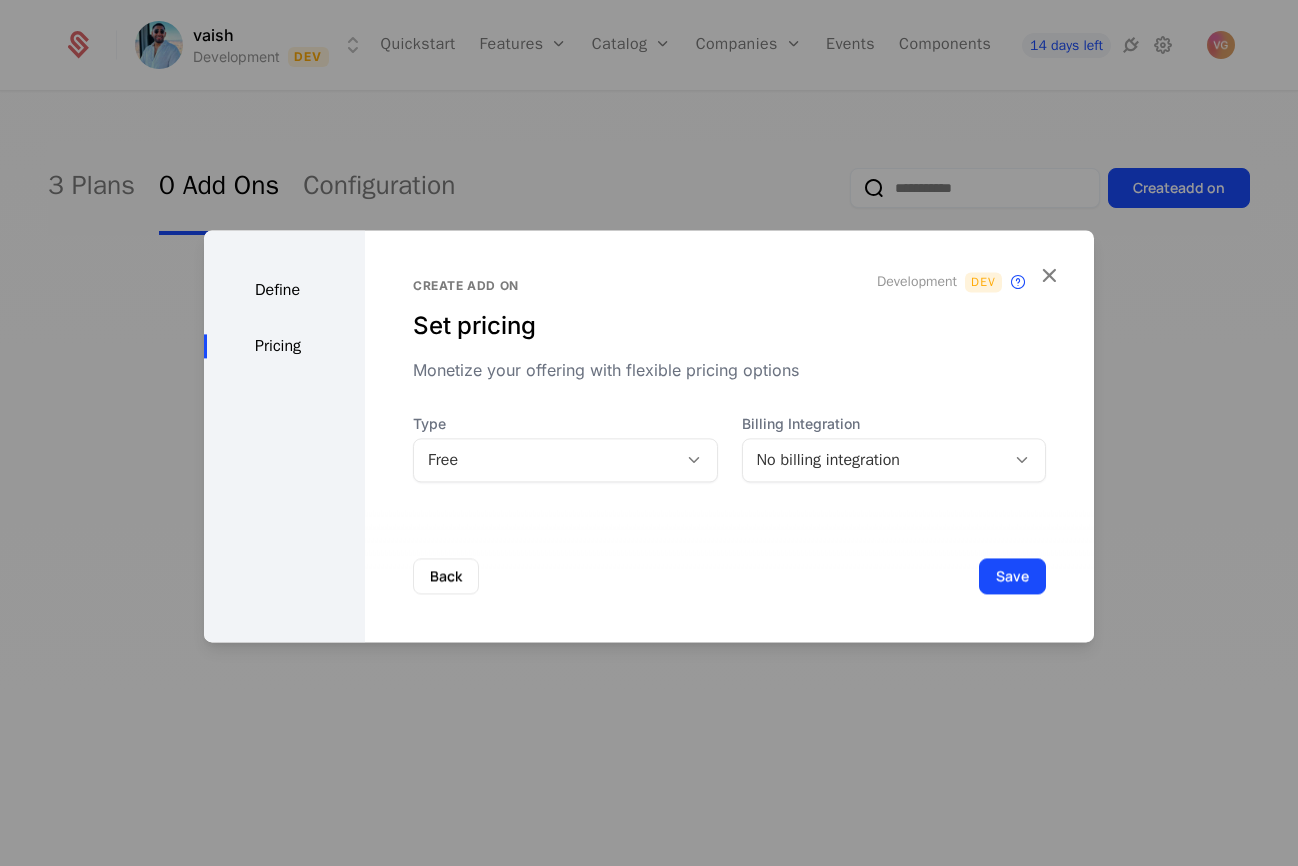 click on "Free" at bounding box center [545, 460] 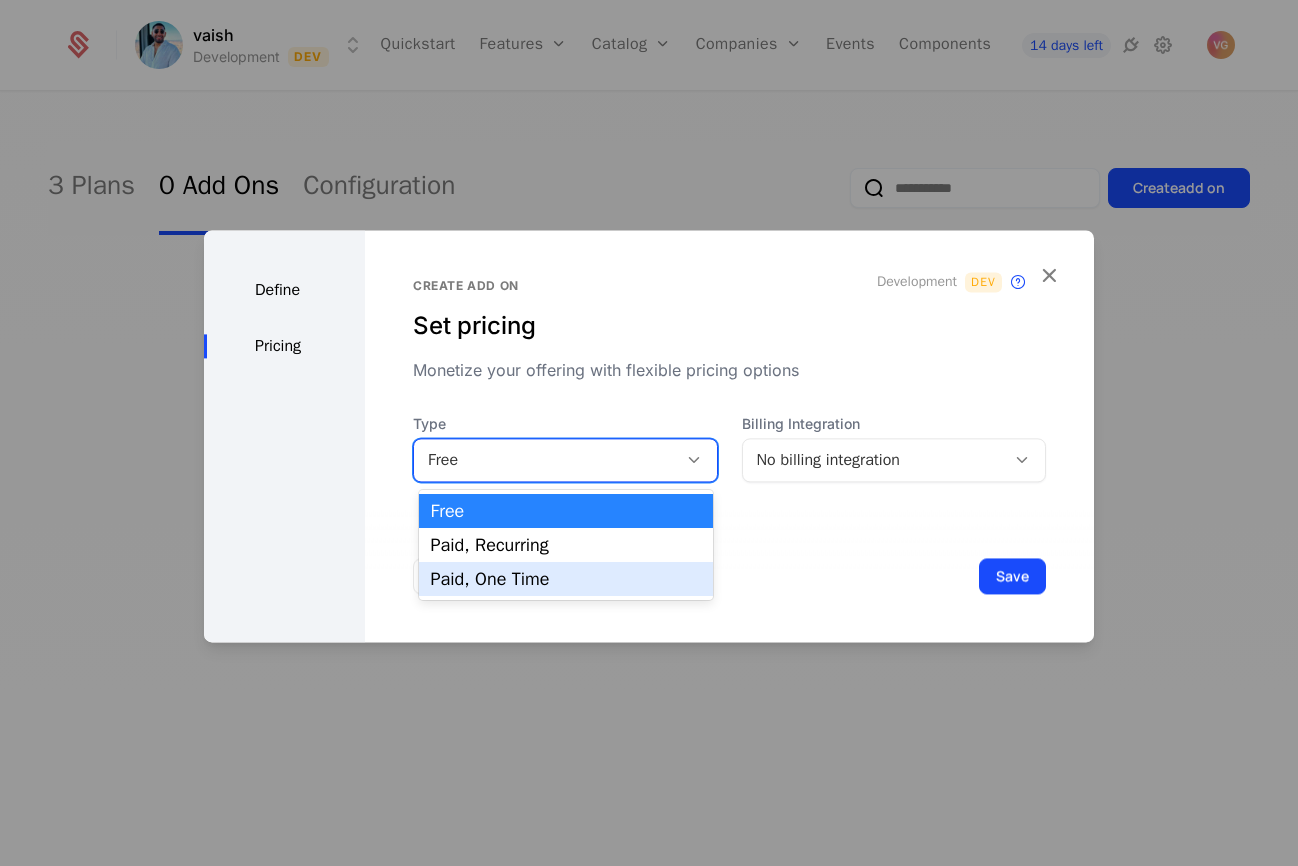click on "Paid, One Time" at bounding box center (566, 579) 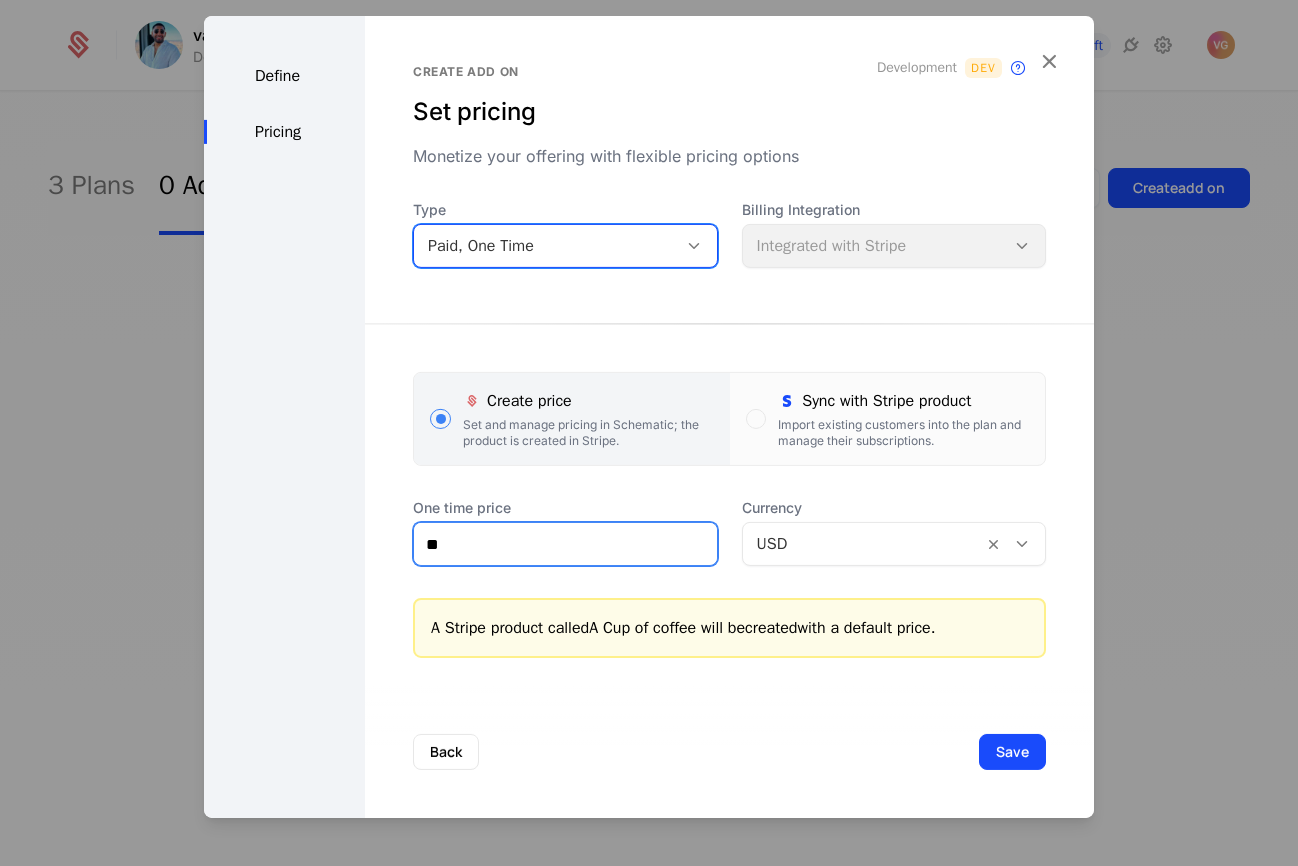 click on "**" at bounding box center [565, 544] 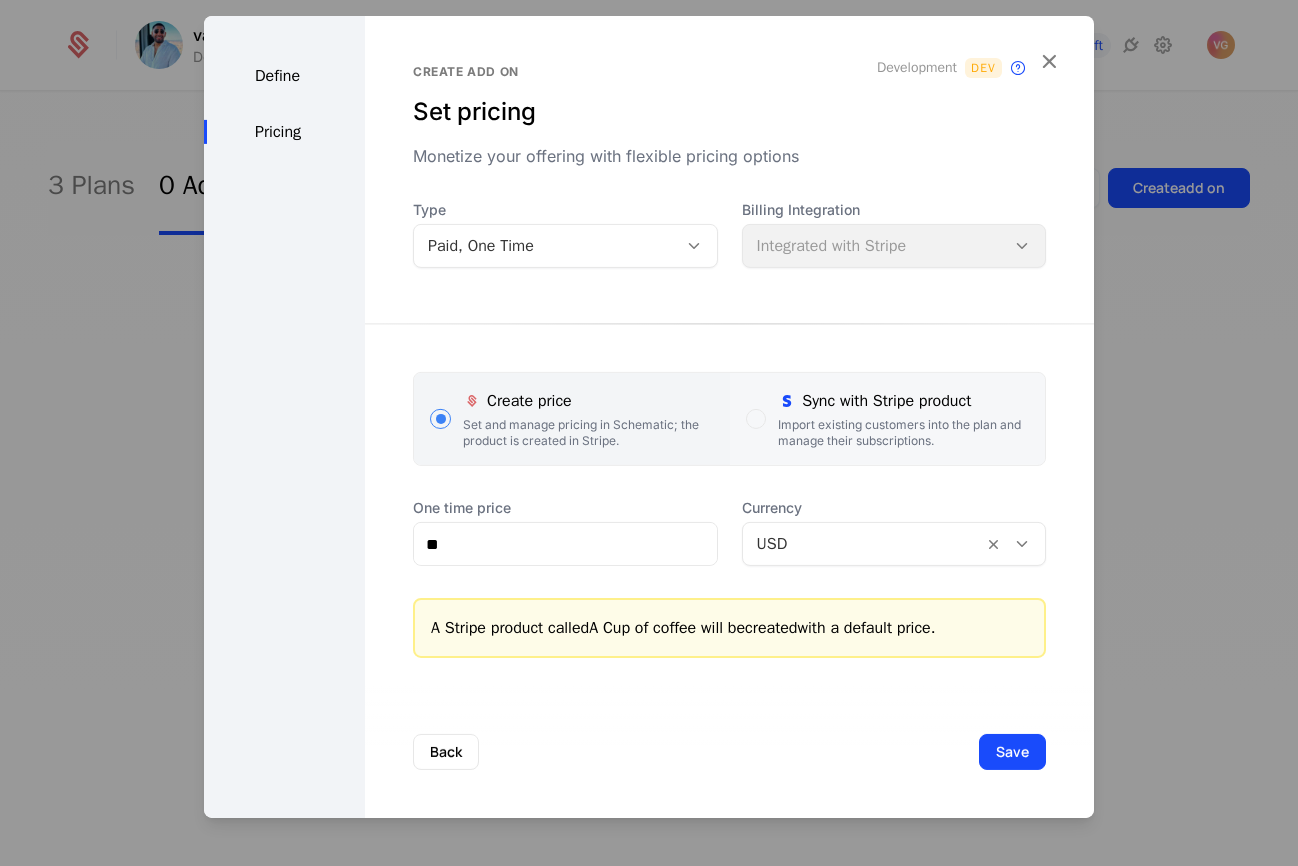 click at bounding box center [756, 419] 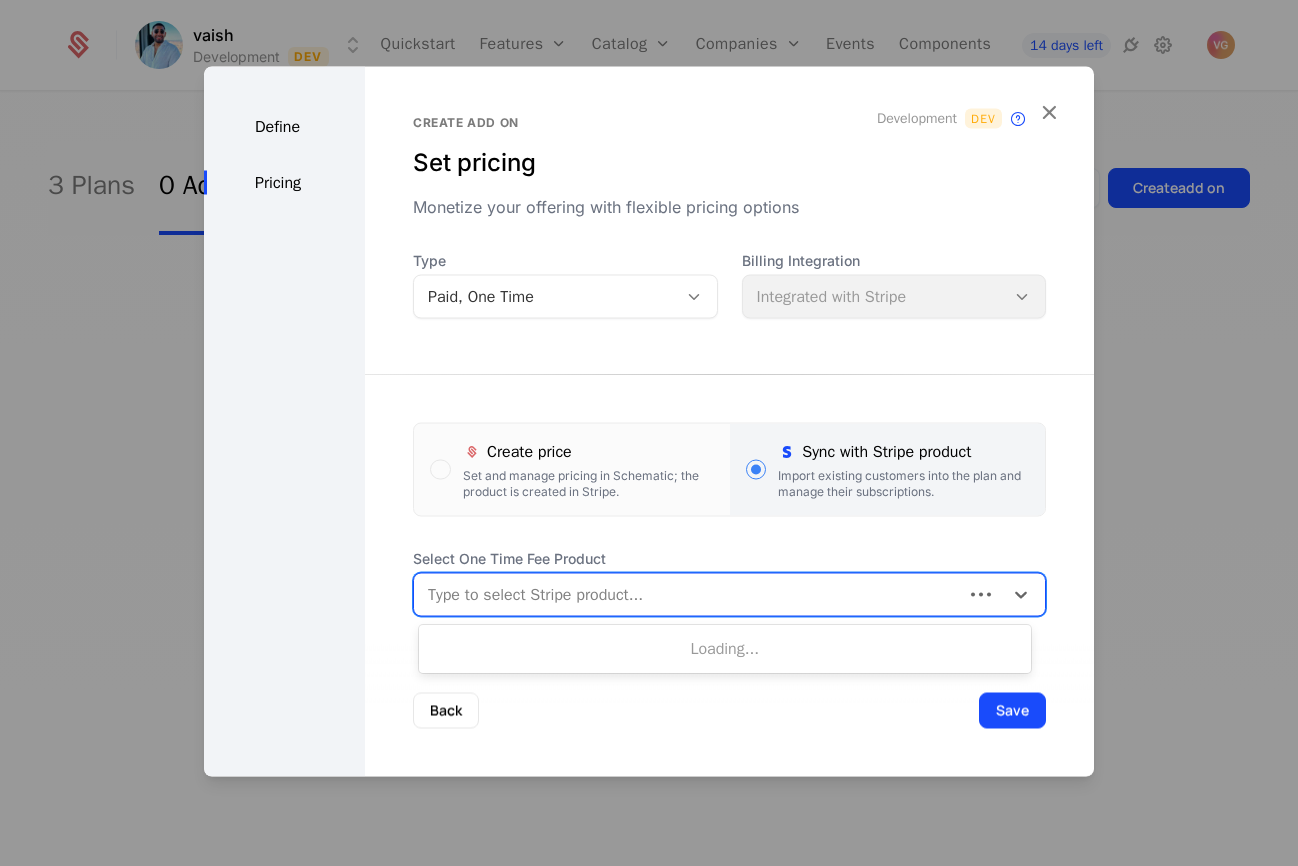 click at bounding box center (688, 595) 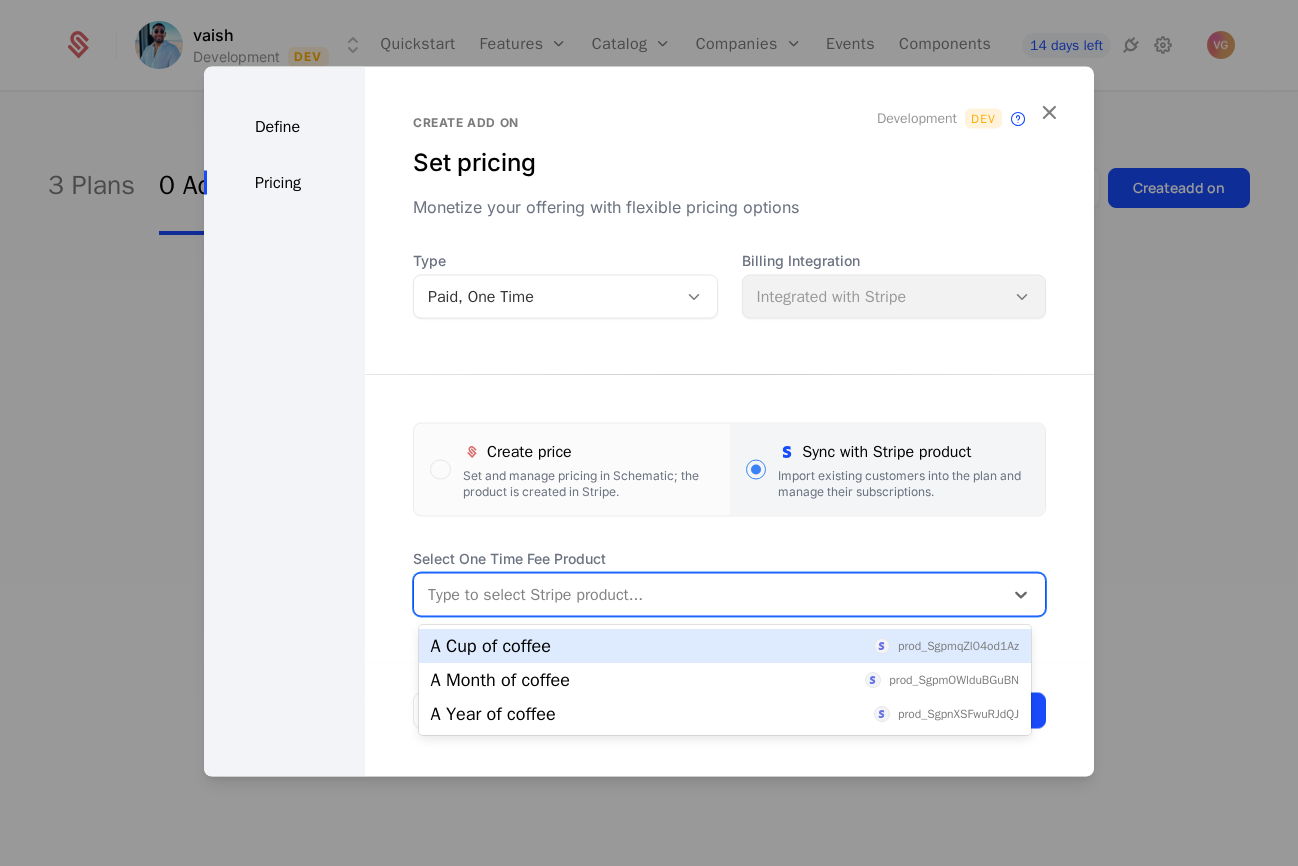 click on "A Cup of coffee prod_SgpmqZl04od1Az" at bounding box center [725, 646] 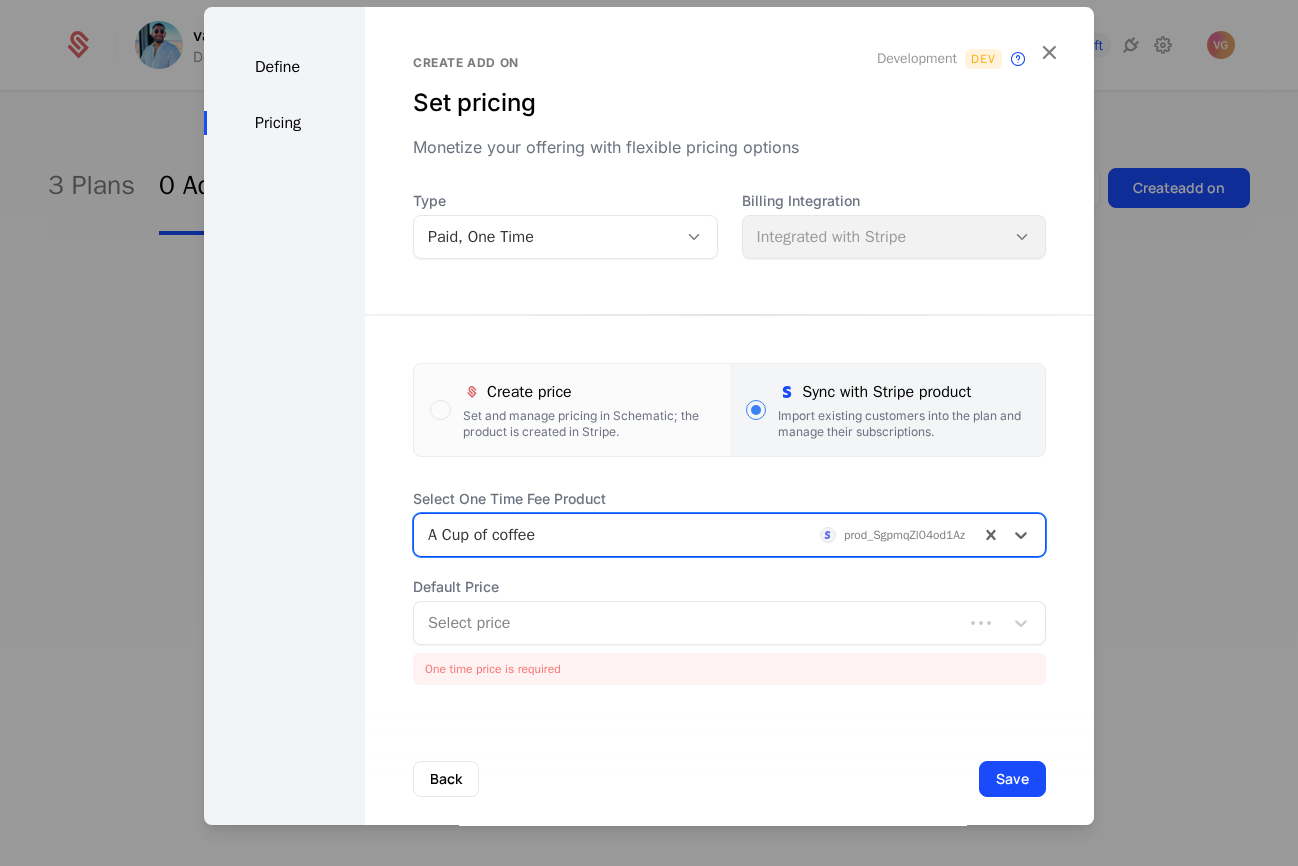 click at bounding box center (688, 623) 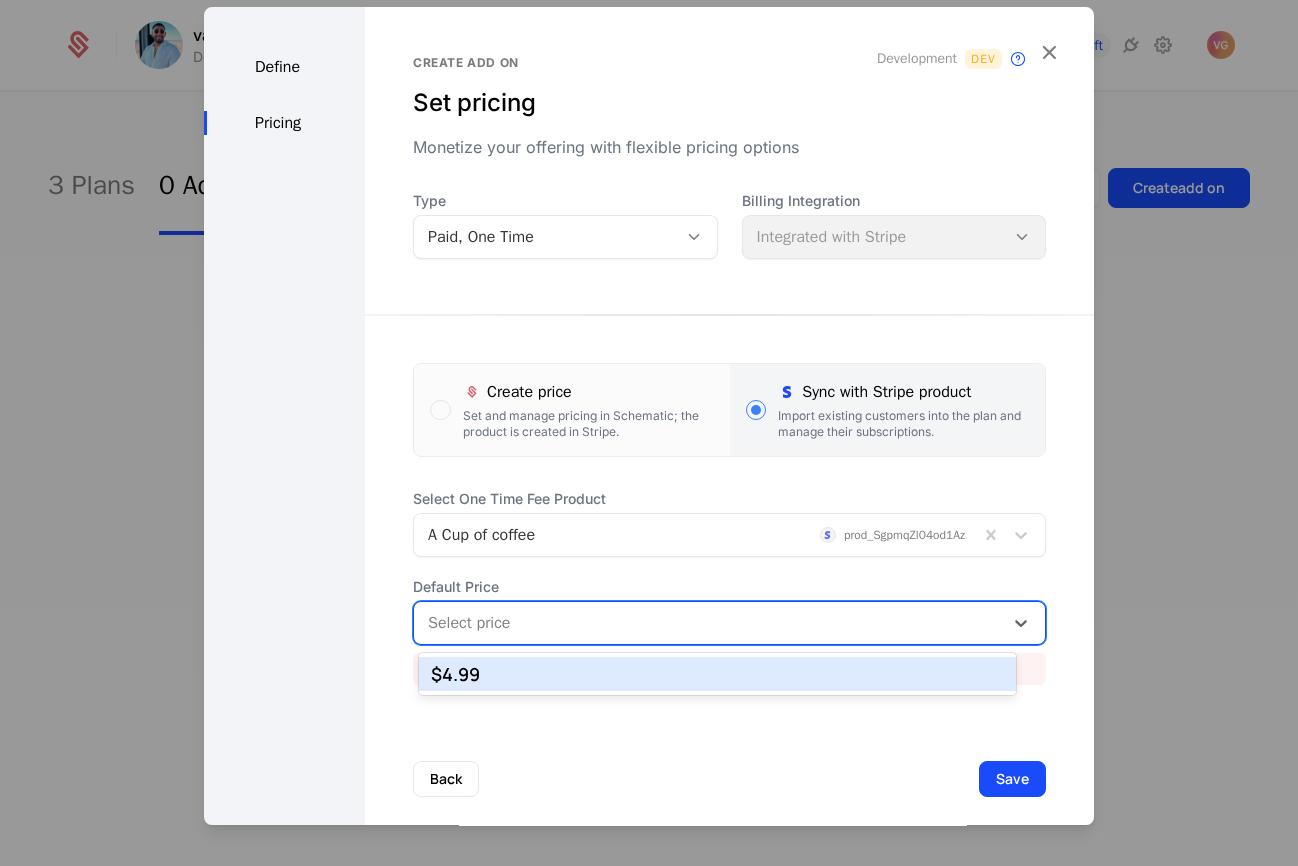 click on "$4.99" at bounding box center (717, 674) 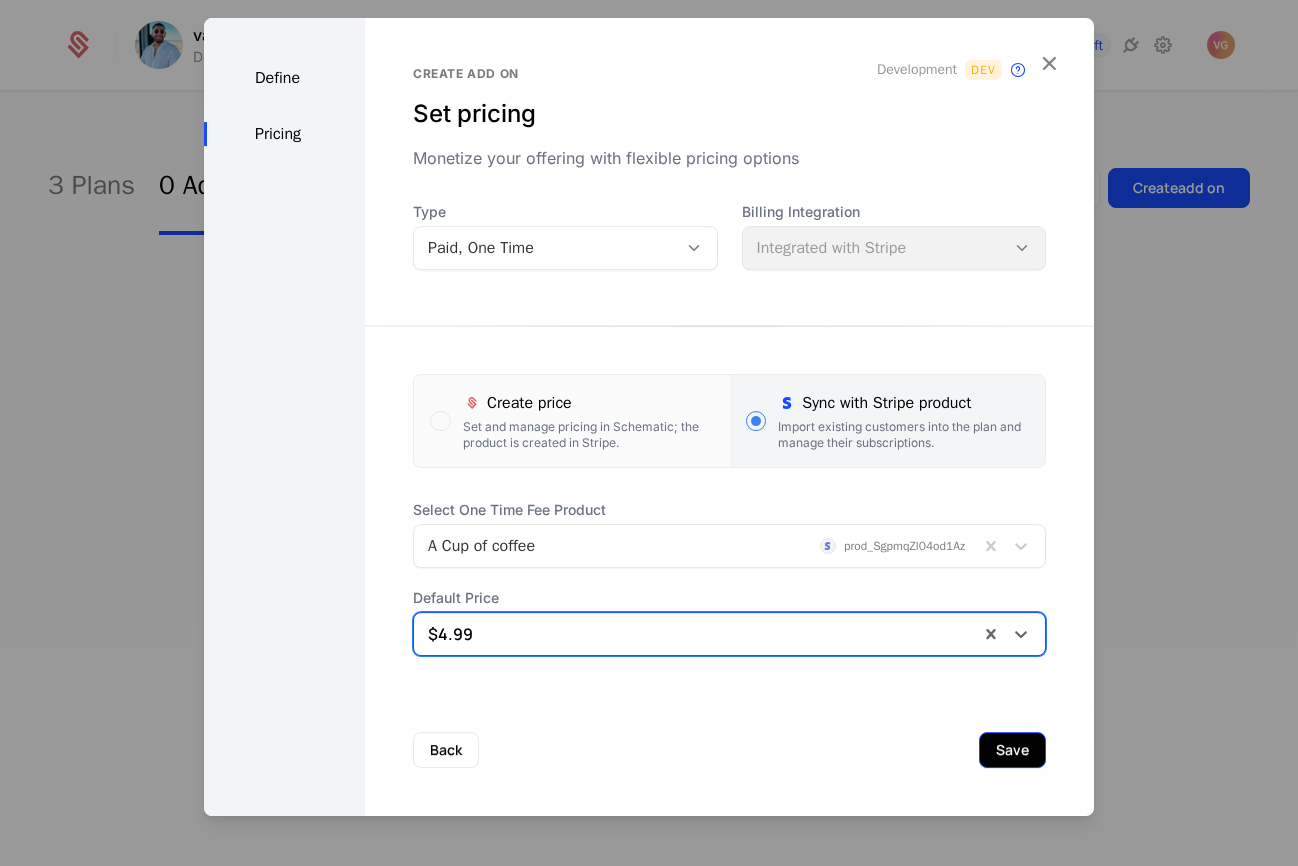 click on "Save" at bounding box center (1012, 750) 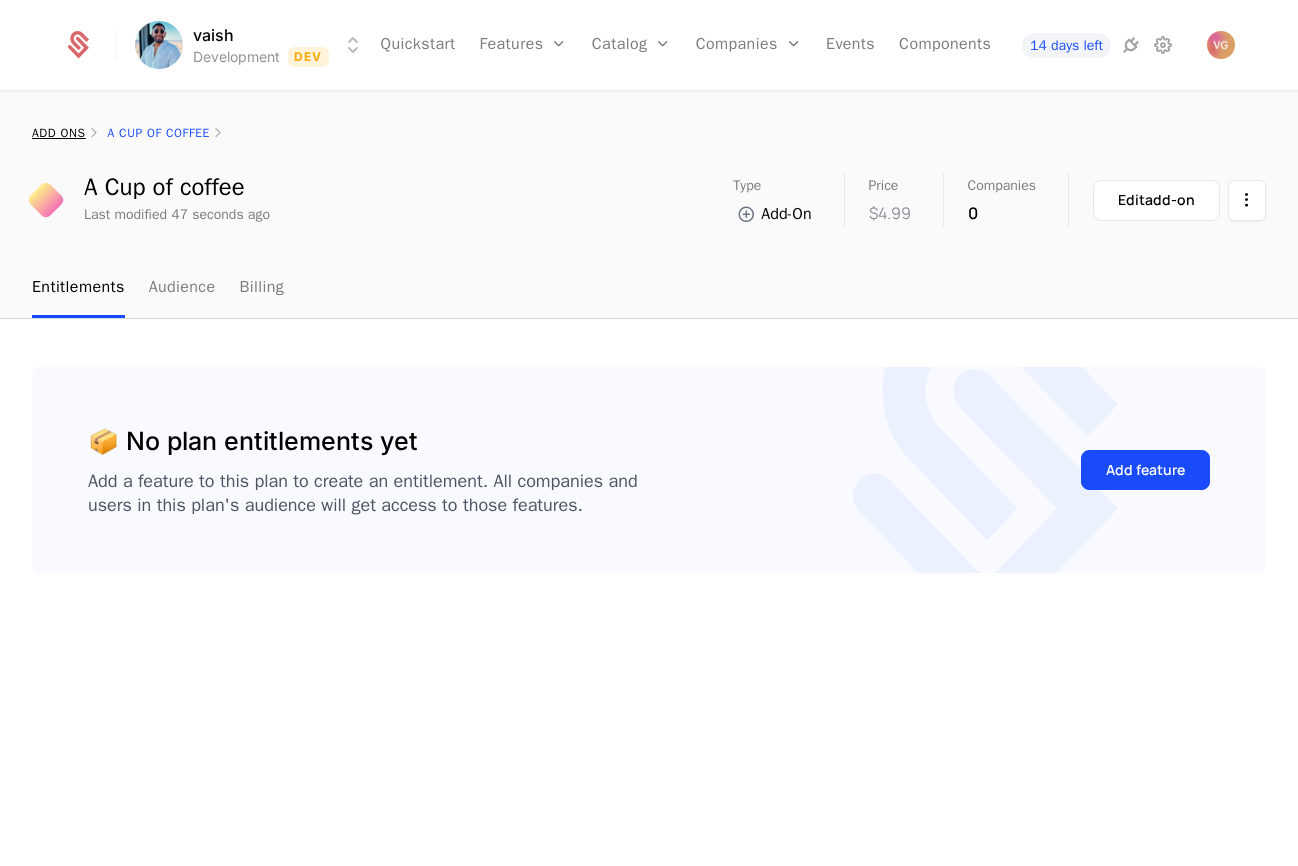 click on "add ons" at bounding box center [59, 133] 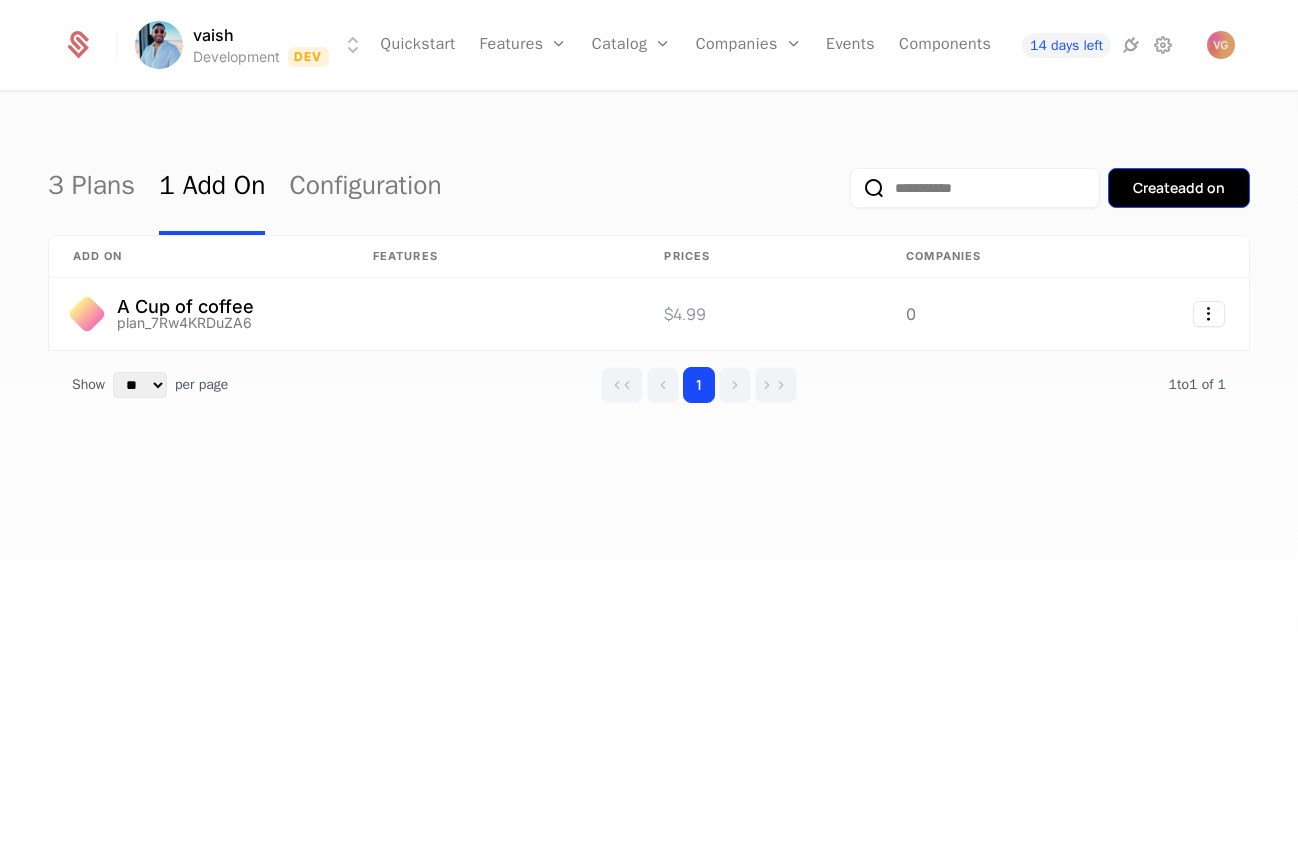click on "Create  add on" at bounding box center [1179, 188] 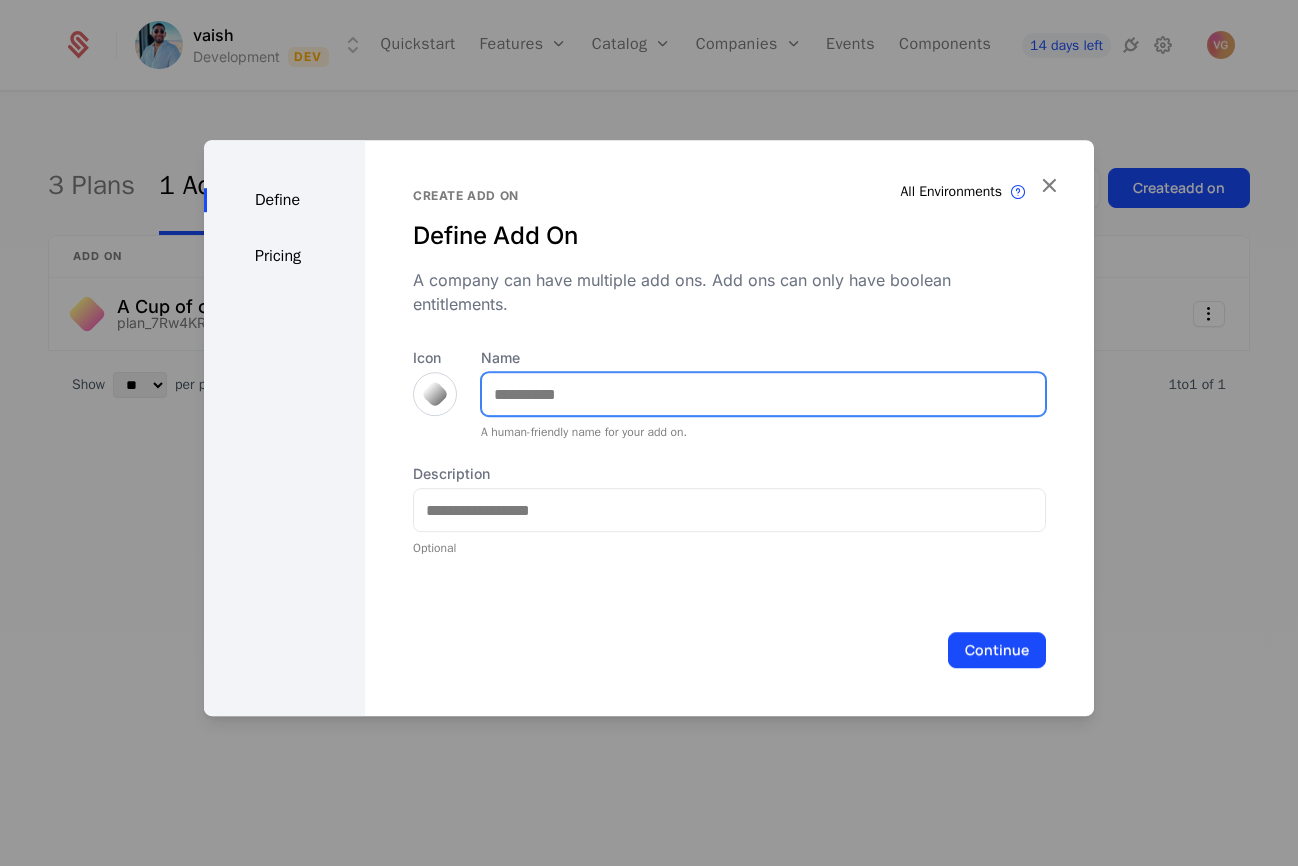 click on "Name" at bounding box center [763, 394] 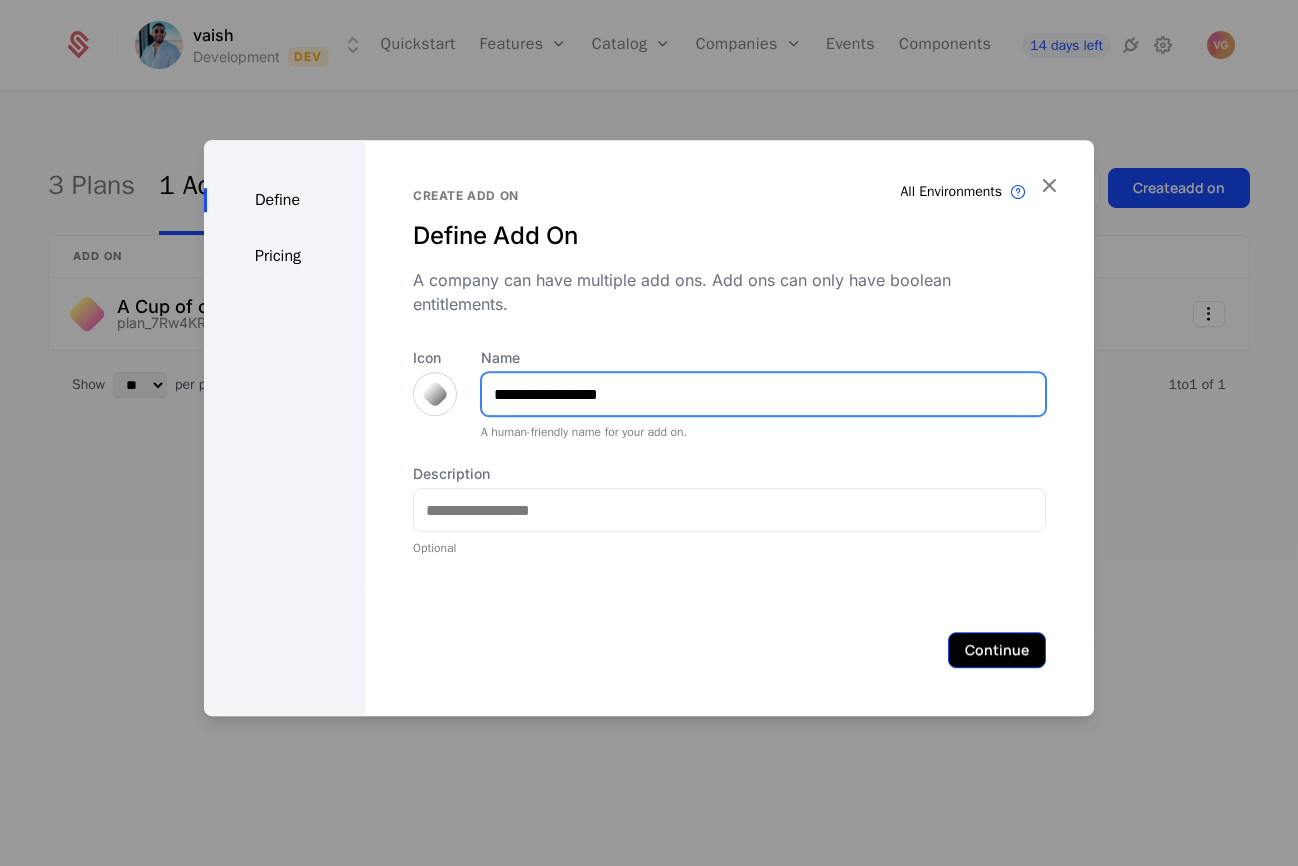 type on "**********" 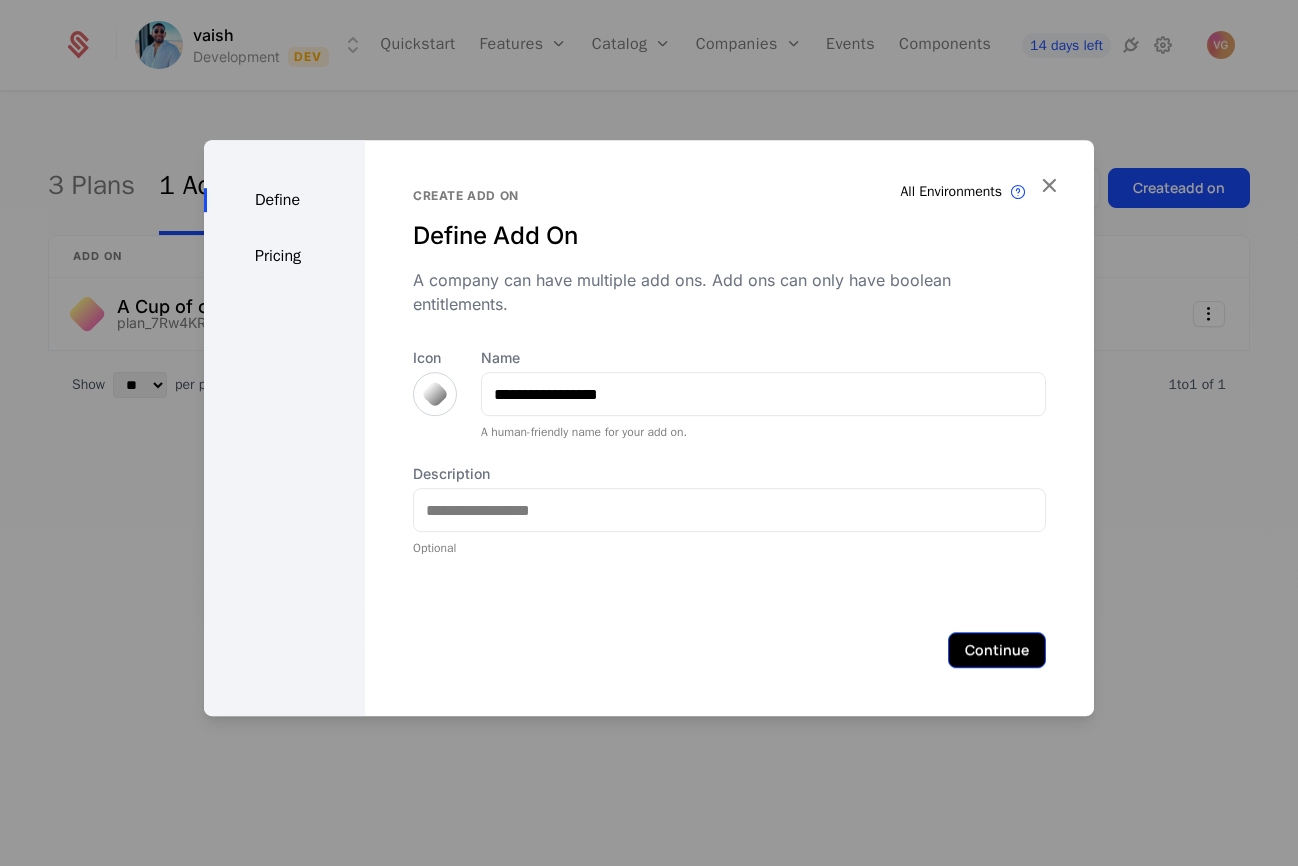 click on "Continue" at bounding box center [997, 650] 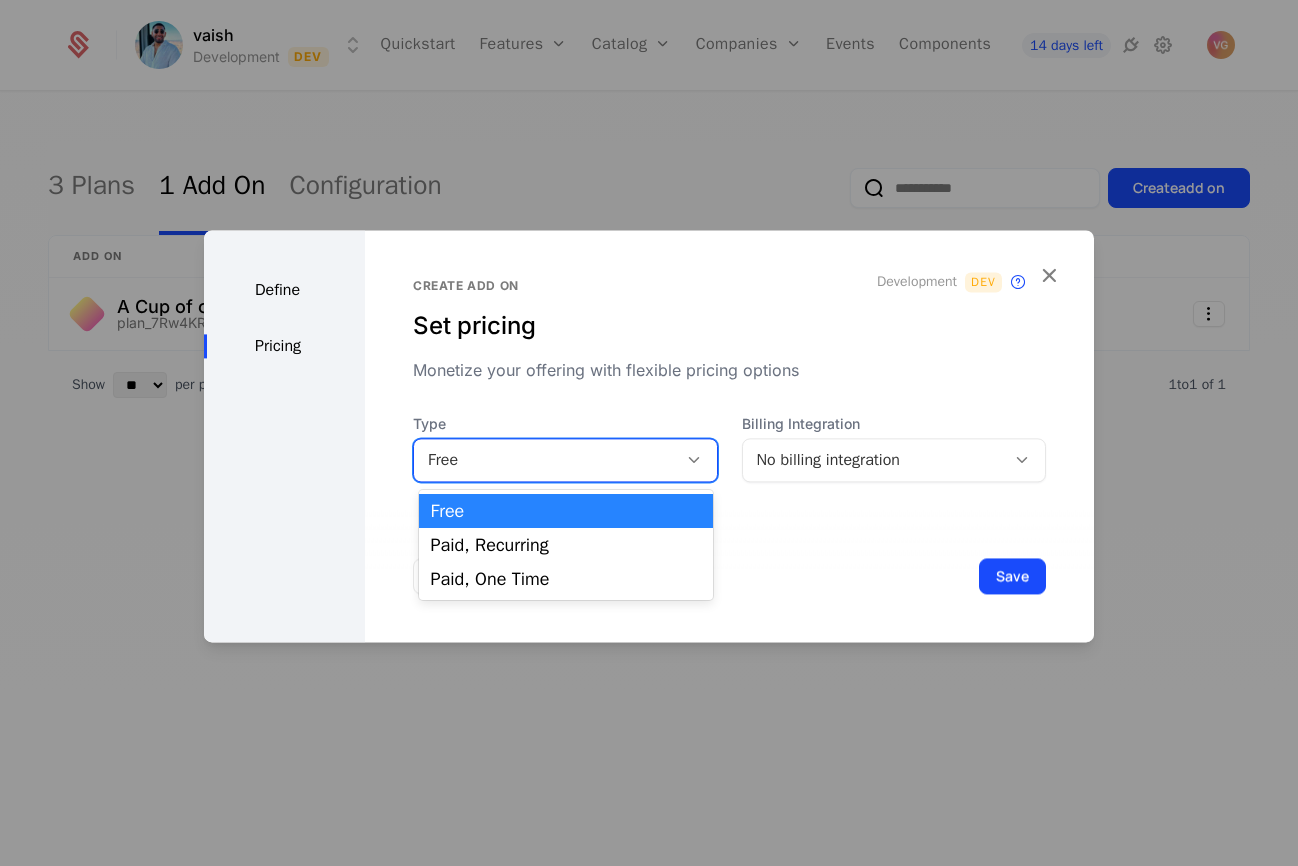 click on "Free" at bounding box center (545, 460) 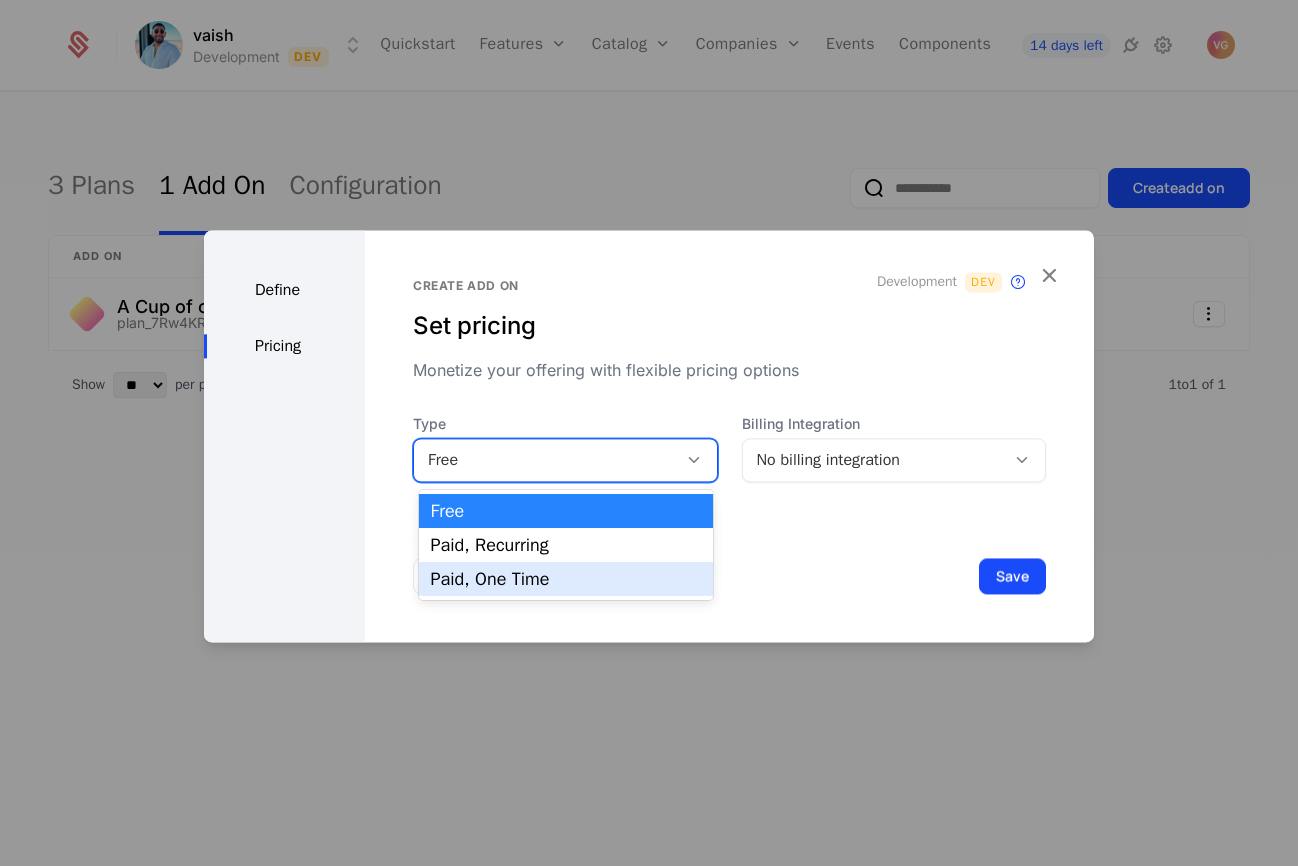 click on "Paid, One Time" at bounding box center (566, 579) 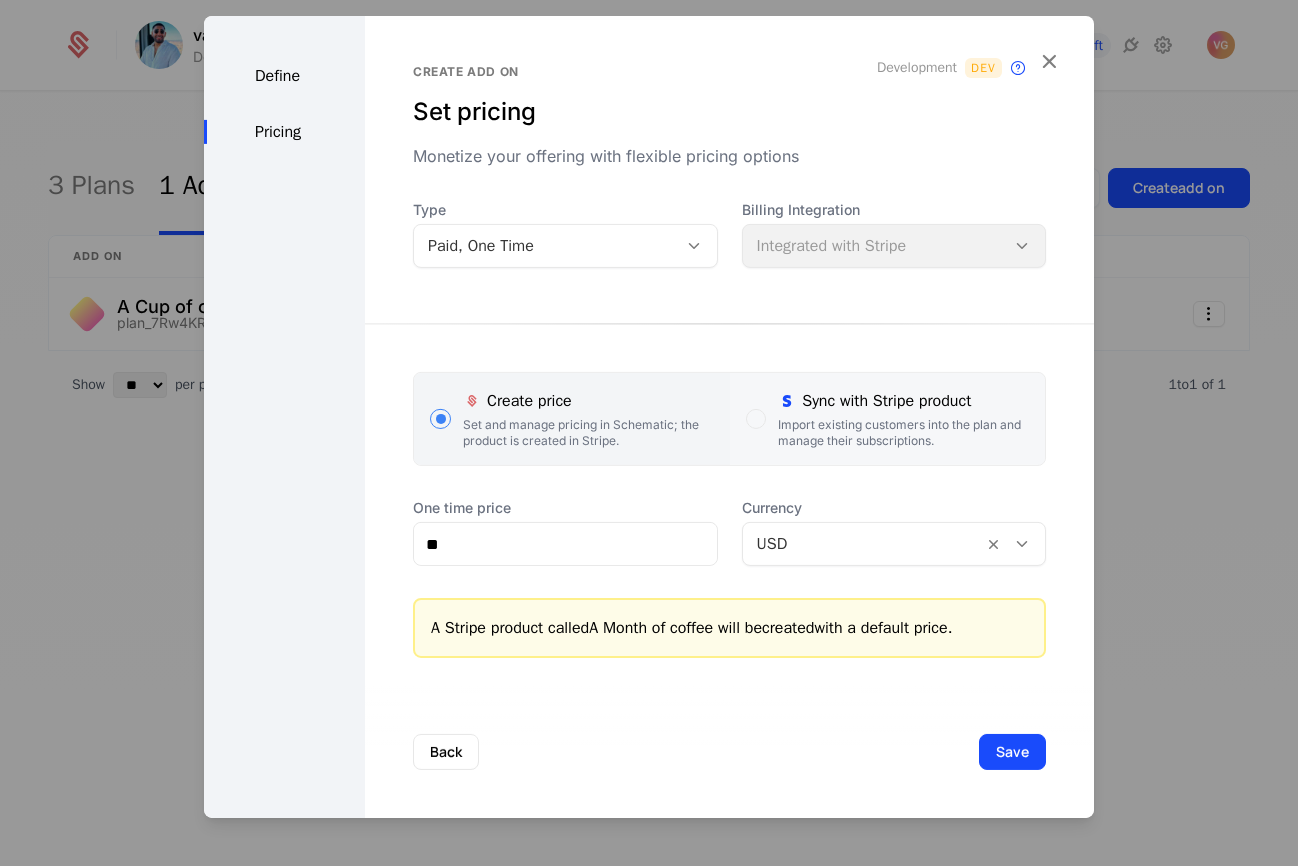 click at bounding box center [756, 419] 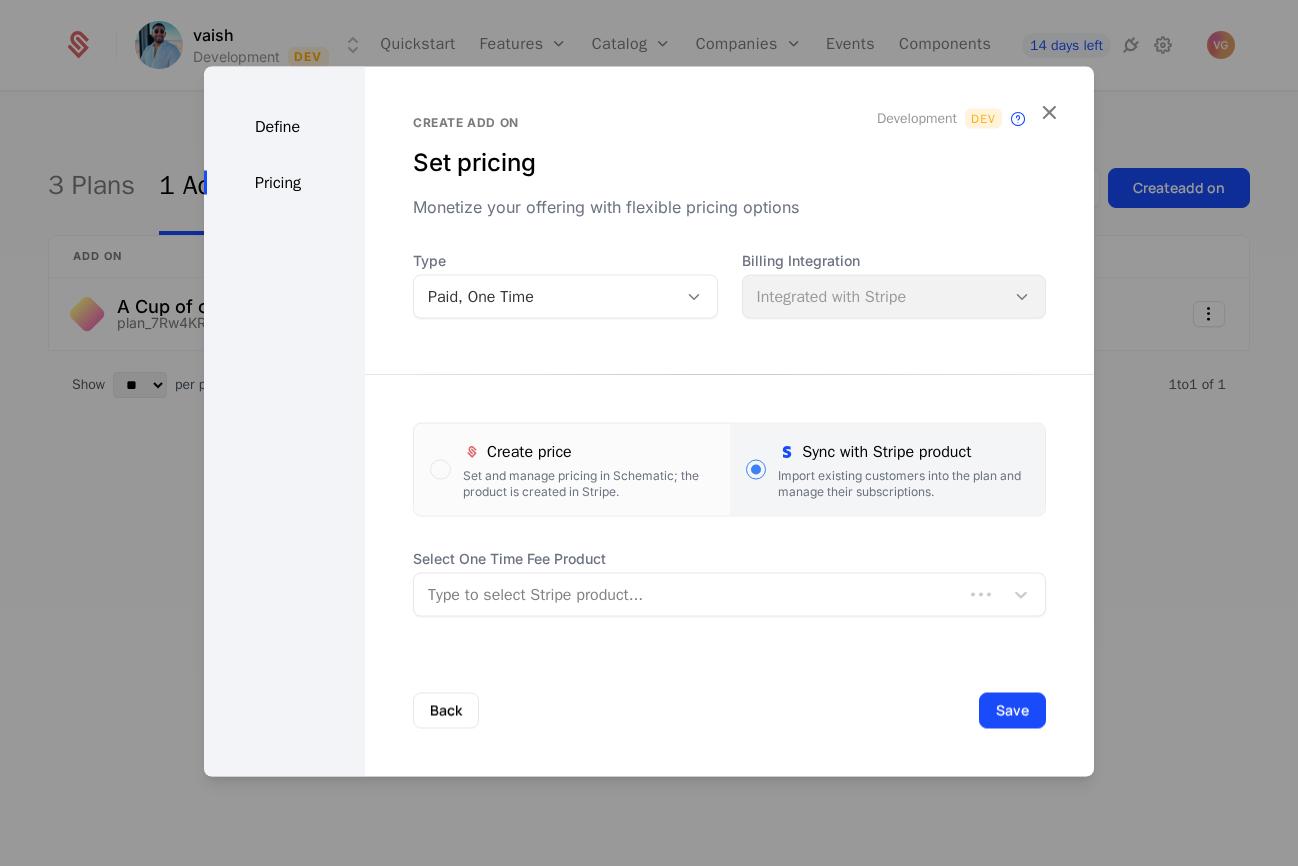 click at bounding box center [688, 595] 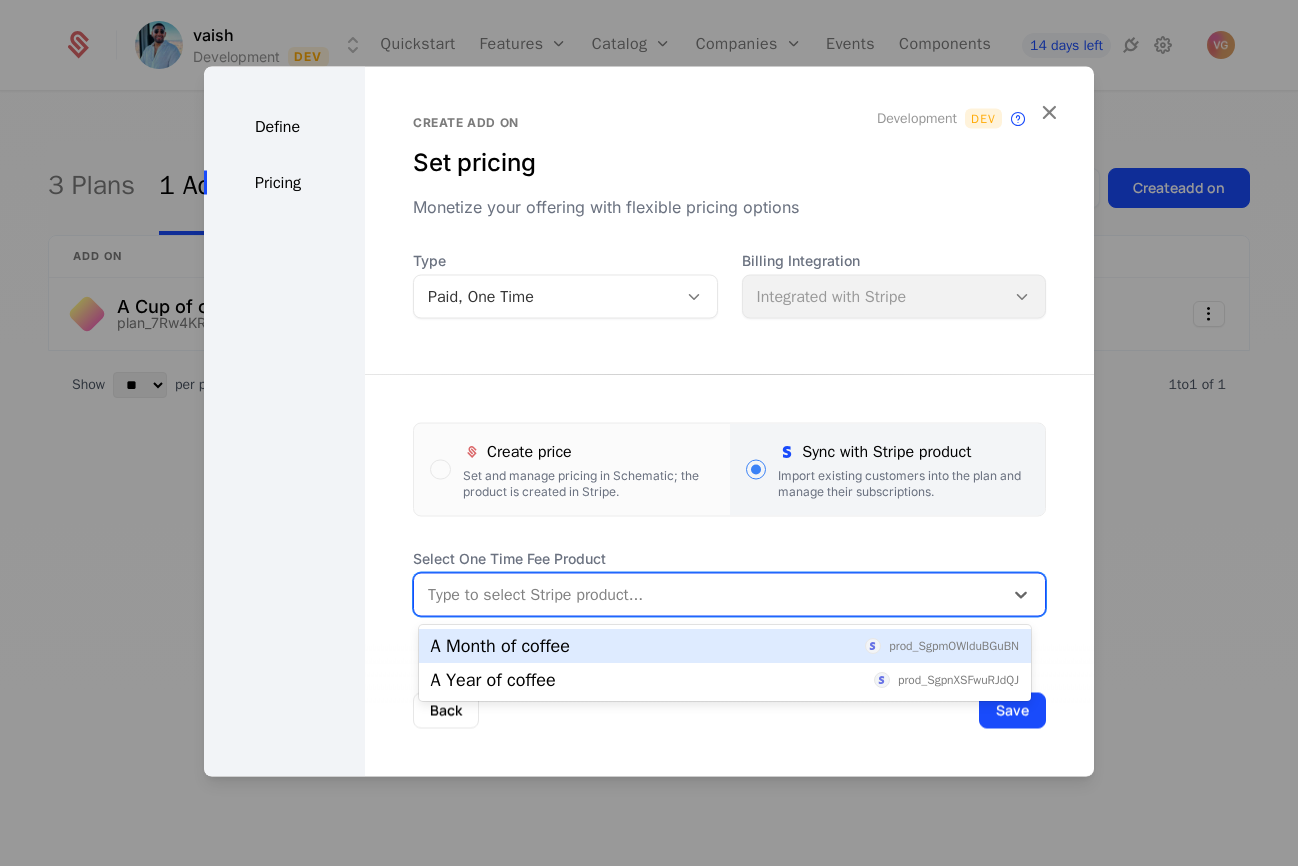 click on "A Month of coffee prod_SgpmOWlduBGuBN" at bounding box center (725, 646) 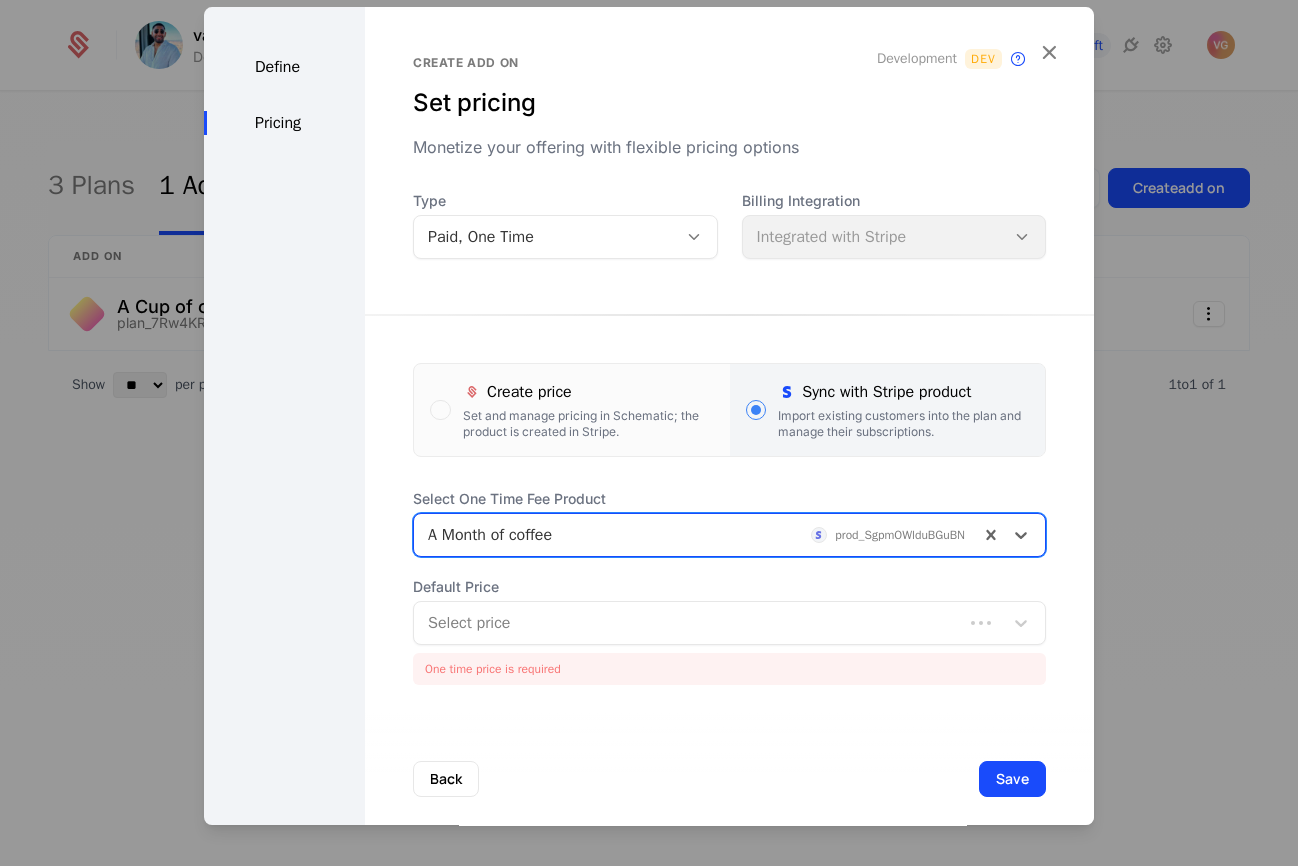 click at bounding box center (688, 623) 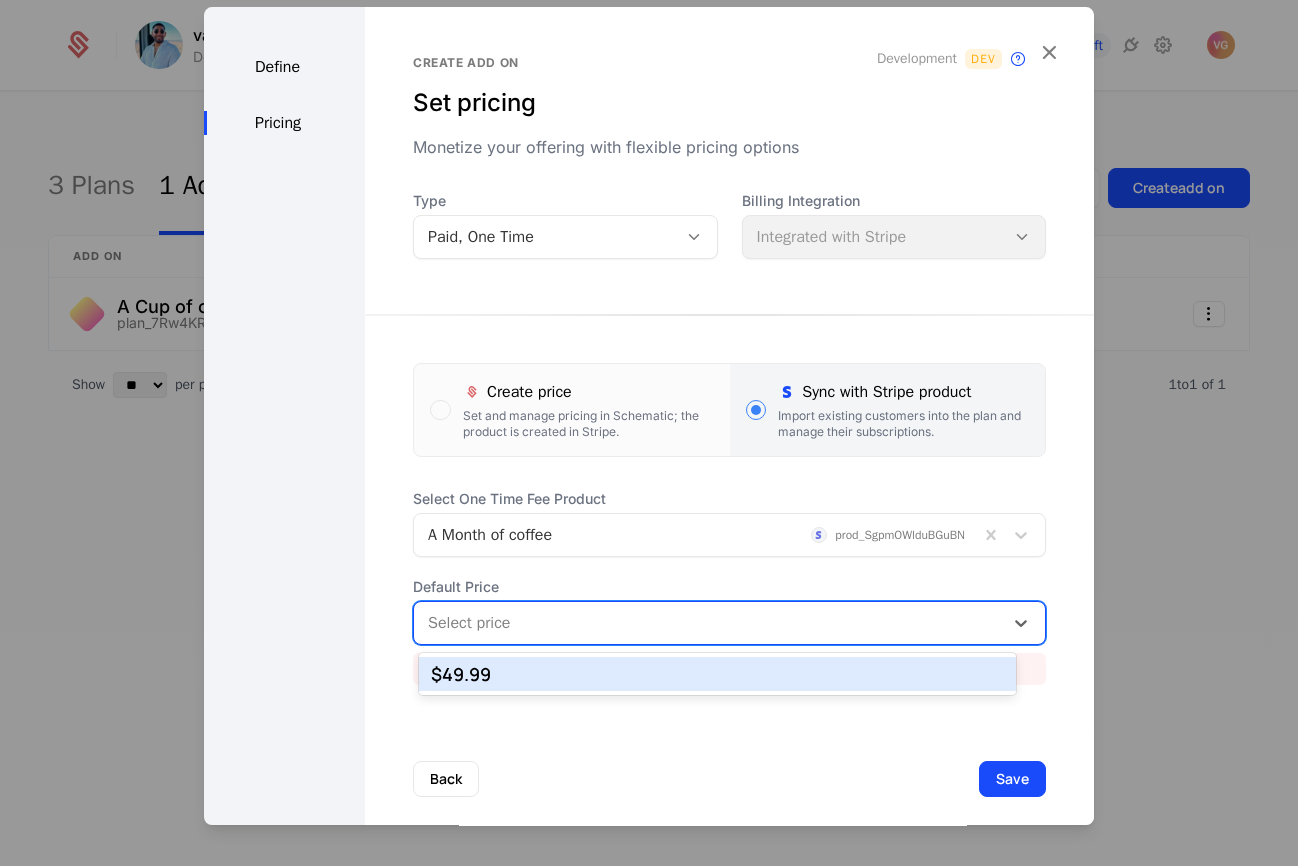 click on "$49.99" at bounding box center [717, 674] 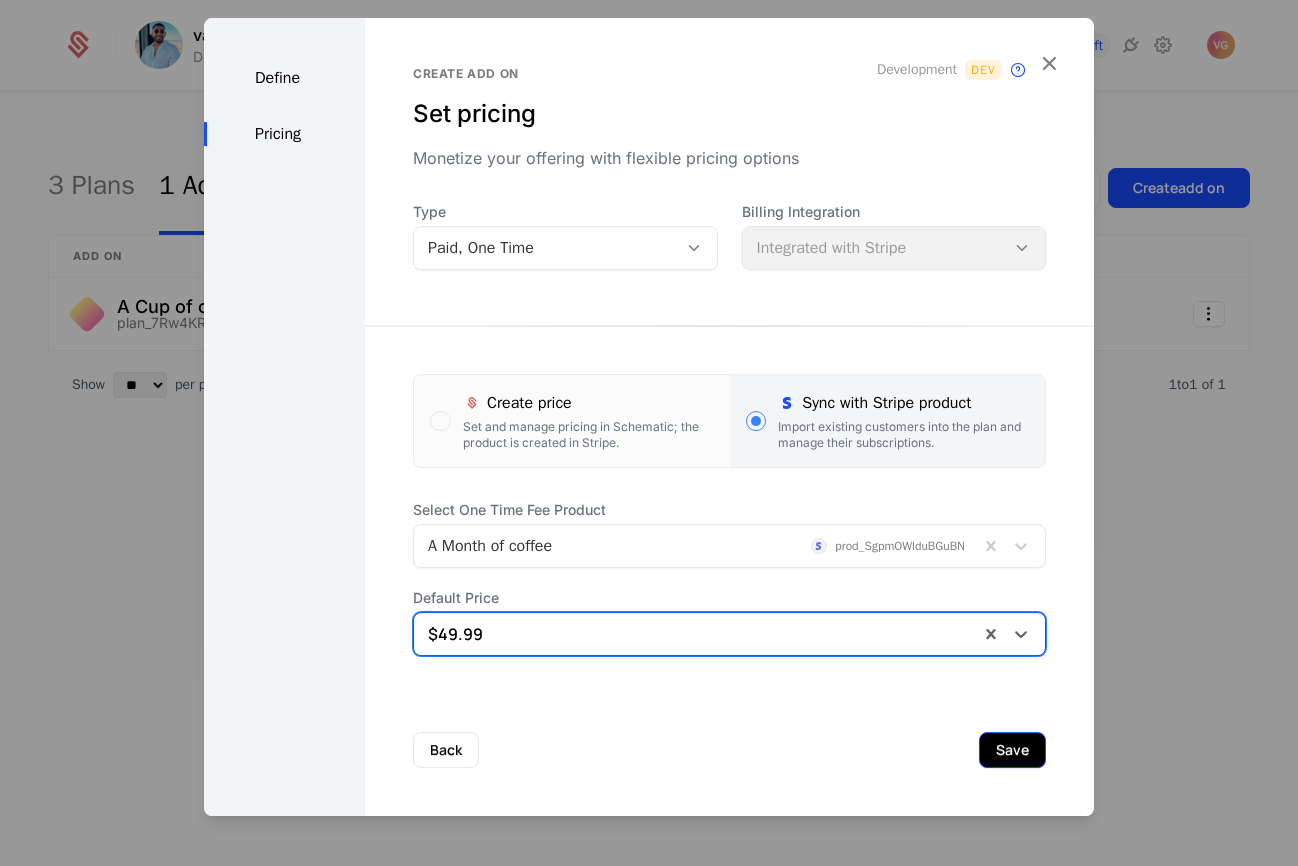 click on "Save" at bounding box center [1012, 750] 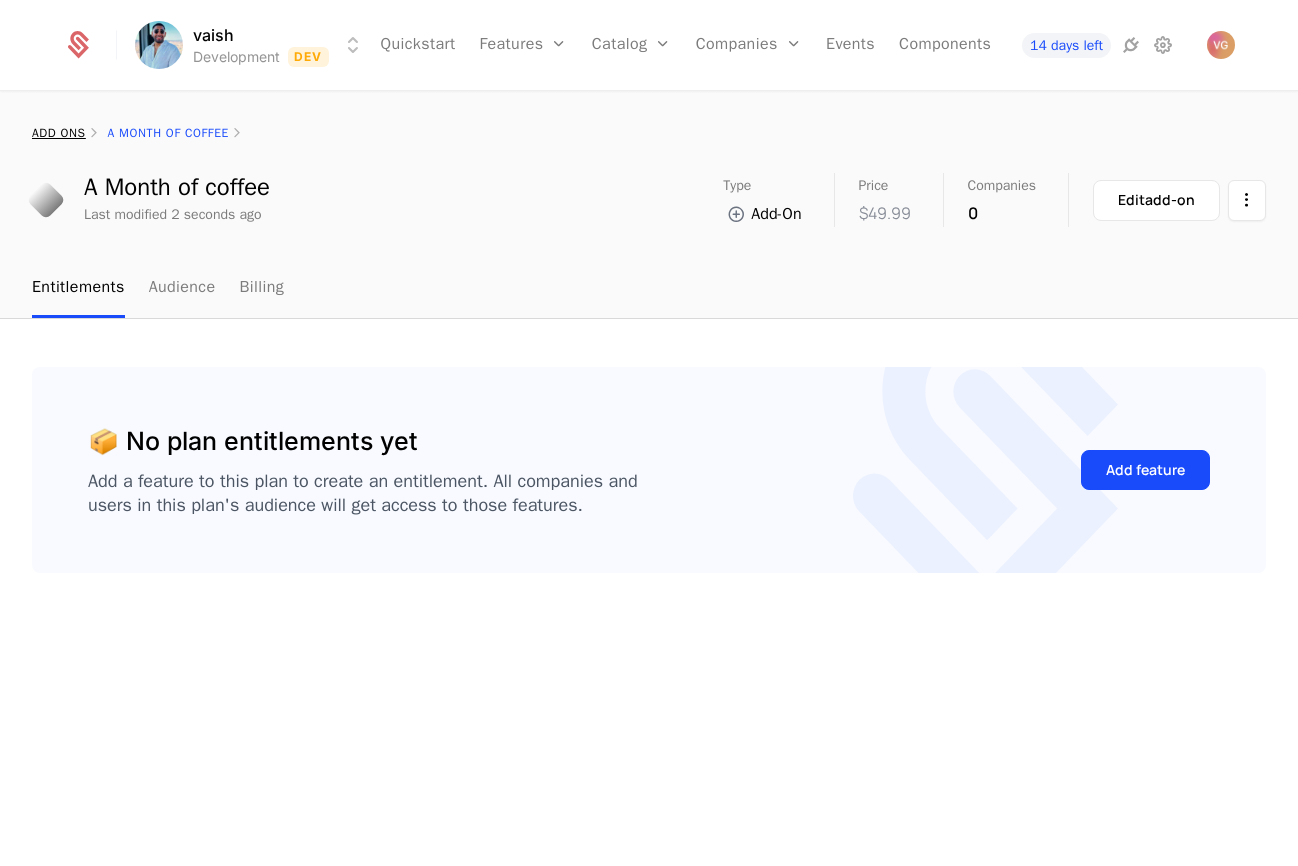 click on "add ons" at bounding box center [59, 133] 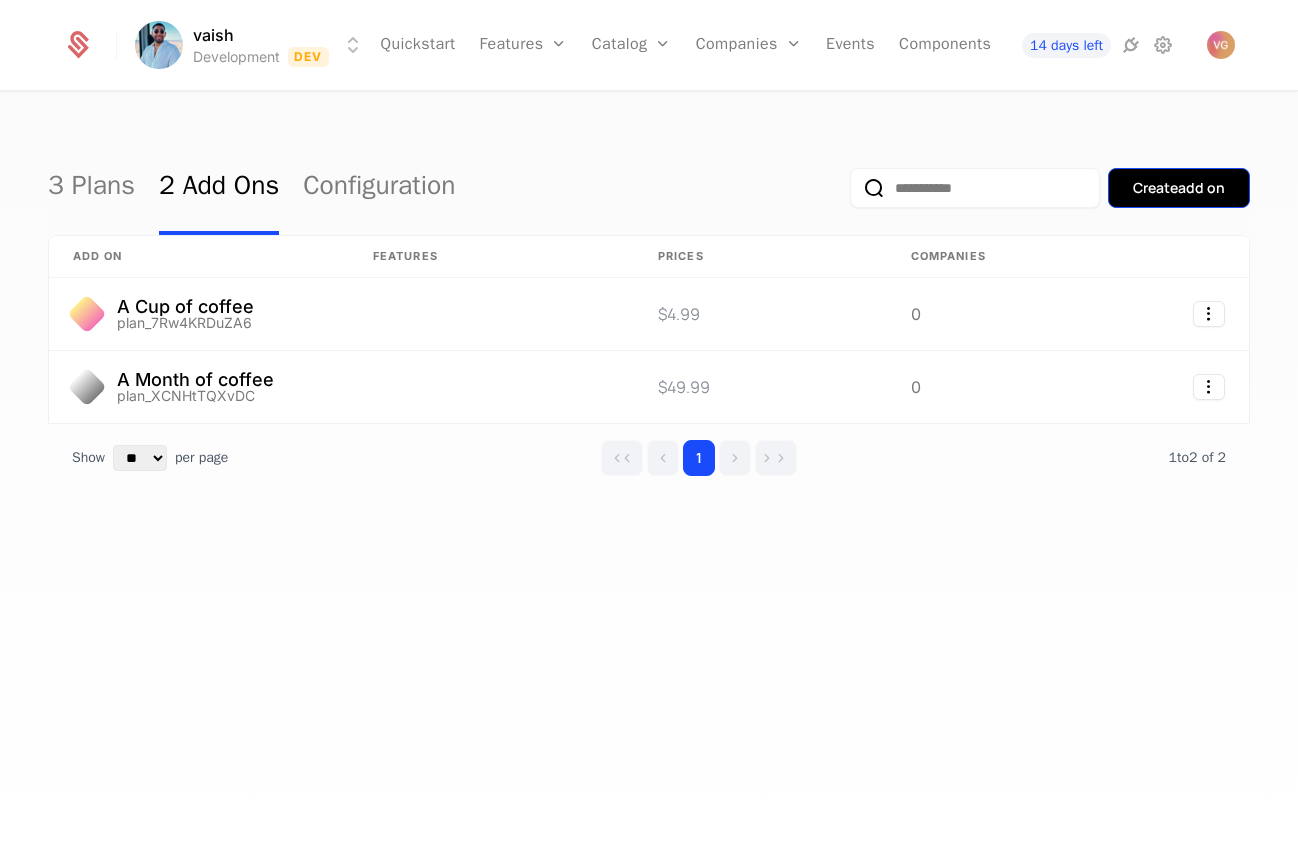 click on "Create  add on" at bounding box center (1179, 188) 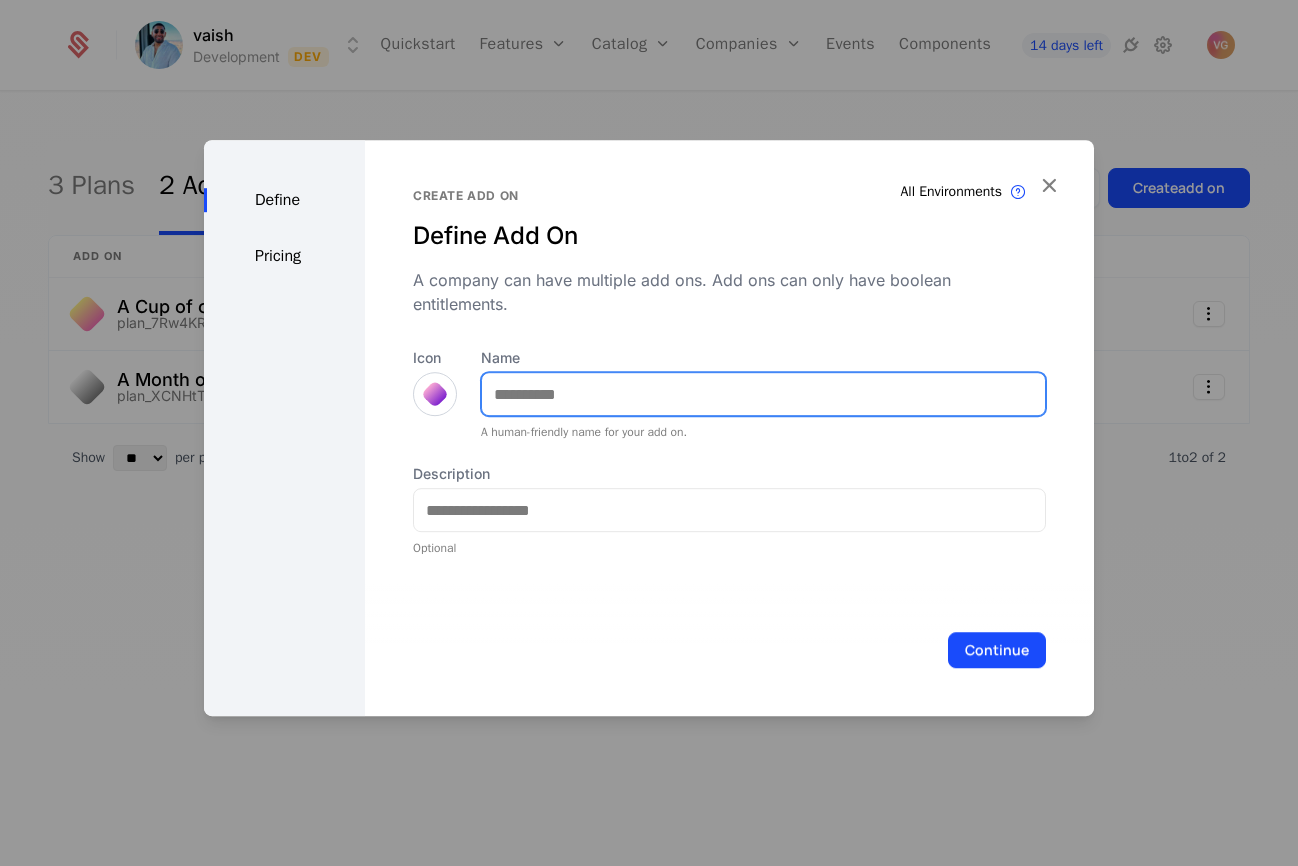 click on "Name" at bounding box center (763, 394) 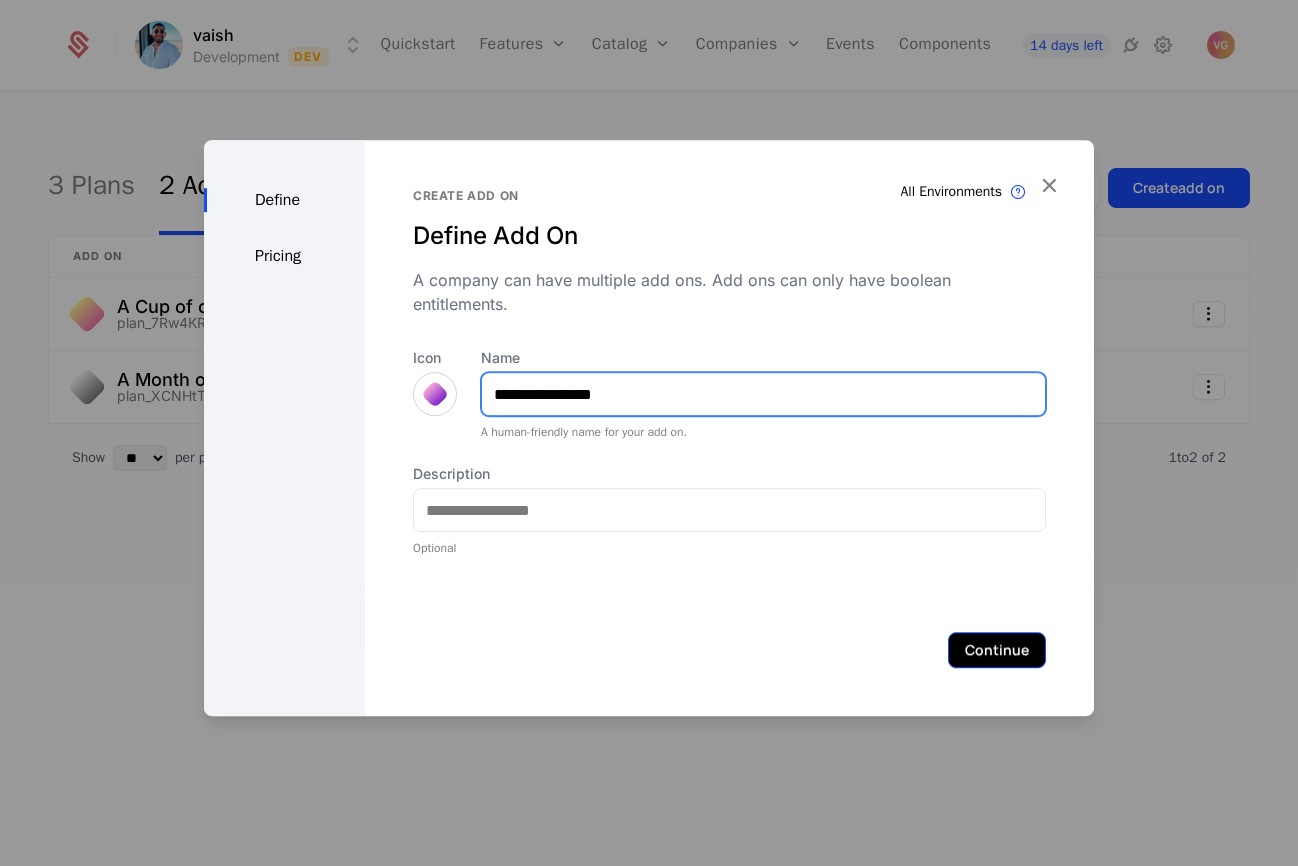 type on "**********" 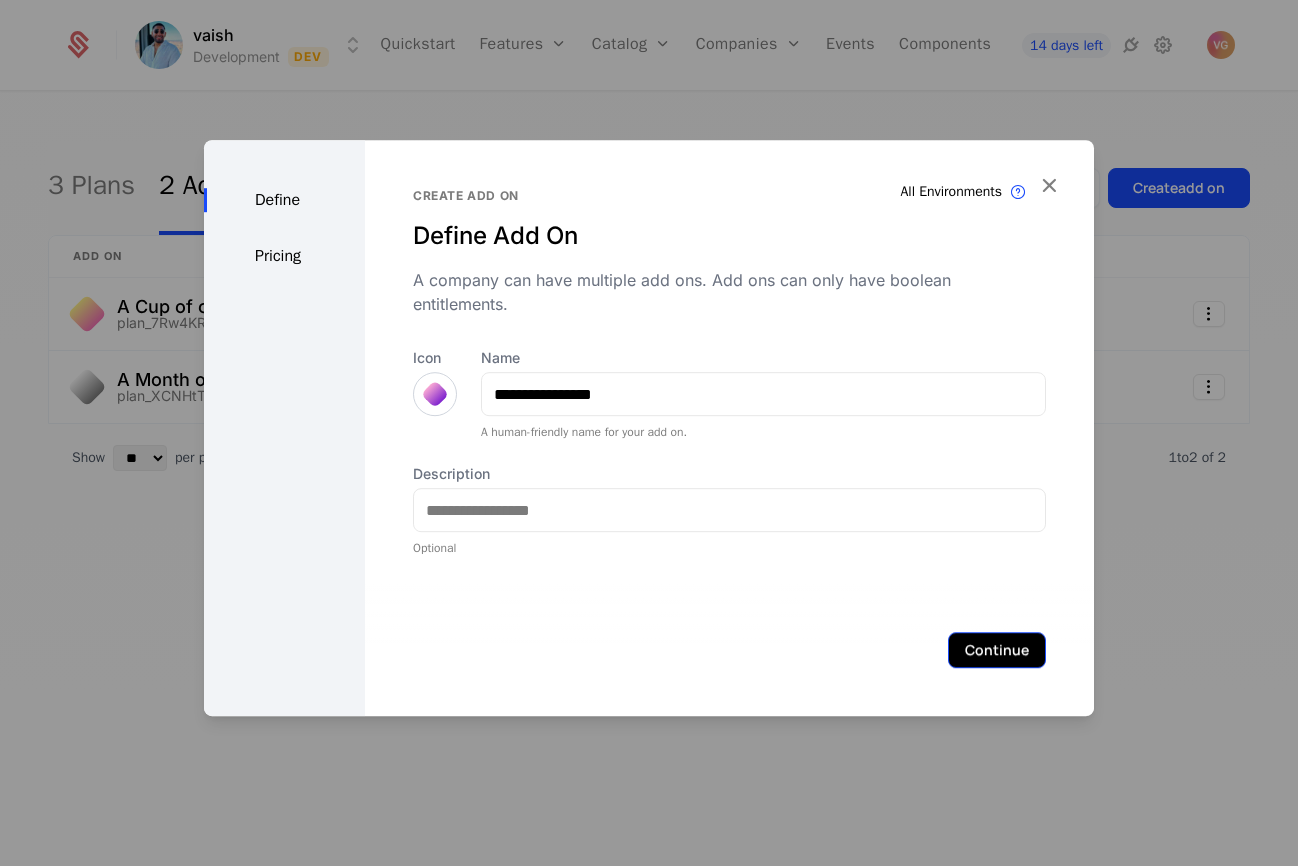 click on "Continue" at bounding box center [997, 650] 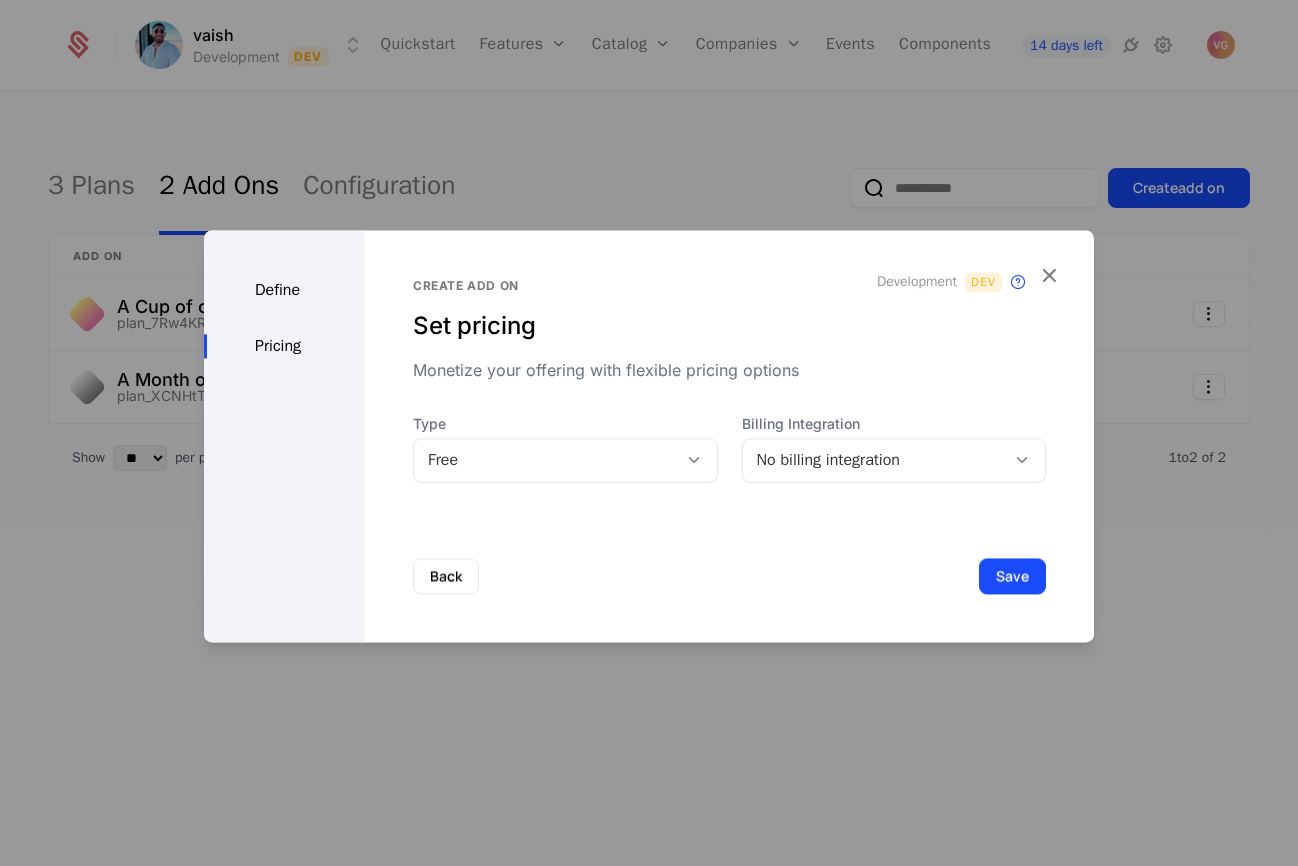 click on "Free" at bounding box center (545, 460) 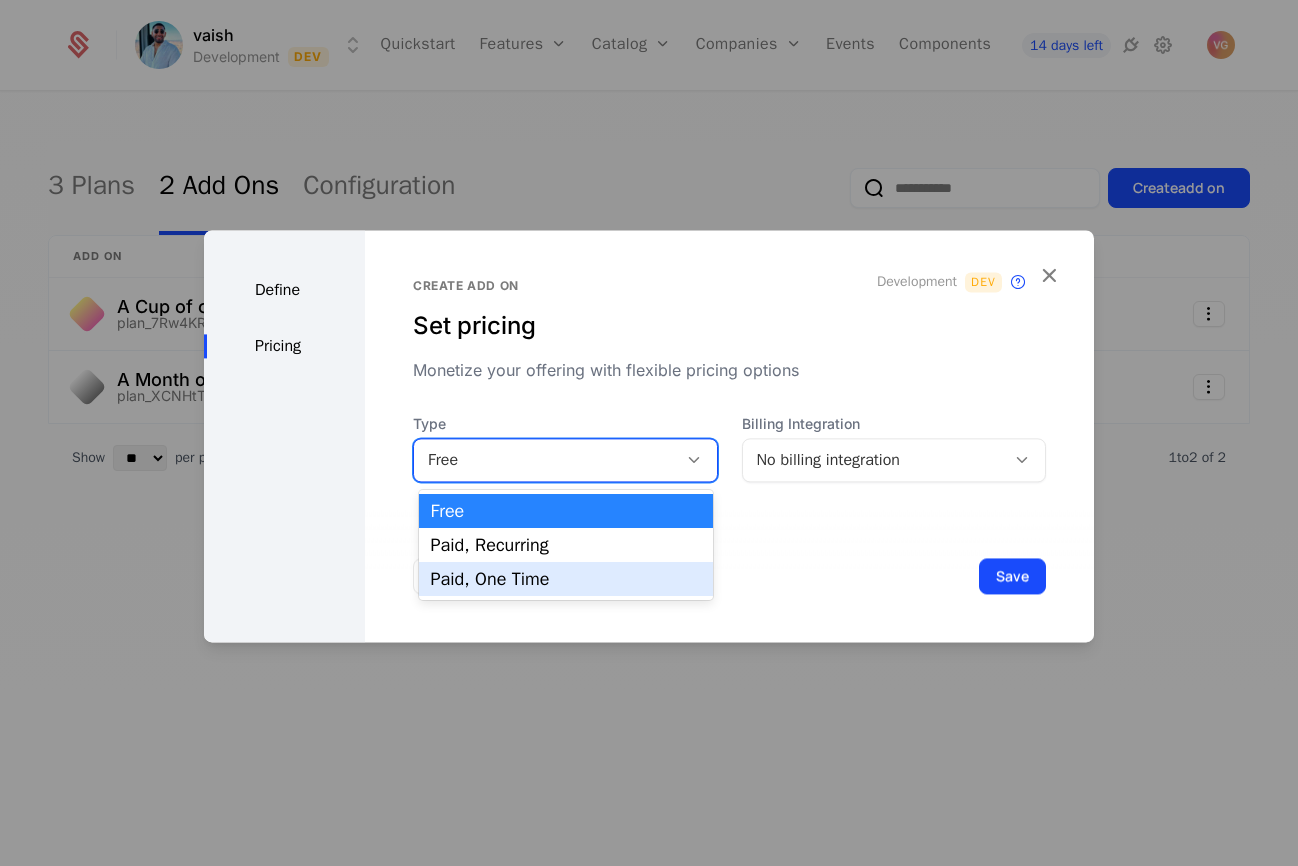 click on "Paid, One Time" at bounding box center (566, 579) 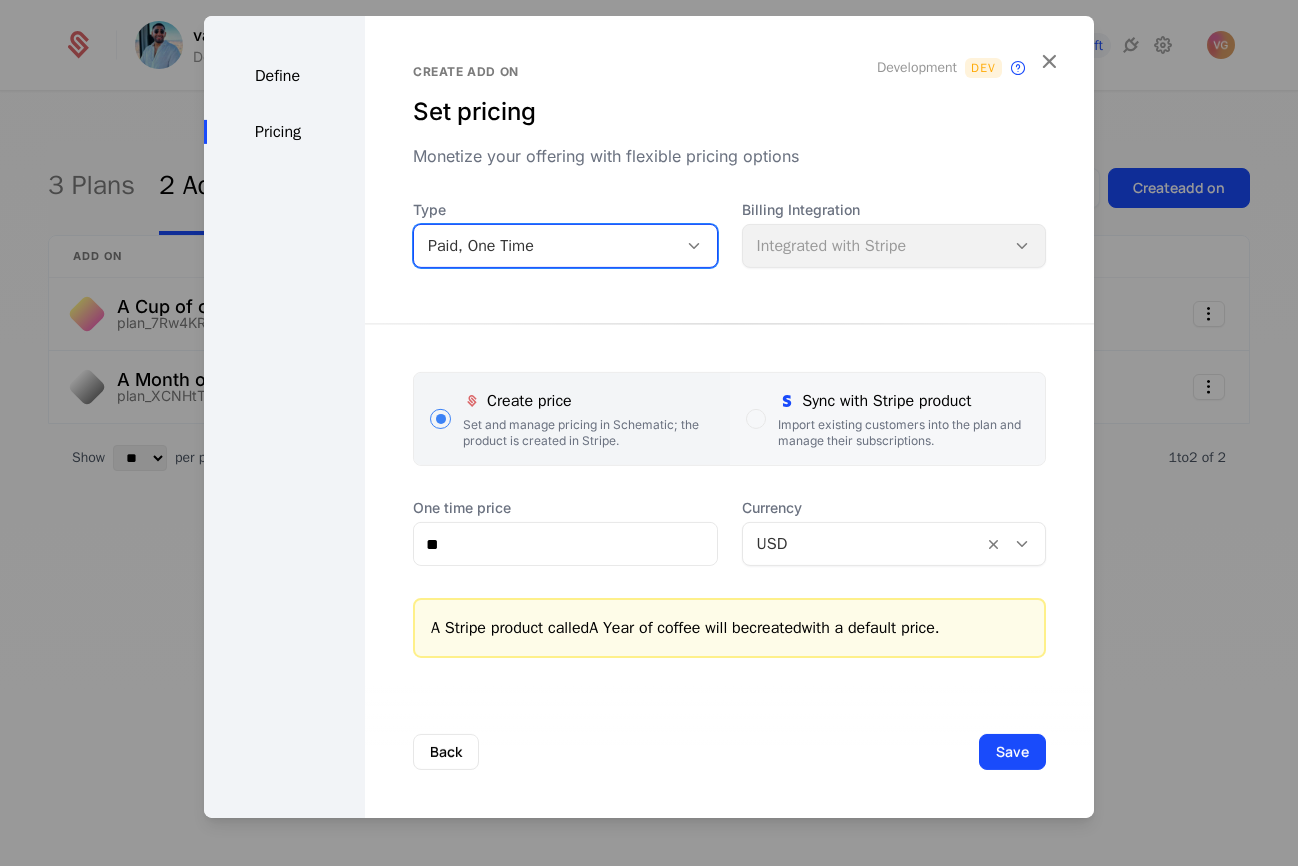 click on "Sync with Stripe product Import existing customers into the plan and manage their subscriptions." at bounding box center [887, 419] 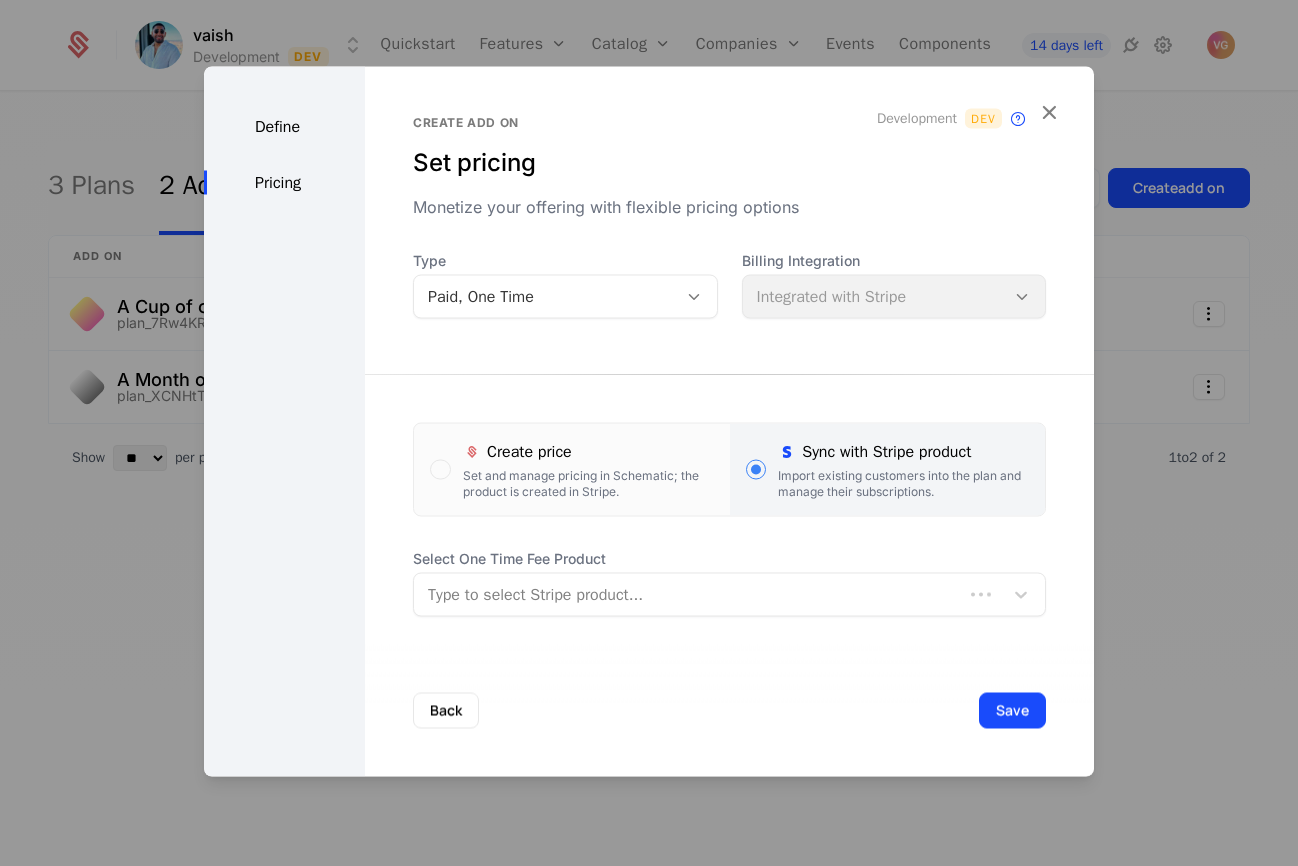 click at bounding box center (688, 595) 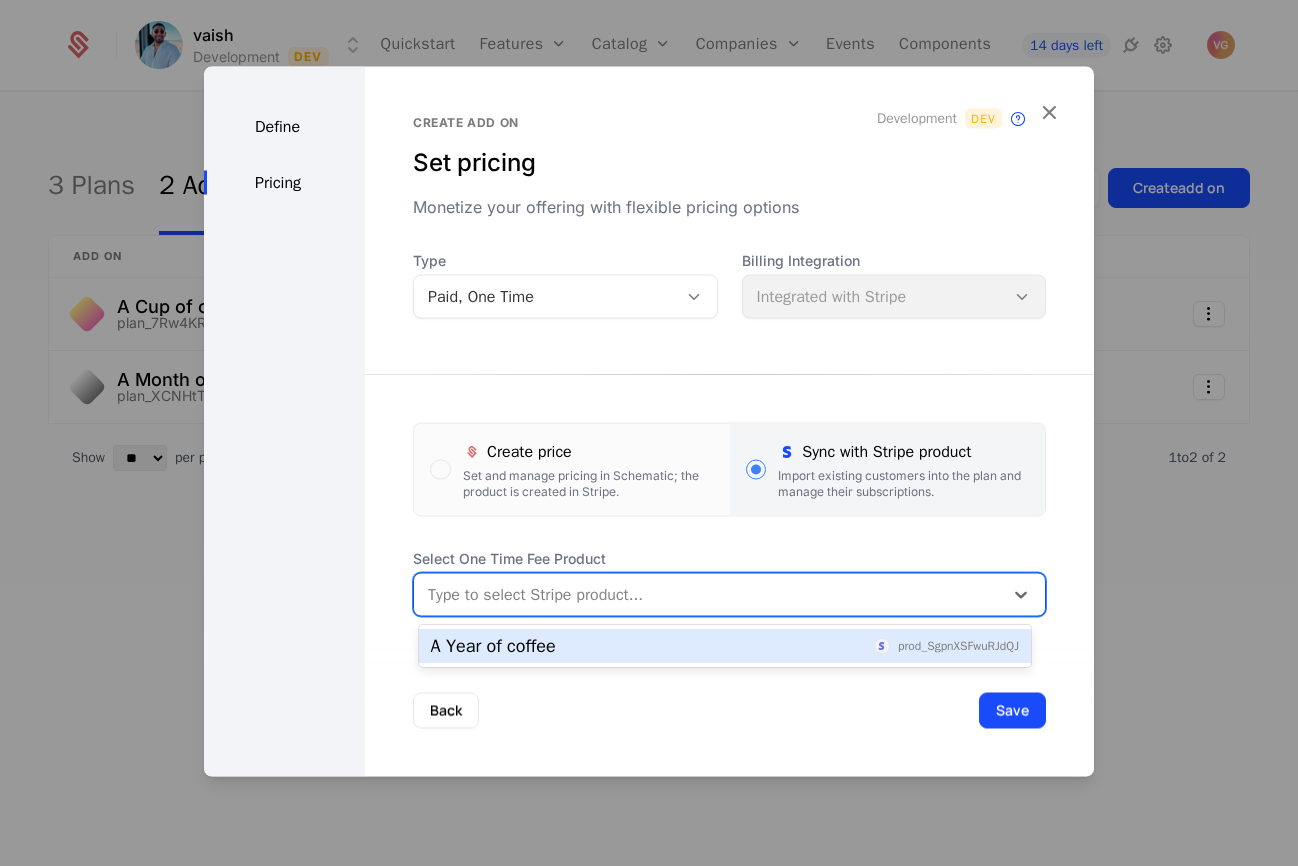 click on "A Year of coffee prod_SgpnXSFwuRJdQJ" at bounding box center [725, 646] 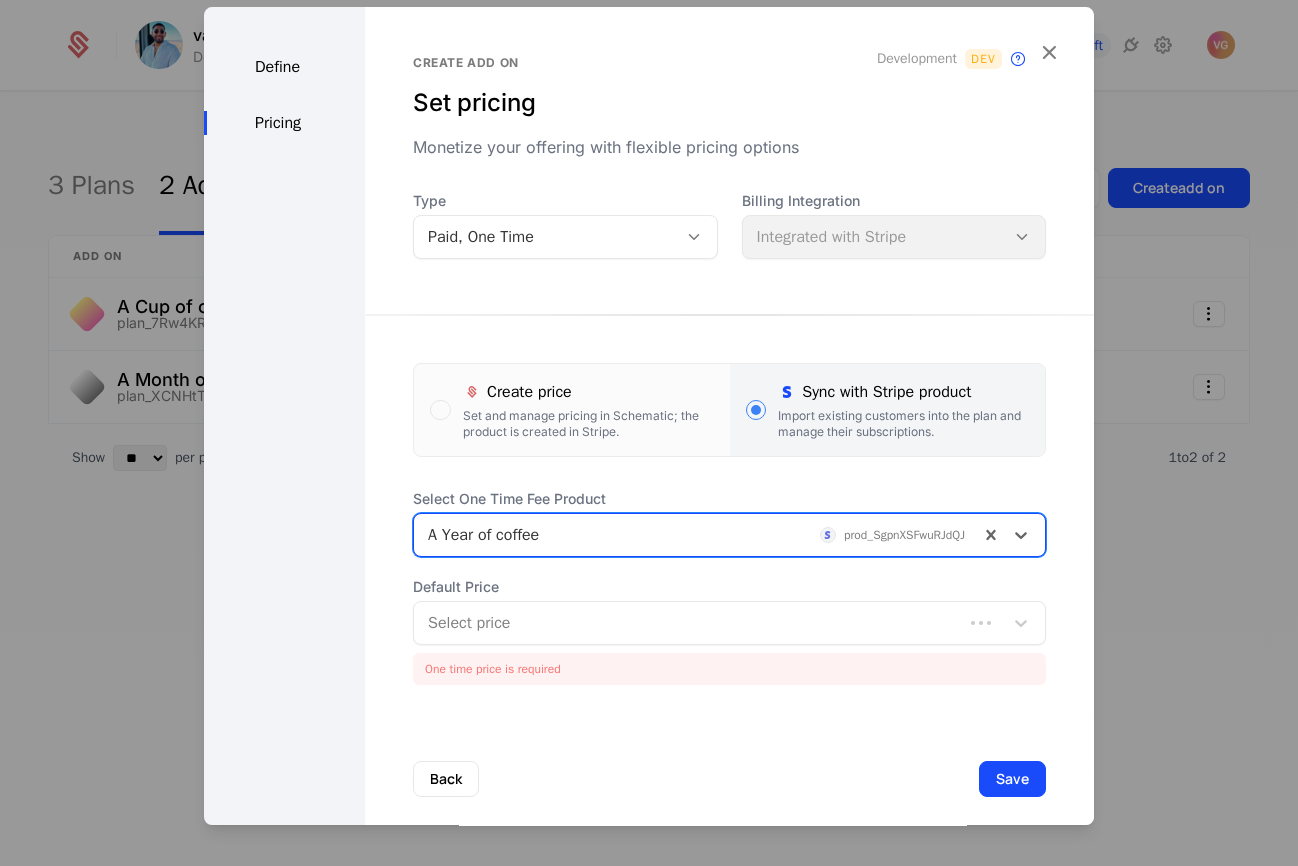 click at bounding box center [688, 623] 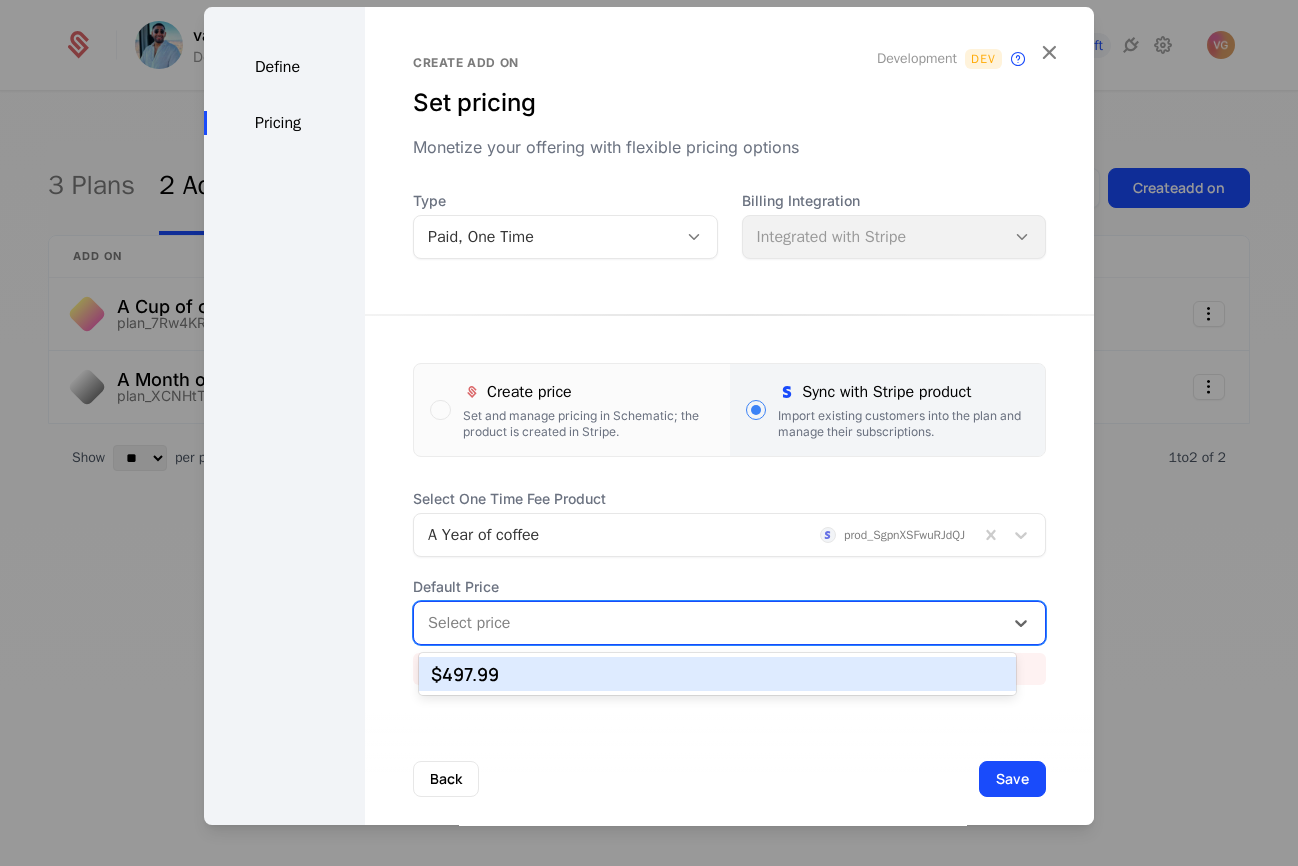 click on "$497.99" at bounding box center (717, 674) 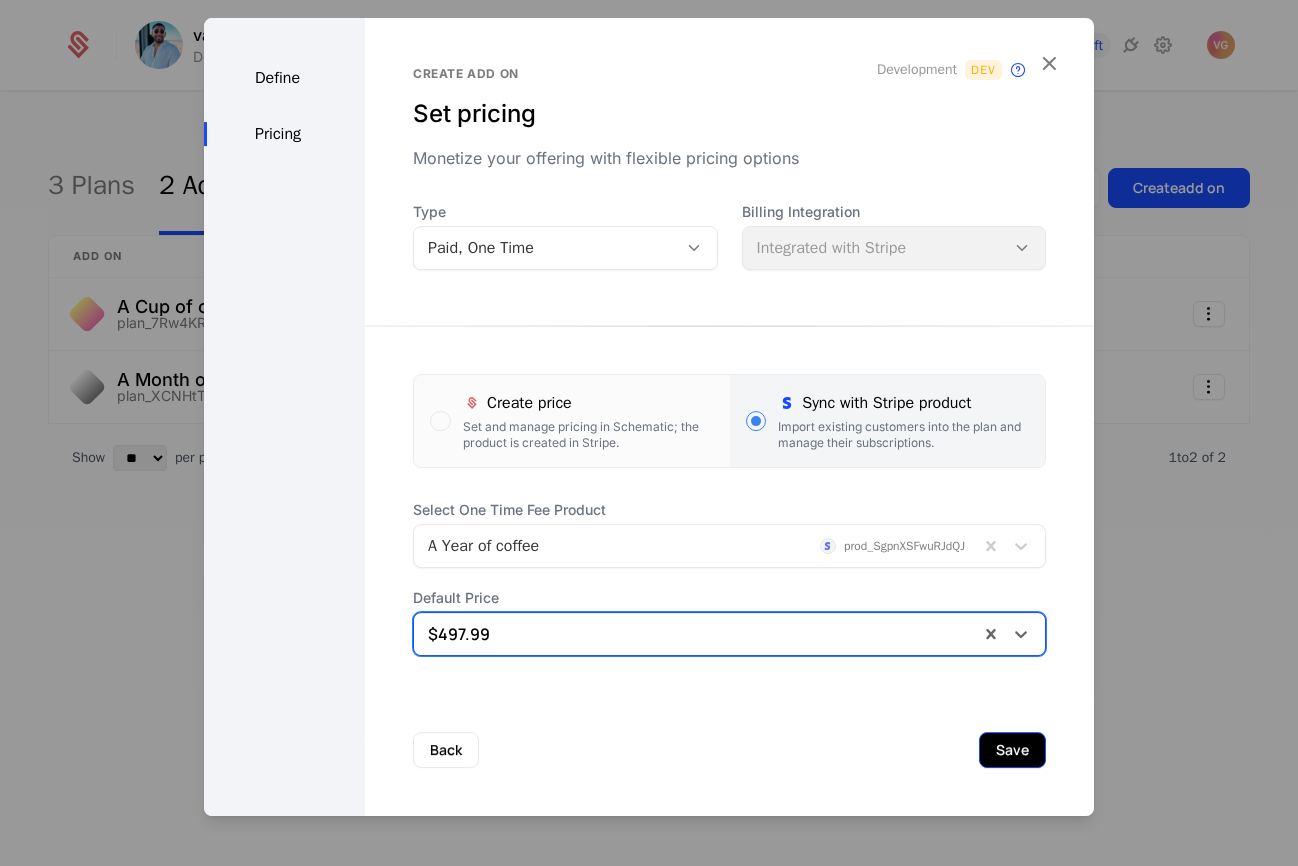 click on "Save" at bounding box center [1012, 750] 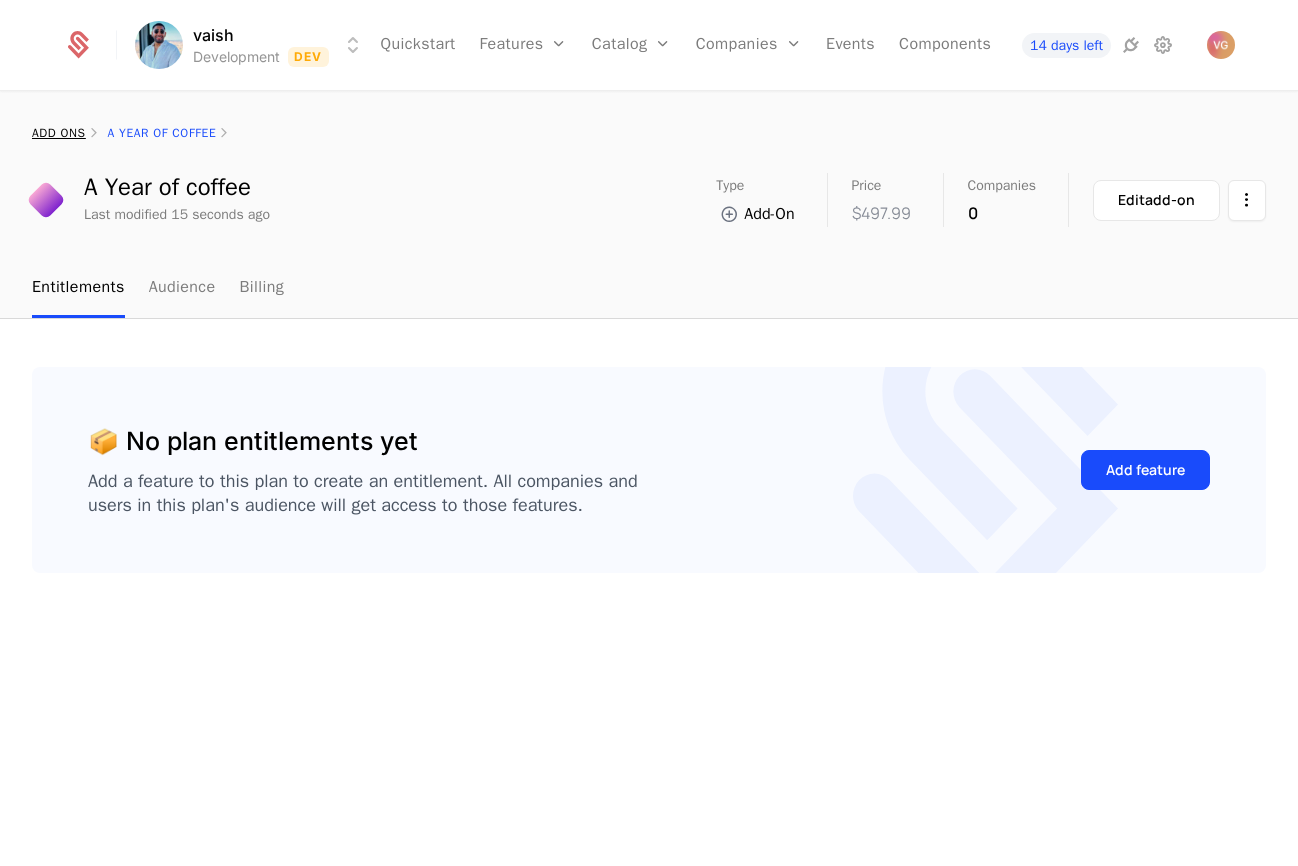 click on "add ons" at bounding box center (59, 133) 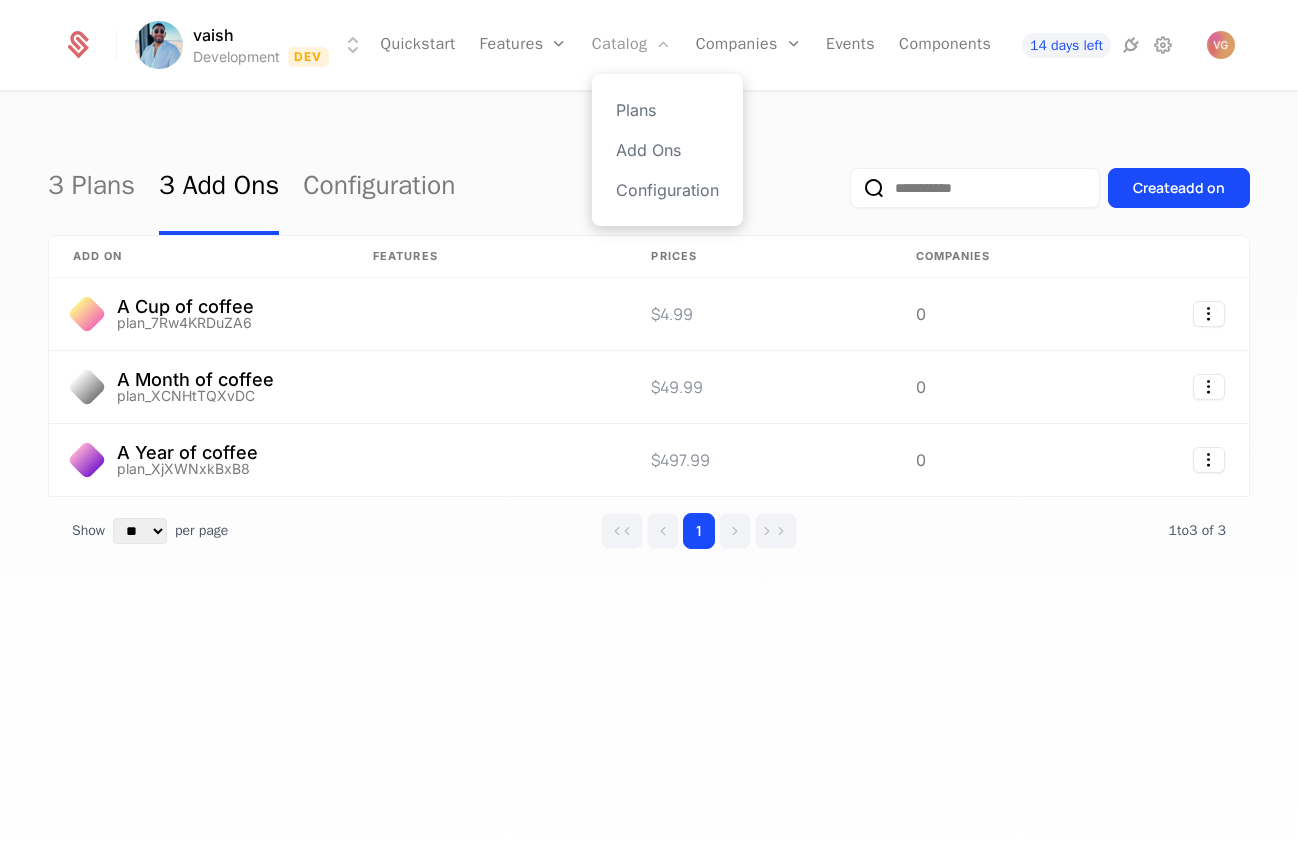 click on "Catalog" at bounding box center [632, 45] 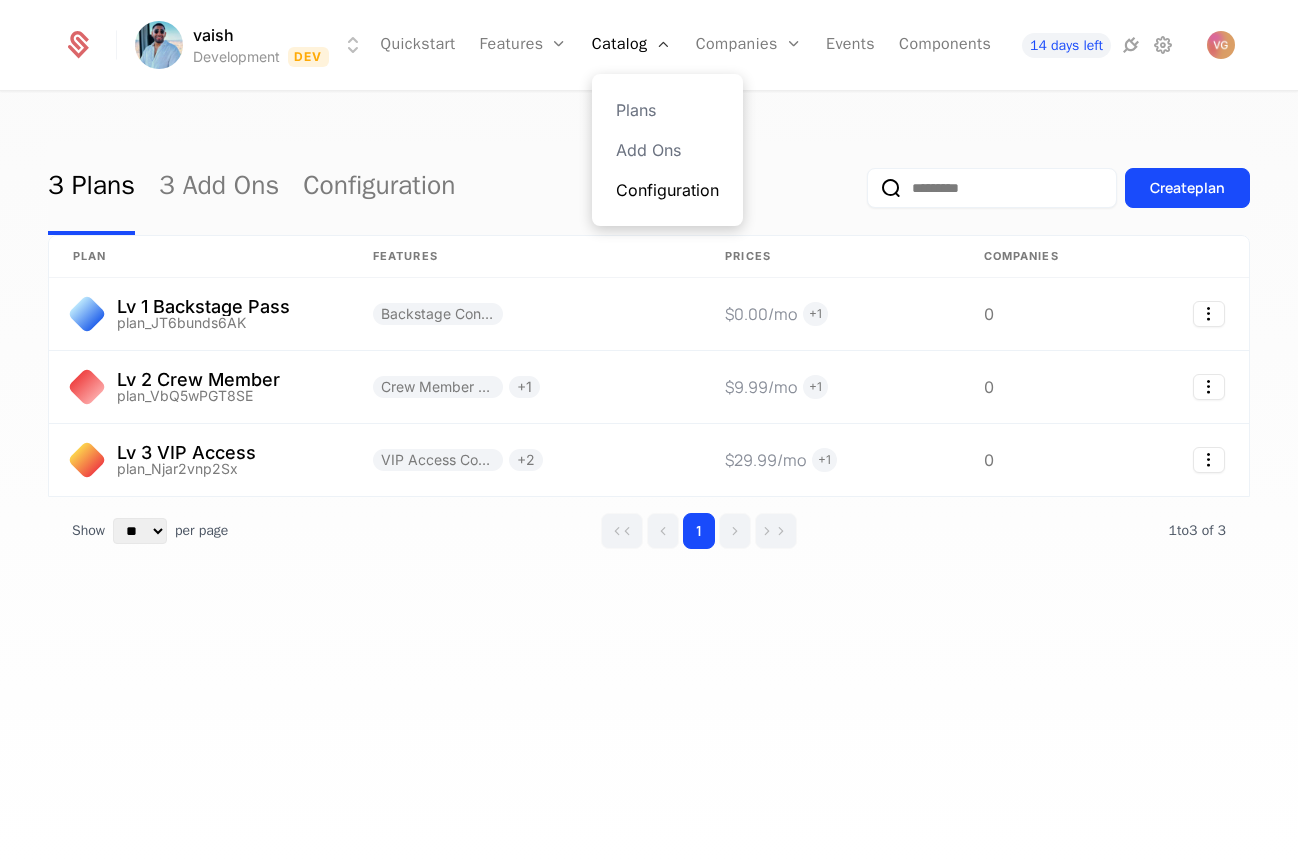 click on "Configuration" at bounding box center (667, 190) 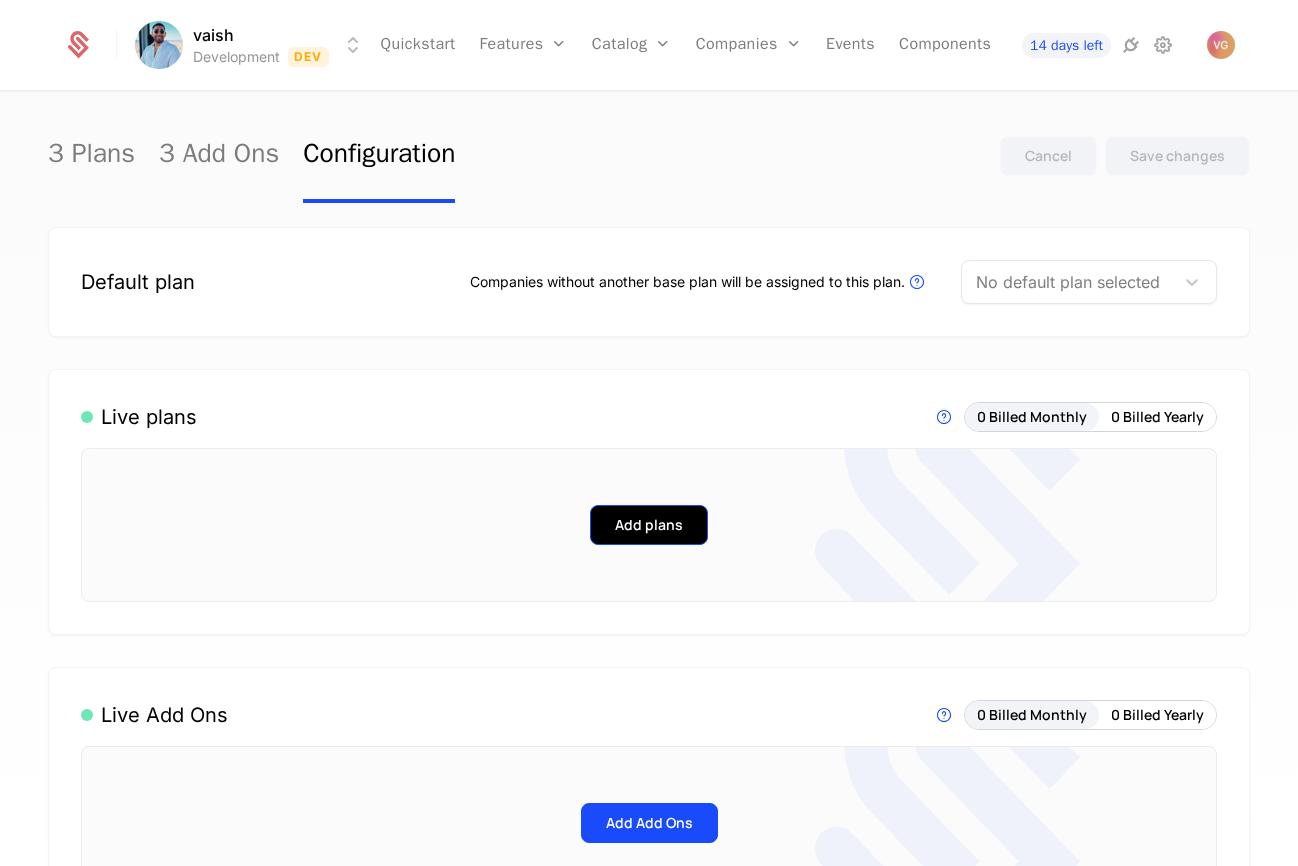 click on "Add plans" at bounding box center (649, 525) 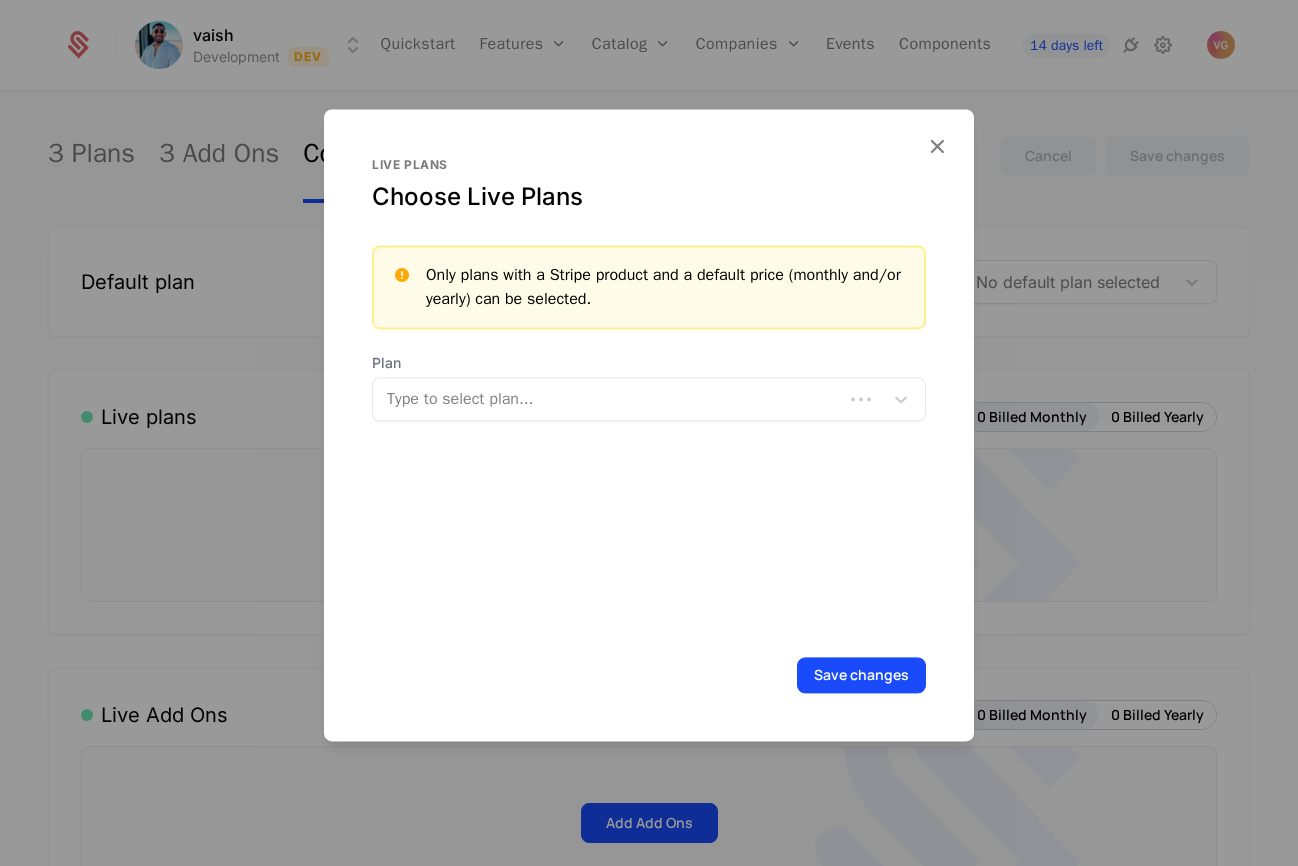 click on "Plan" at bounding box center [649, 363] 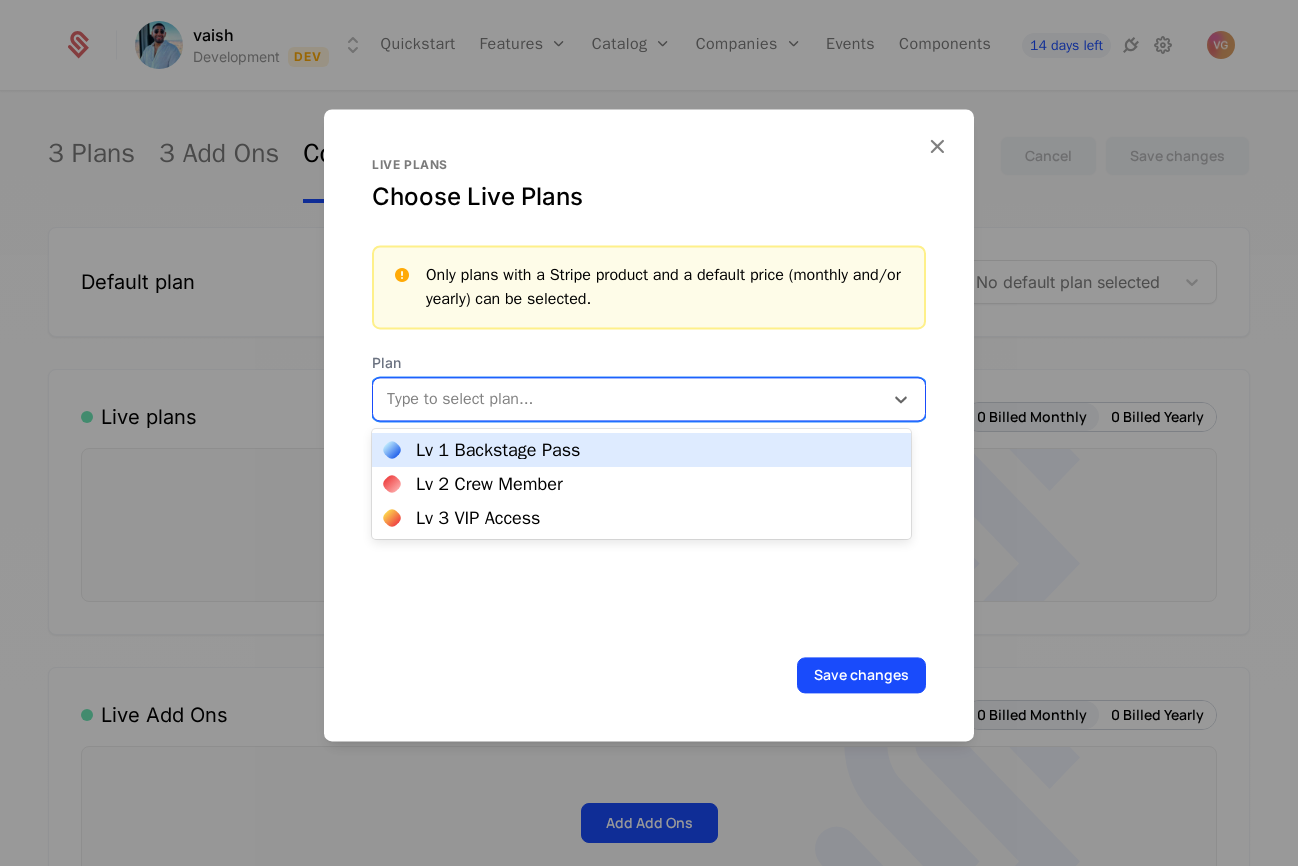 click on "Lv 1 Backstage Pass" at bounding box center (498, 450) 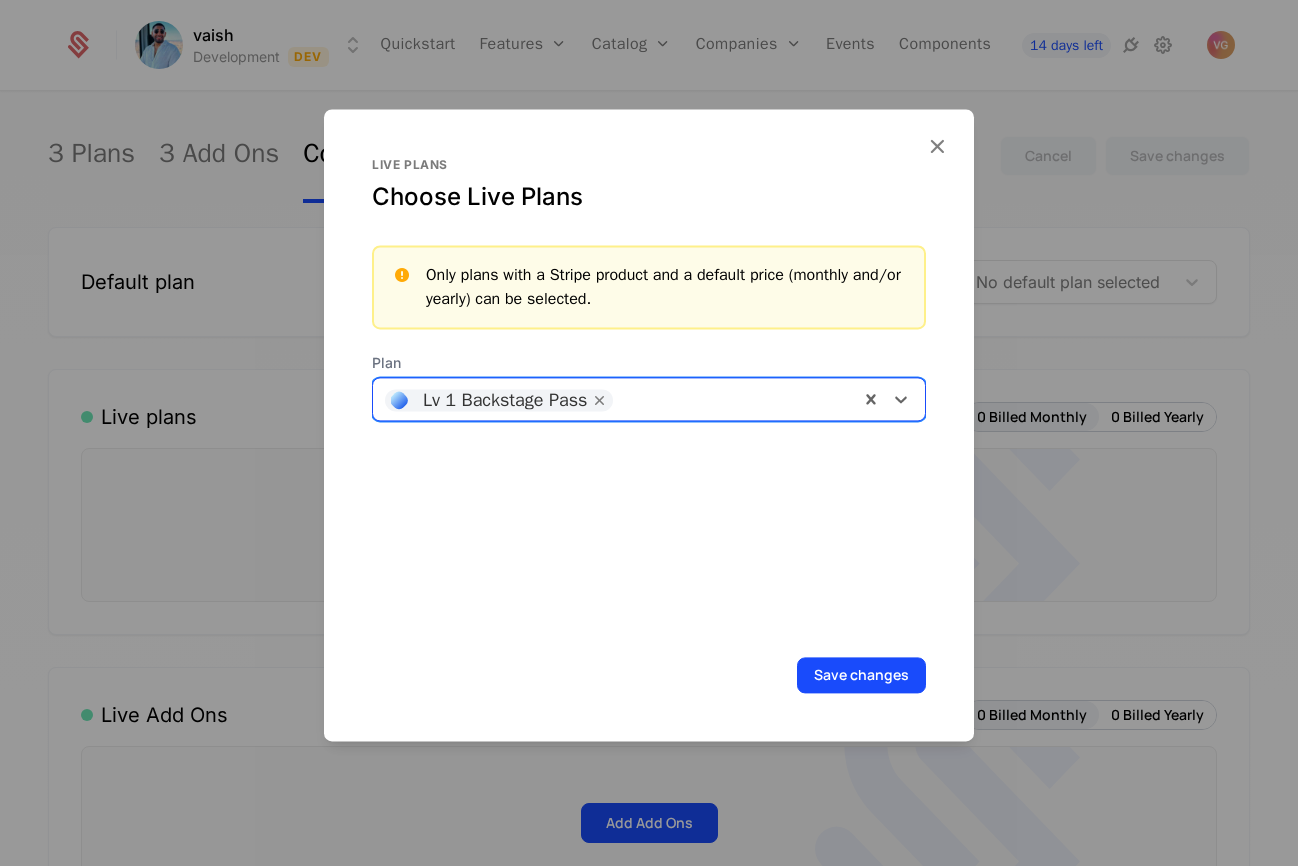 click at bounding box center (735, 397) 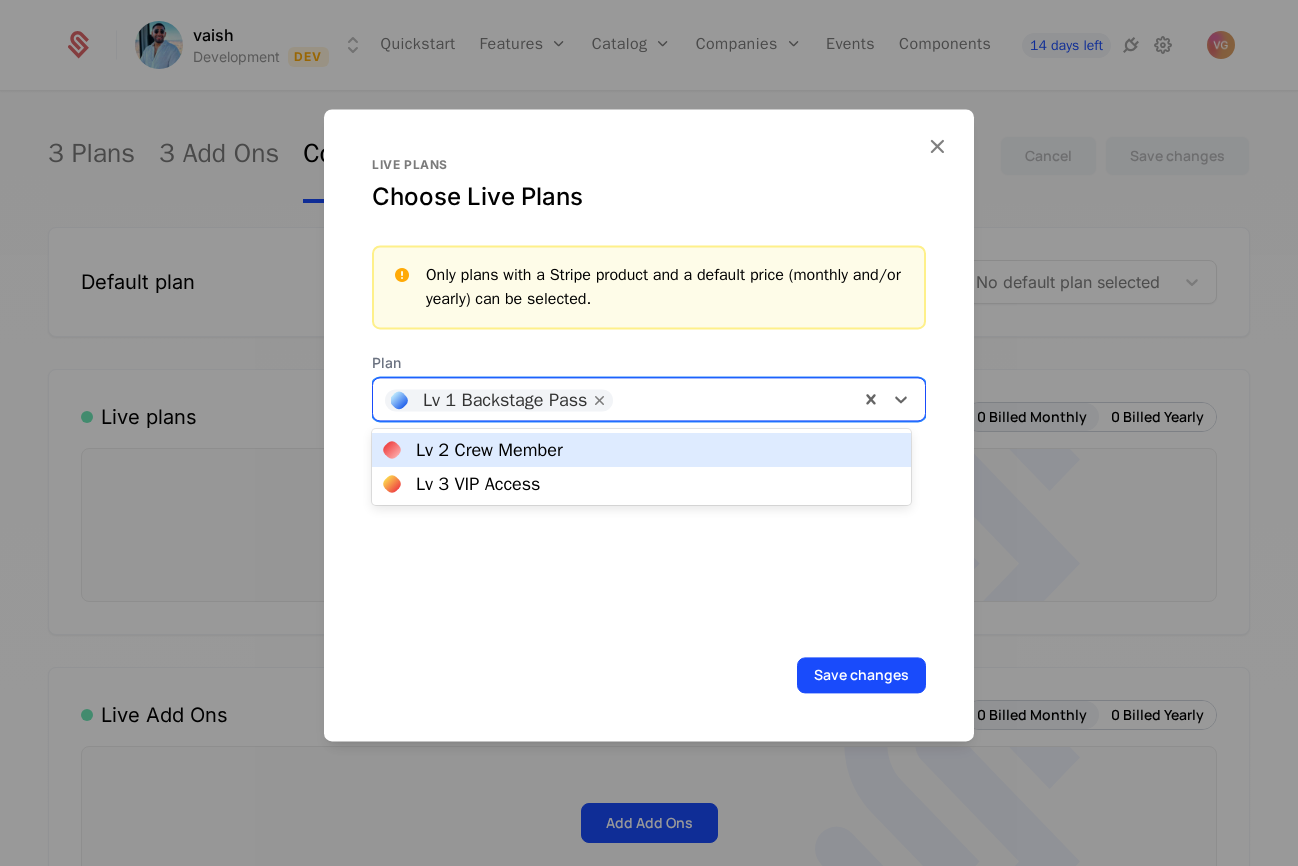 click on "Lv 2 Crew Member" at bounding box center [641, 450] 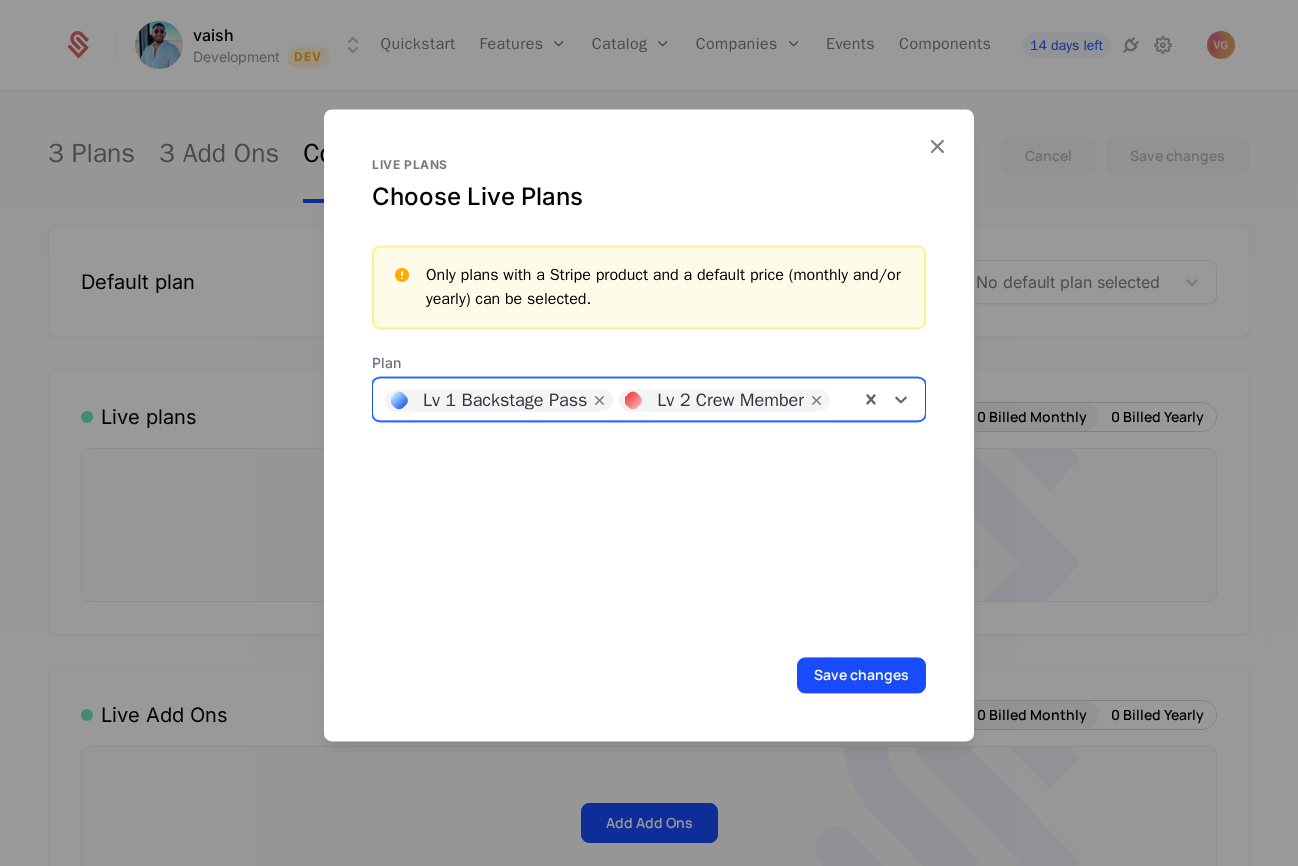 click on "Lv 1 Backstage Pass Lv 2 Crew Member" at bounding box center (616, 399) 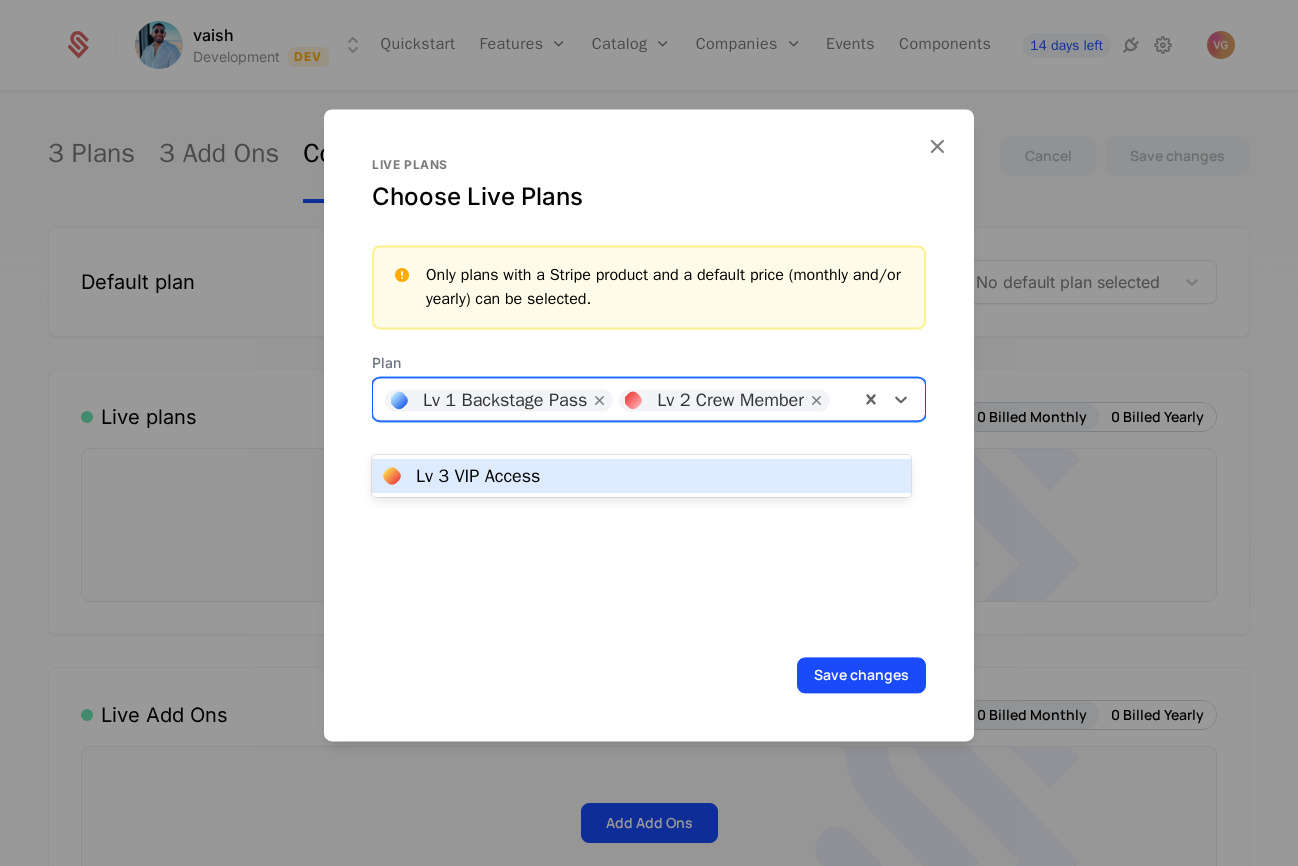 click on "Lv 3 VIP Access" at bounding box center [641, 476] 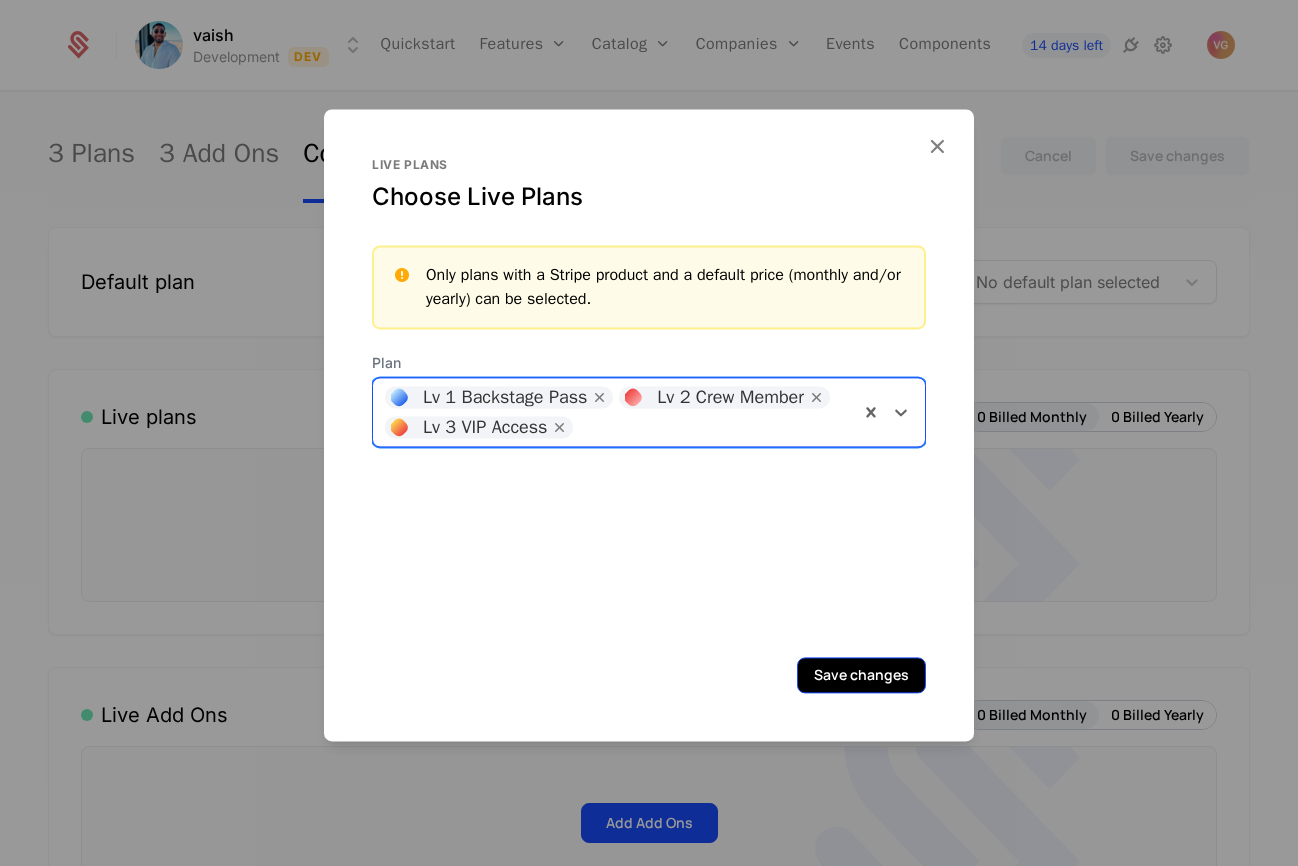 click on "Save changes" at bounding box center [861, 675] 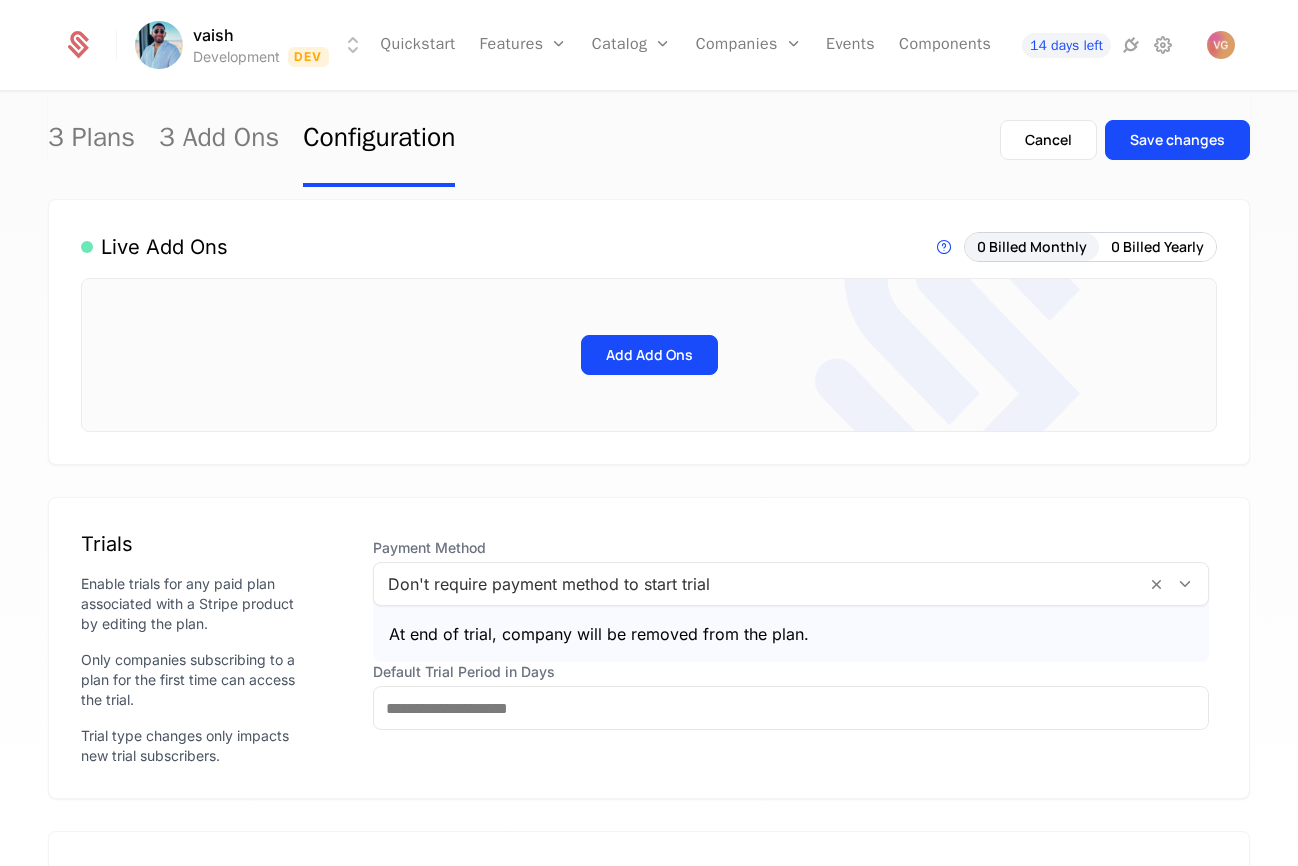 scroll, scrollTop: 757, scrollLeft: 0, axis: vertical 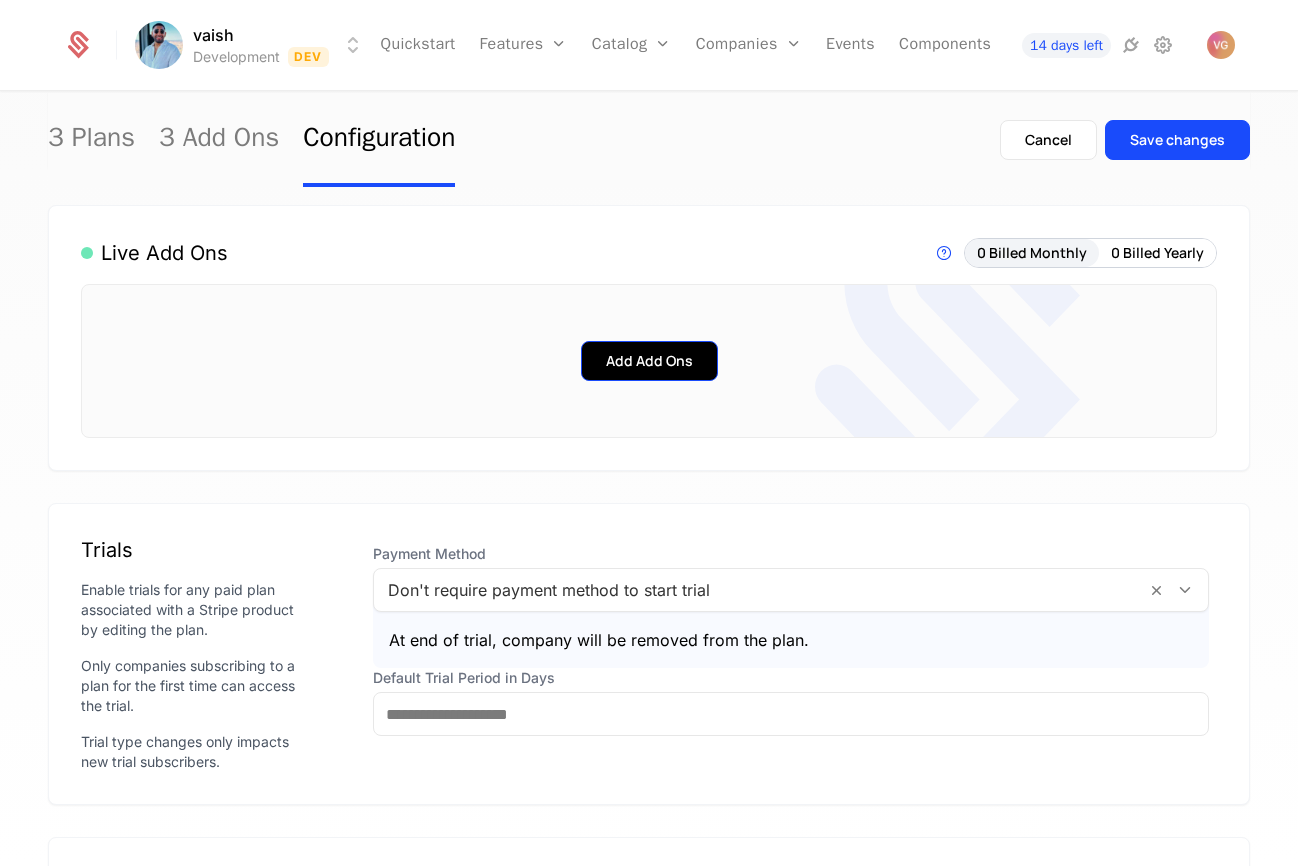 click on "Add Add Ons" at bounding box center (649, 361) 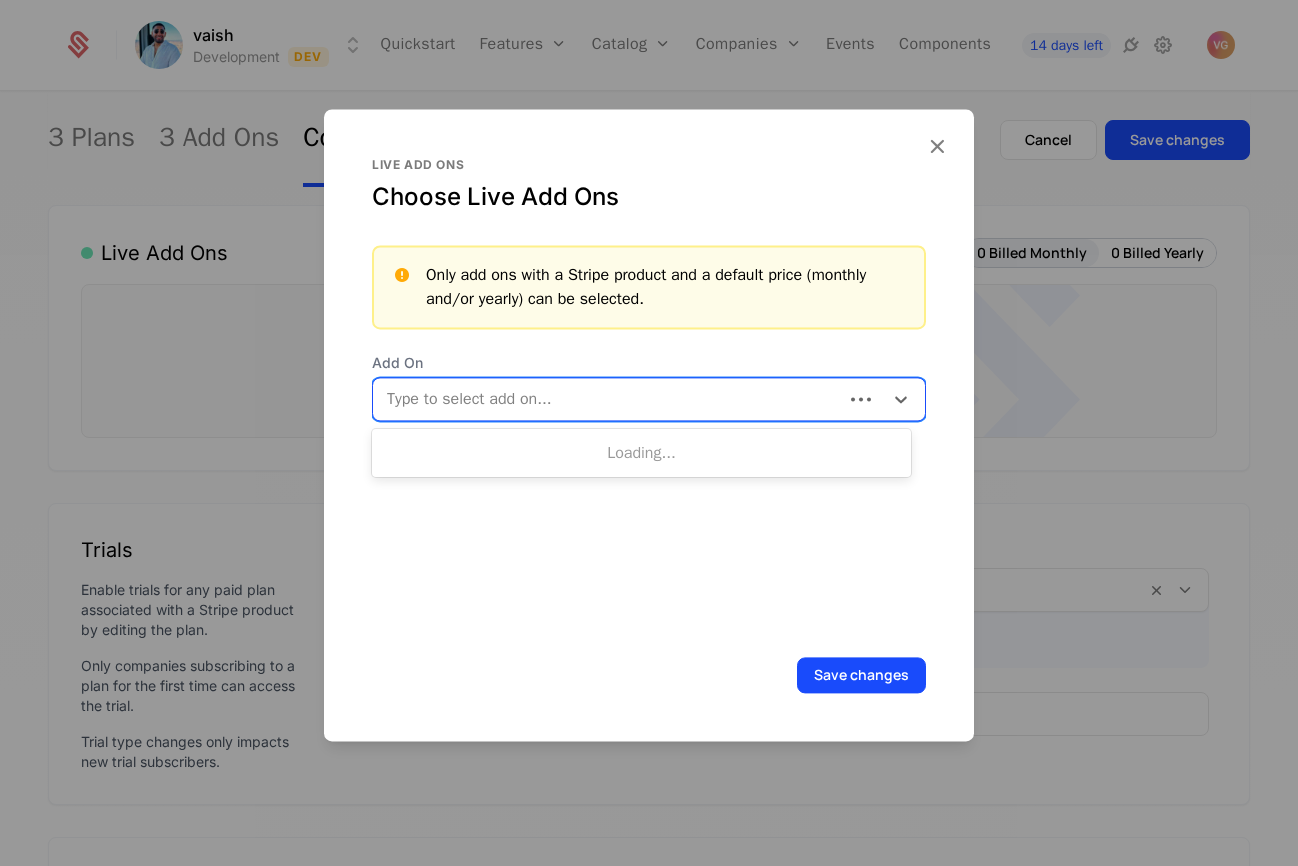 click at bounding box center [610, 399] 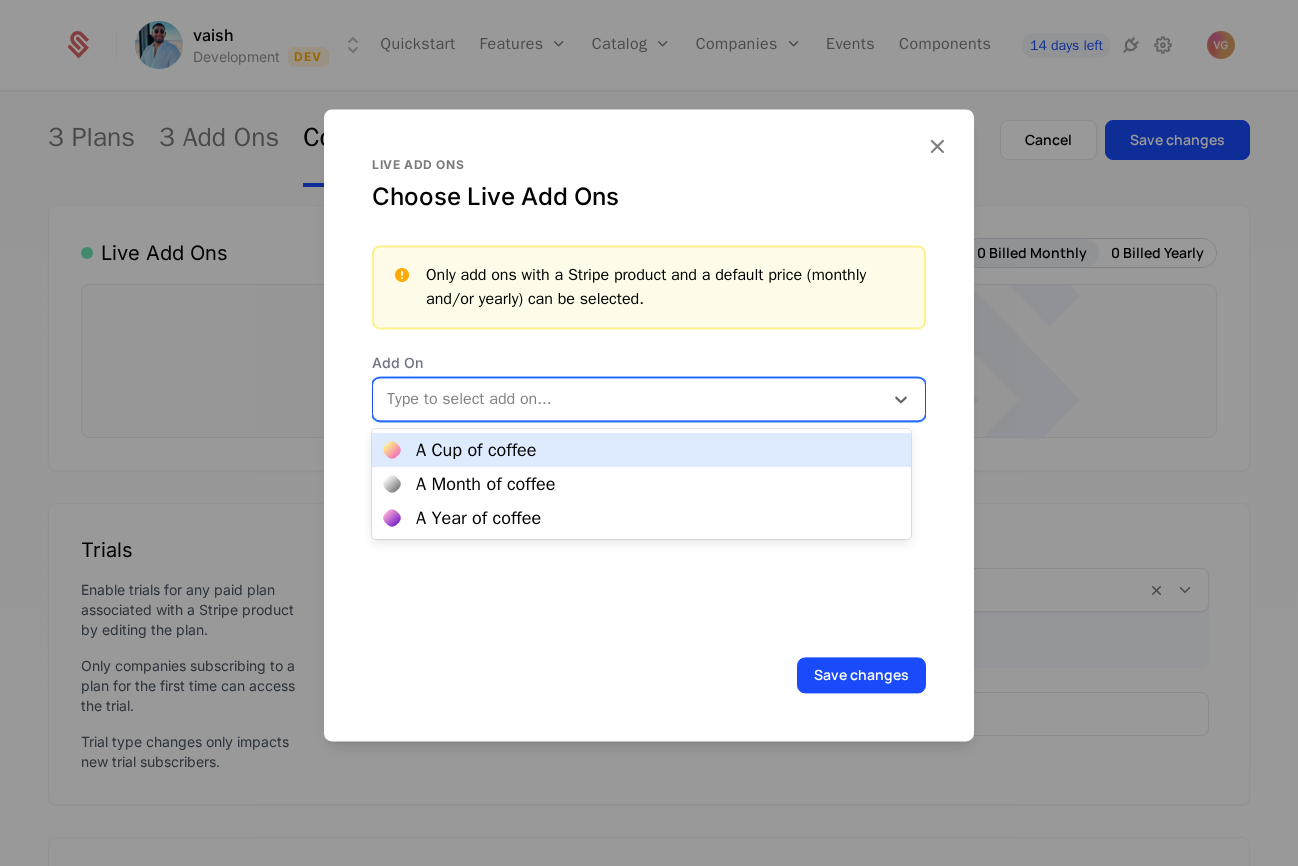 click on "A Cup of coffee" at bounding box center [476, 450] 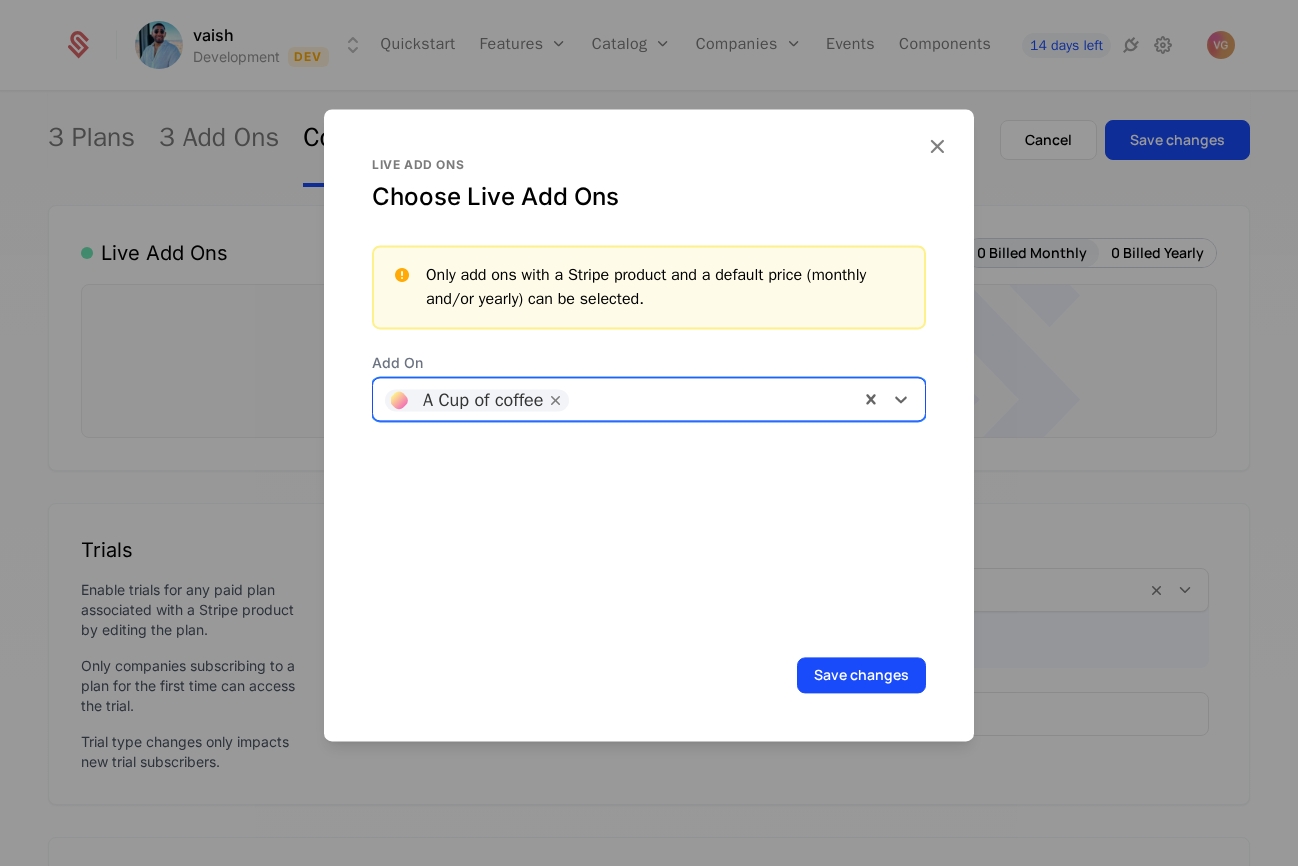 click at bounding box center (713, 397) 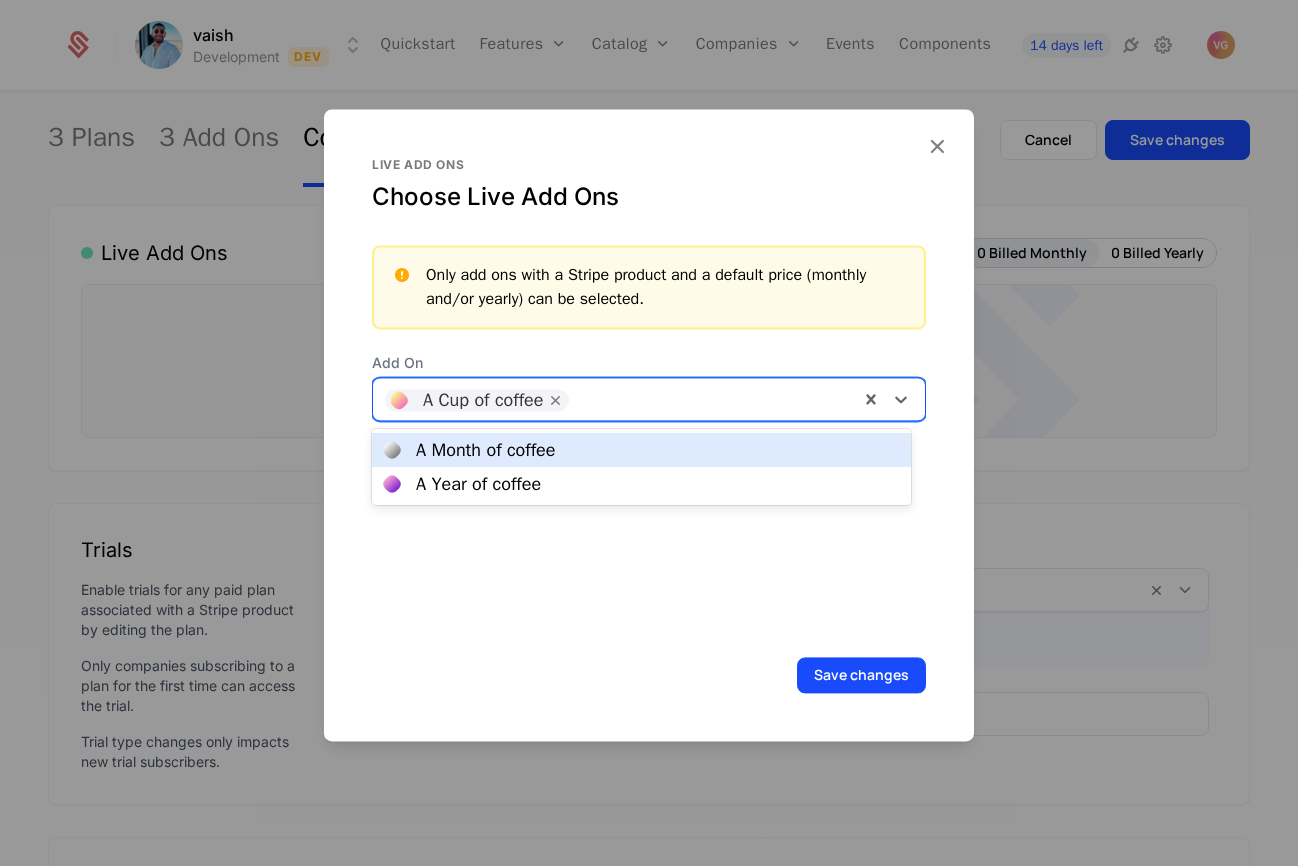 click on "A Month of coffee" at bounding box center (641, 450) 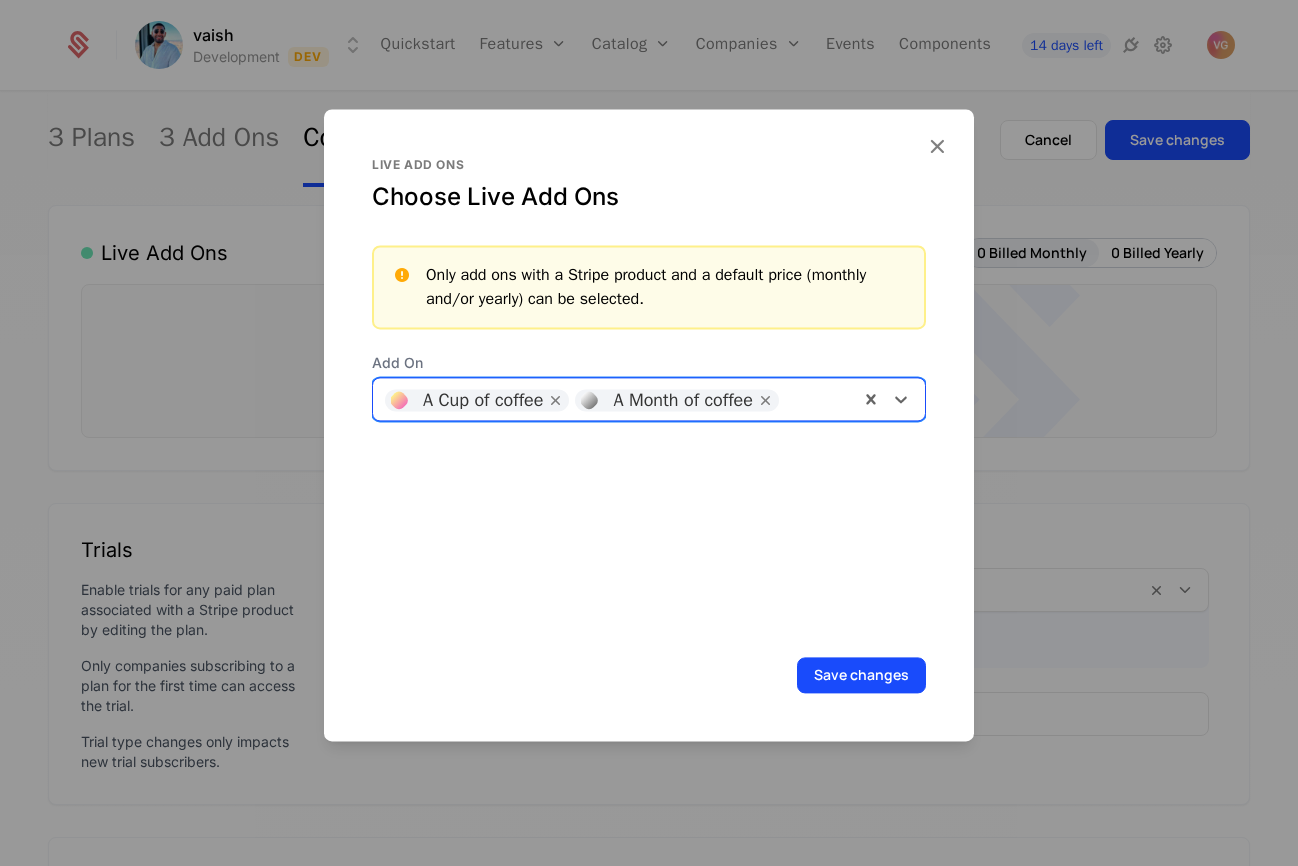 click on "A Month of coffee" at bounding box center (667, 400) 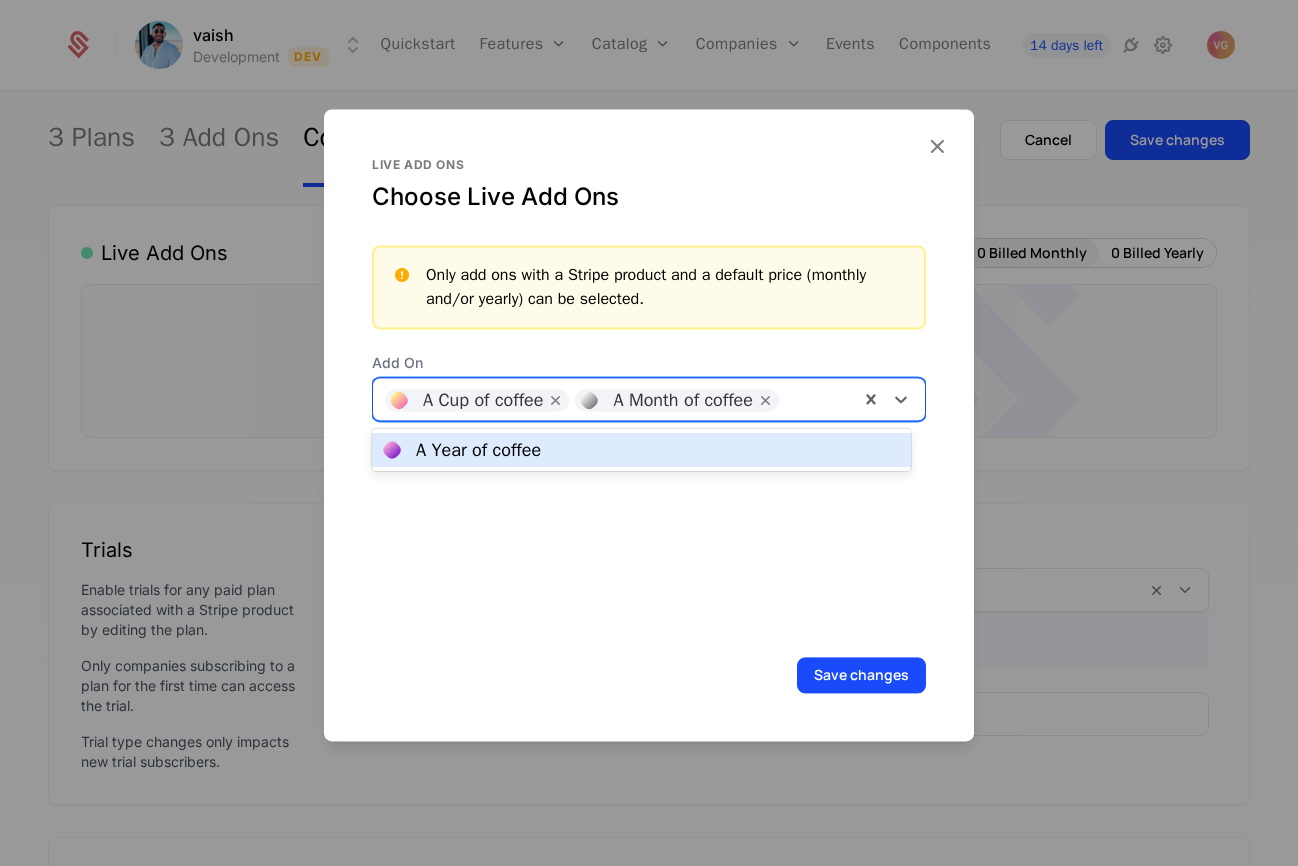 click on "A Year of coffee" at bounding box center [641, 450] 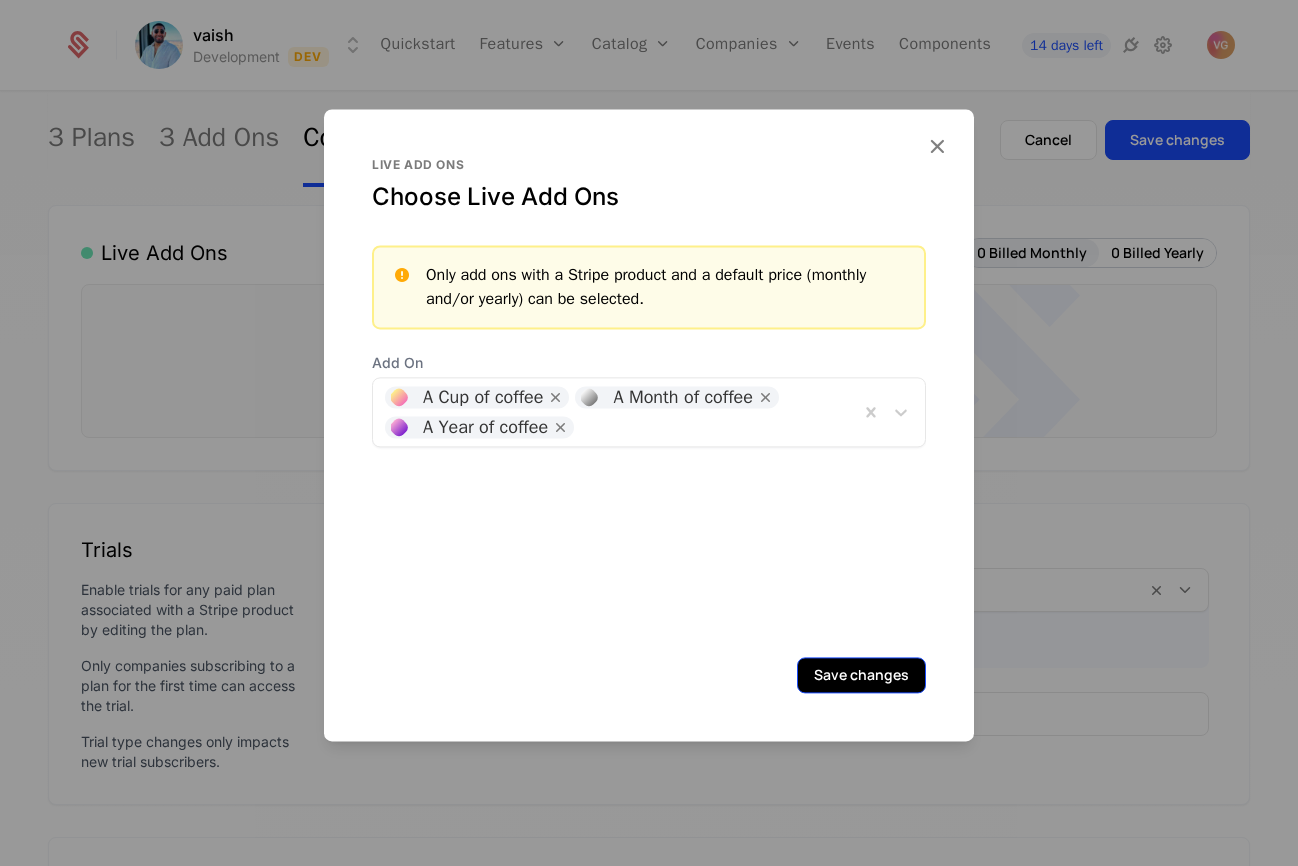click on "Save changes" at bounding box center [861, 675] 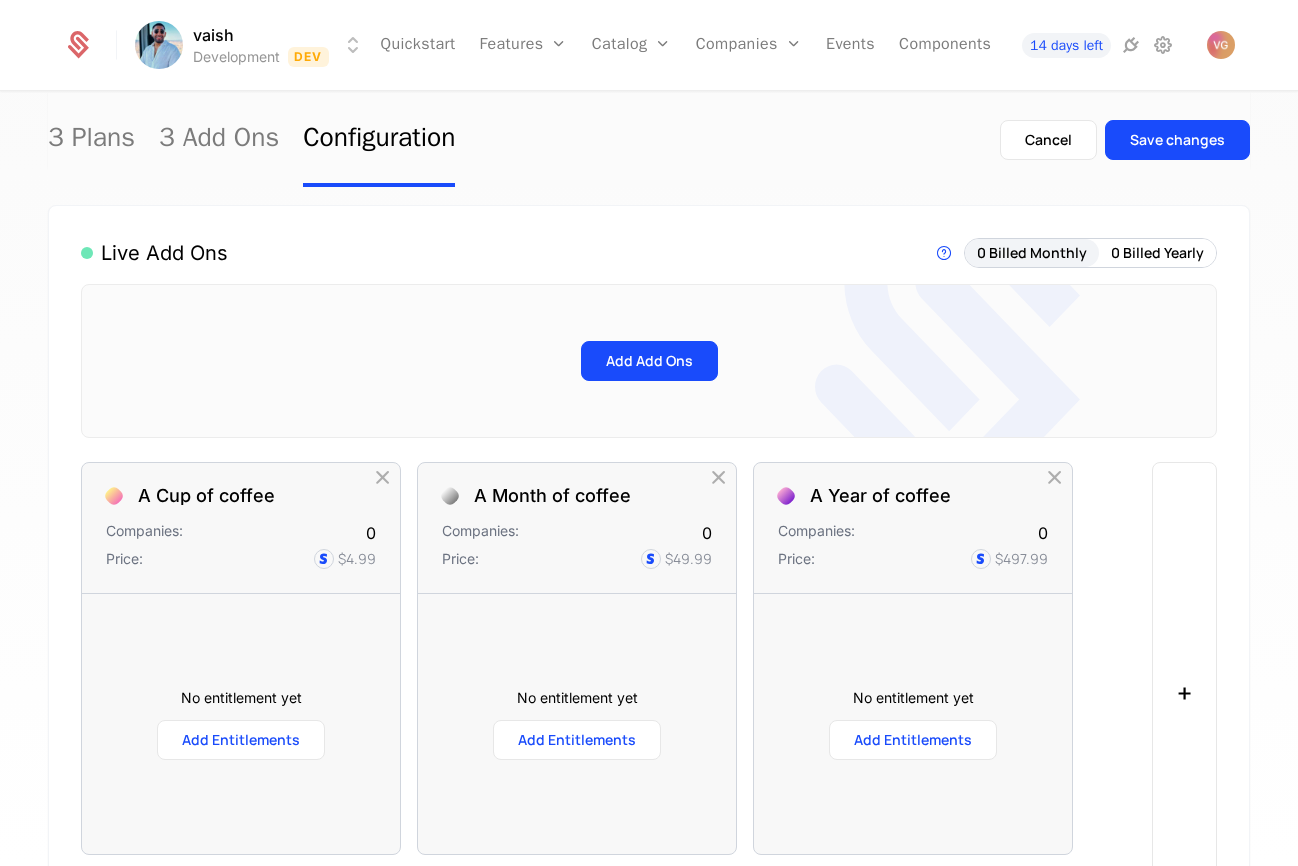 scroll, scrollTop: 0, scrollLeft: 0, axis: both 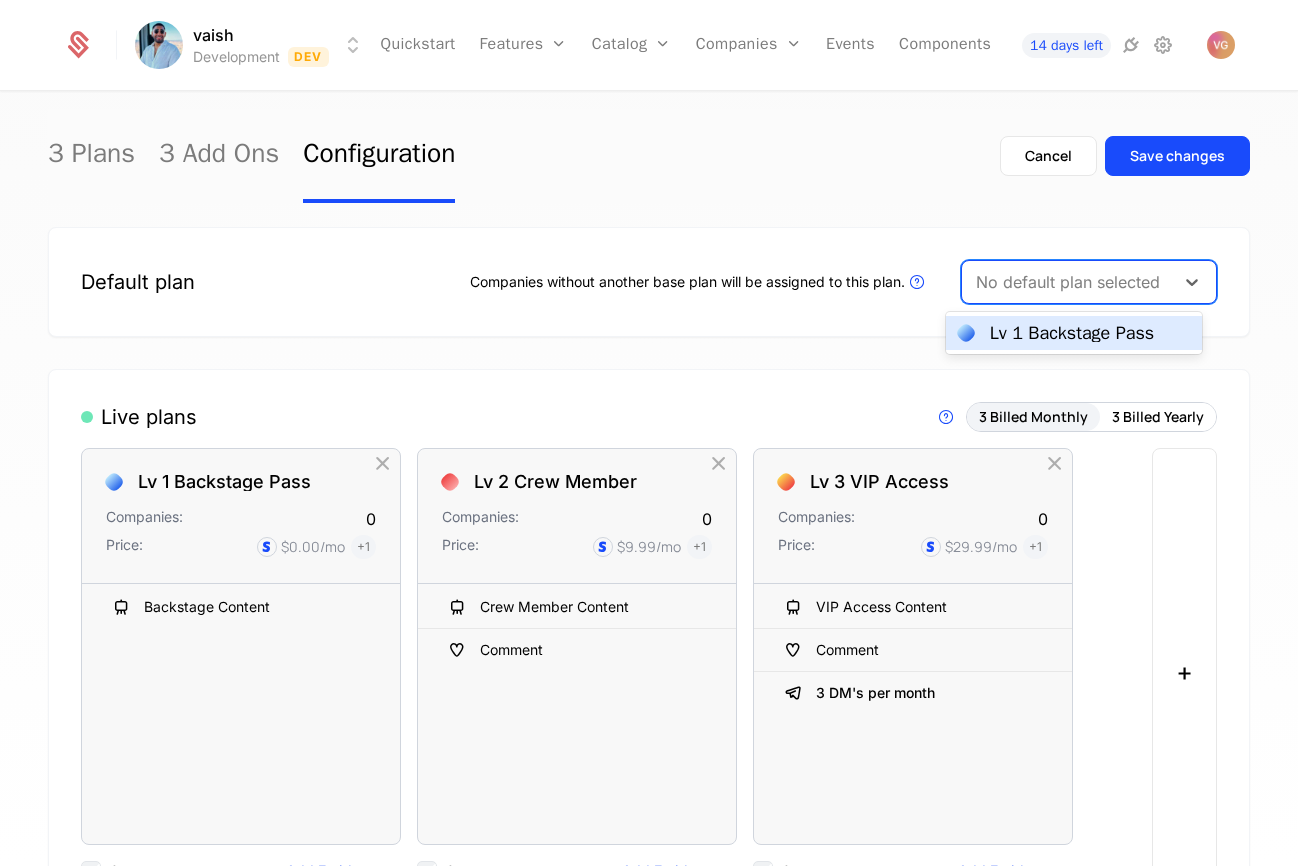 click at bounding box center (1068, 282) 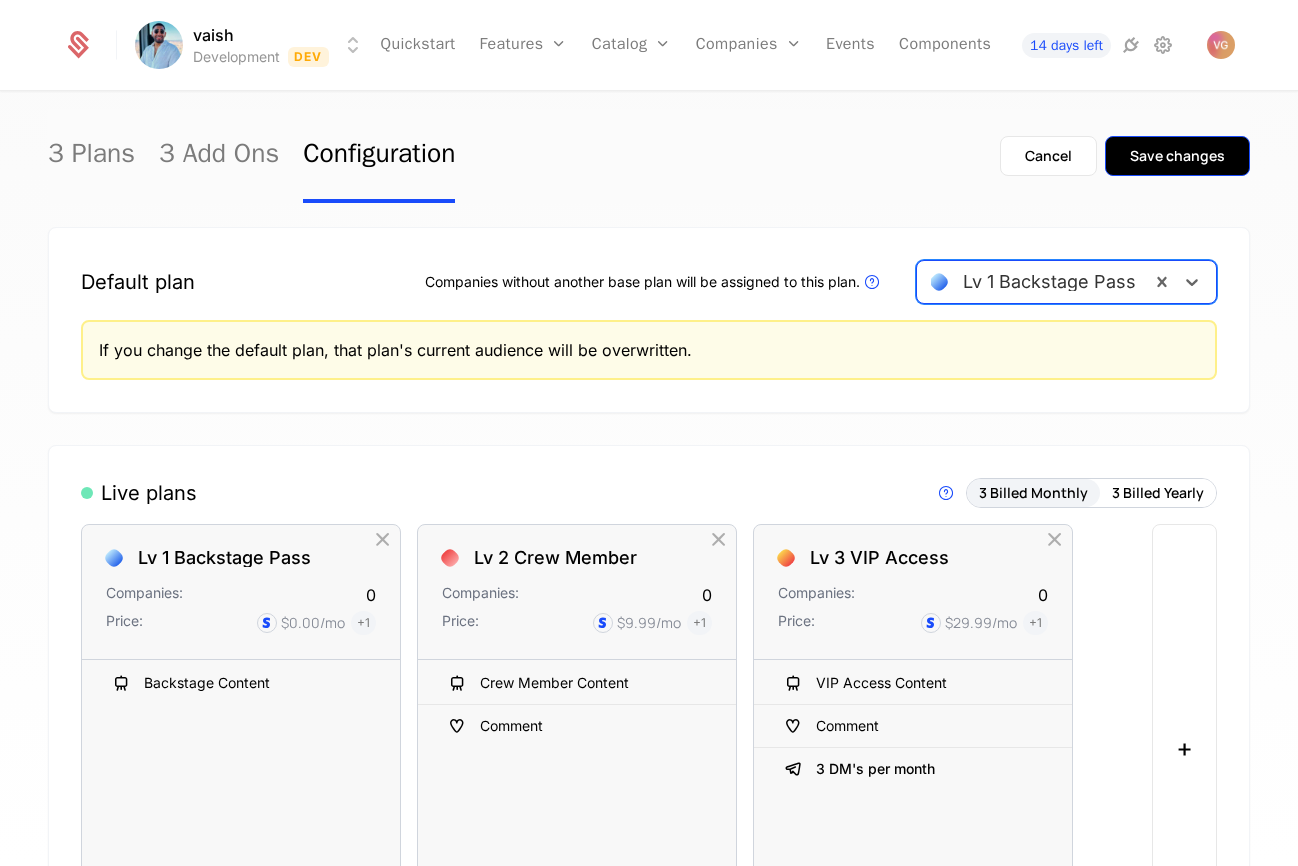 click on "Save changes" at bounding box center (1177, 156) 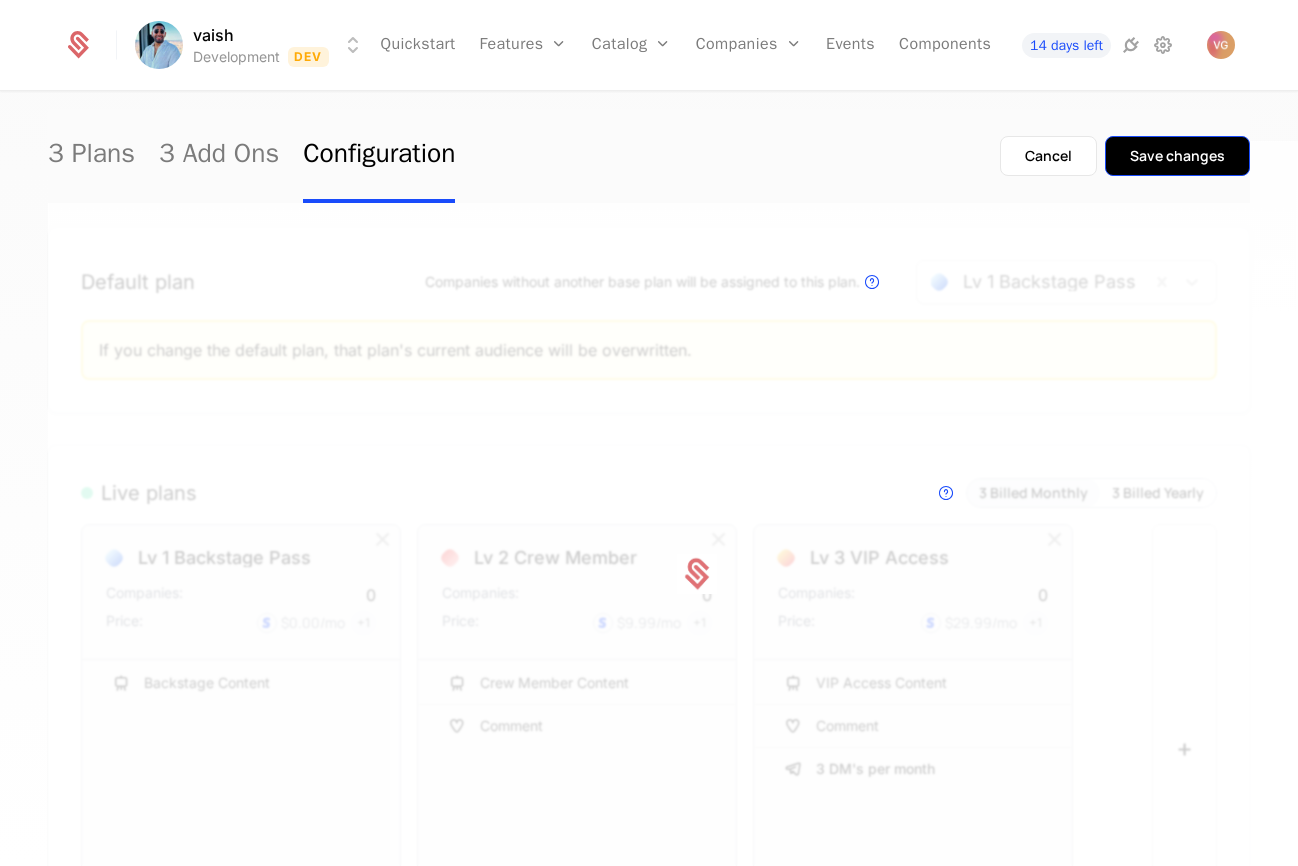 click on "Save changes" at bounding box center (1177, 156) 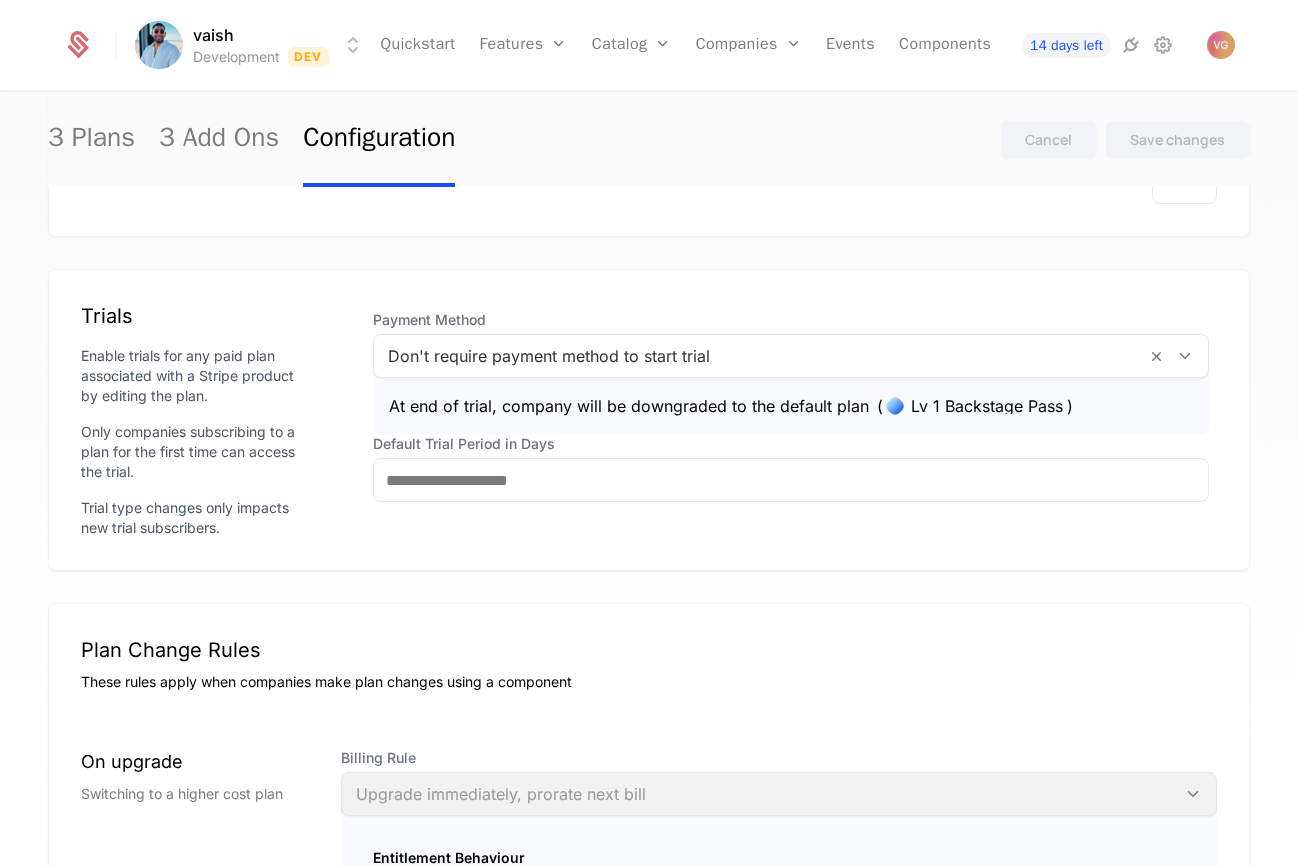 scroll, scrollTop: 1475, scrollLeft: 0, axis: vertical 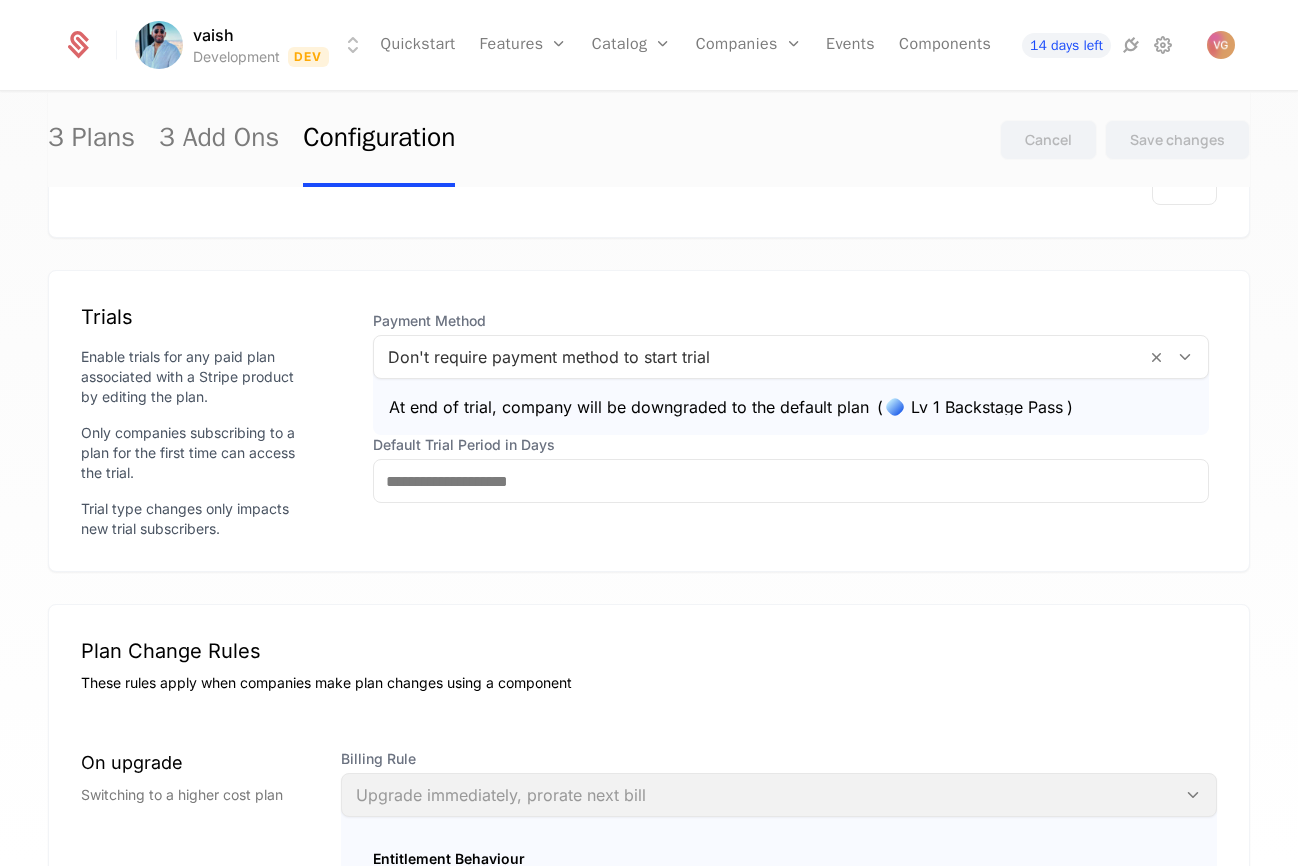 click at bounding box center (760, 357) 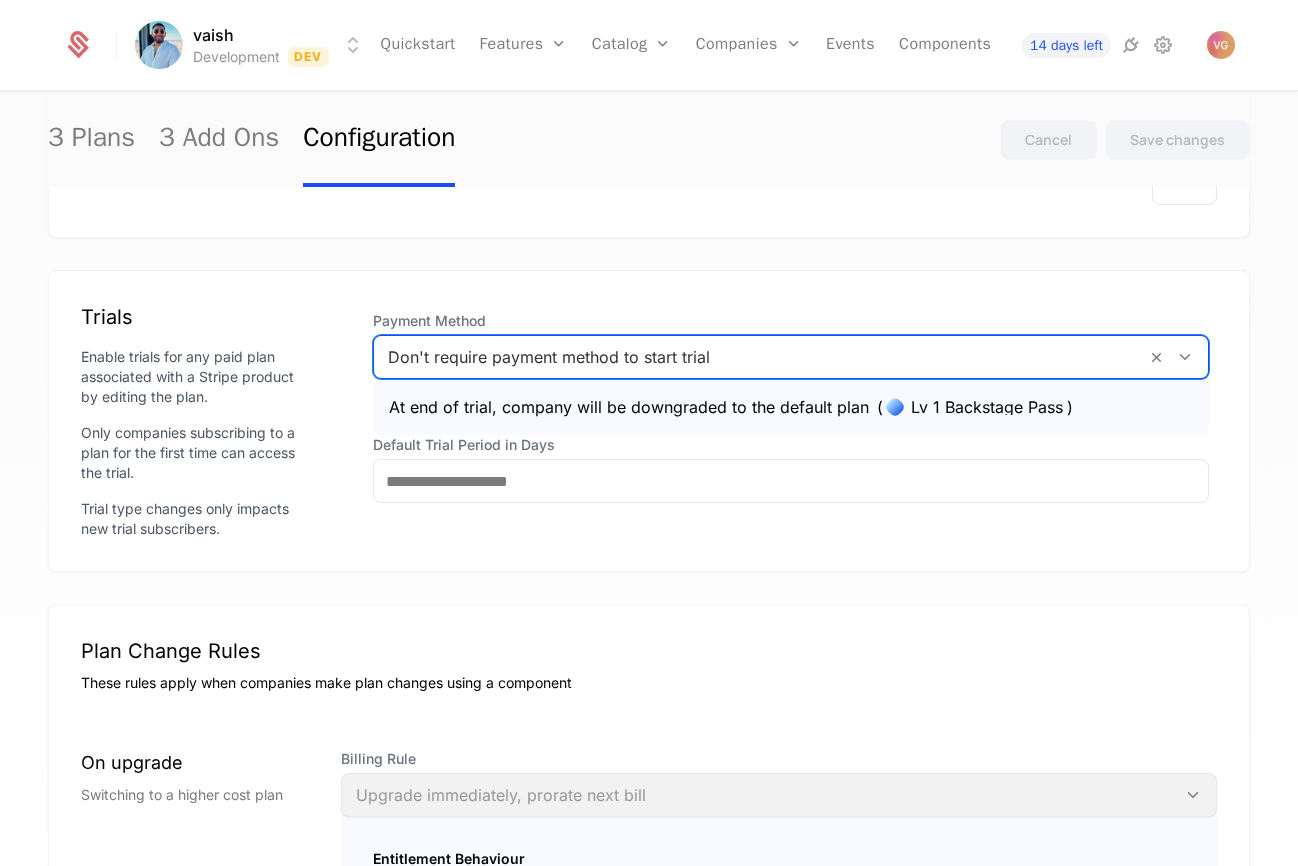 click at bounding box center [760, 357] 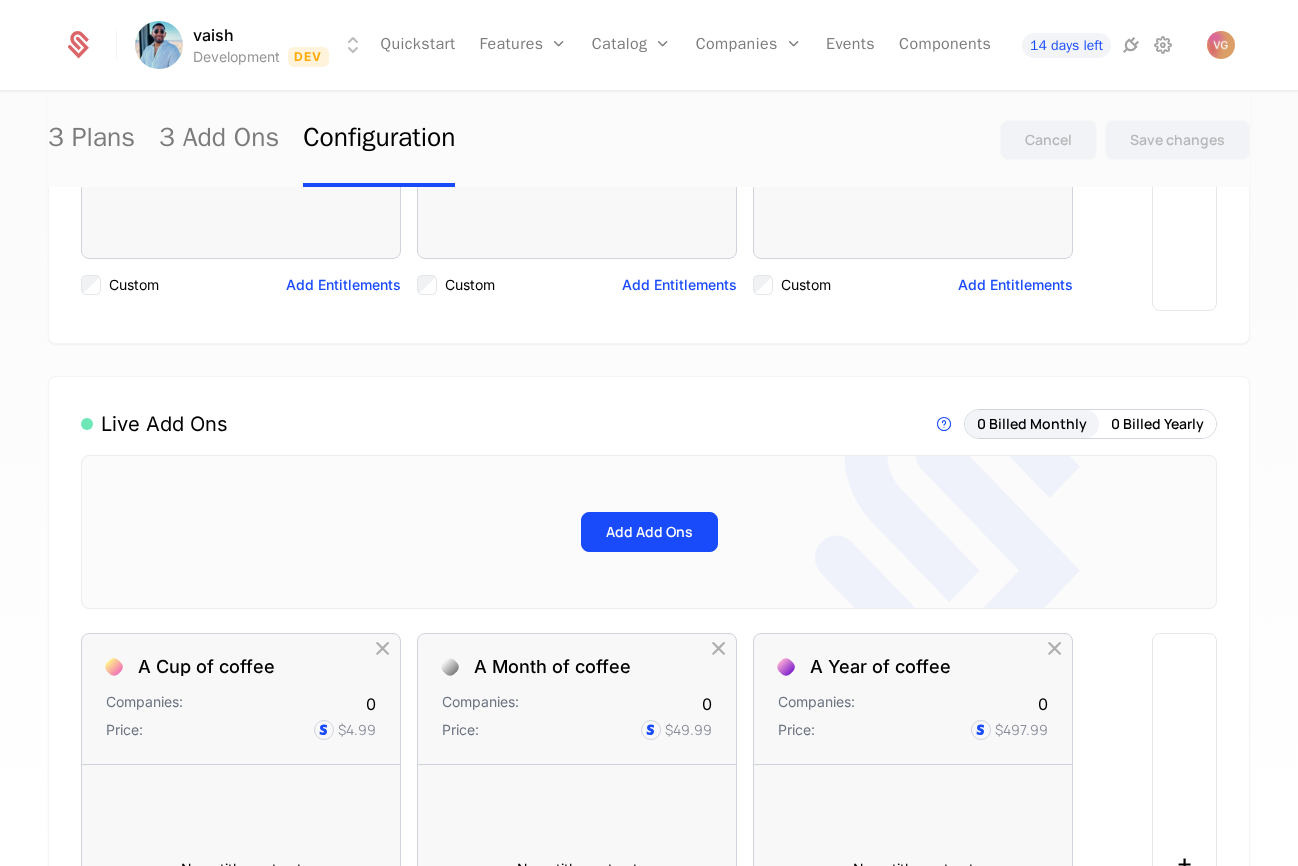 scroll, scrollTop: 0, scrollLeft: 0, axis: both 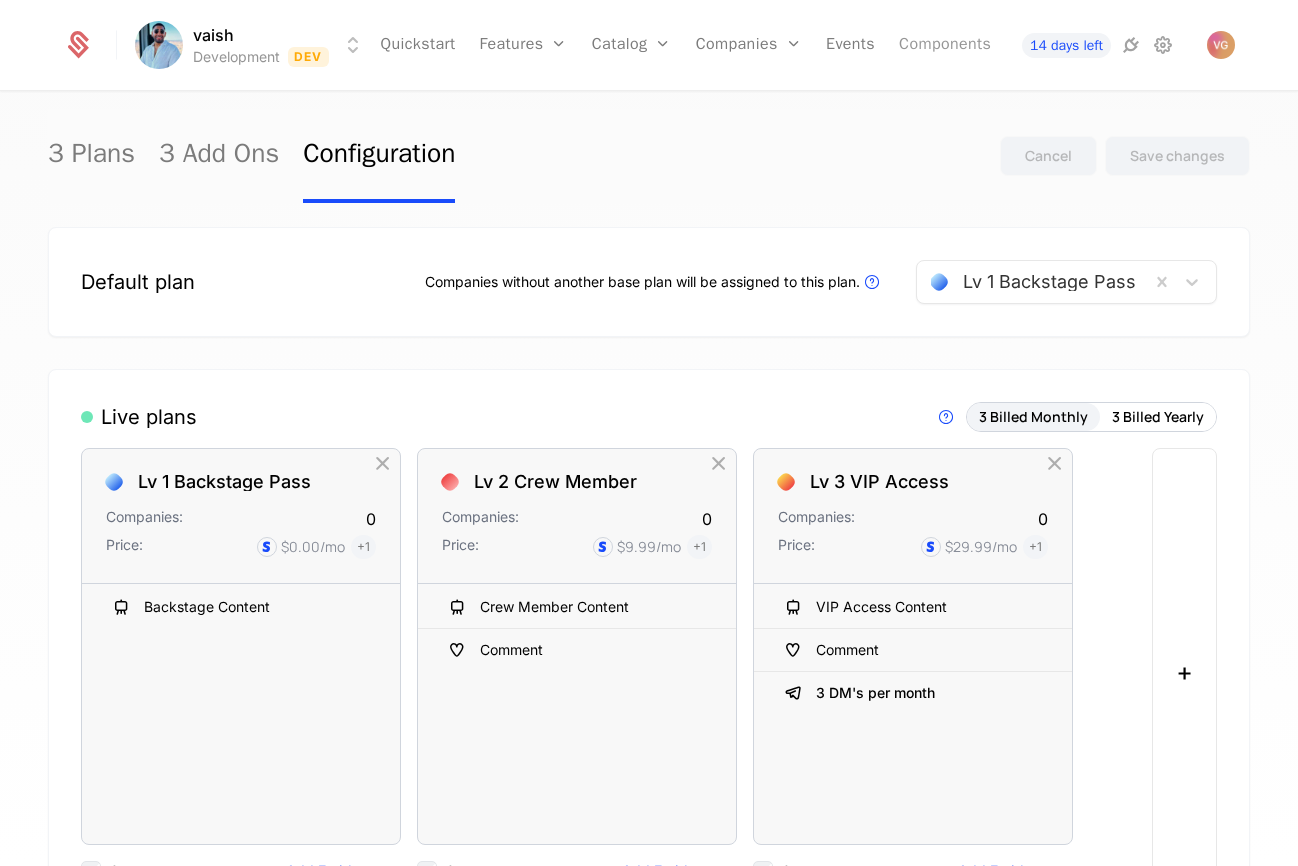 click on "Components" at bounding box center [945, 45] 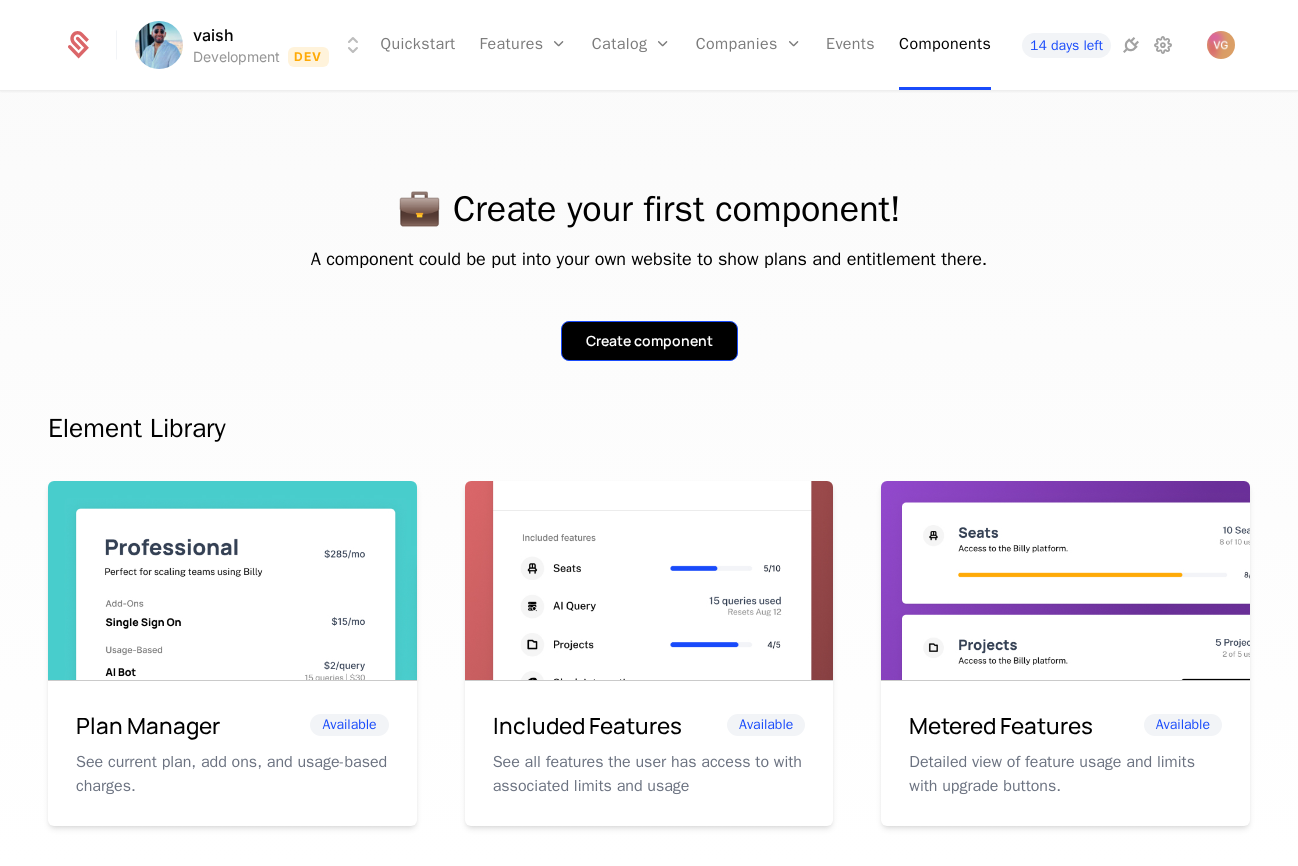 click on "Create component" at bounding box center [649, 341] 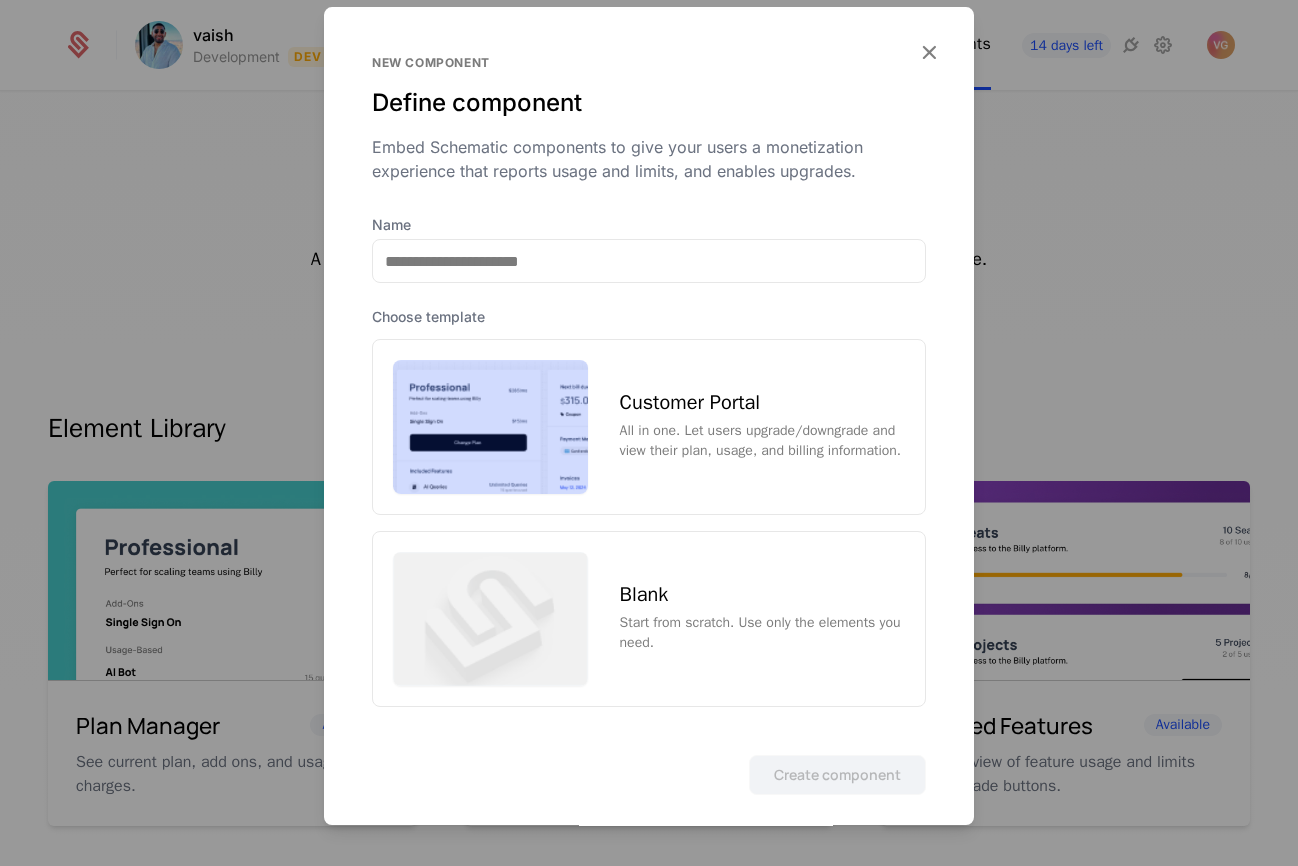click on "Customer Portal  All in one. Let users upgrade/downgrade and view their plan, usage, and billing information." at bounding box center (762, 427) 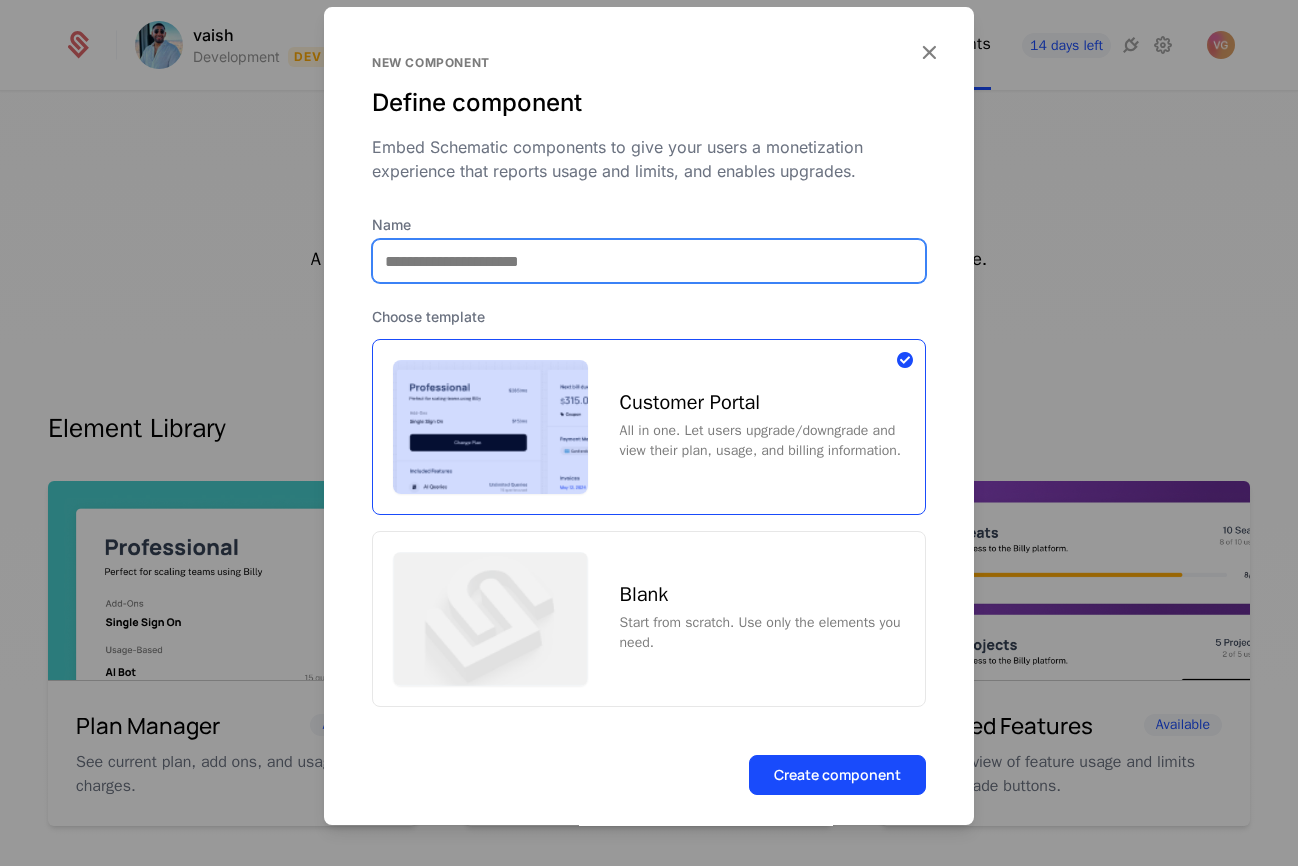 click on "Name" at bounding box center [649, 261] 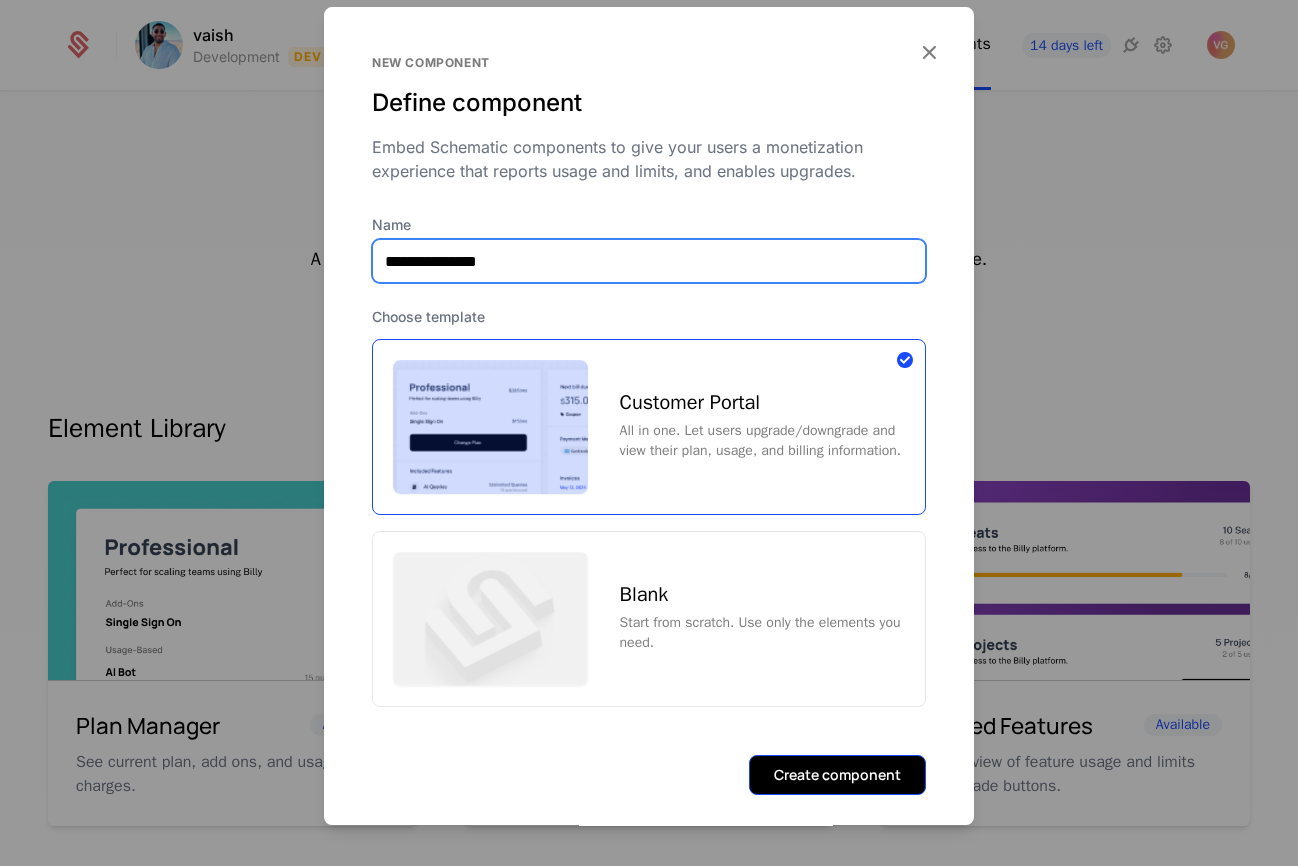 type on "**********" 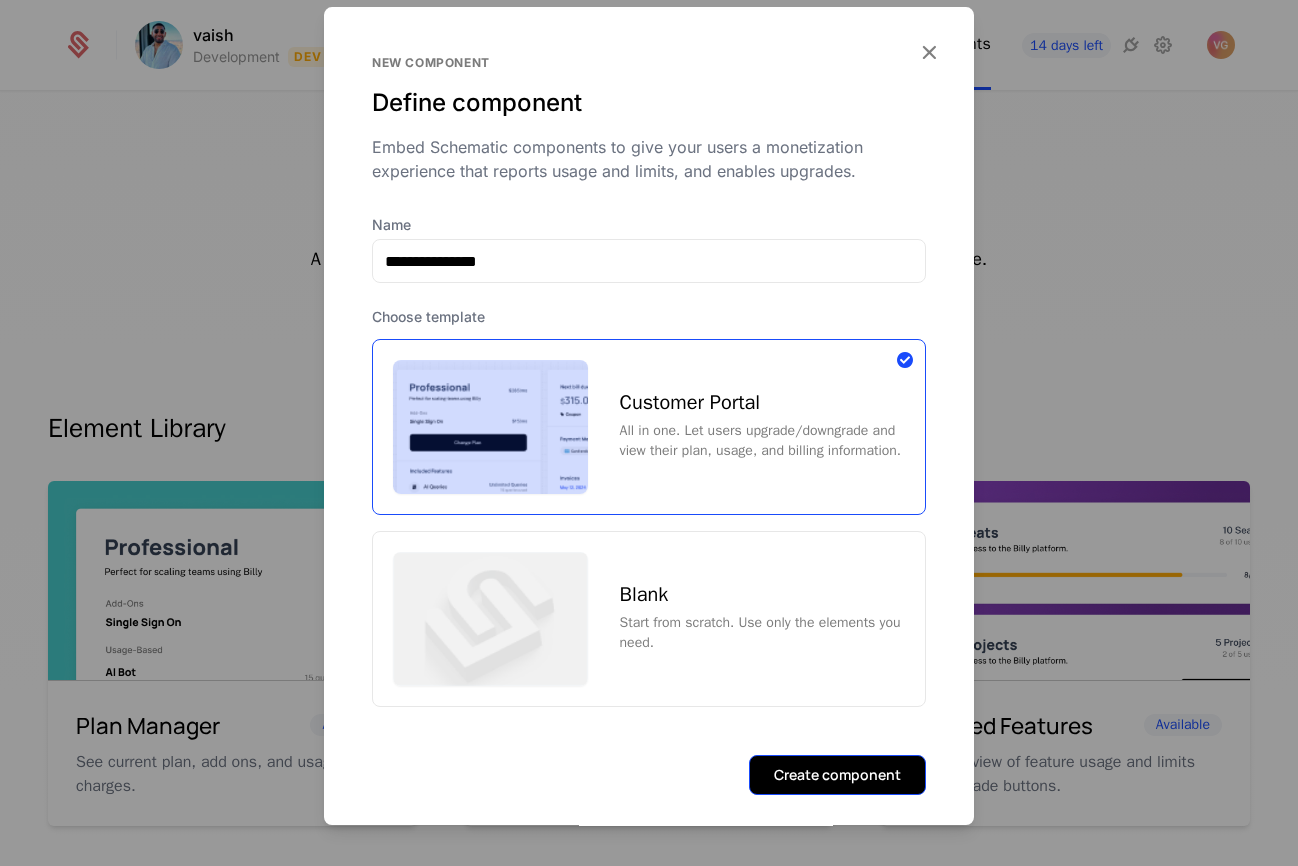 click on "Create component" at bounding box center [837, 775] 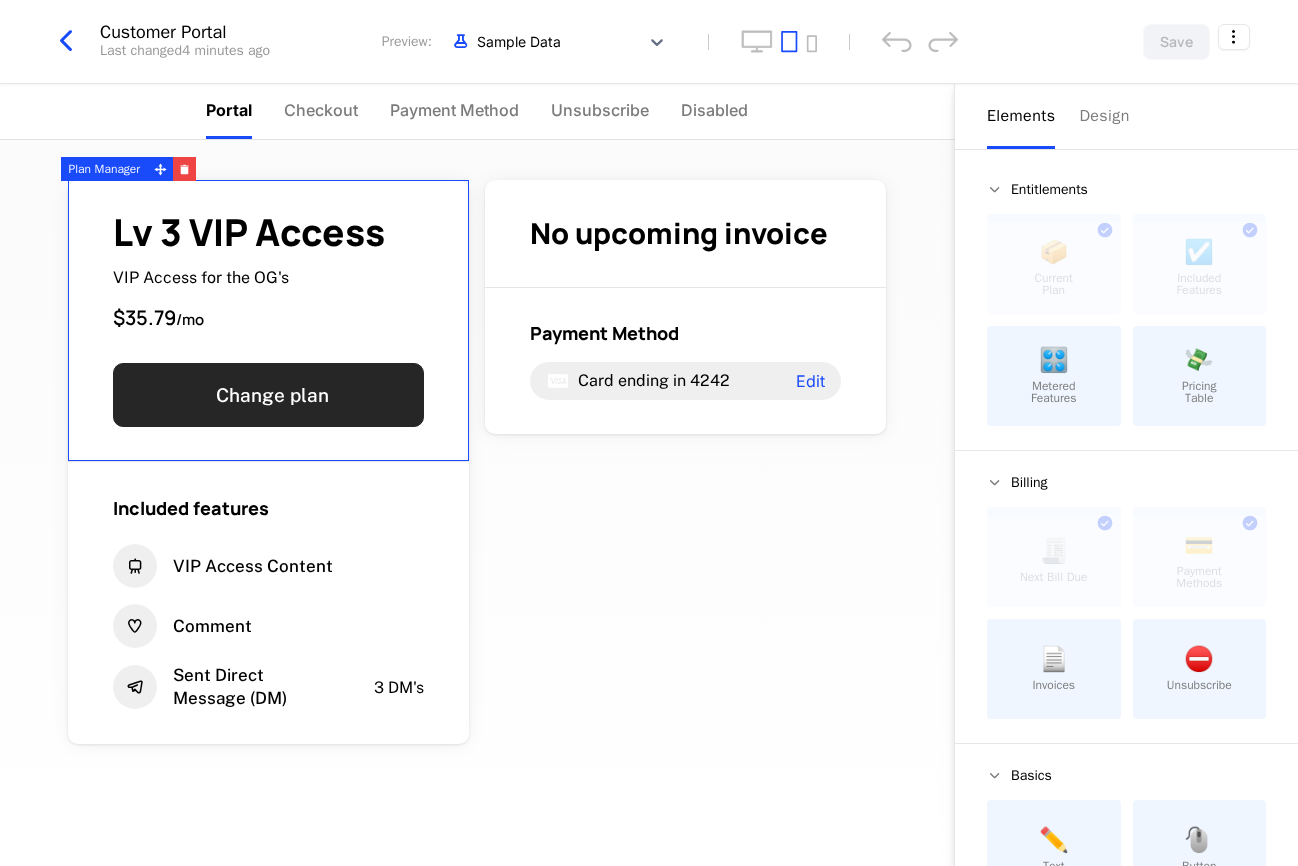click on "Change plan" at bounding box center [268, 395] 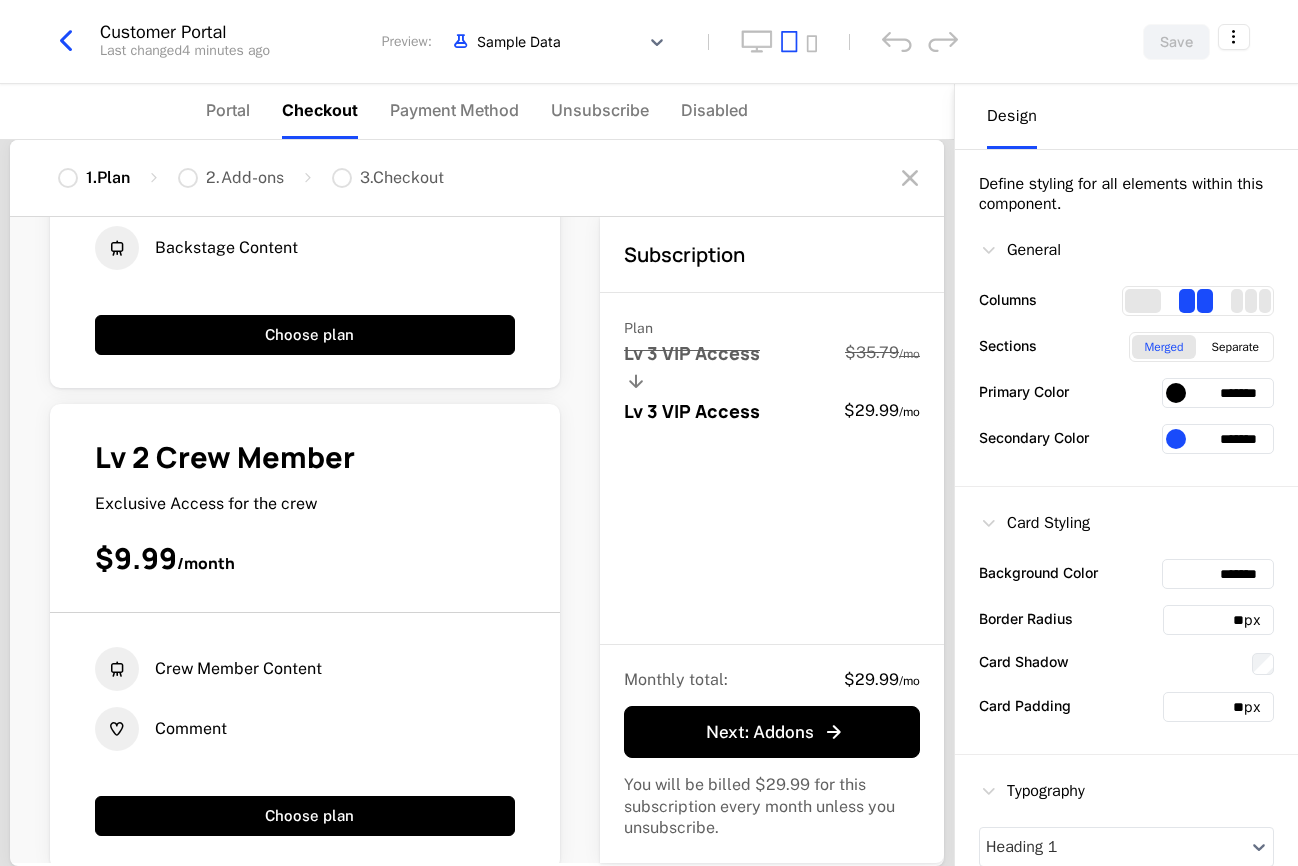scroll, scrollTop: 0, scrollLeft: 0, axis: both 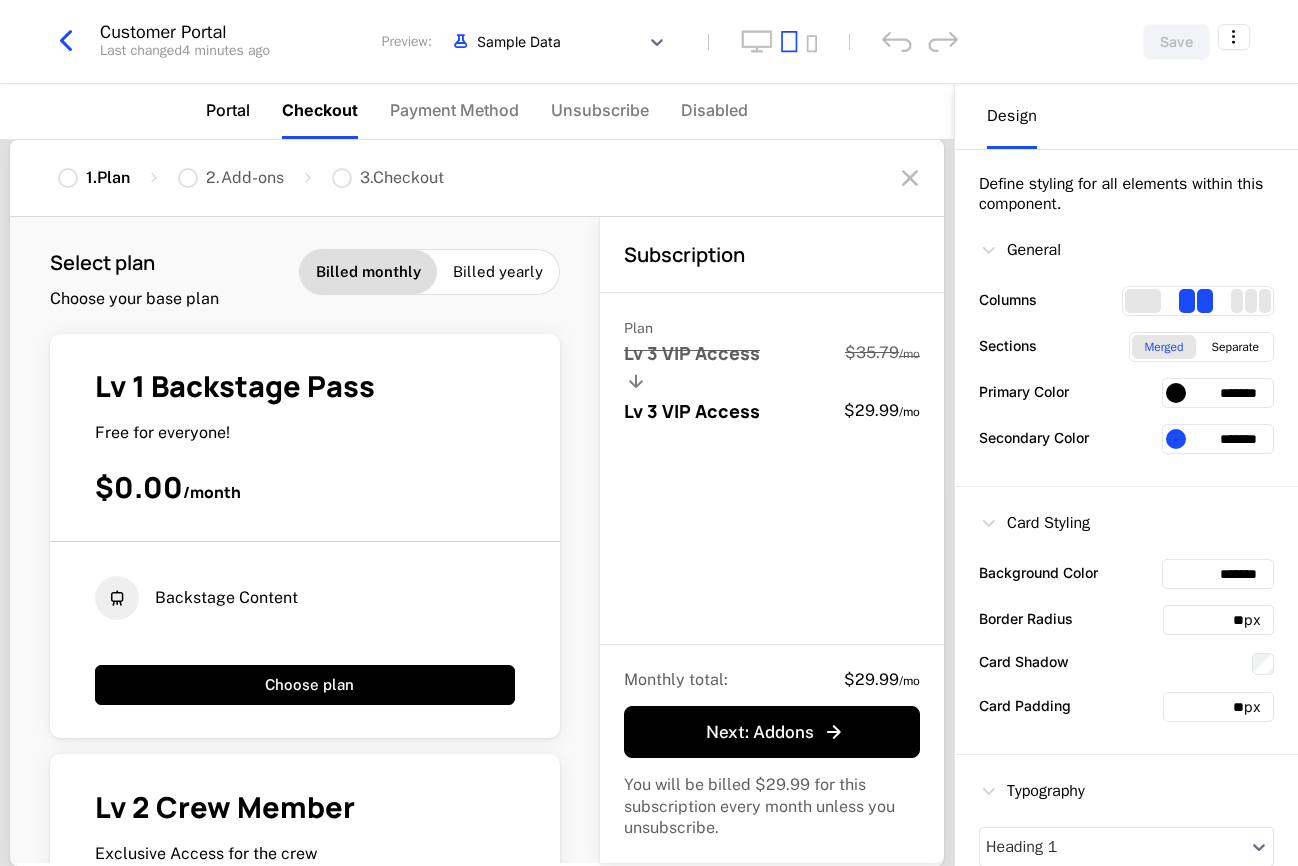 click on "Portal" at bounding box center [228, 110] 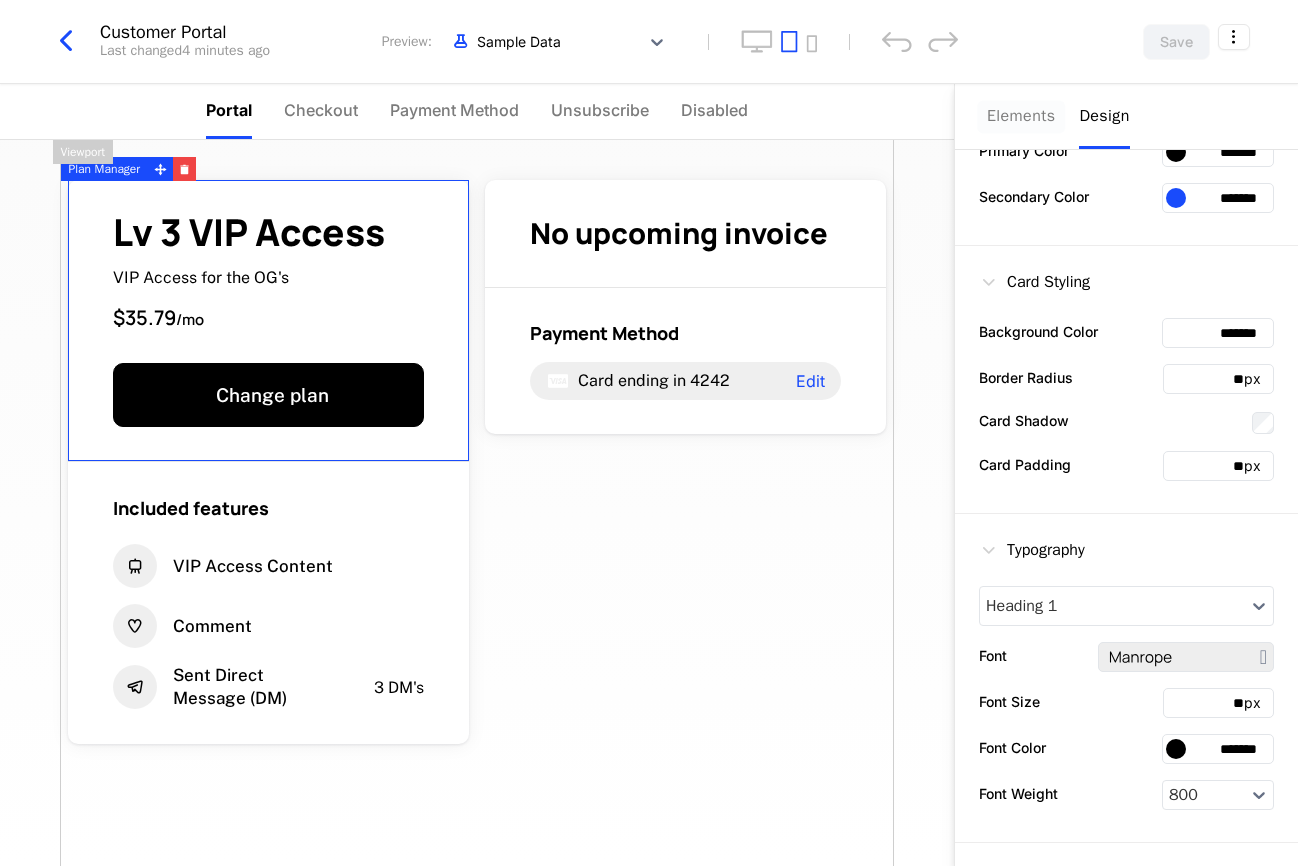 click on "Elements" at bounding box center [1021, 116] 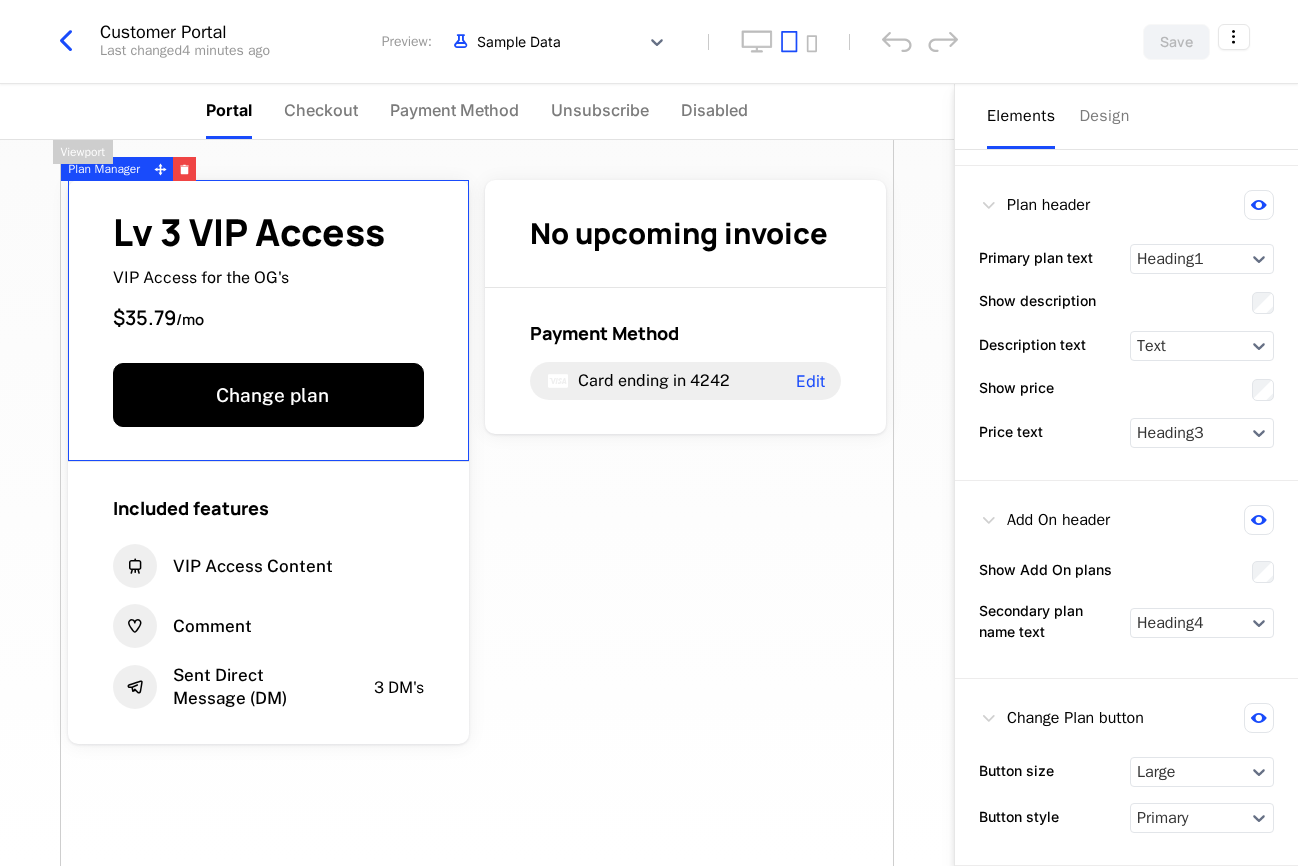 scroll, scrollTop: 66, scrollLeft: 0, axis: vertical 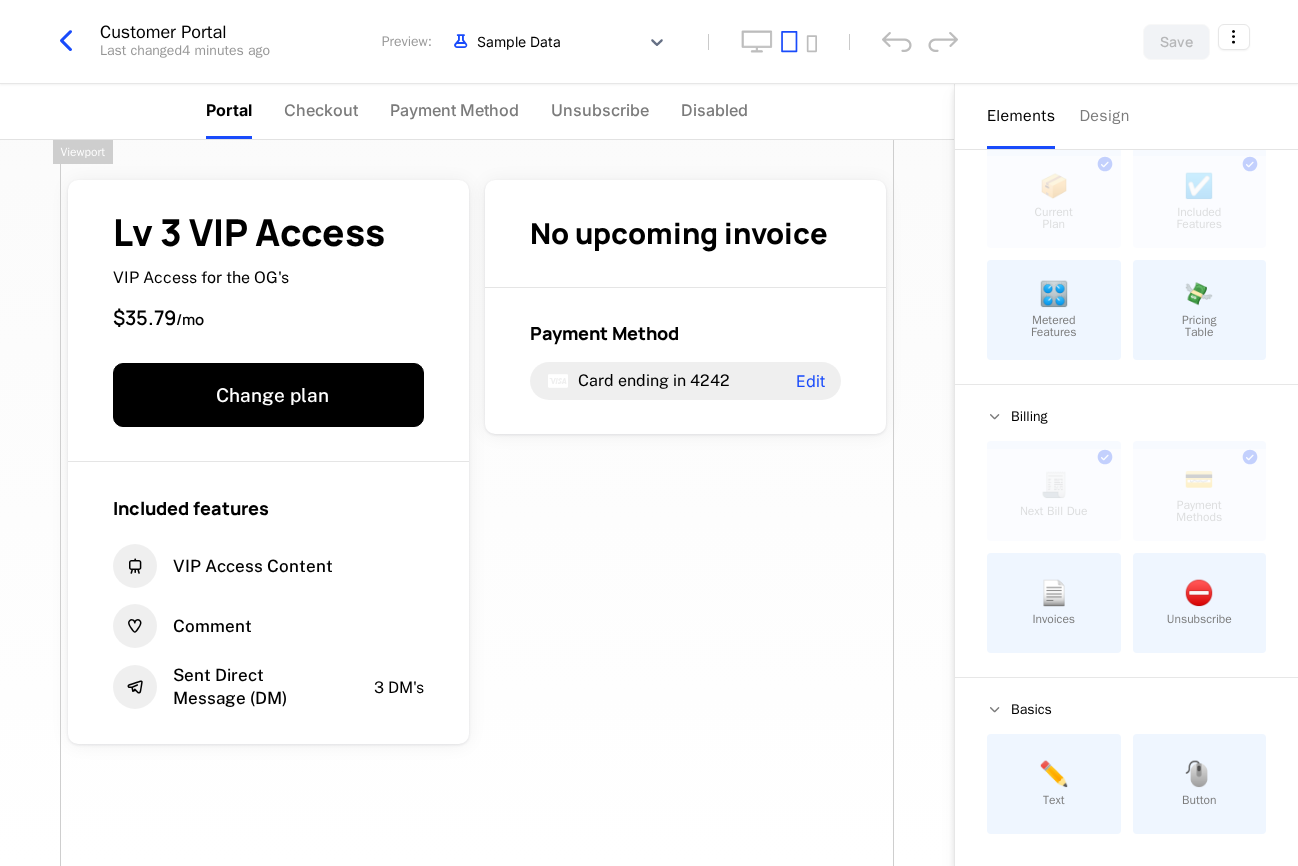 click on "Lv 3 VIP Access VIP Access for the OG's $35.79 / mo Change plan Included features VIP Access Content Comment Sent Direct Message (DM) 3   DM's No upcoming invoice Payment Method Card ending in   4242 Edit Powered by" at bounding box center [477, 534] 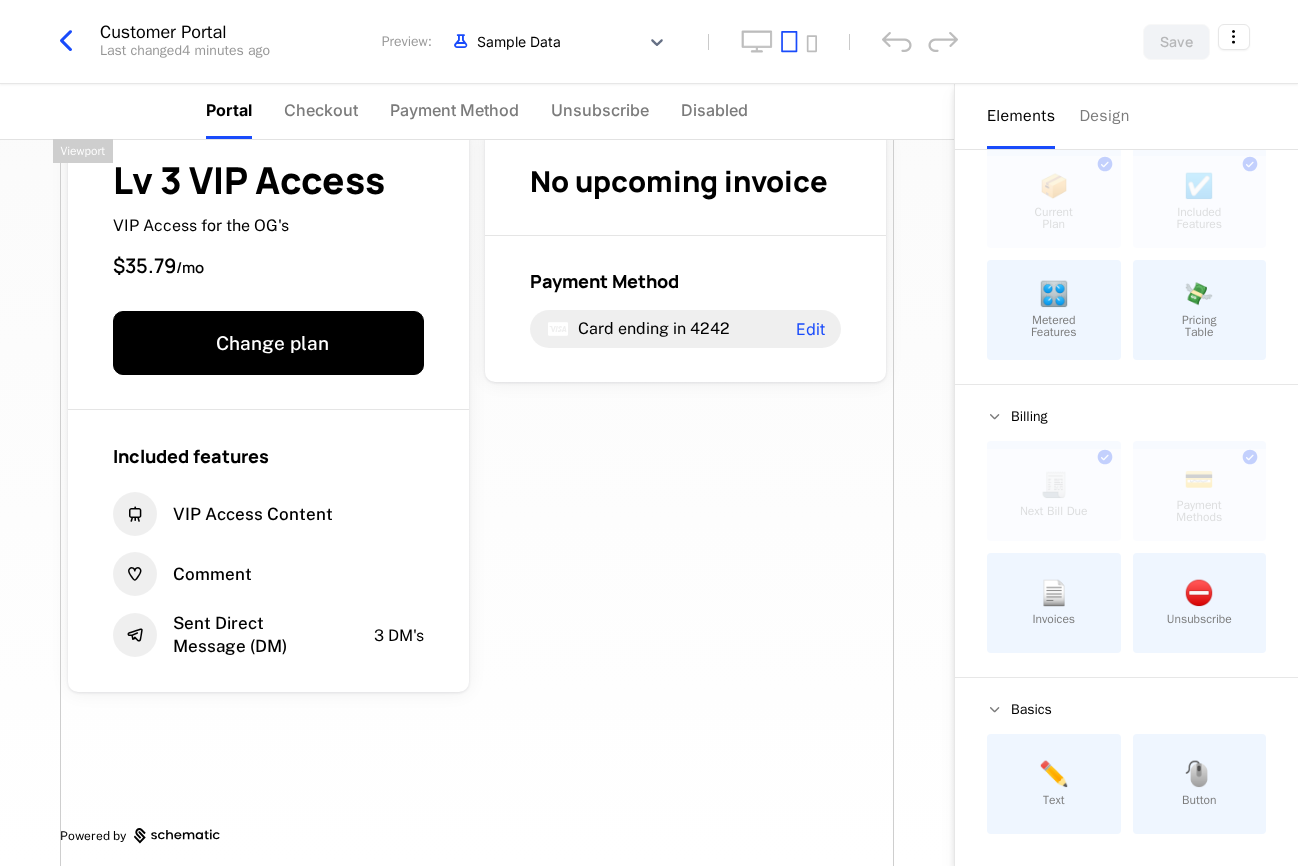 scroll, scrollTop: 64, scrollLeft: 0, axis: vertical 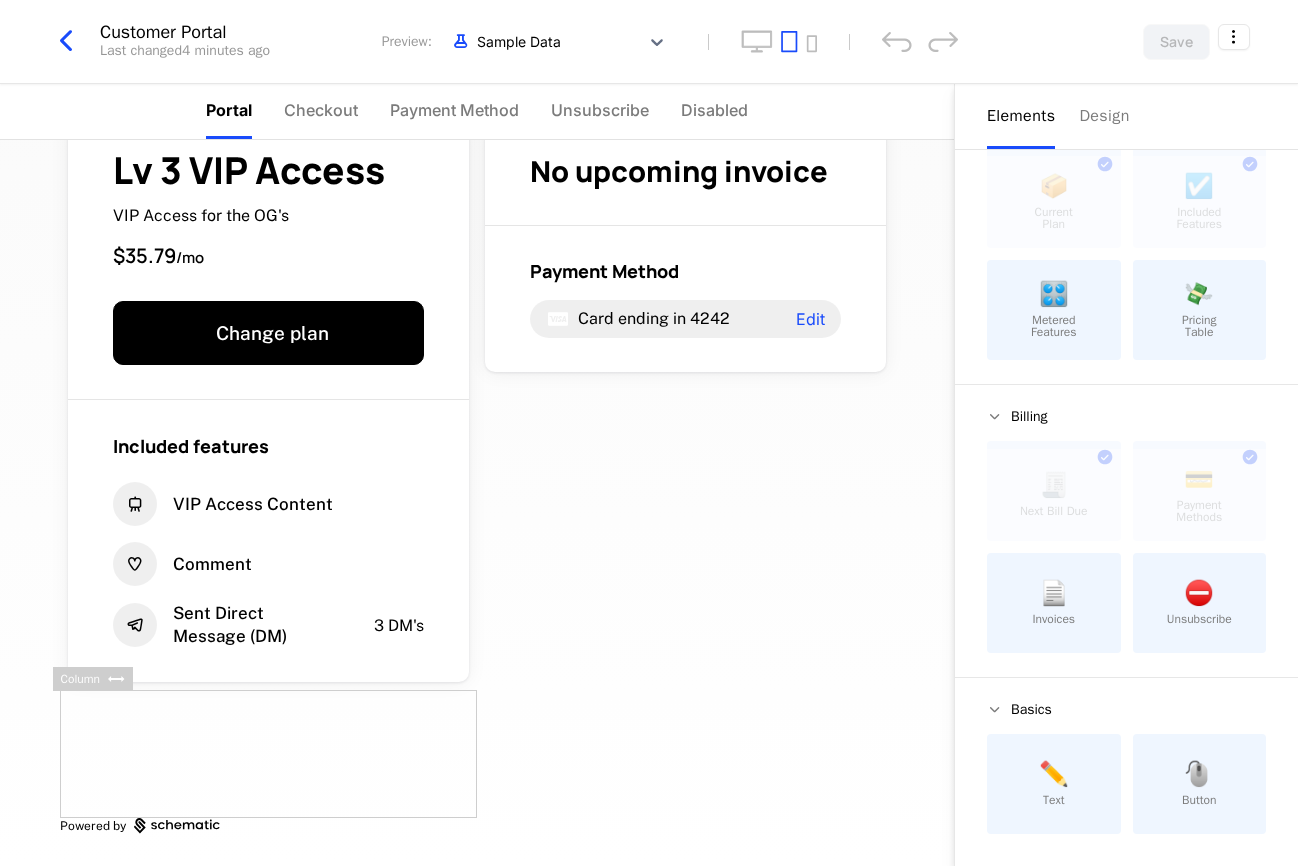 drag, startPoint x: 240, startPoint y: 767, endPoint x: 340, endPoint y: 754, distance: 100.84146 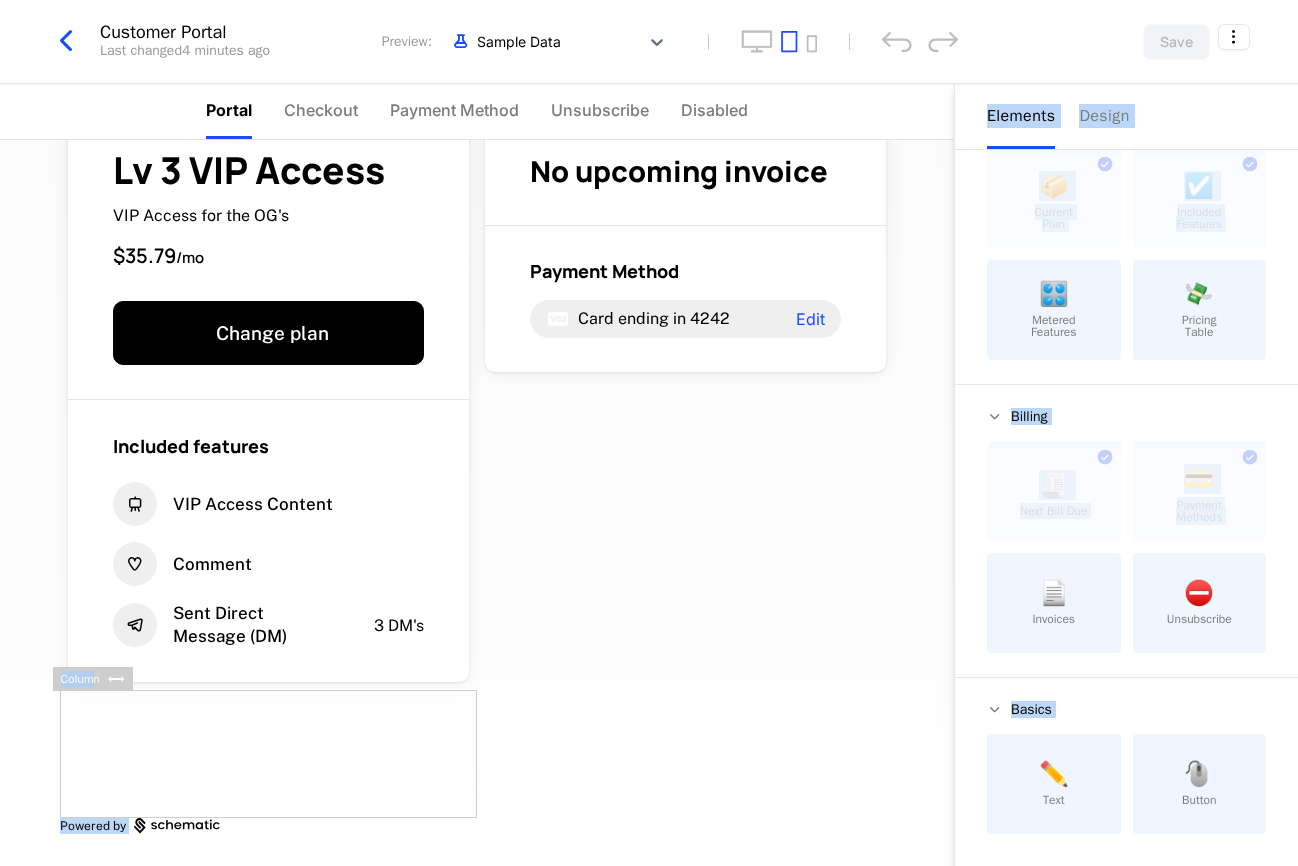 drag, startPoint x: 92, startPoint y: 682, endPoint x: 179, endPoint y: 739, distance: 104.00961 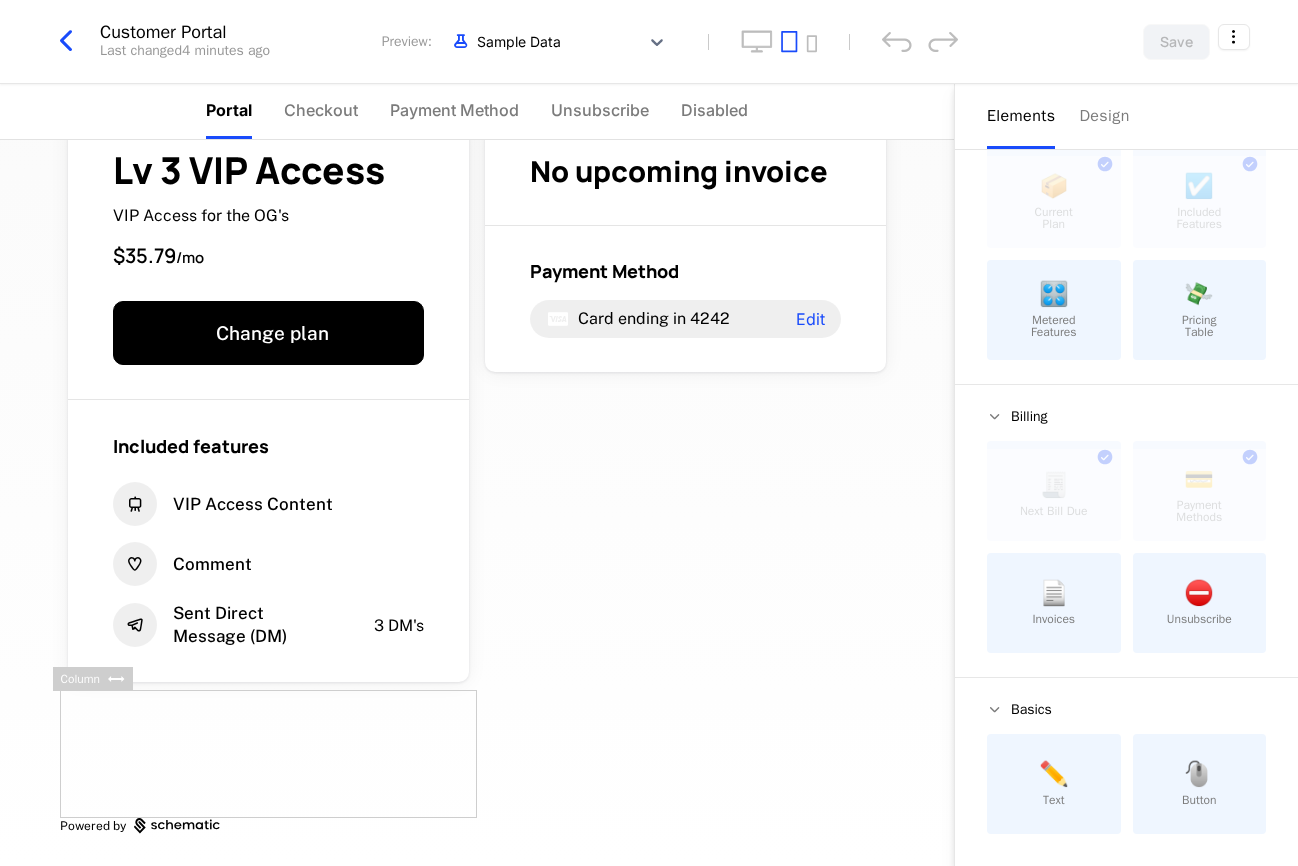 drag, startPoint x: 284, startPoint y: 774, endPoint x: 468, endPoint y: 706, distance: 196.1632 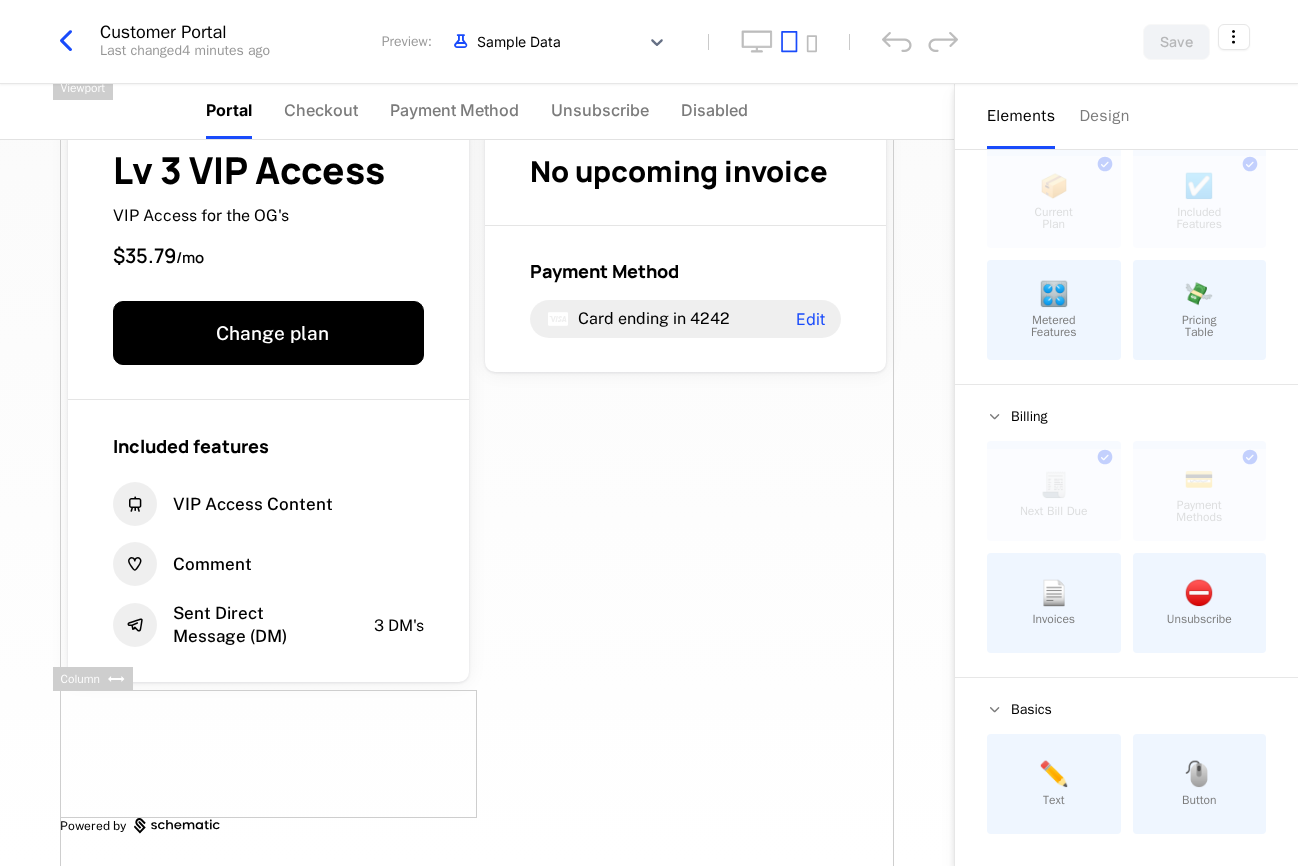 click on "Lv 3 VIP Access VIP Access for the OG's $35.79 / mo Change plan Included features VIP Access Content Comment Sent Direct Message (DM) 3   DM's No upcoming invoice Payment Method Card ending in   4242 Edit Powered by" at bounding box center [477, 472] 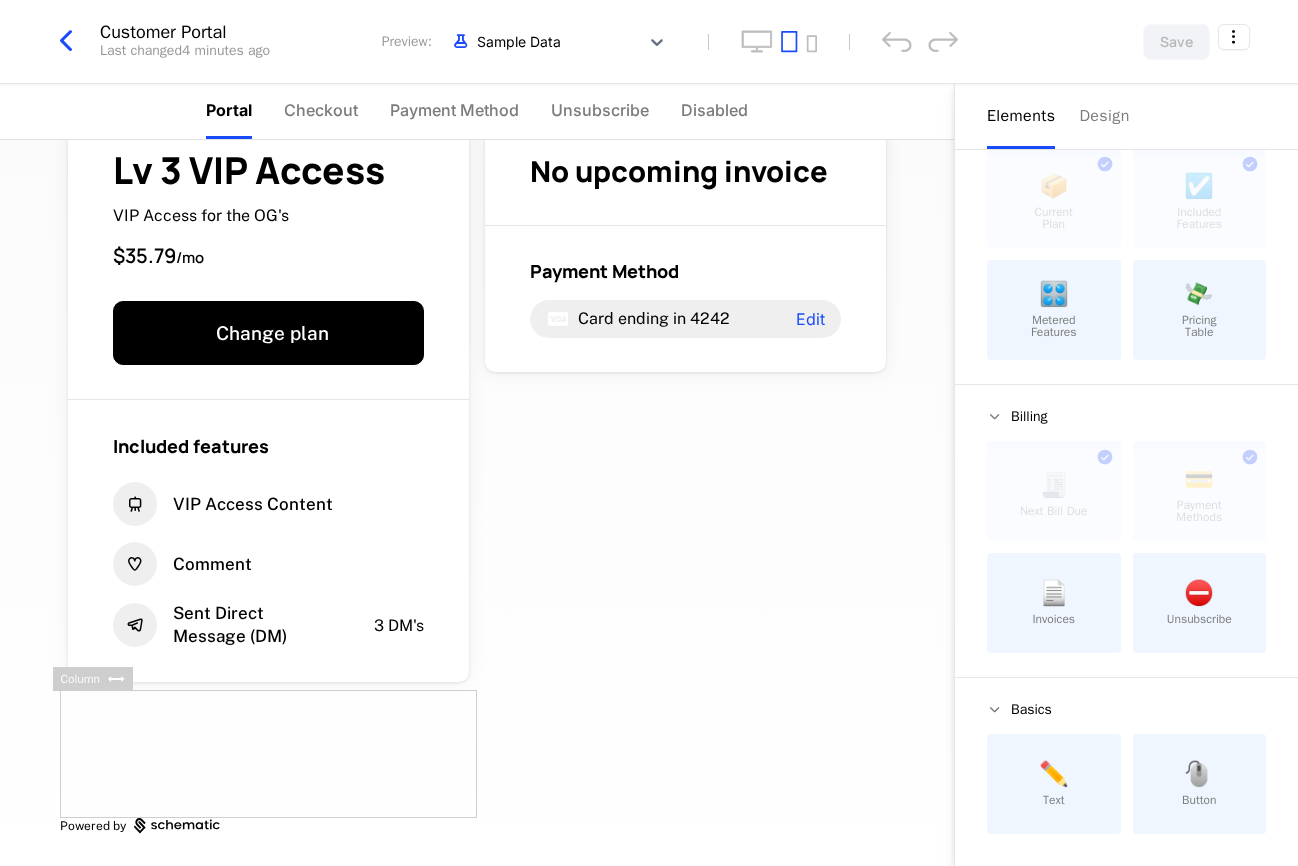 drag, startPoint x: 377, startPoint y: 746, endPoint x: 655, endPoint y: 728, distance: 278.58212 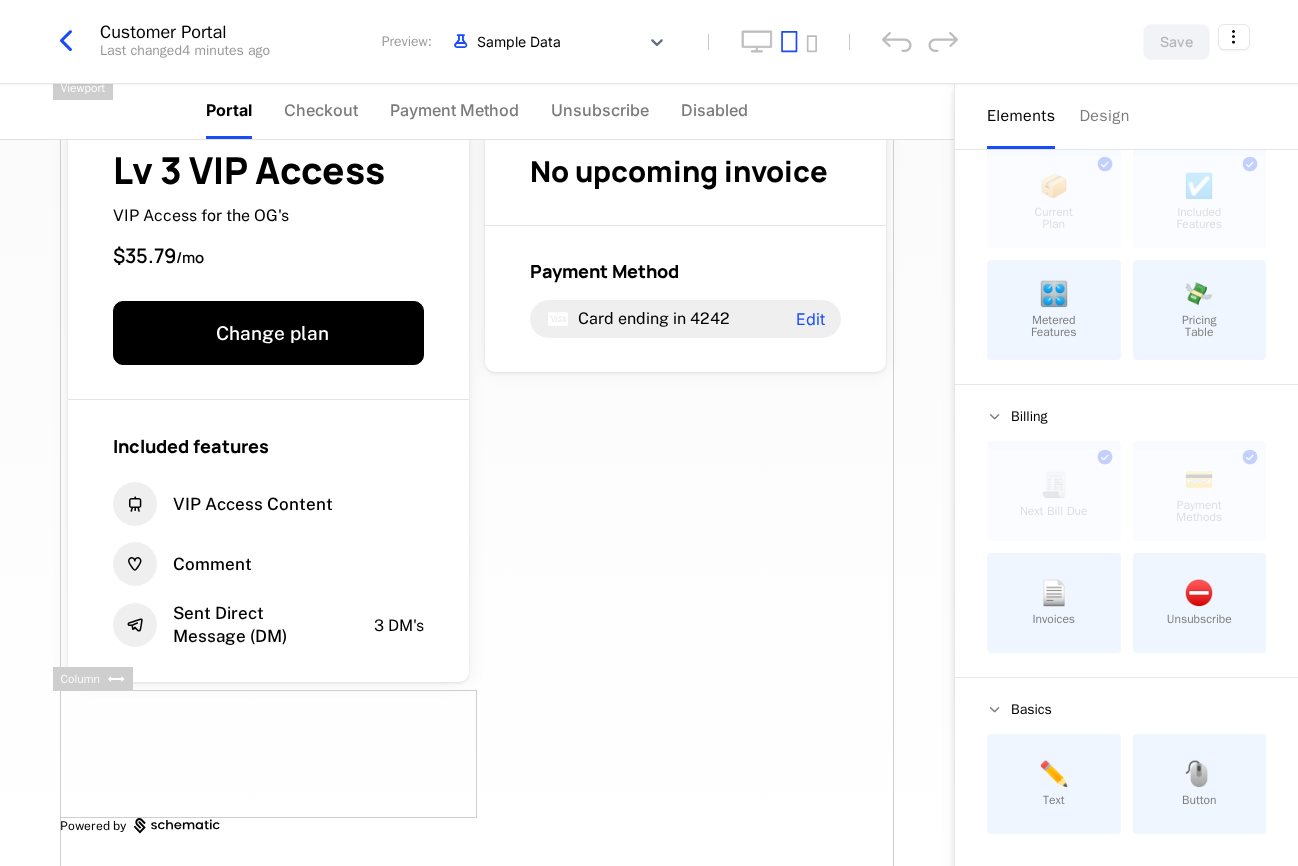 click on "Lv 3 VIP Access VIP Access for the OG's $35.79 / mo Change plan Included features VIP Access Content Comment Sent Direct Message (DM) 3   DM's No upcoming invoice Payment Method Card ending in   4242 Edit Powered by" at bounding box center [477, 472] 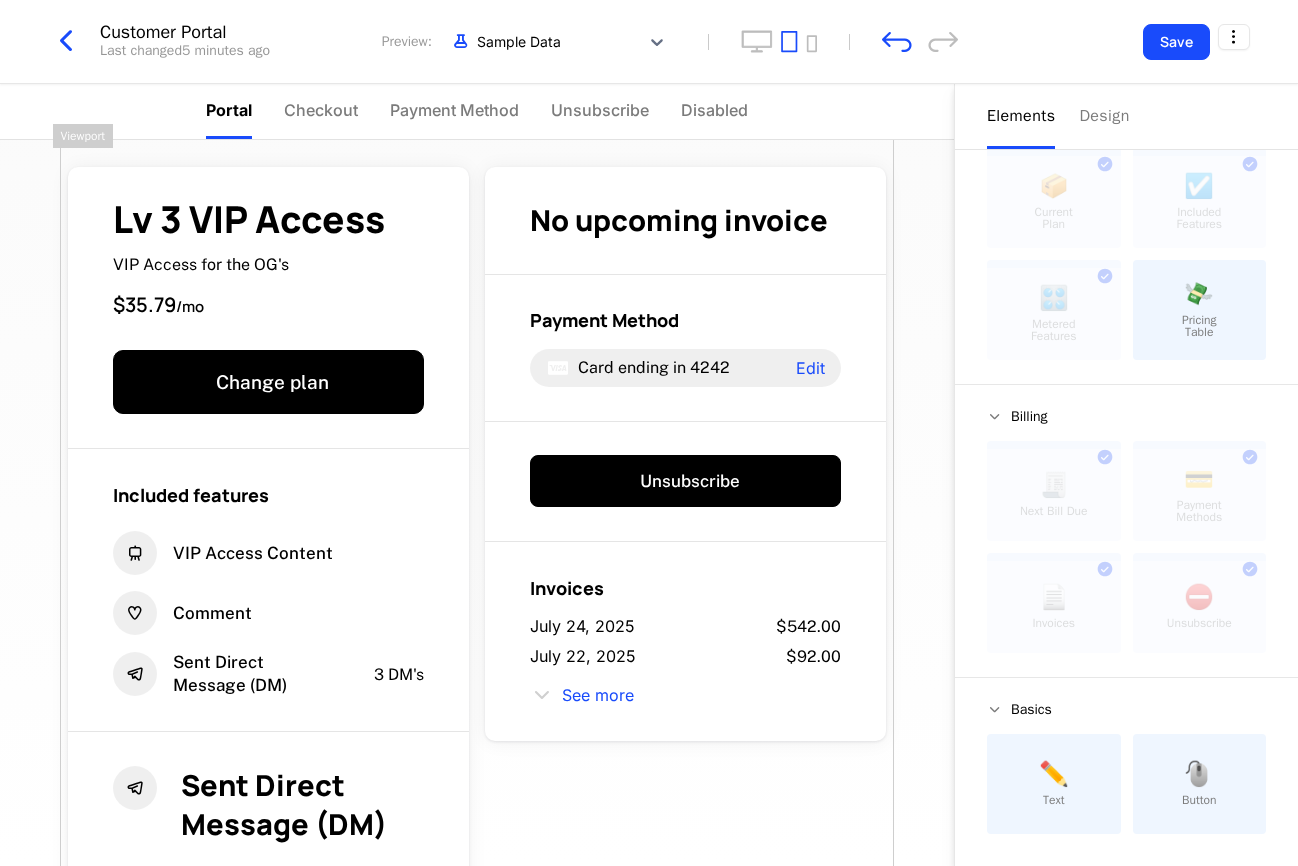 scroll, scrollTop: 20, scrollLeft: 0, axis: vertical 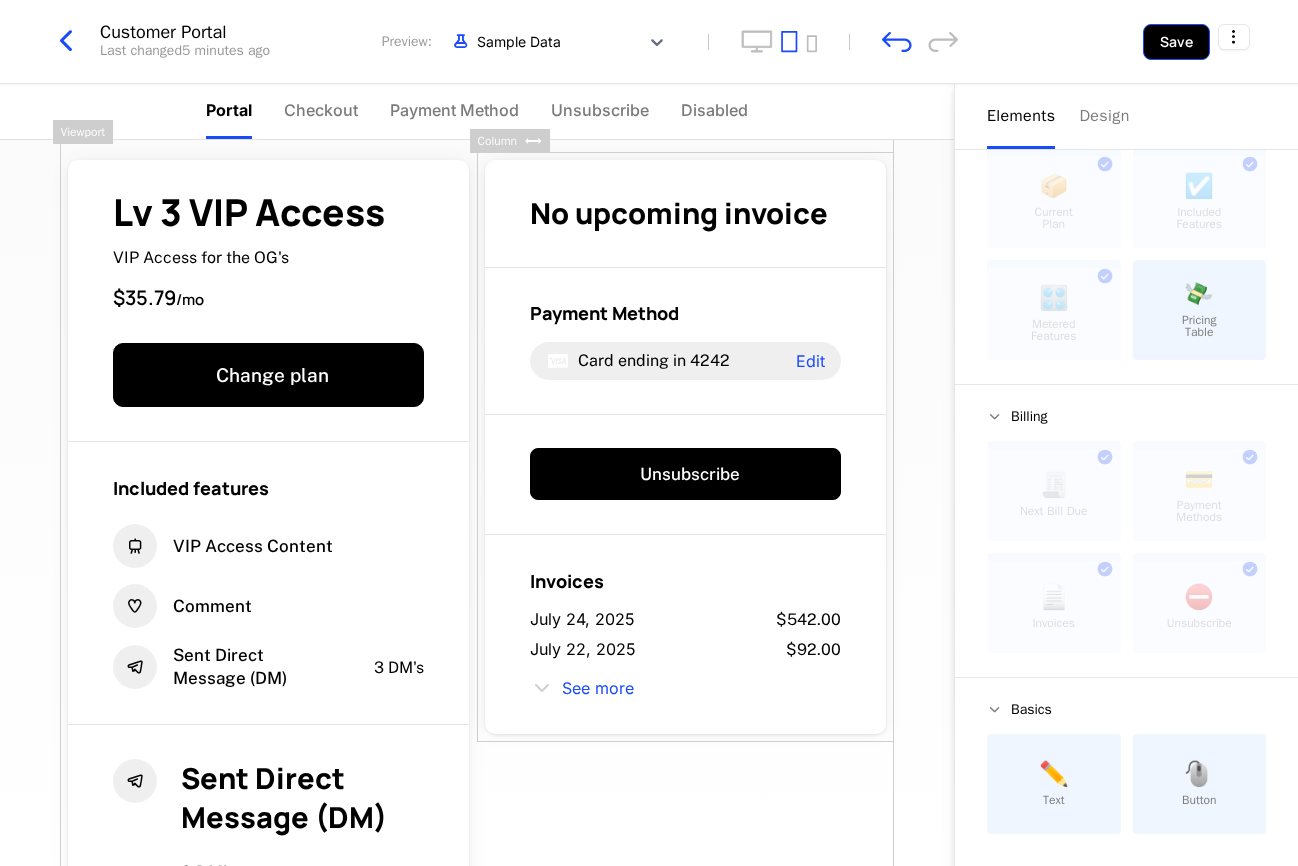 click on "Save" at bounding box center (1176, 42) 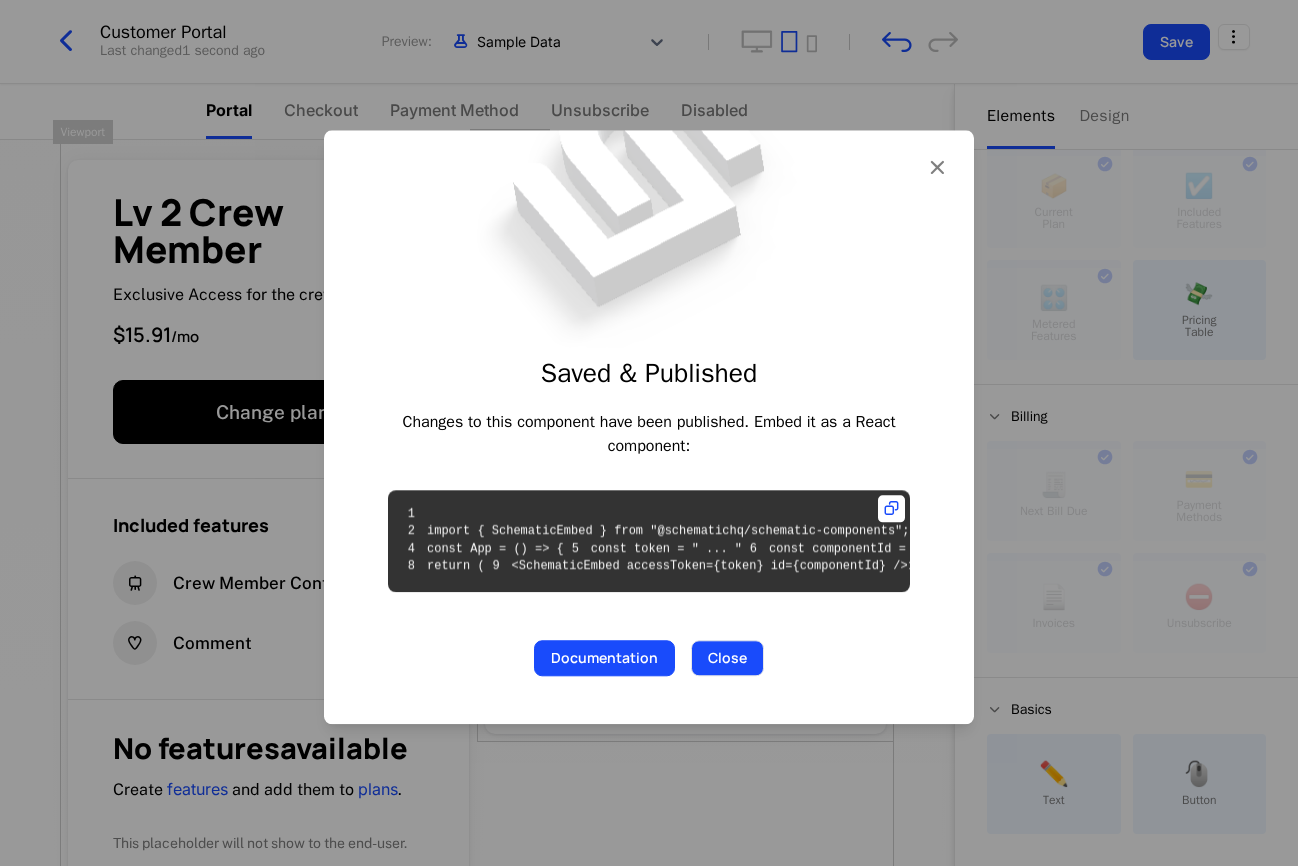 click on "Close" at bounding box center [727, 658] 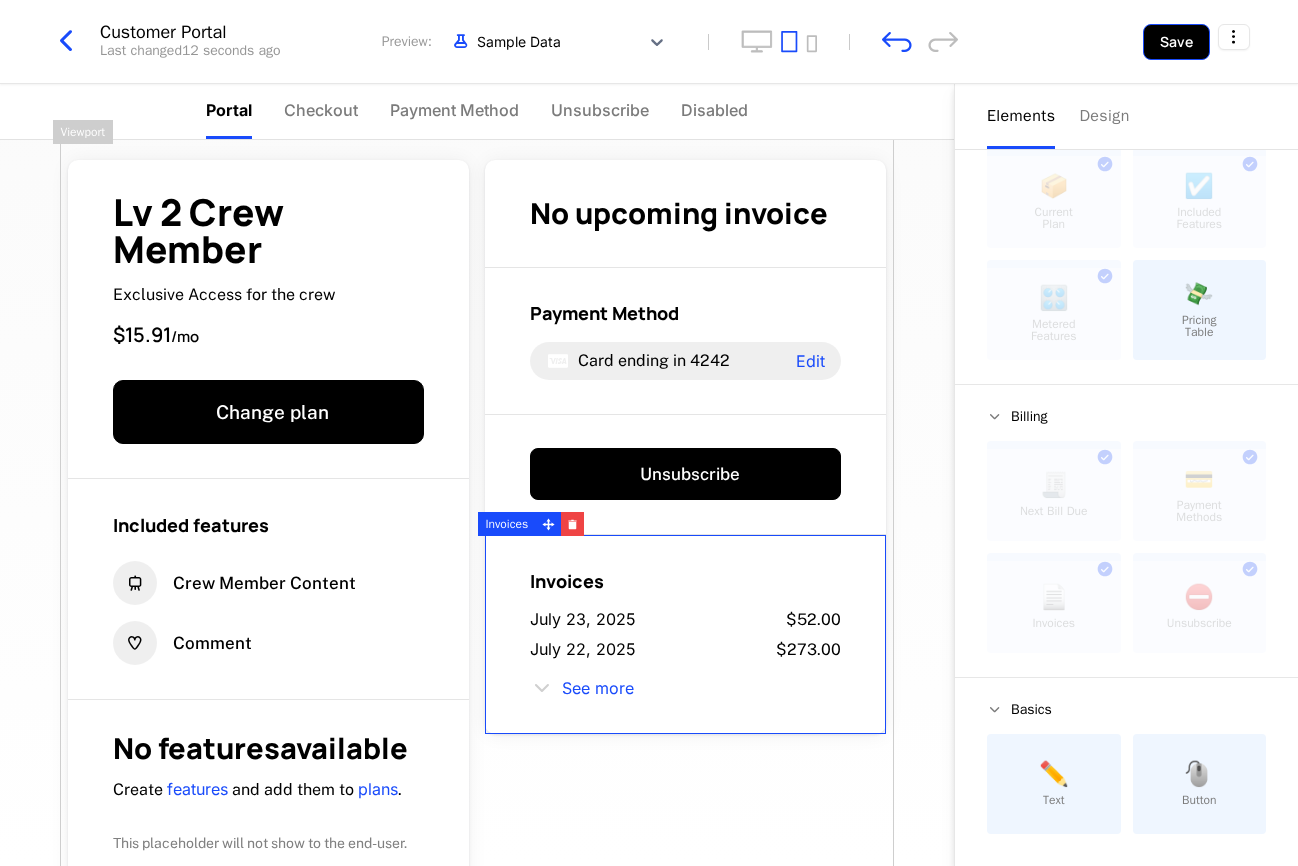 click on "Save" at bounding box center (1176, 42) 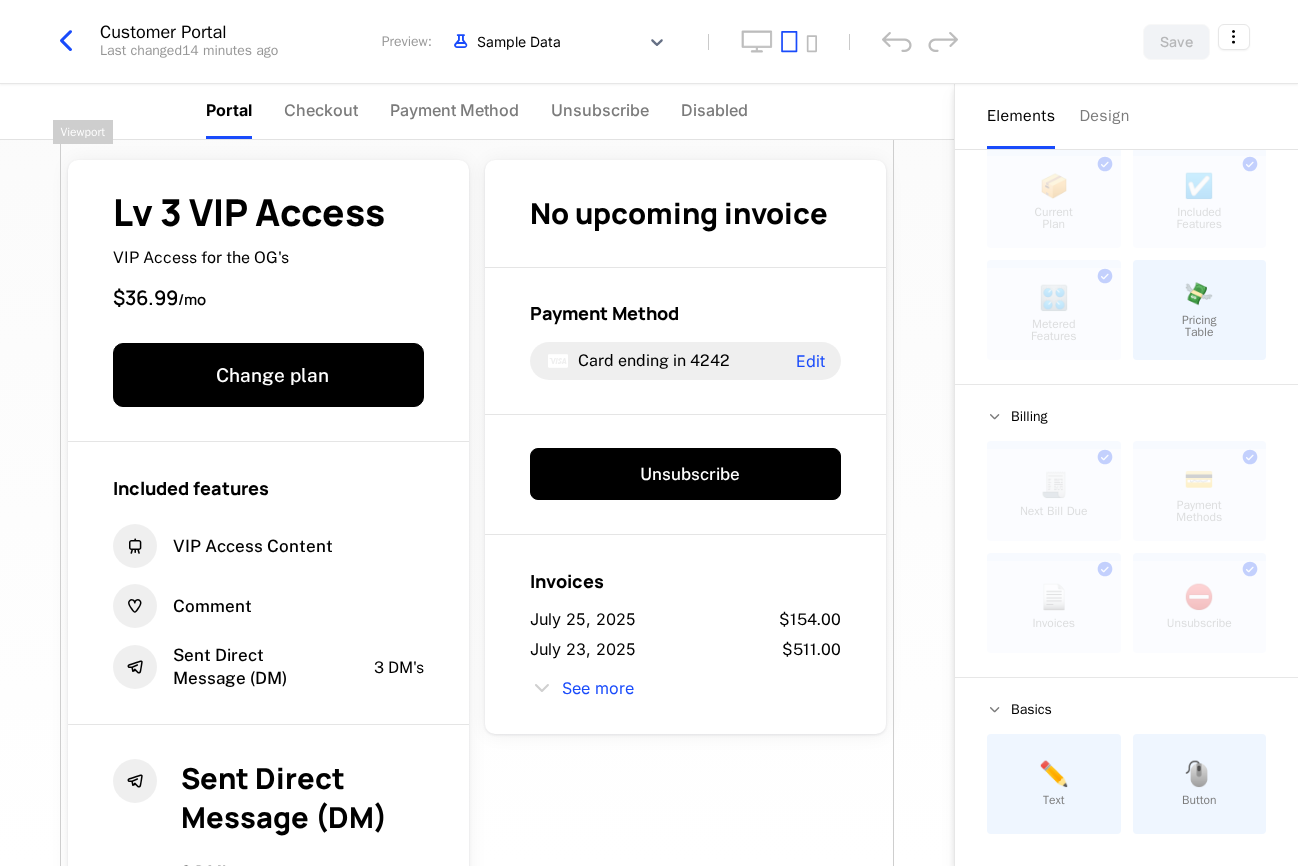 click on "Lv 3 VIP Access VIP Access for the OG's $36.99 / mo Change plan Included features VIP Access Content Comment Sent Direct Message (DM) 3   DM's Sent Direct Message (DM) 2   DM's Limit of 3 2 / 3 No upcoming invoice Payment Method Card ending in   4242 Edit Unsubscribe Invoices July 25, 2025 $154.00 July 23, 2025 $511.00 See more Powered by" at bounding box center (477, 647) 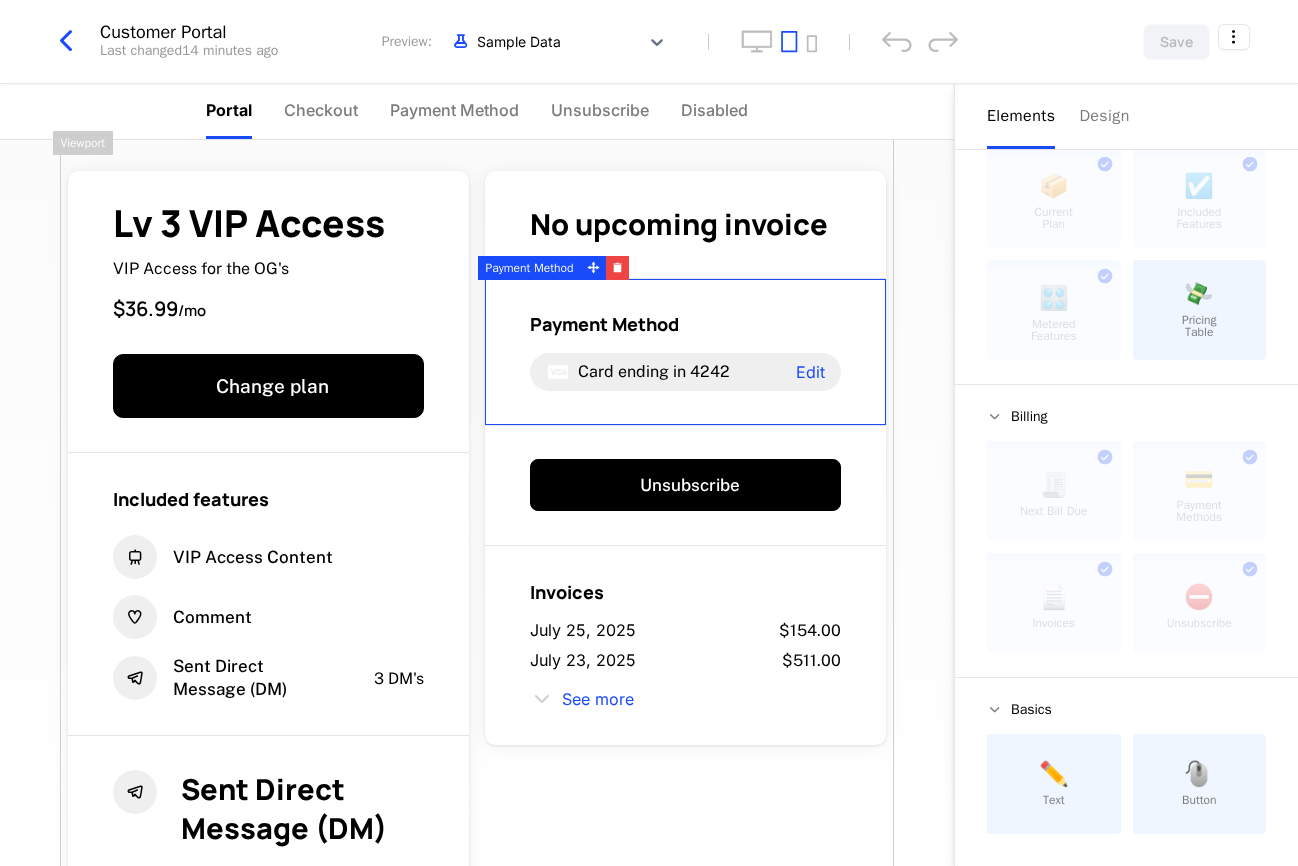 scroll, scrollTop: 0, scrollLeft: 0, axis: both 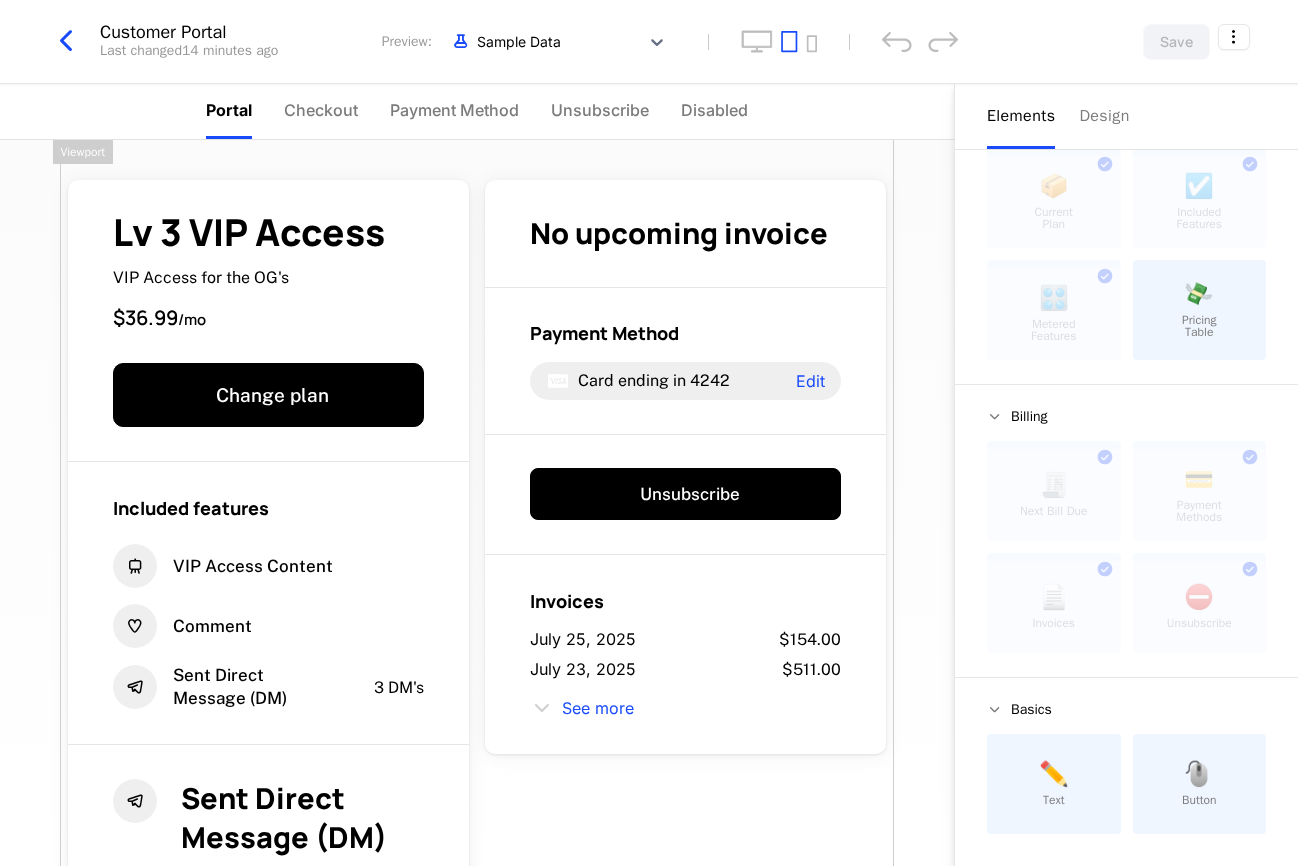 click at bounding box center (66, 41) 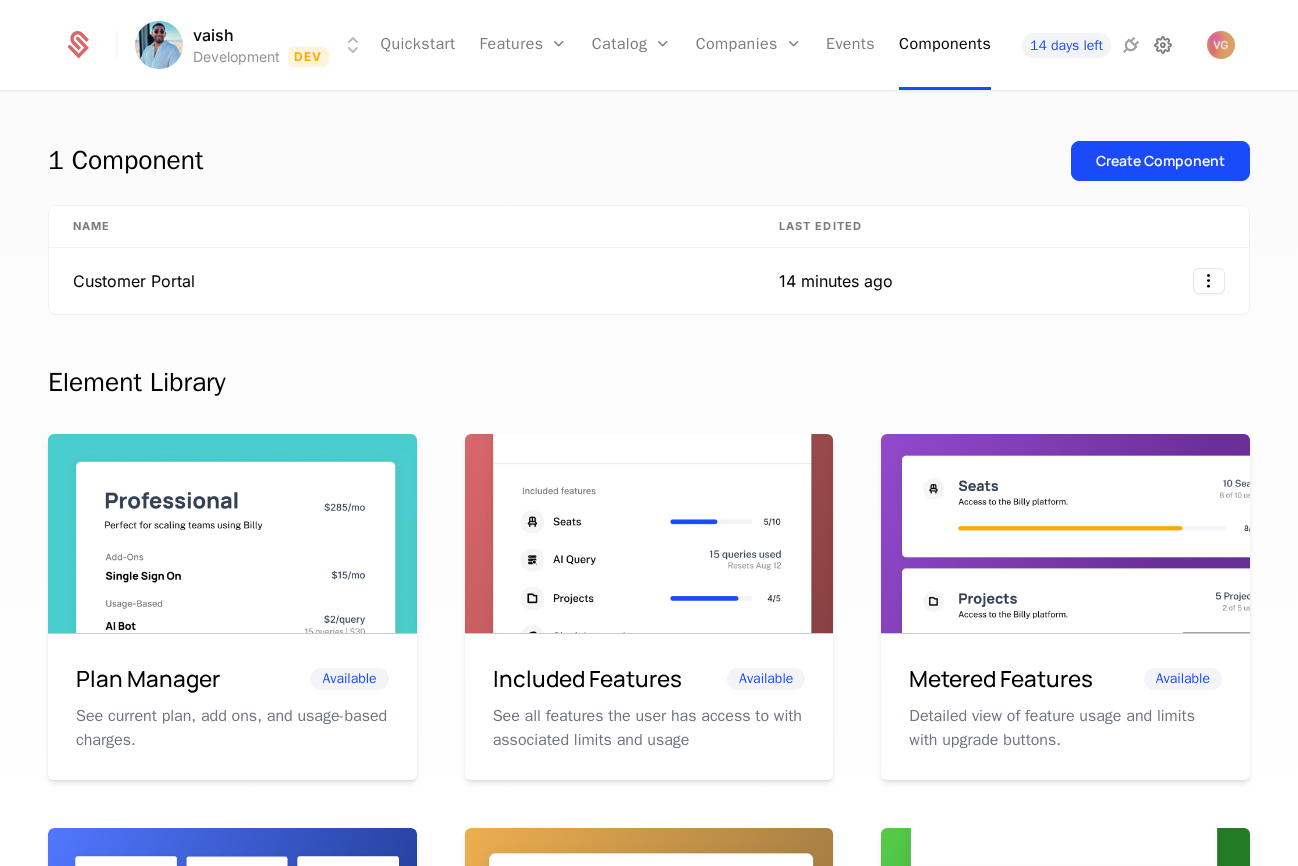 click at bounding box center [1163, 45] 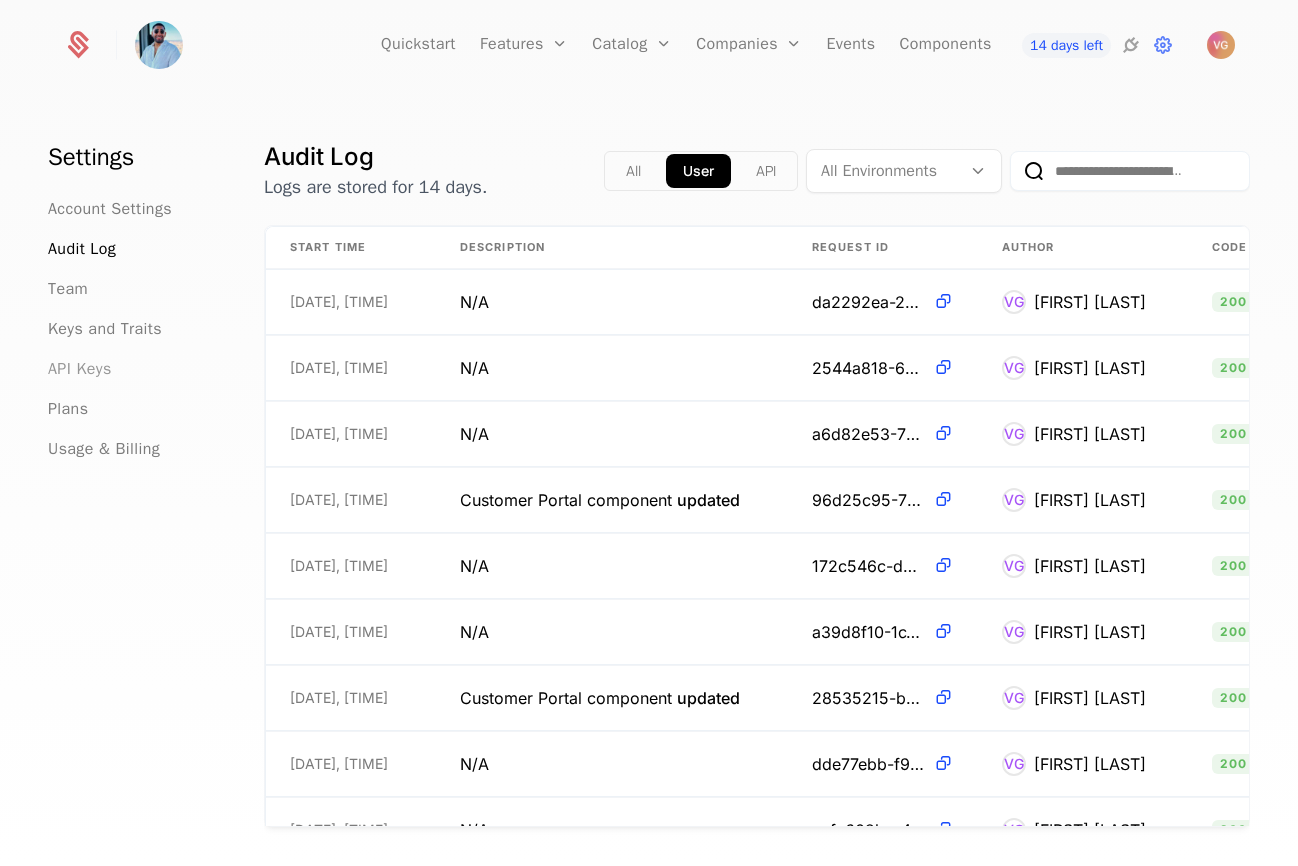 click on "API Keys" at bounding box center [80, 369] 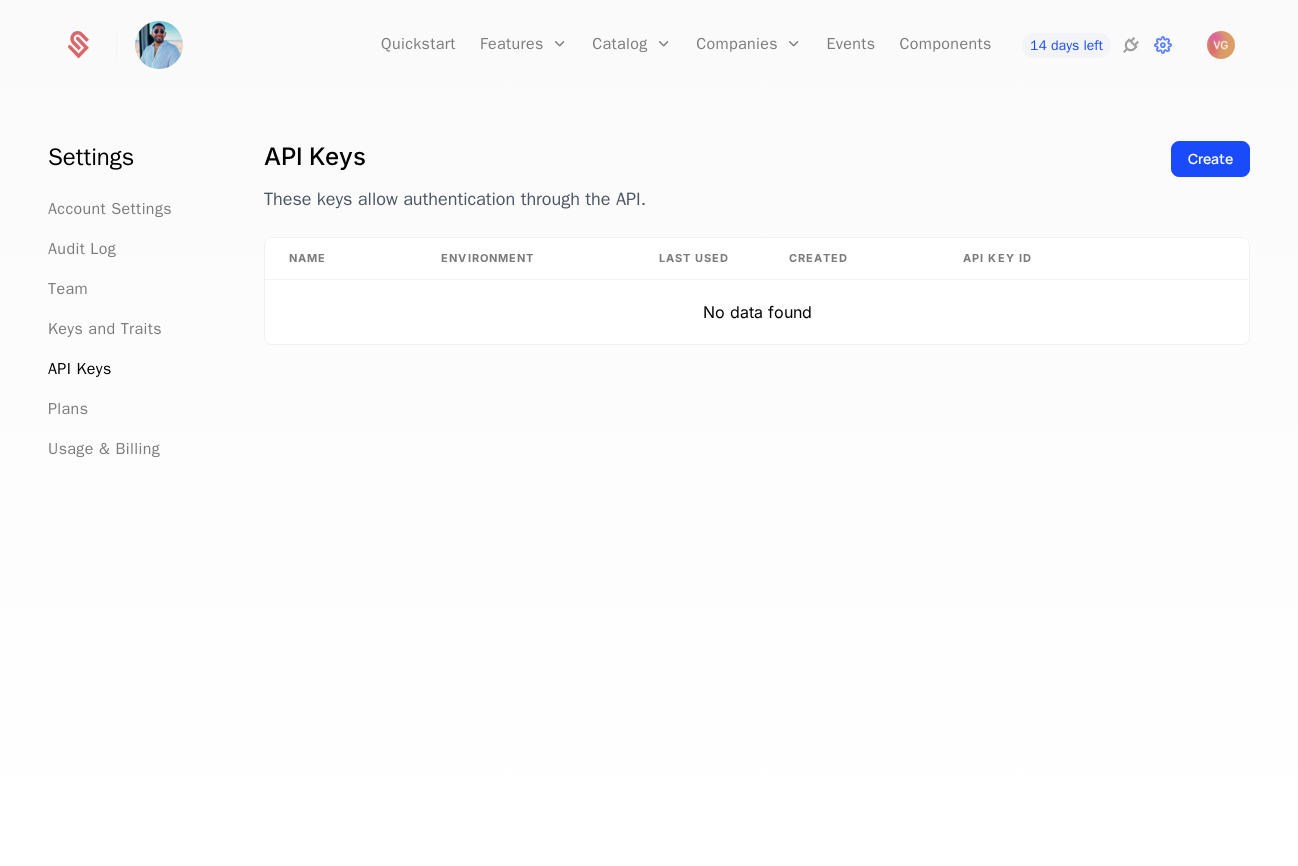 click on "Settings Account Settings Audit Log Team Keys and Traits API Keys Plans Usage & Billing API Keys     These keys allow authentication through the API. Create Name Environment Last Used Created API Key ID No data found" at bounding box center [649, 485] 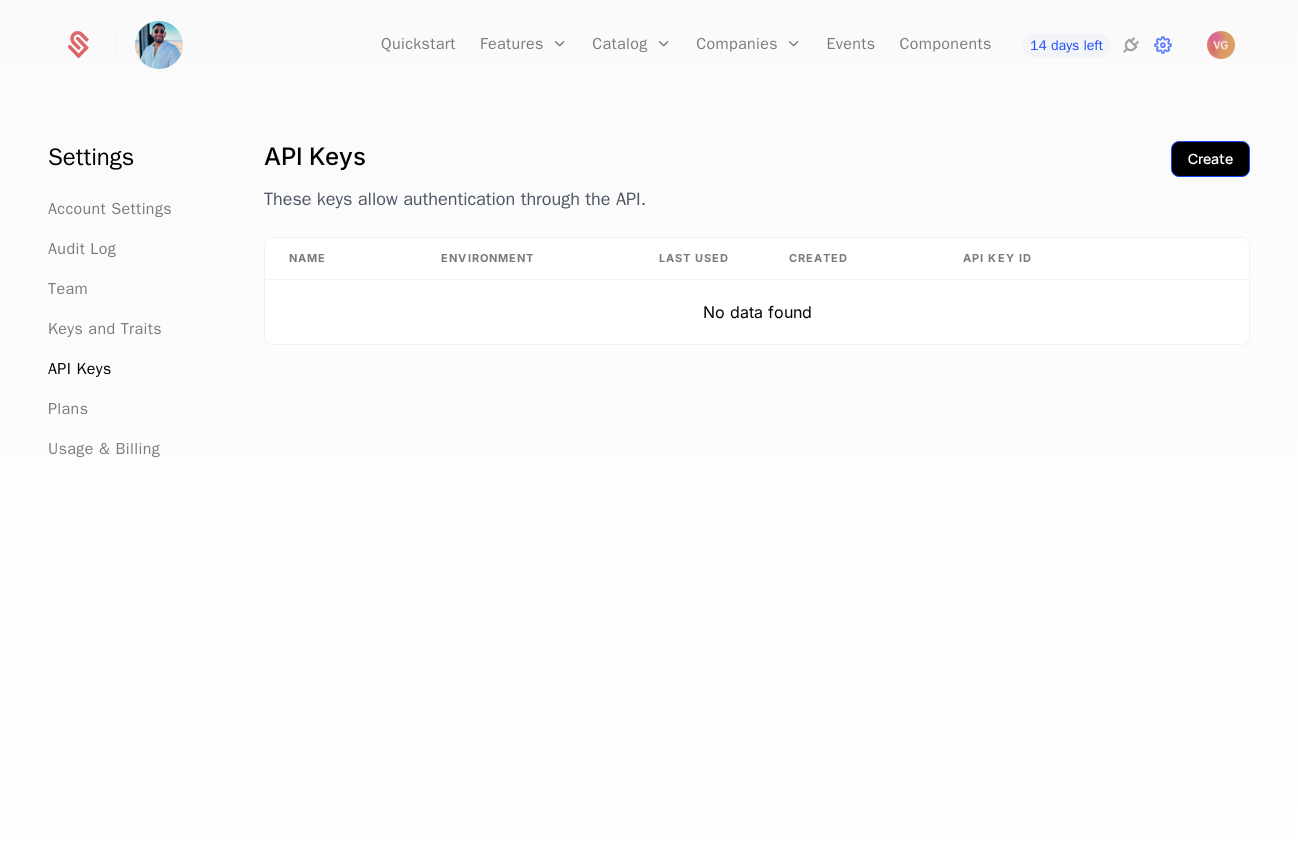 click on "Create" at bounding box center (1210, 159) 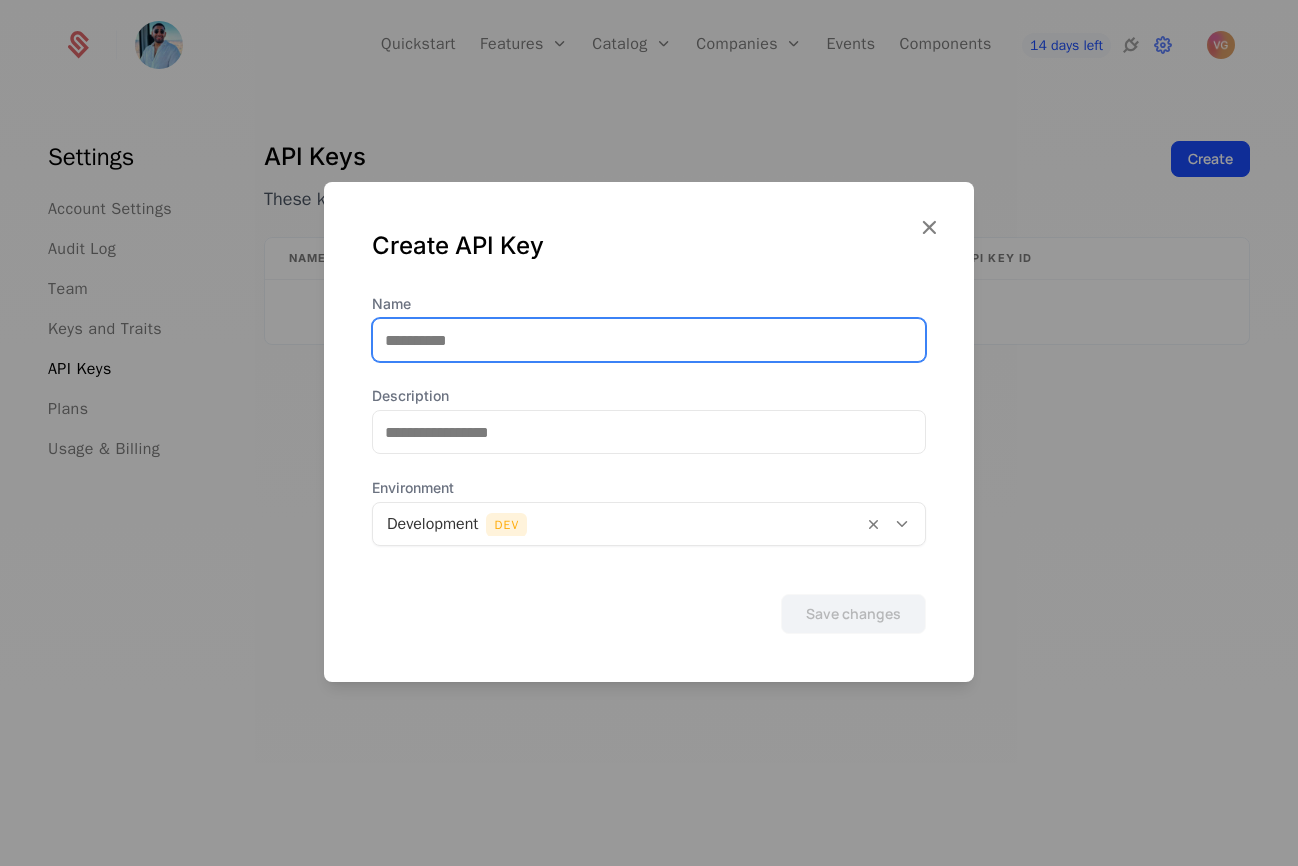 click on "Name" at bounding box center (649, 340) 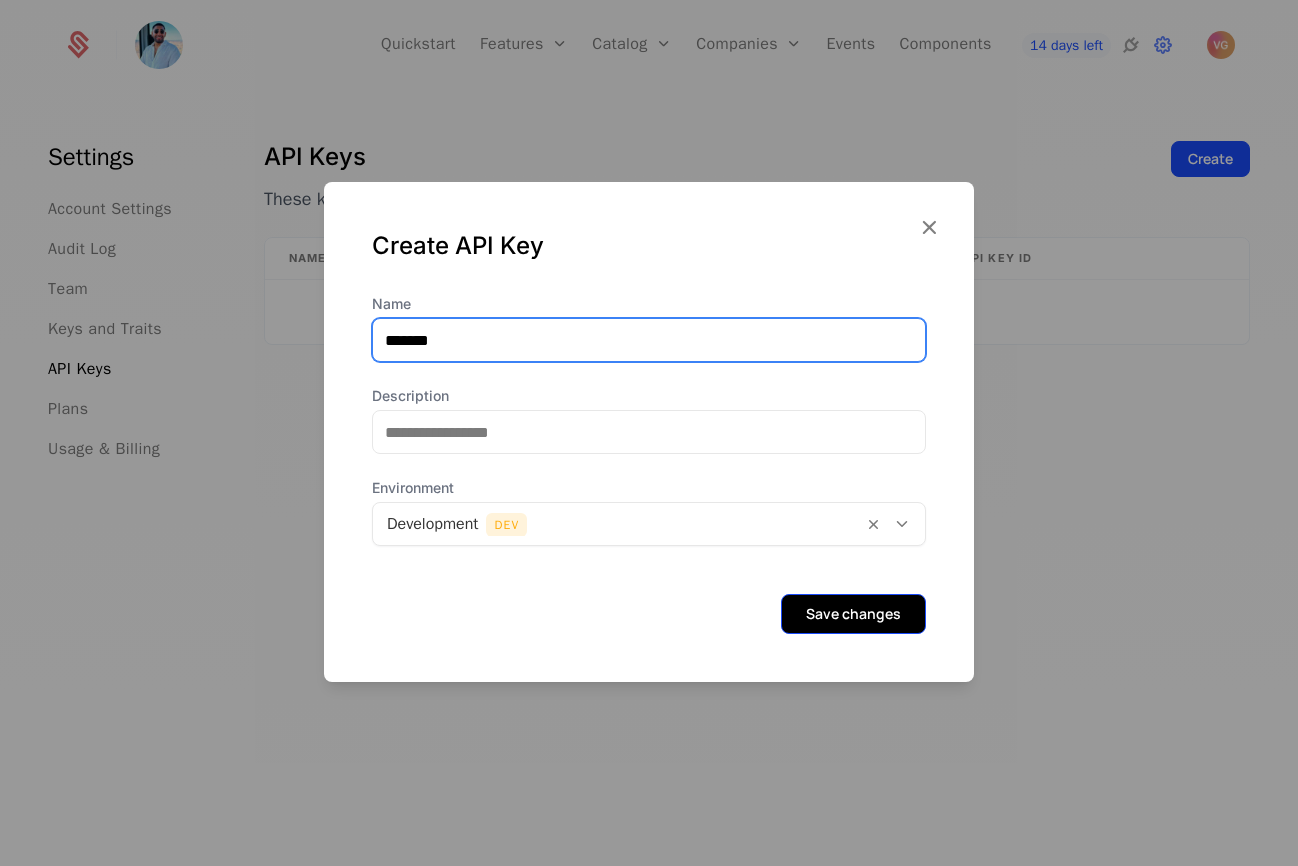type on "*******" 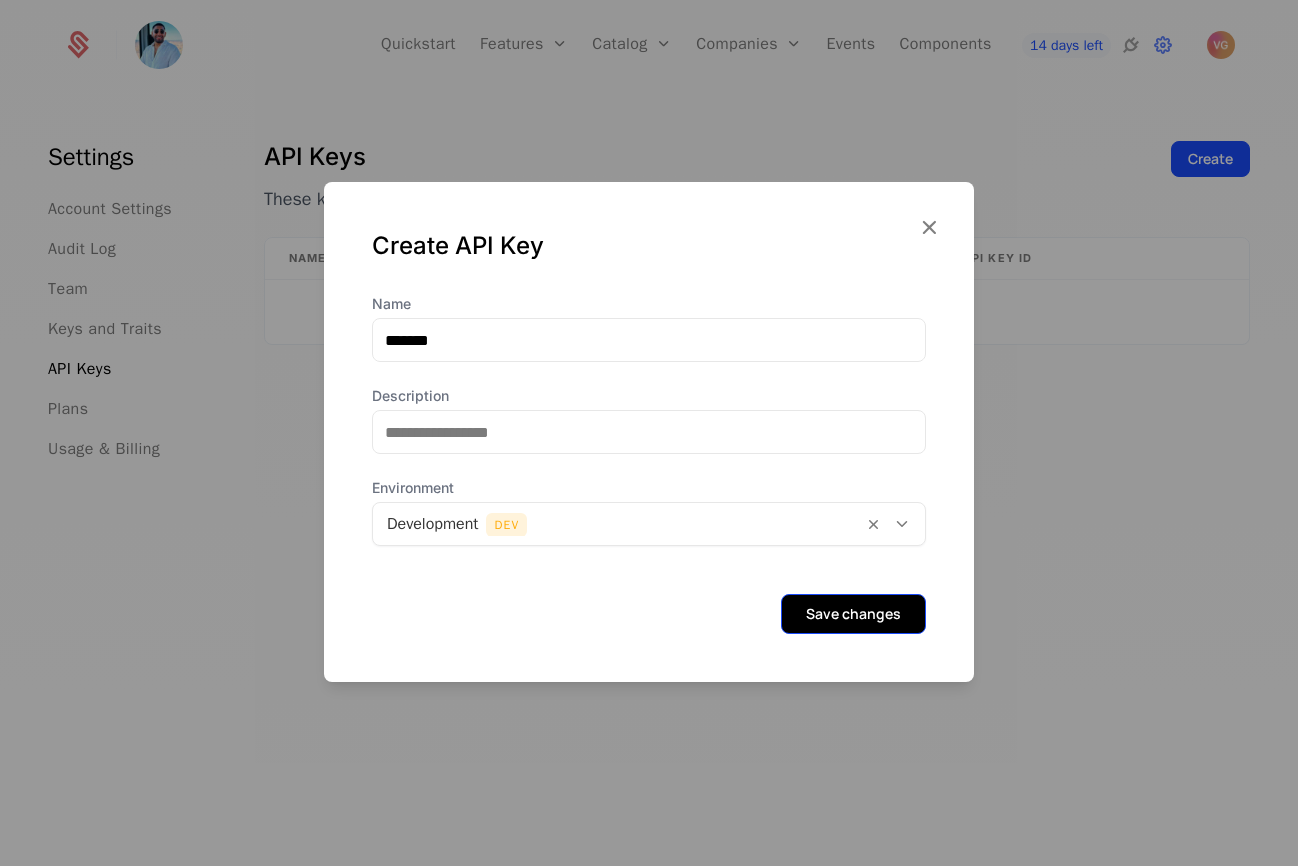 click on "Save changes" at bounding box center (853, 614) 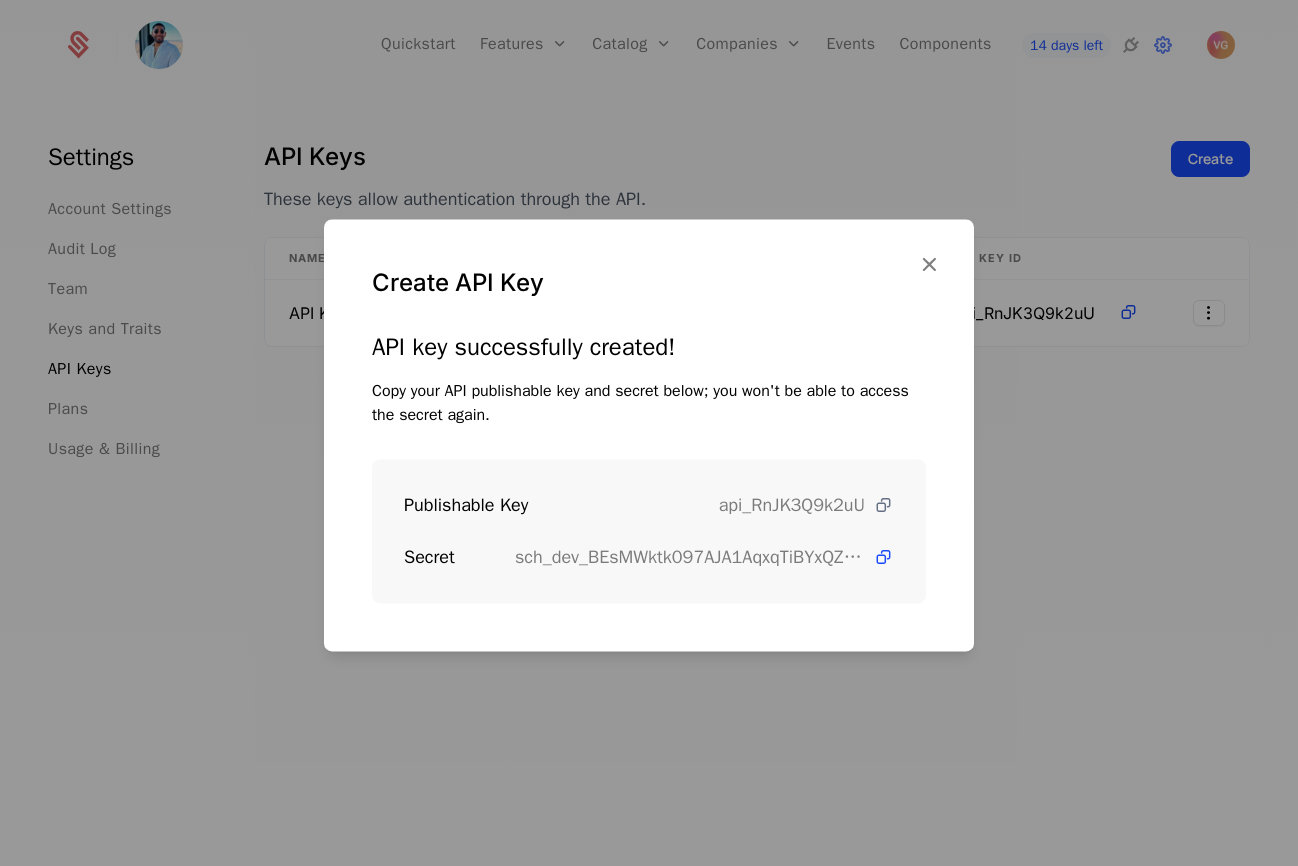 click at bounding box center [883, 505] 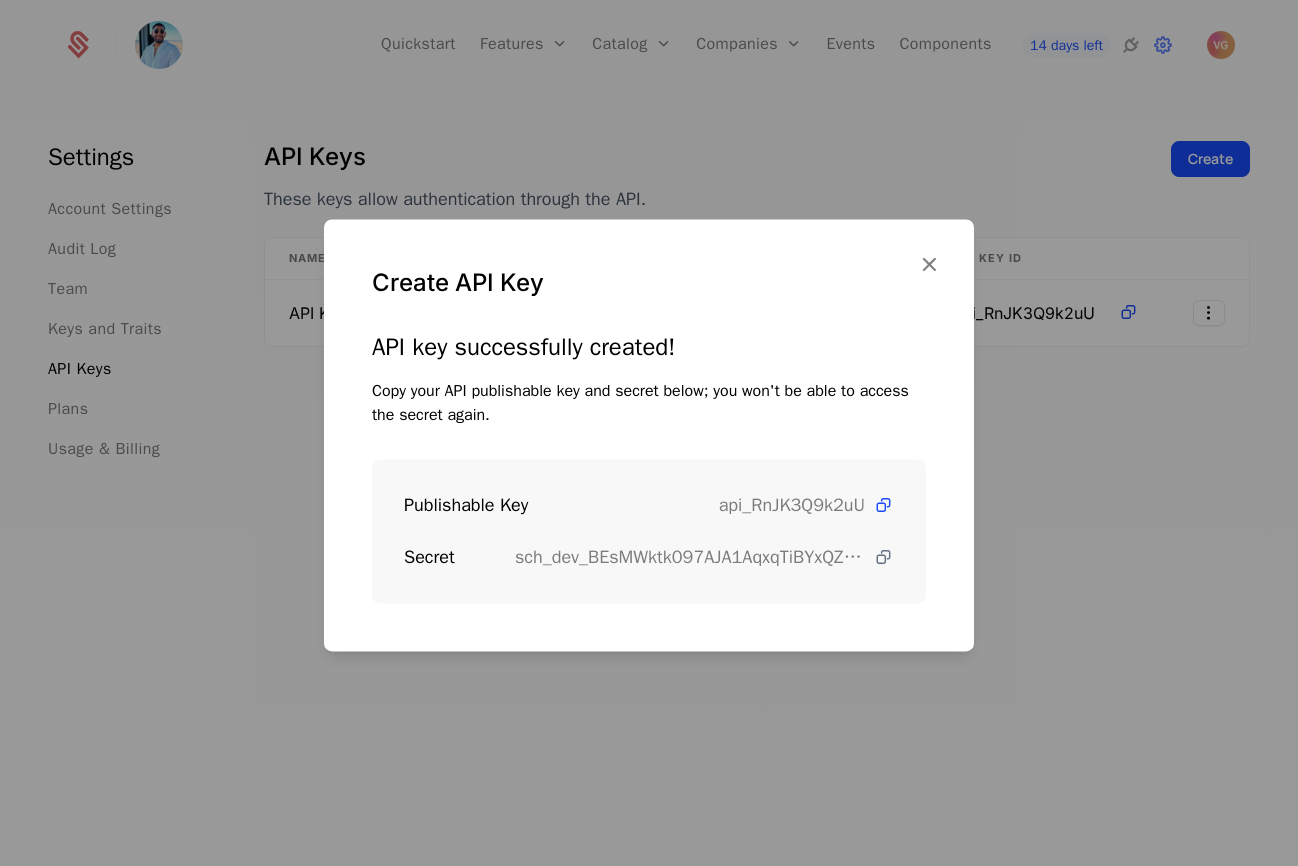 click at bounding box center [883, 557] 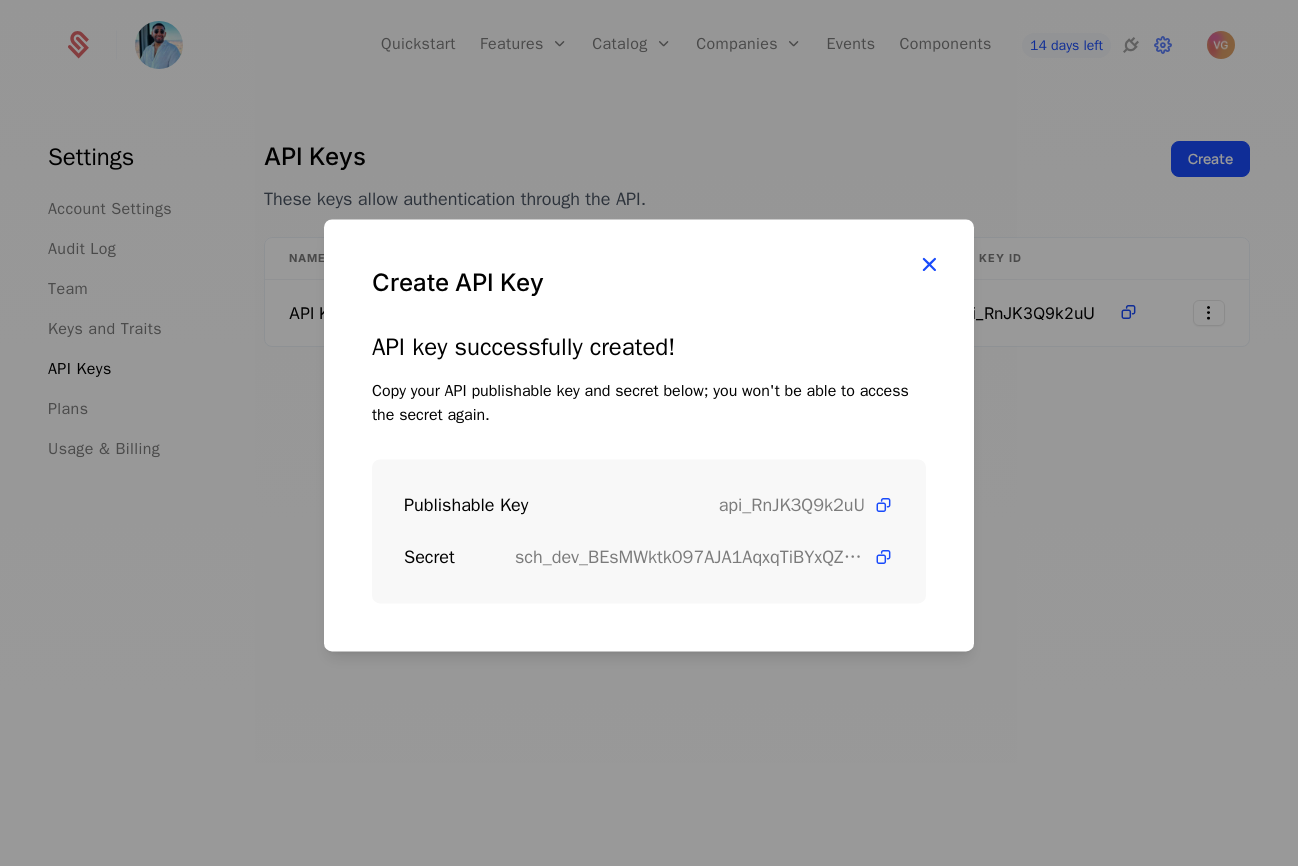 click at bounding box center (929, 264) 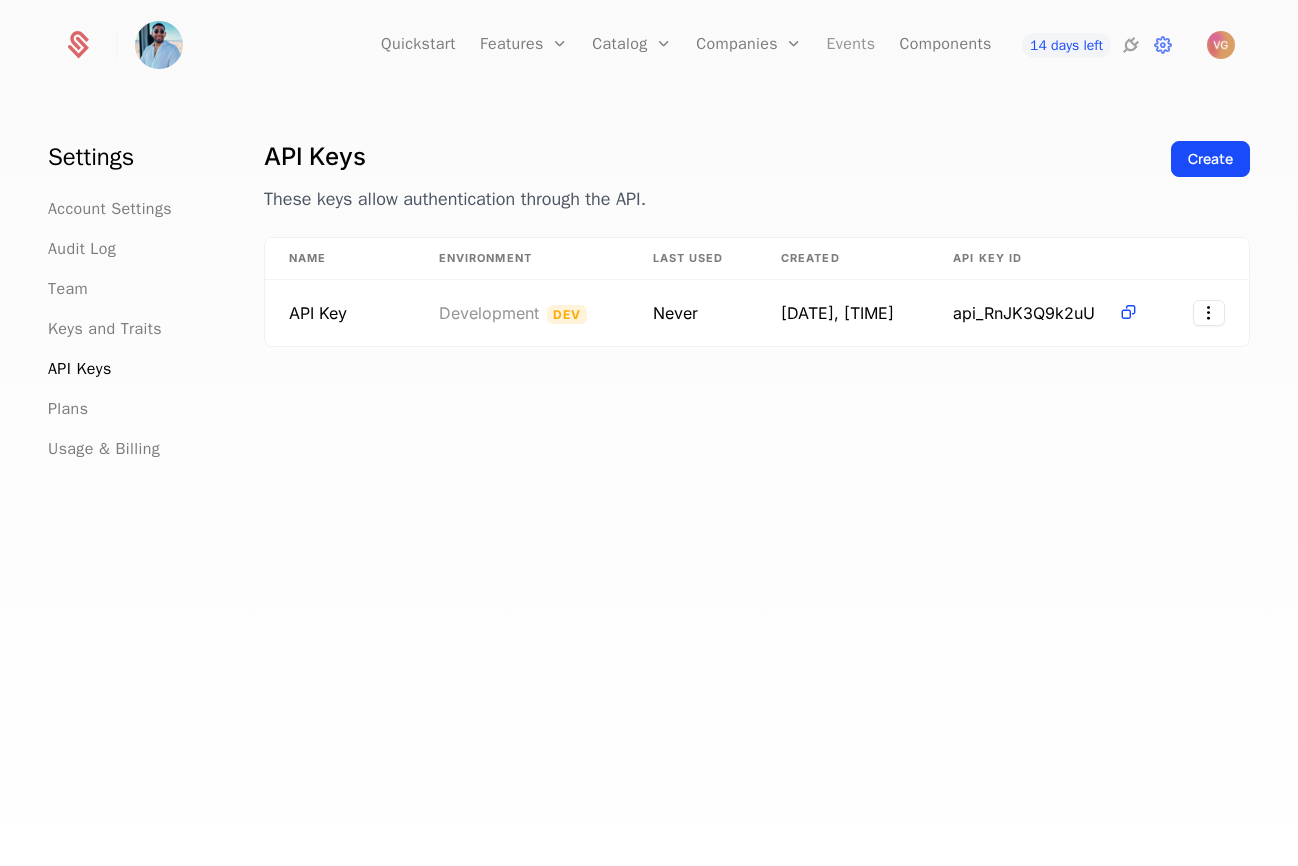 click on "Events" at bounding box center [850, 45] 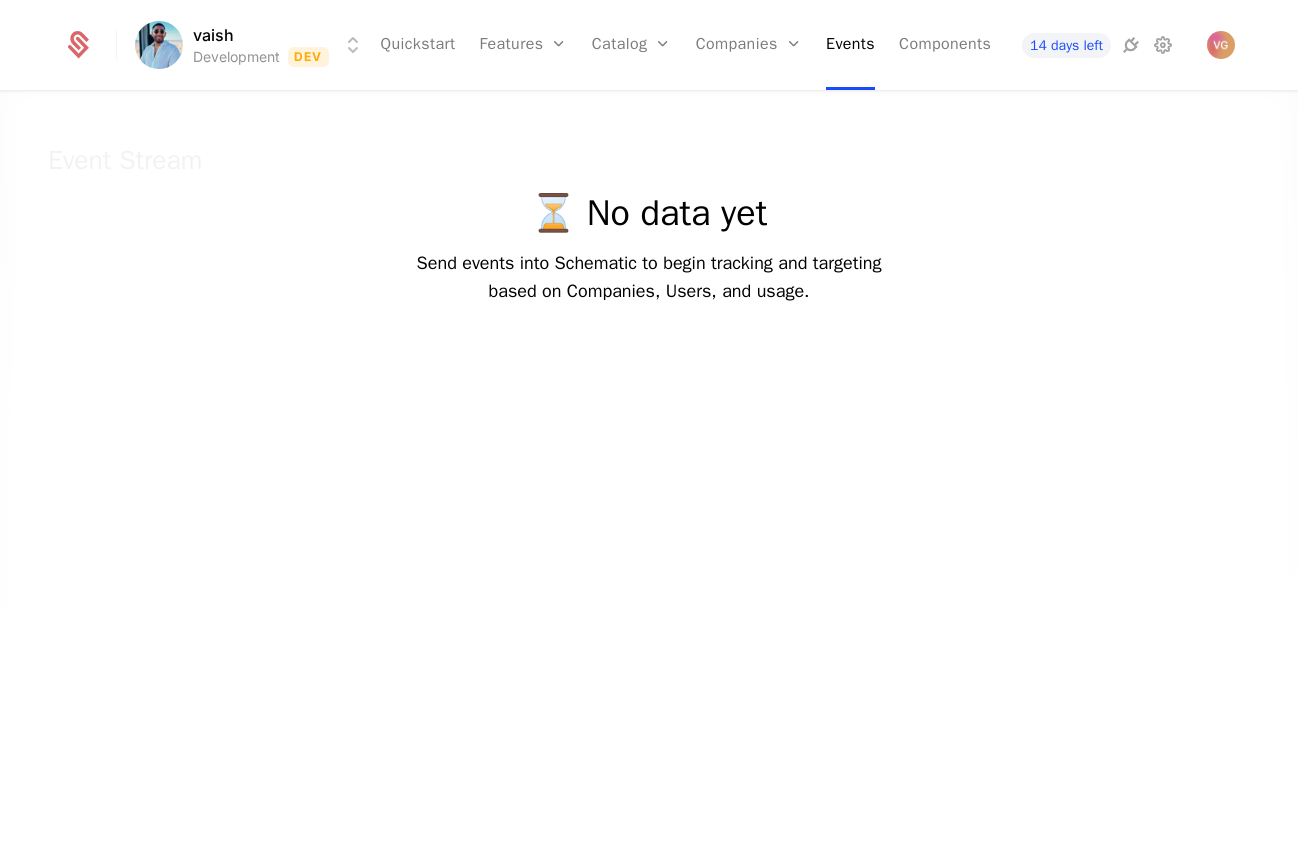 click at bounding box center (649, 514) 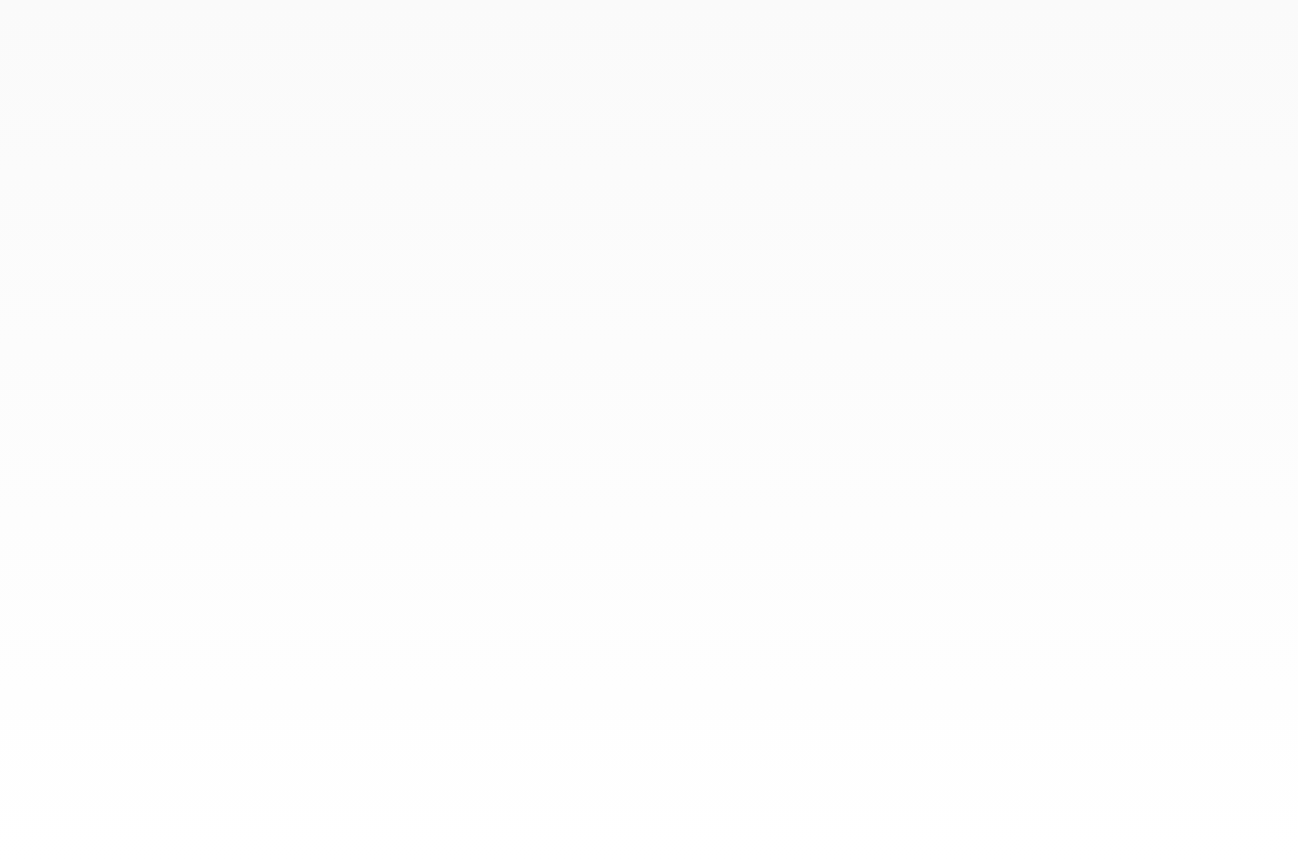 scroll, scrollTop: 0, scrollLeft: 0, axis: both 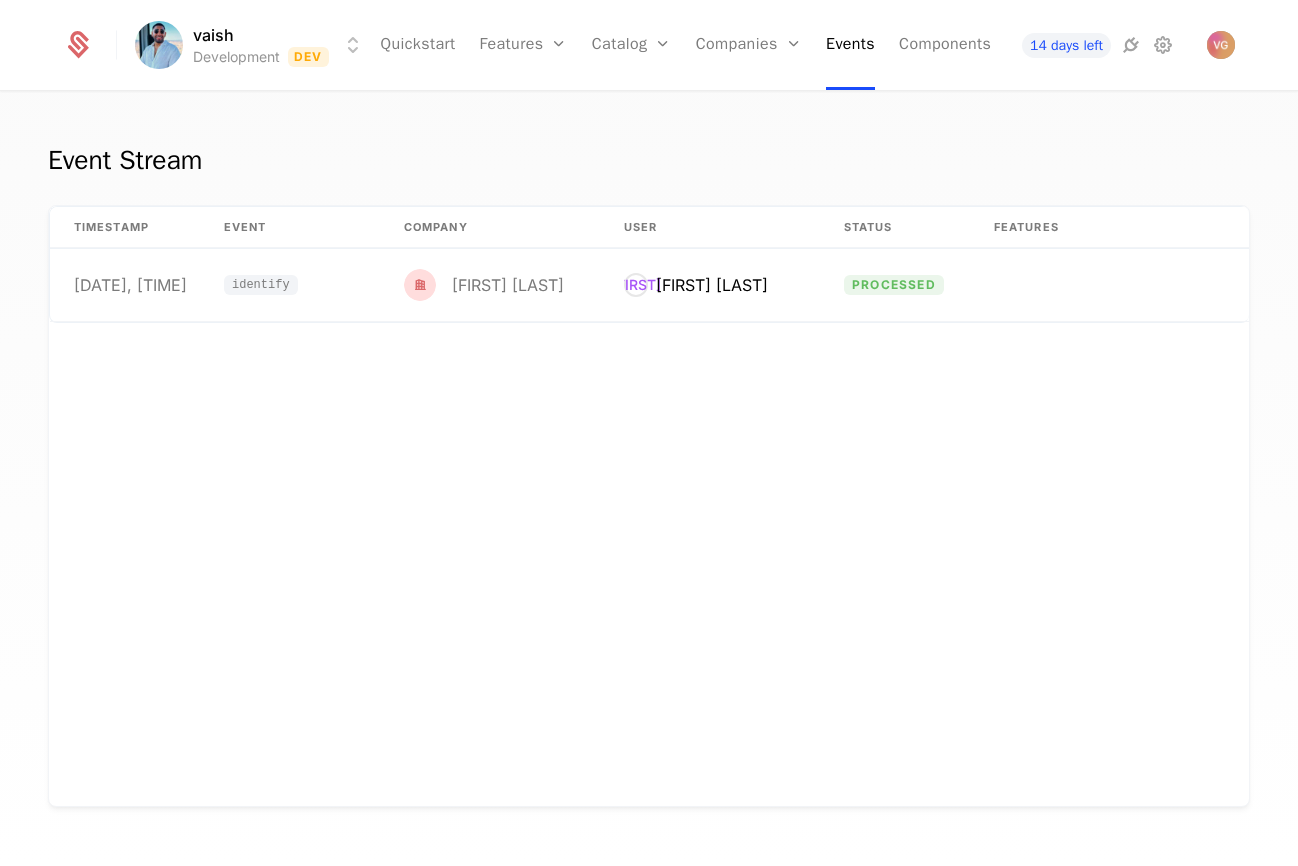click on "[DATE], [TIME] identify [FIRST] [LAST] [FIRST] [LAST] processed {"company":{"keys":{"id":"user_[ID]"" at bounding box center (649, 506) 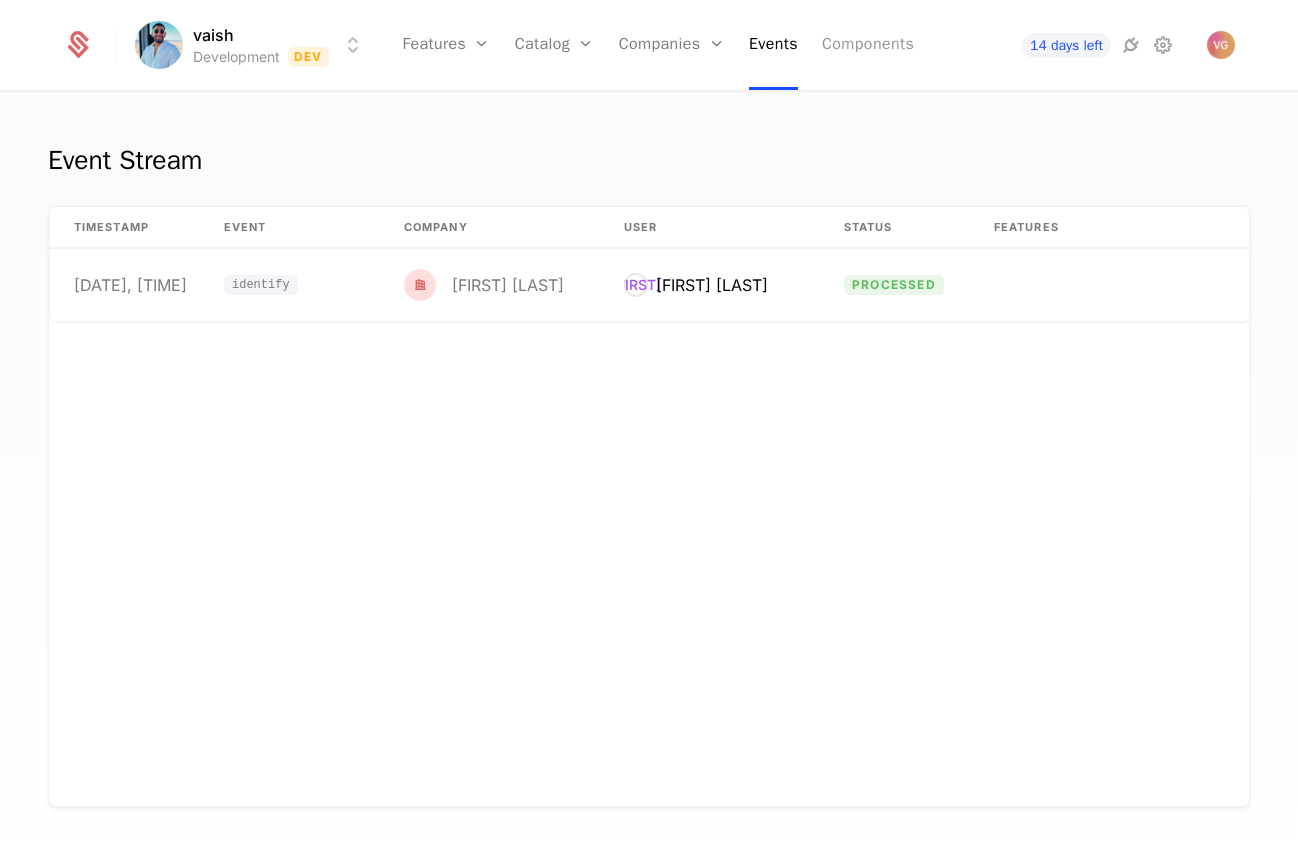 click on "Components" at bounding box center [868, 45] 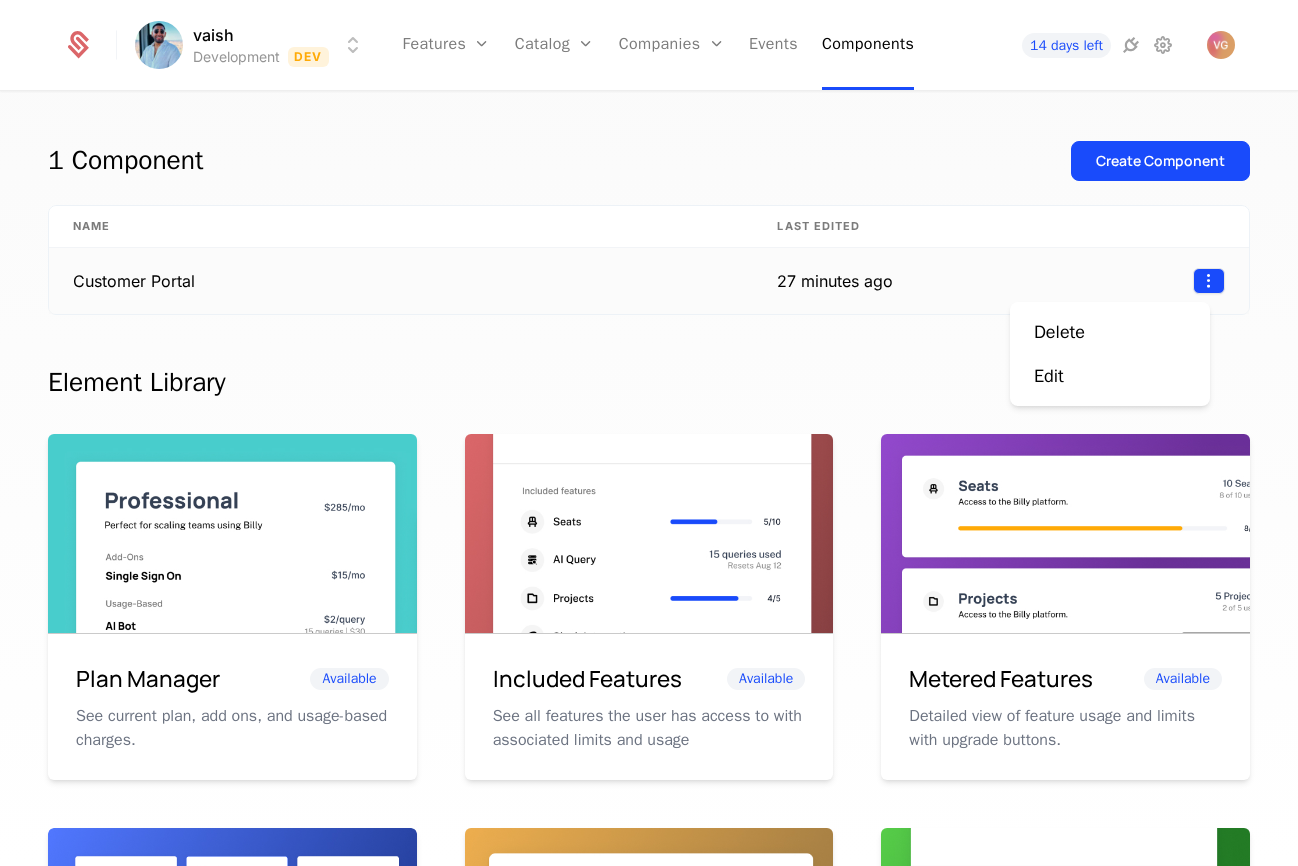 click on "vaish Development Dev Features Features Flags Catalog Plans Add Ons Configuration Companies Companies Users Events Components 14 days left 1 Component Create Component Name Last edited Customer Portal 27 minutes ago Element Library Plan Manager Available See current plan, add ons, and usage-based charges. Included Features Available See all features the user has access to with associated limits and usage Metered Features Available Detailed view of feature usage and limits with upgrade buttons. Plans Table Available Provide an intuitive upgrade path by surfacing current and live plans. Upcoming Bill Available See estimated upcoming bill based on current entitlements and usage. Invoices Available See a list of recent invoices sent to the user. Click to view detail. Payment Method Available See and easily edit current payment method on file. Usage Graphs Coming soon Show usage over time to surface usage trends. Public Pricing Page Coming soon Embed a fully feature pricing table on your marketing site." at bounding box center [649, 433] 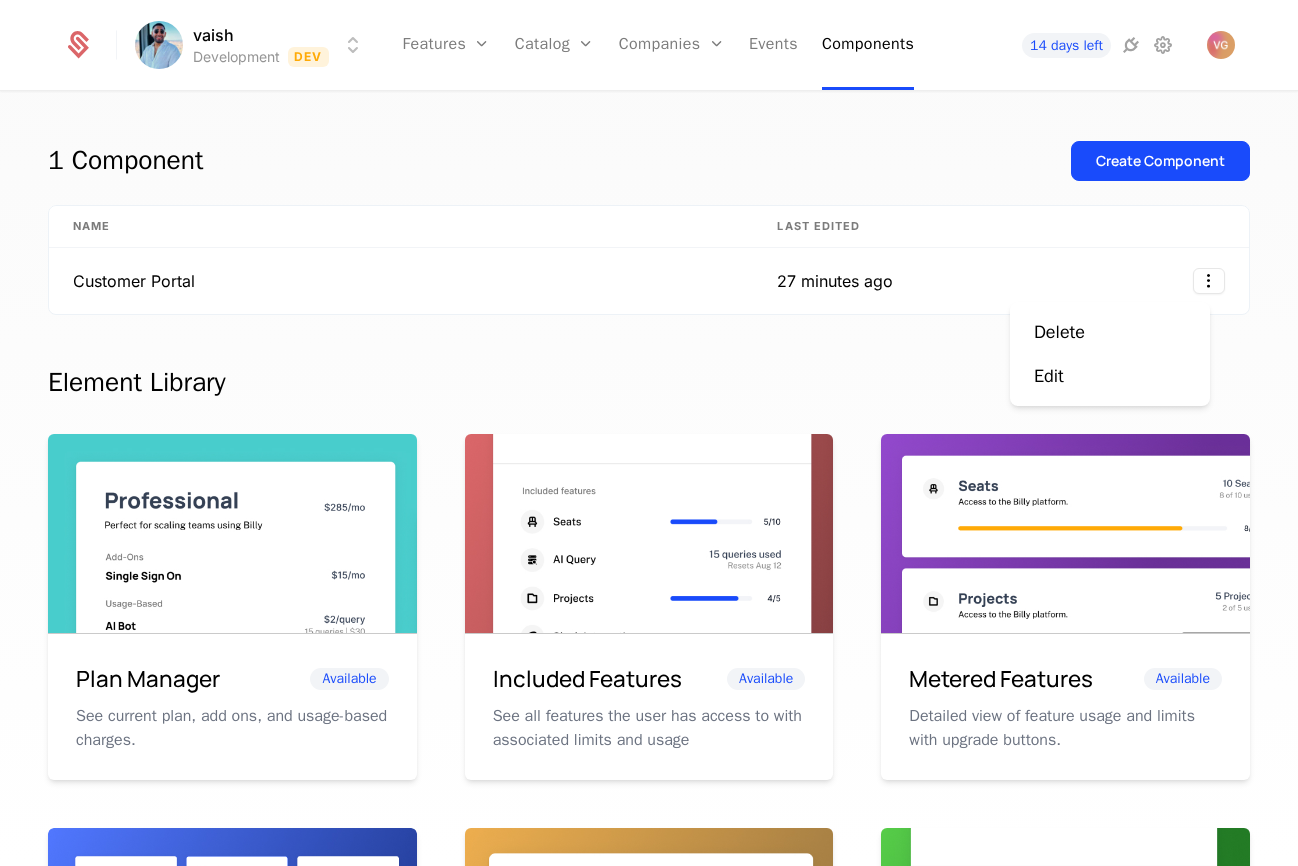 click on "vaish Development Dev Features Features Flags Catalog Plans Add Ons Configuration Companies Companies Users Events Components 14 days left 1 Component Create Component Name Last edited Customer Portal 27 minutes ago Element Library Plan Manager Available See current plan, add ons, and usage-based charges. Included Features Available See all features the user has access to with associated limits and usage Metered Features Available Detailed view of feature usage and limits with upgrade buttons. Plans Table Available Provide an intuitive upgrade path by surfacing current and live plans. Upcoming Bill Available See estimated upcoming bill based on current entitlements and usage. Invoices Available See a list of recent invoices sent to the user. Click to view detail. Payment Method Available See and easily edit current payment method on file. Usage Graphs Coming soon Show usage over time to surface usage trends. Public Pricing Page Coming soon Embed a fully feature pricing table on your marketing site." at bounding box center (649, 433) 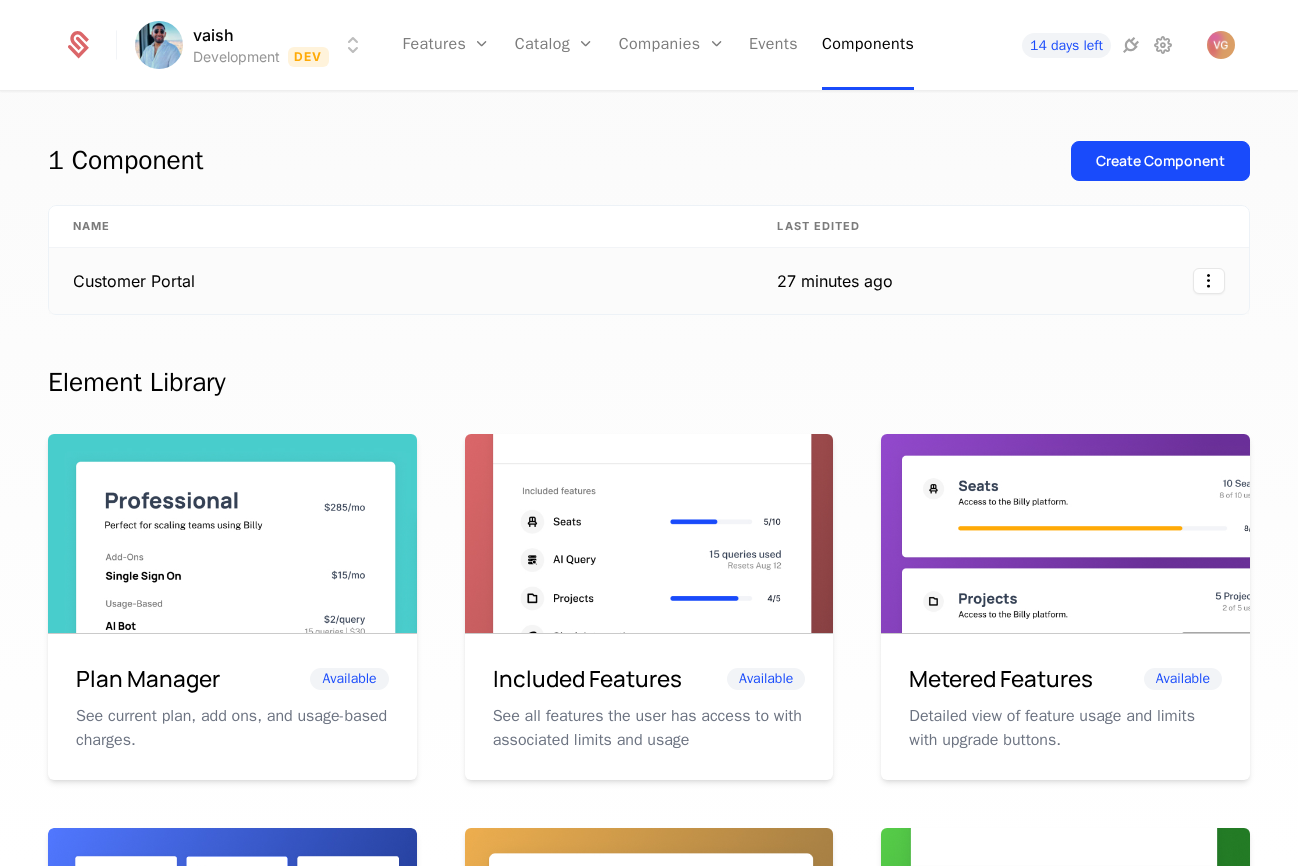 click on "27 minutes ago" at bounding box center (835, 281) 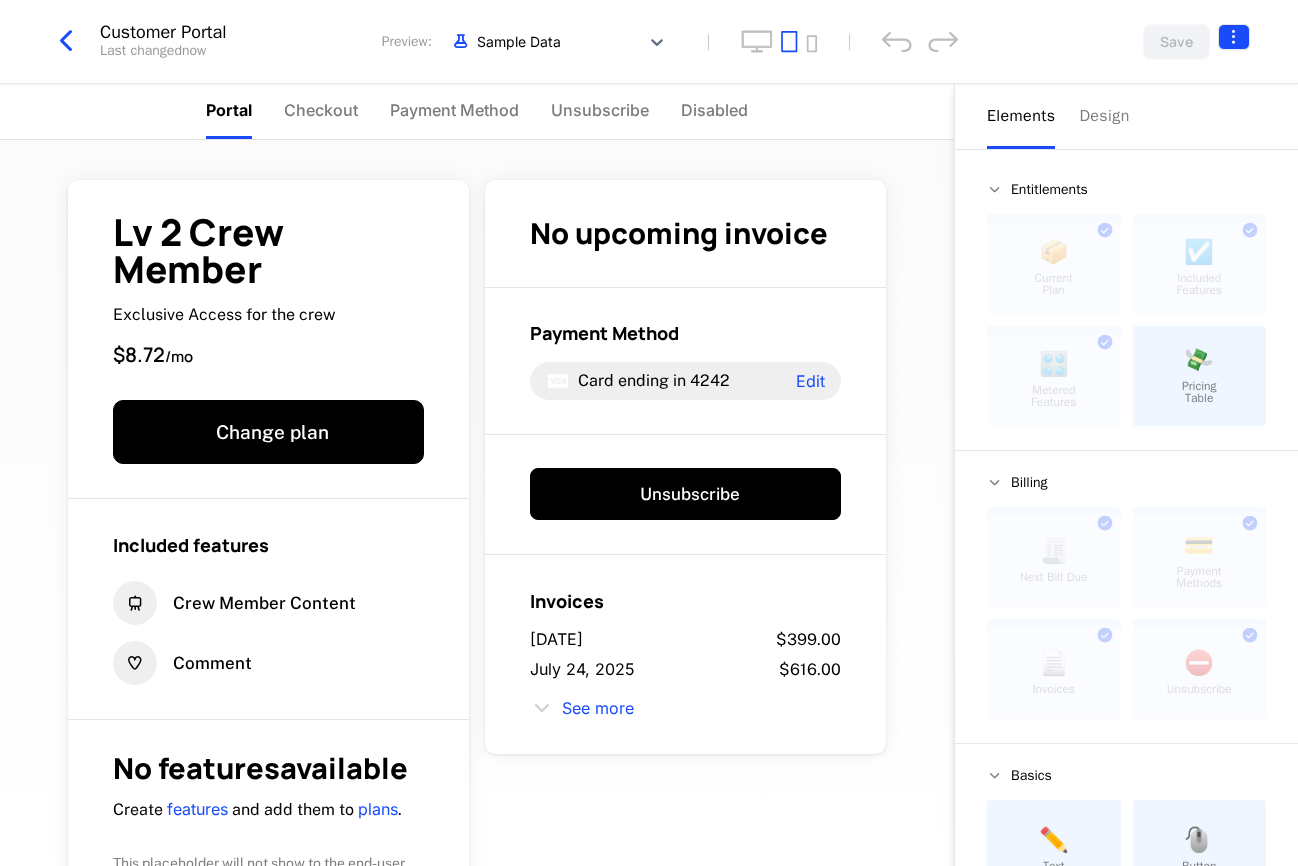 click on "vaish Development Dev Features Features Flags Catalog Plans Add Ons Configuration Companies Companies Users Events Components 14 days left Customer Portal Last changed now Preview: Sample Data Save Portal Checkout Payment Method Unsubscribe Disabled Lv 2 Crew Member Exclusive Access for the crew $8.72 / mo Change plan Included features Crew Member Content Comment No features available Create features and add them to plans. This placeholder will not show to the end-user. No upcoming invoice Payment Method Card ending in 4242 Edit Unsubscribe Invoices July 25, 2025 $399.00 July 24, 2025 $616.00 See more Powered by Elements Design Entitlements 📦 Current Plan This component can only be used once ☑️ Included Features This component can only be used once 🎛️ Metered Features This component can only be used once 💸 Pricing Table Billing 🧾 Next Bill Due This component can only be used once 💳 Payment Methods This component can only be used once 📄 Invoices This component can" at bounding box center (649, 433) 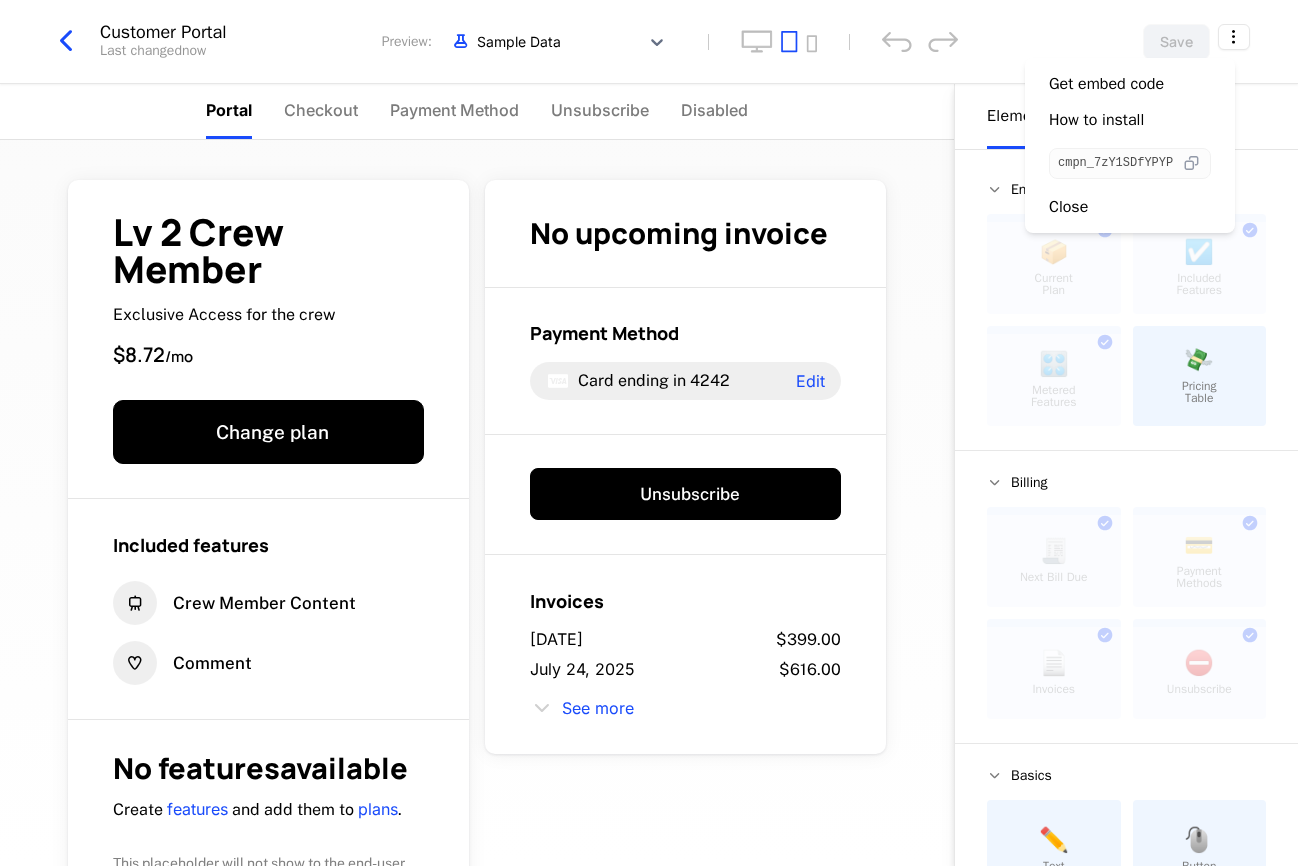 click at bounding box center (1191, 163) 